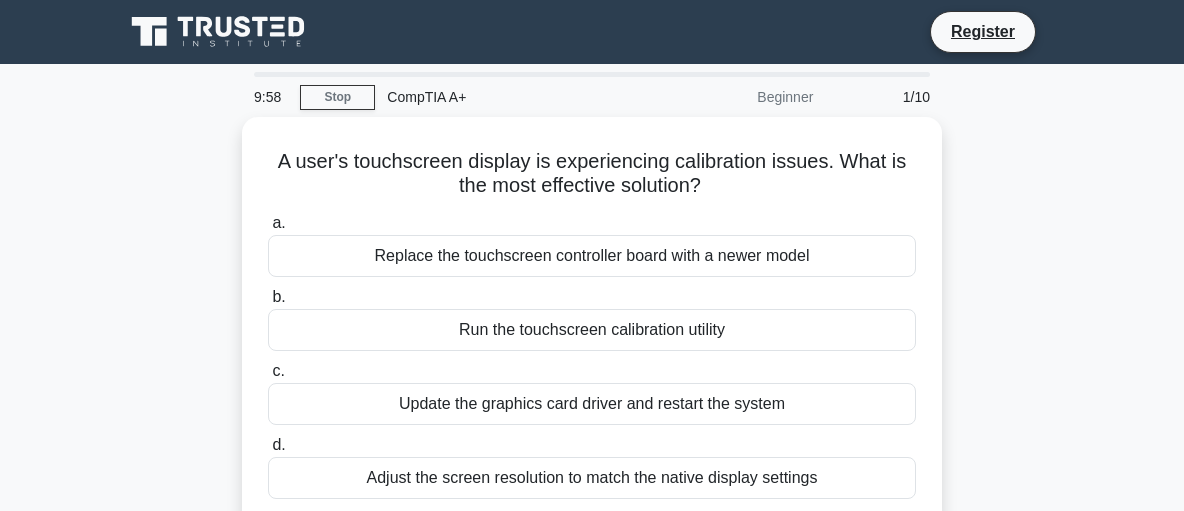 scroll, scrollTop: 0, scrollLeft: 0, axis: both 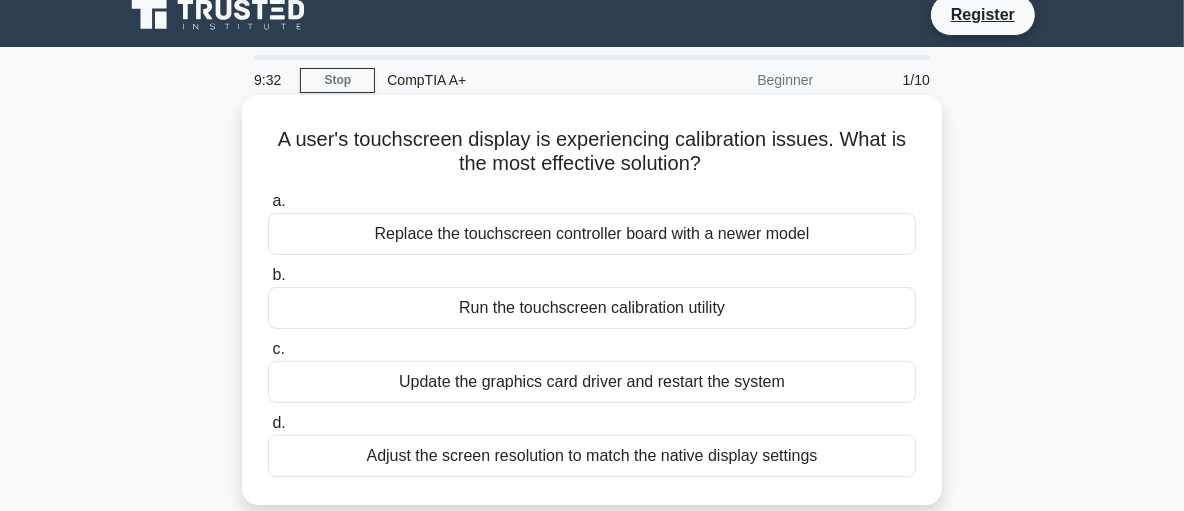 click on "Replace the touchscreen controller board with a newer model" at bounding box center (592, 234) 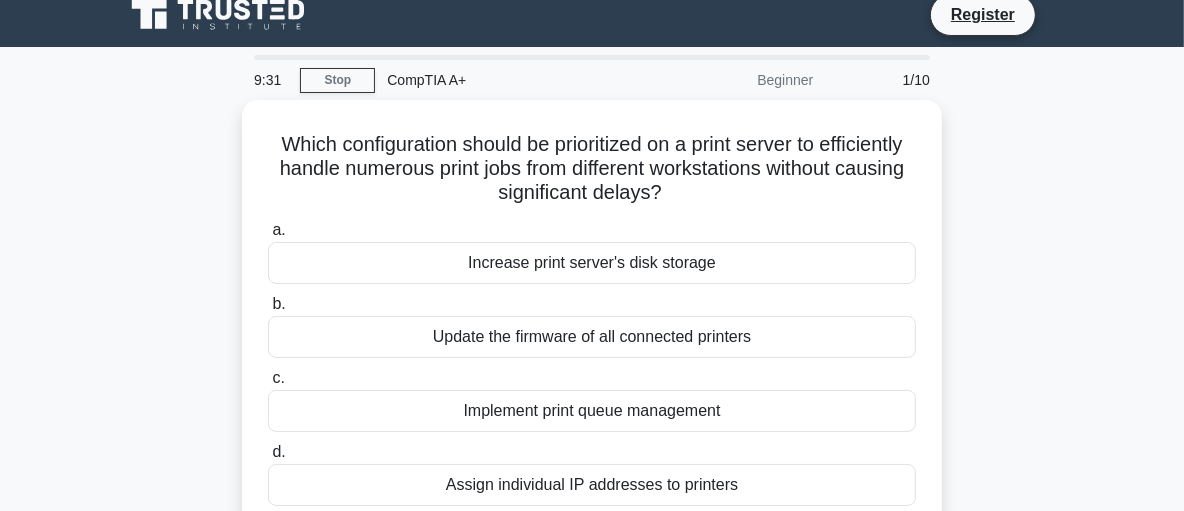scroll, scrollTop: 0, scrollLeft: 0, axis: both 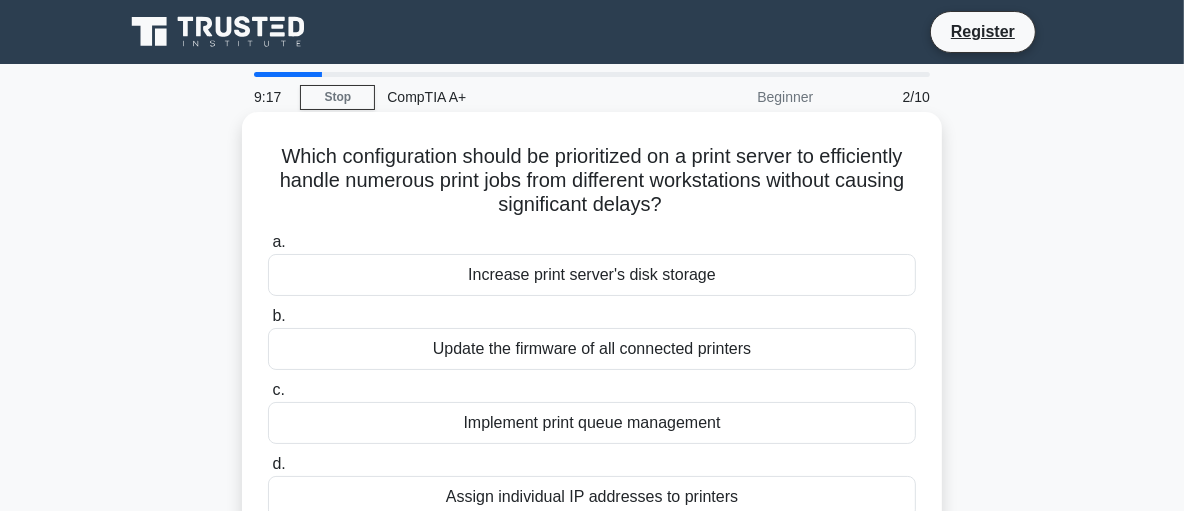 click on "Implement print queue management" at bounding box center (592, 423) 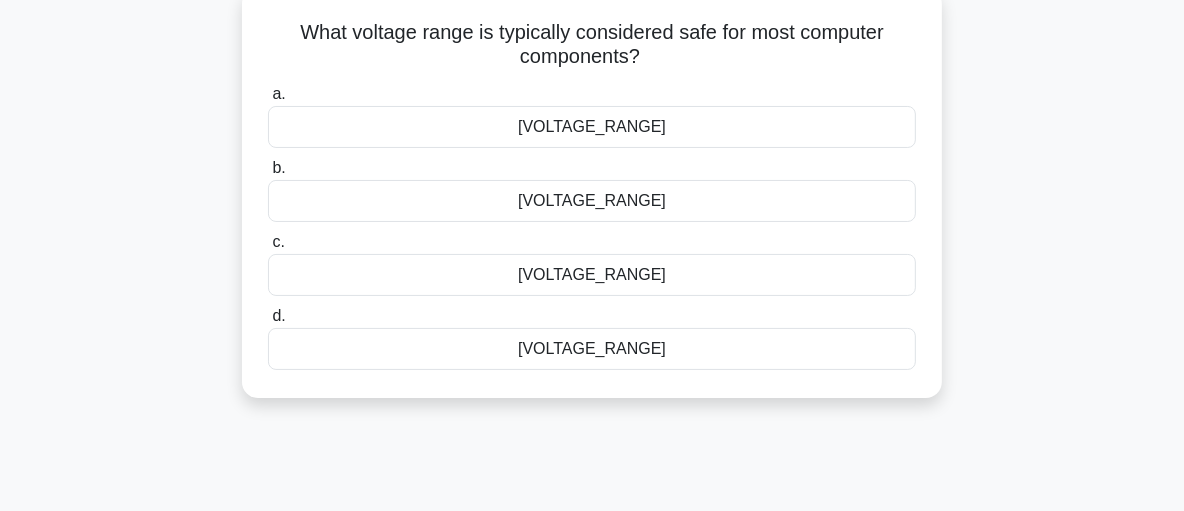 scroll, scrollTop: 135, scrollLeft: 0, axis: vertical 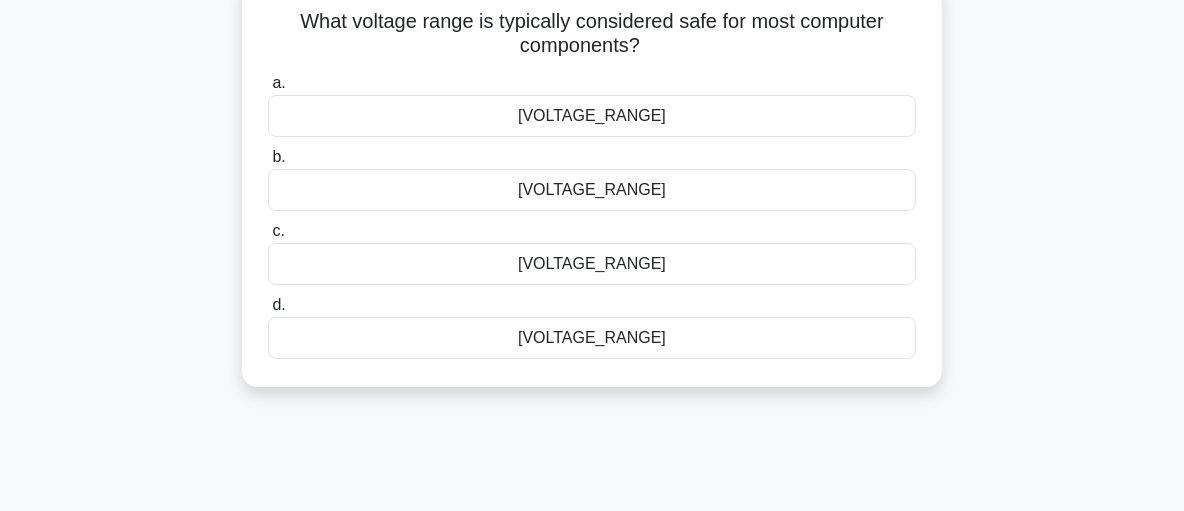 click on "a.
3.3V to 12V" at bounding box center (592, 104) 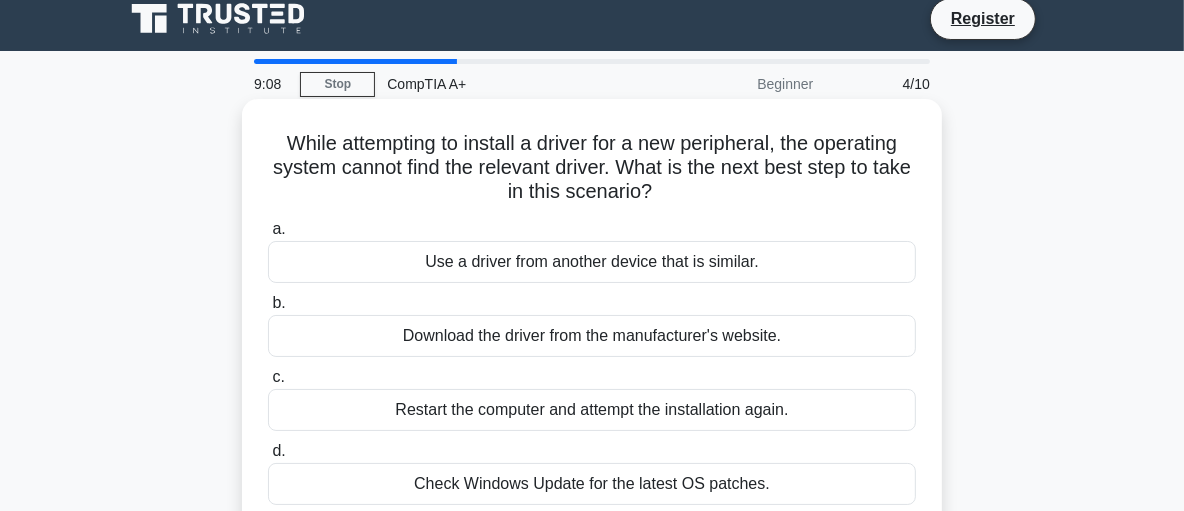 scroll, scrollTop: 0, scrollLeft: 0, axis: both 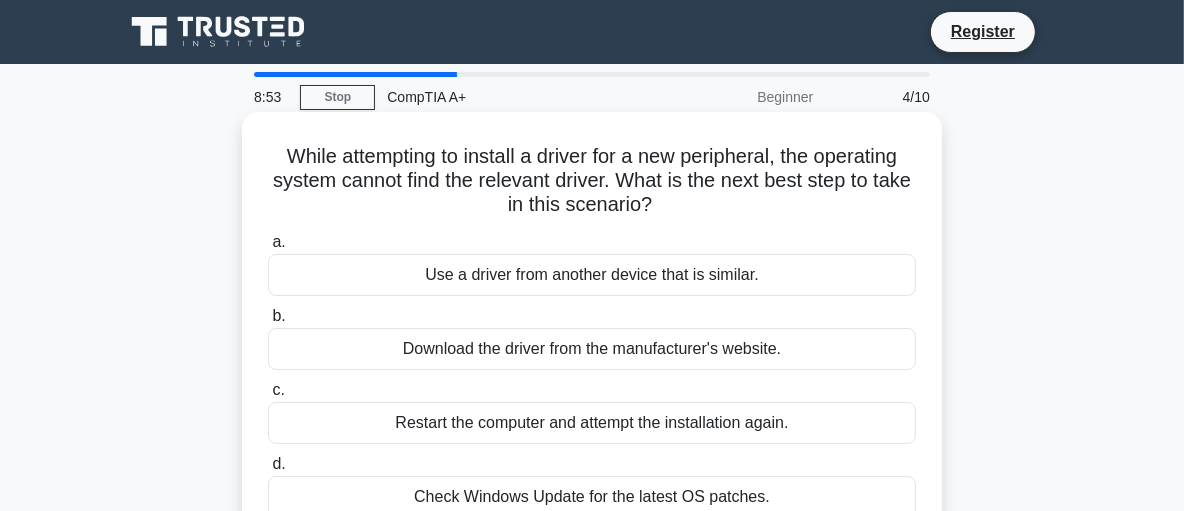 click on "Download the driver from the manufacturer's website." at bounding box center [592, 349] 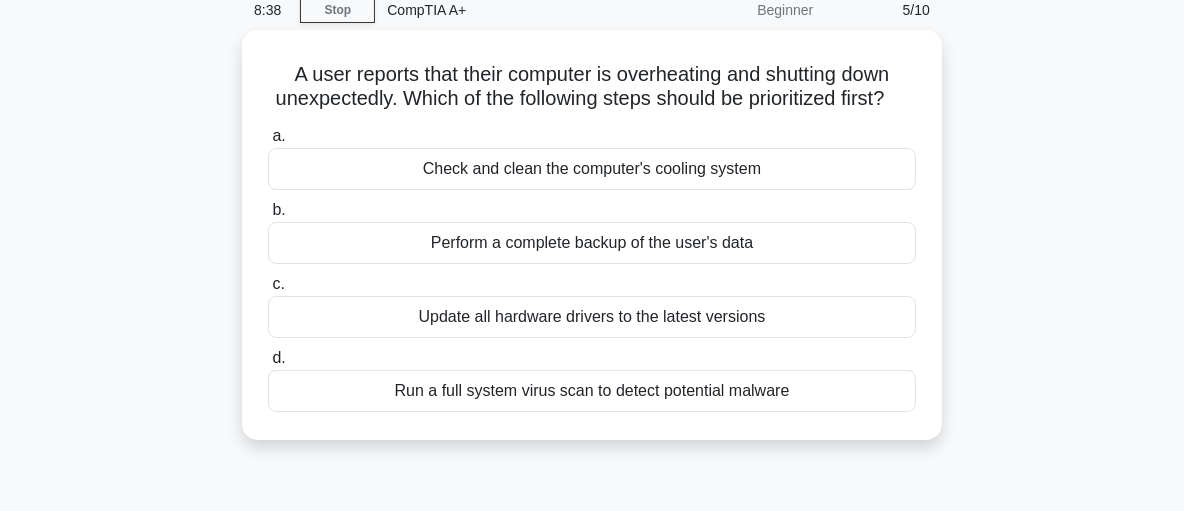 scroll, scrollTop: 93, scrollLeft: 0, axis: vertical 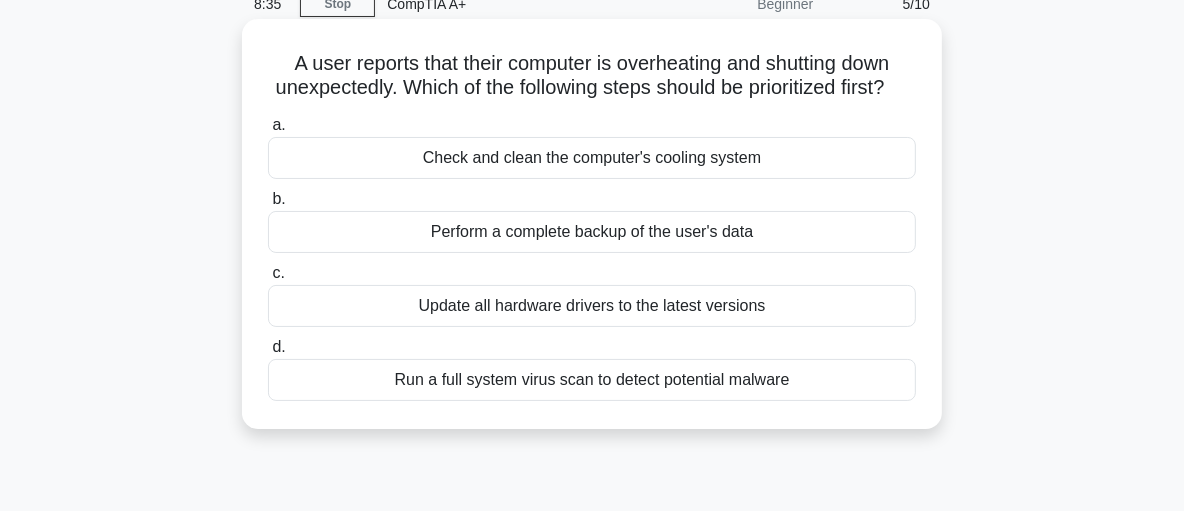click on "Perform a complete backup of the user's data" at bounding box center (592, 232) 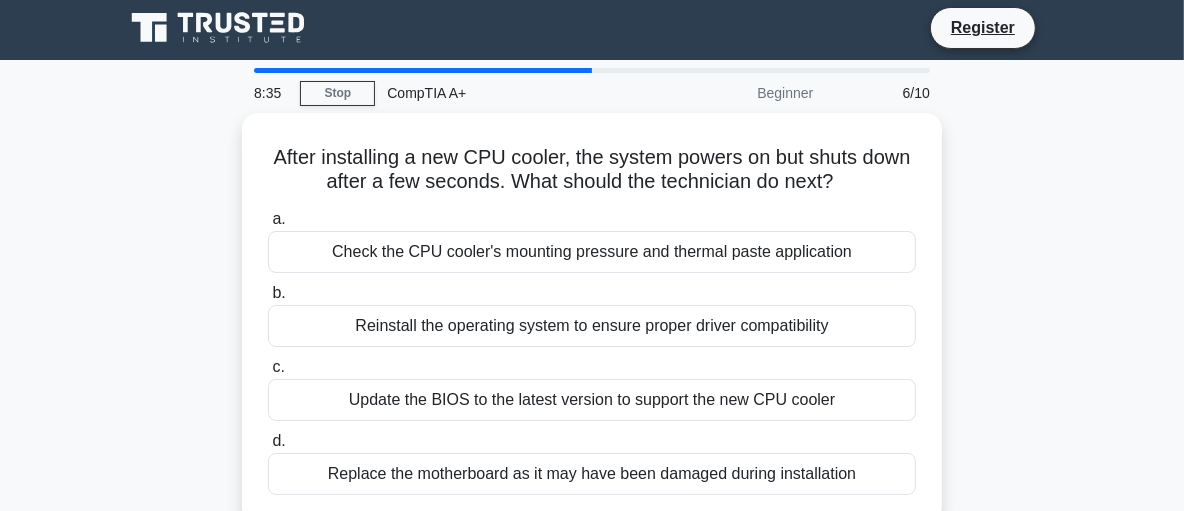 scroll, scrollTop: 0, scrollLeft: 0, axis: both 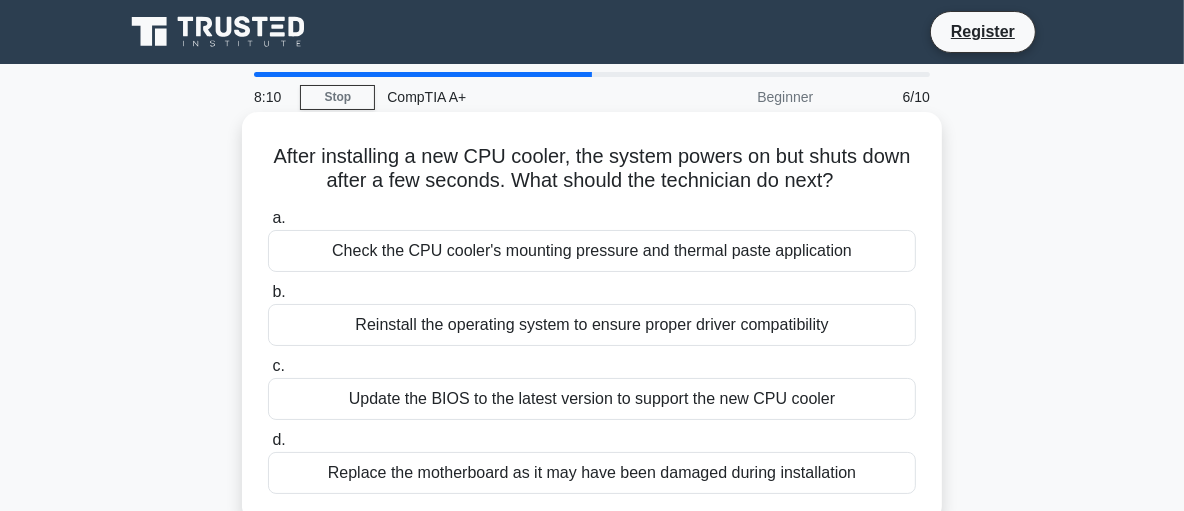 click on "Check the CPU cooler's mounting pressure and thermal paste application" at bounding box center [592, 251] 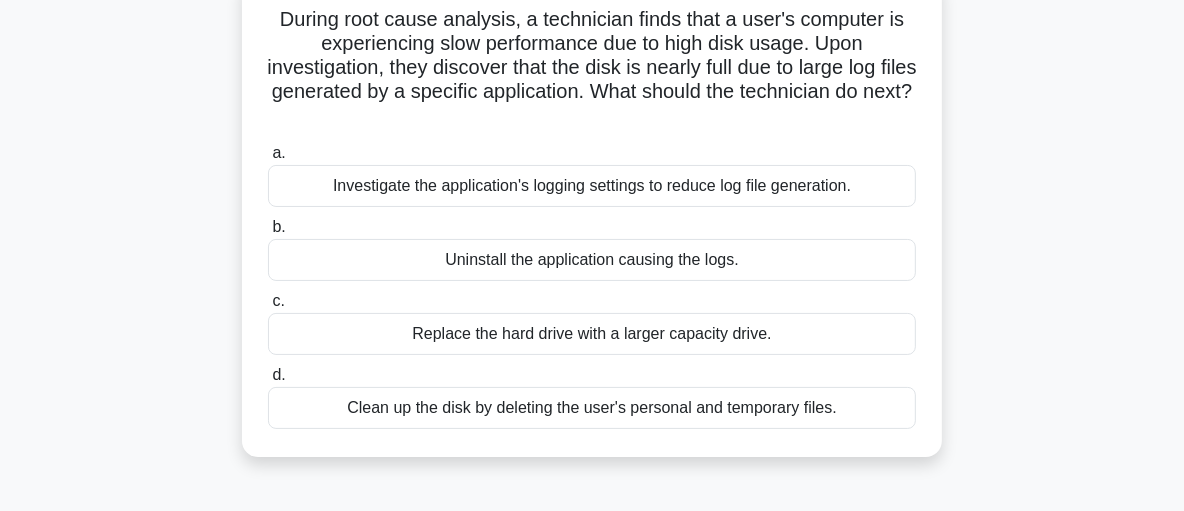 scroll, scrollTop: 145, scrollLeft: 0, axis: vertical 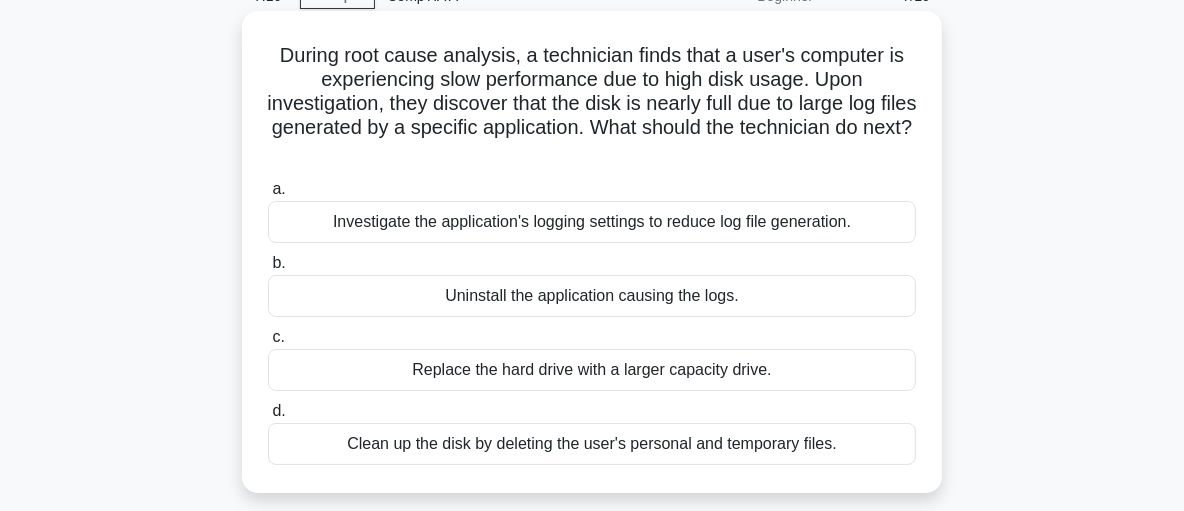 click on "Replace the hard drive with a larger capacity drive." at bounding box center [592, 370] 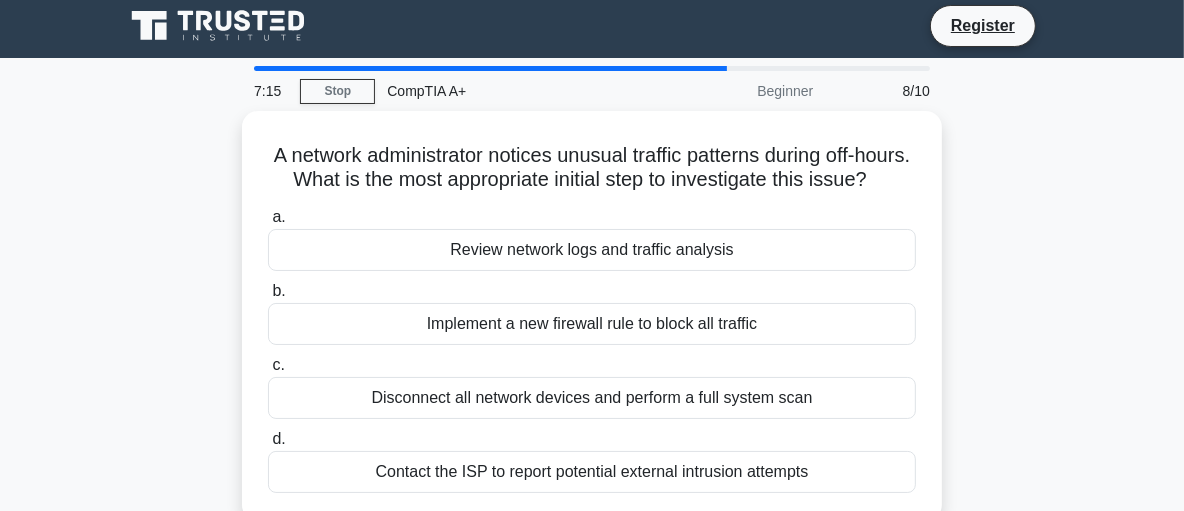 scroll, scrollTop: 0, scrollLeft: 0, axis: both 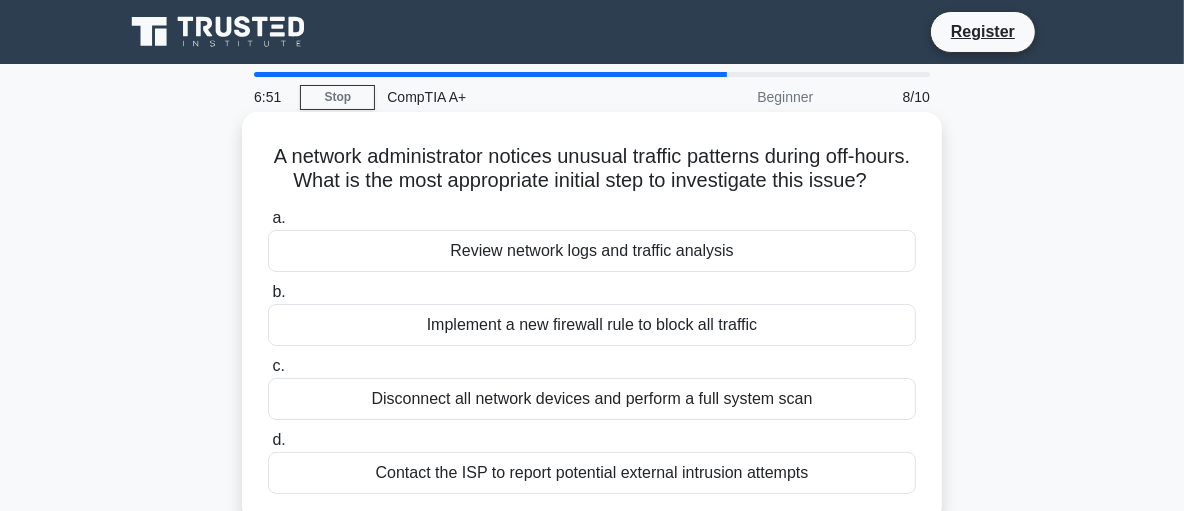 click on "Review network logs and traffic analysis" at bounding box center (592, 251) 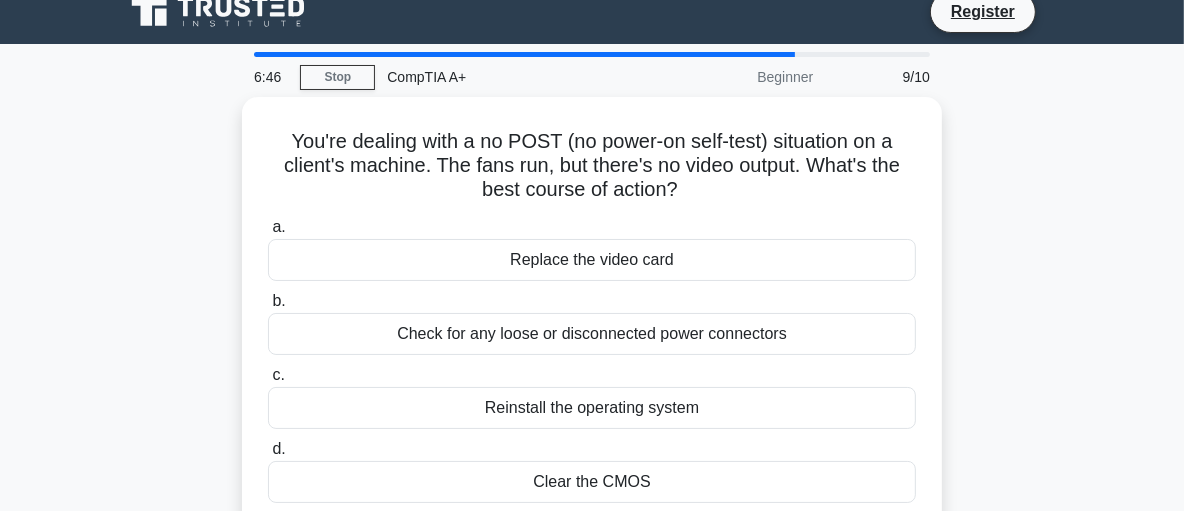 scroll, scrollTop: 0, scrollLeft: 0, axis: both 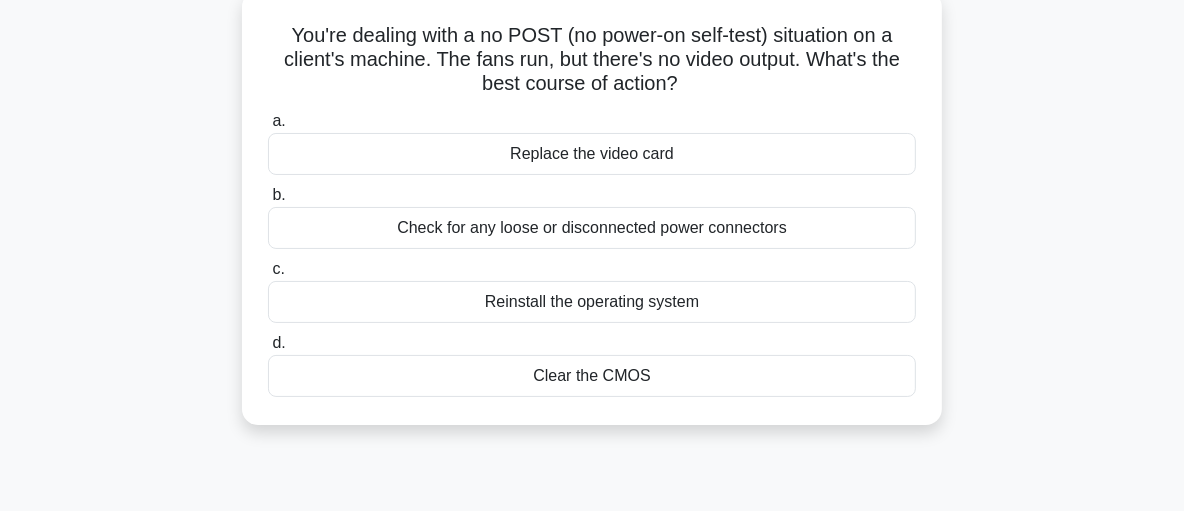 click on "Check for any loose or disconnected power connectors" at bounding box center (592, 228) 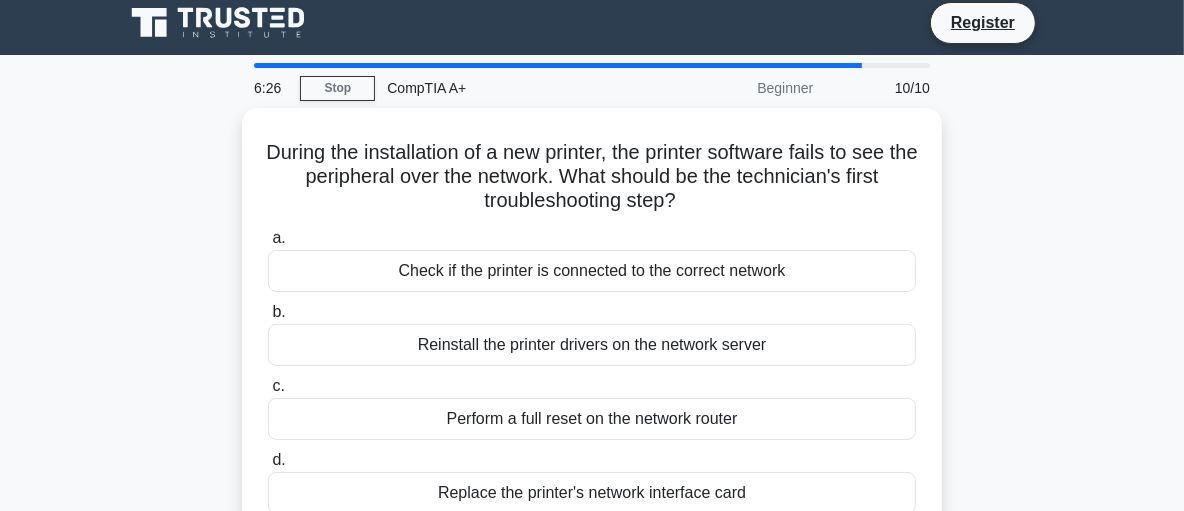 scroll, scrollTop: 0, scrollLeft: 0, axis: both 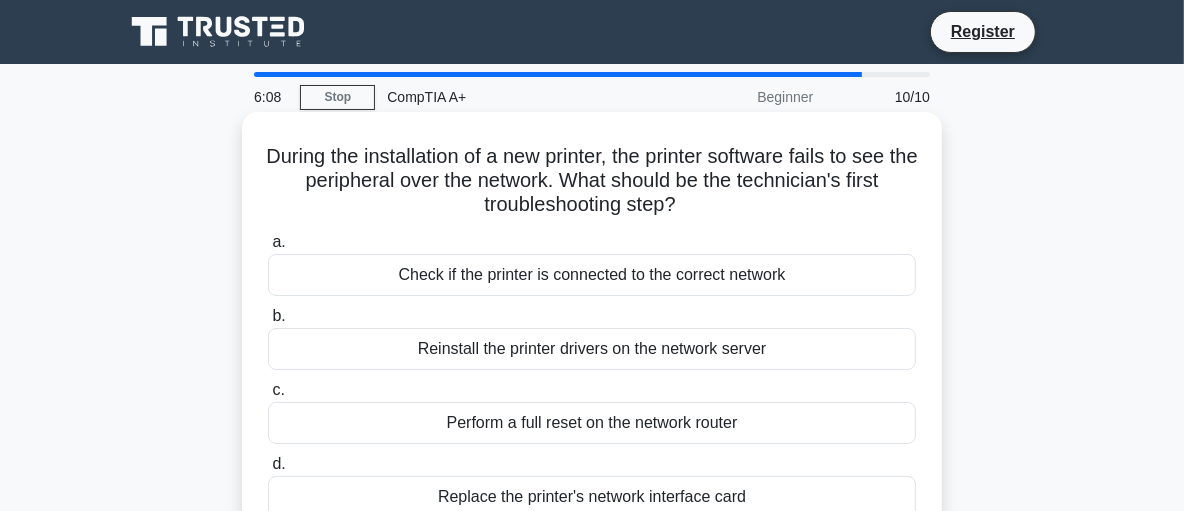 click on "Check if the printer is connected to the correct network" at bounding box center [592, 275] 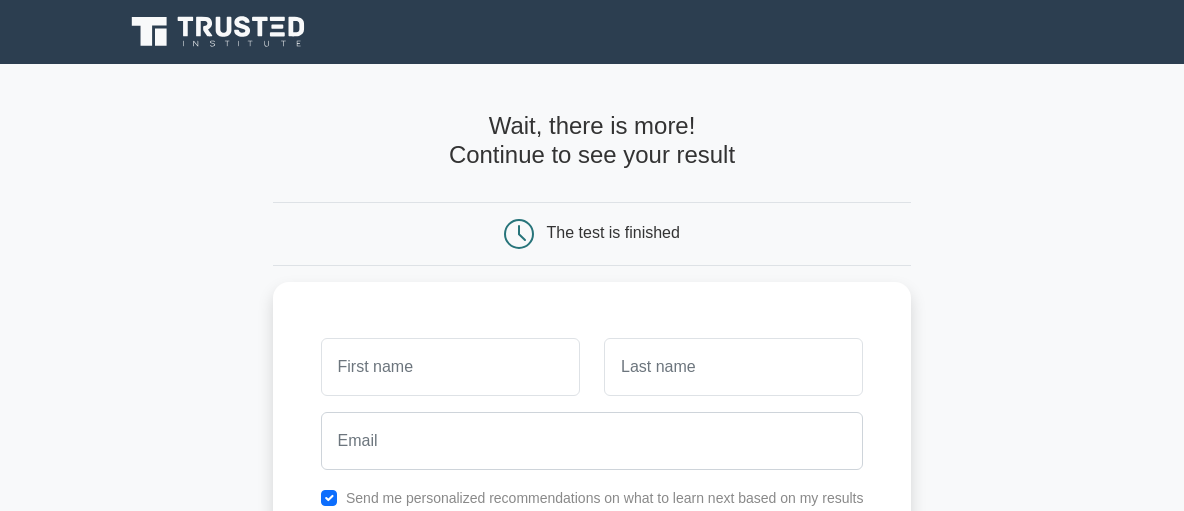 scroll, scrollTop: 0, scrollLeft: 0, axis: both 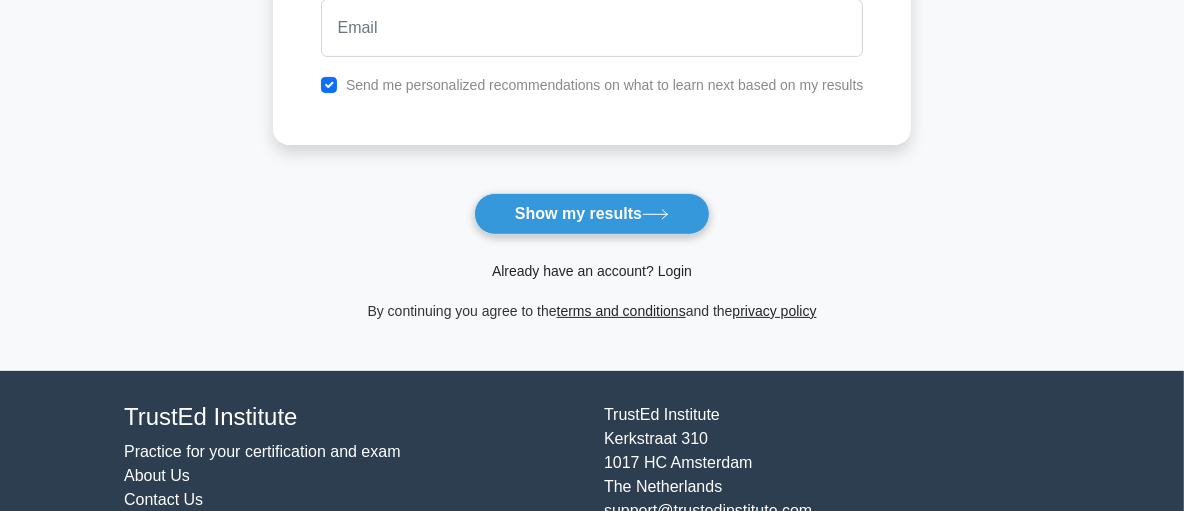 click on "Already have an account? Login" at bounding box center (592, 271) 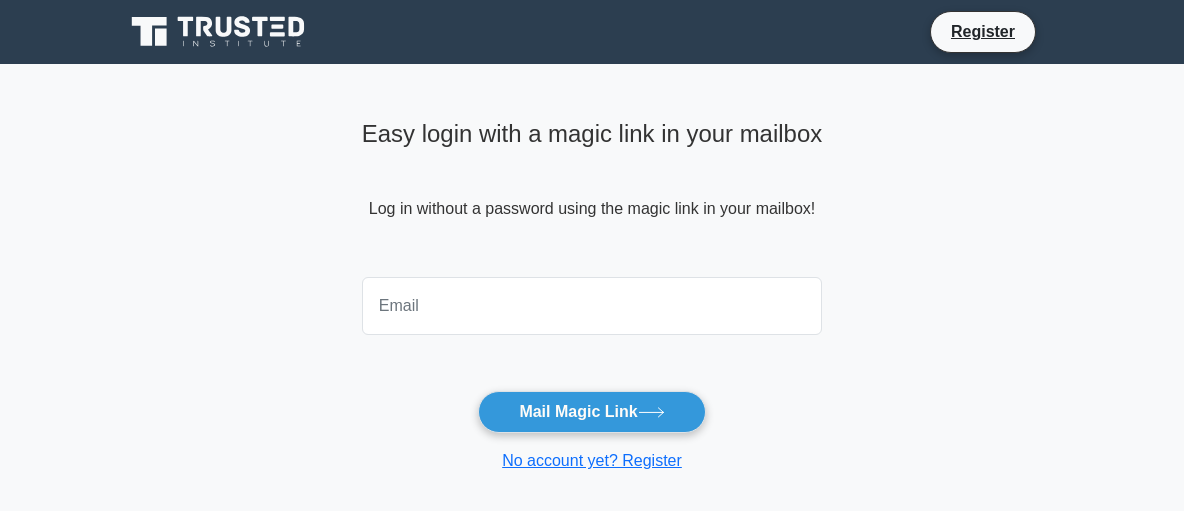 scroll, scrollTop: 0, scrollLeft: 0, axis: both 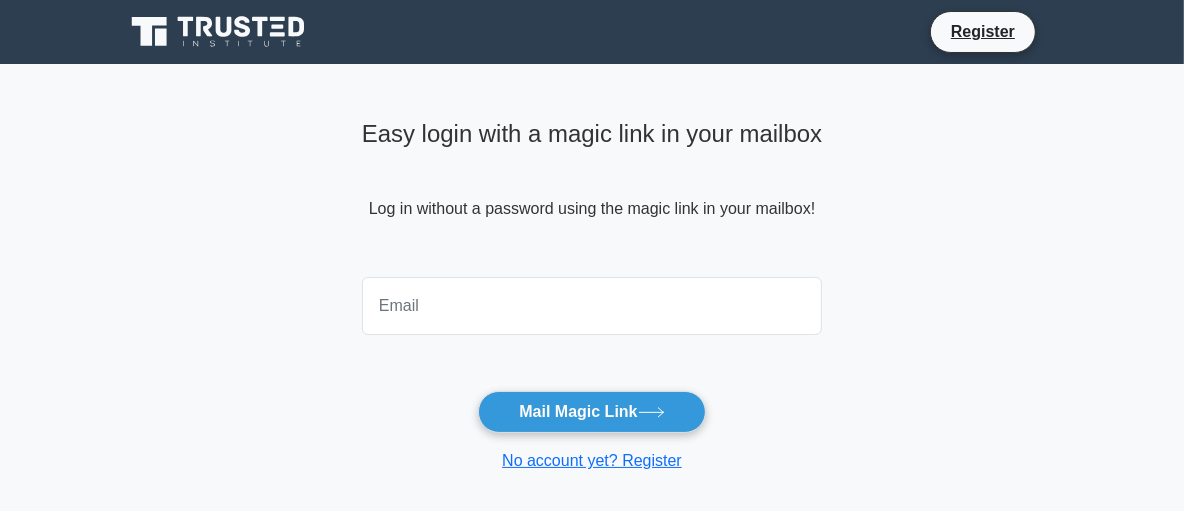 click at bounding box center (592, 306) 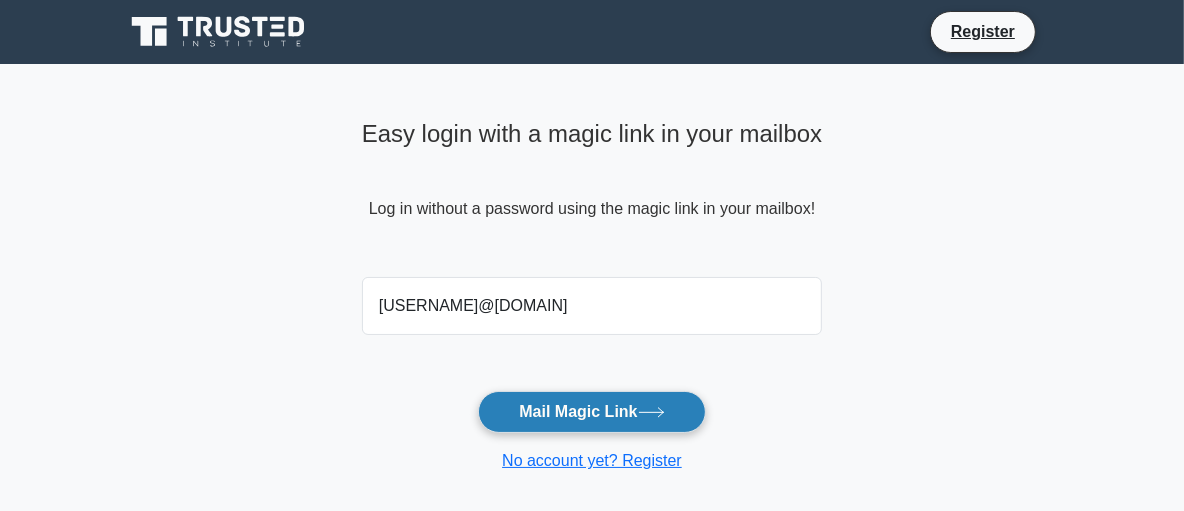 click on "Mail Magic Link" at bounding box center (591, 412) 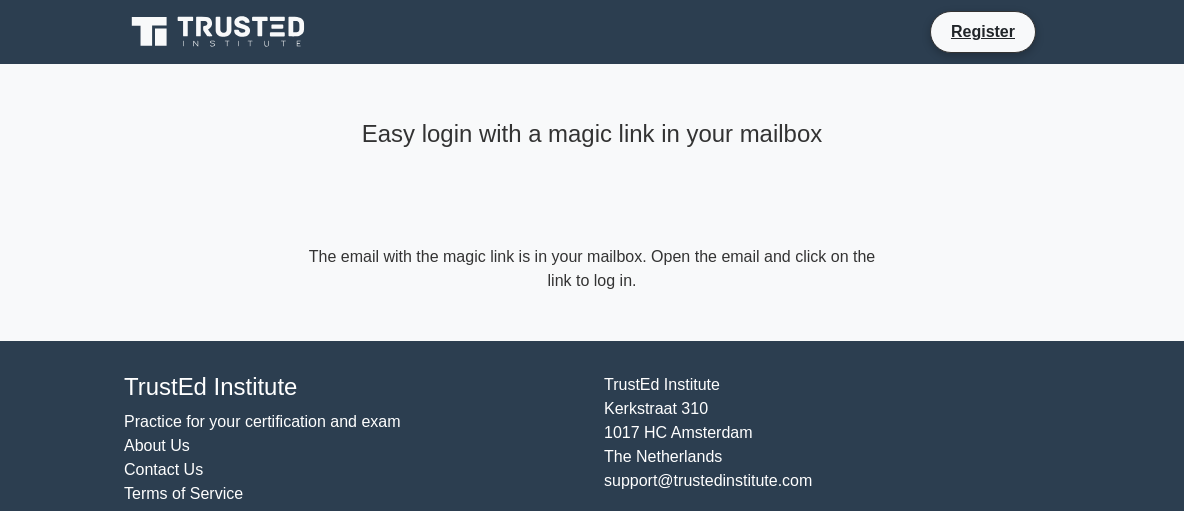 scroll, scrollTop: 0, scrollLeft: 0, axis: both 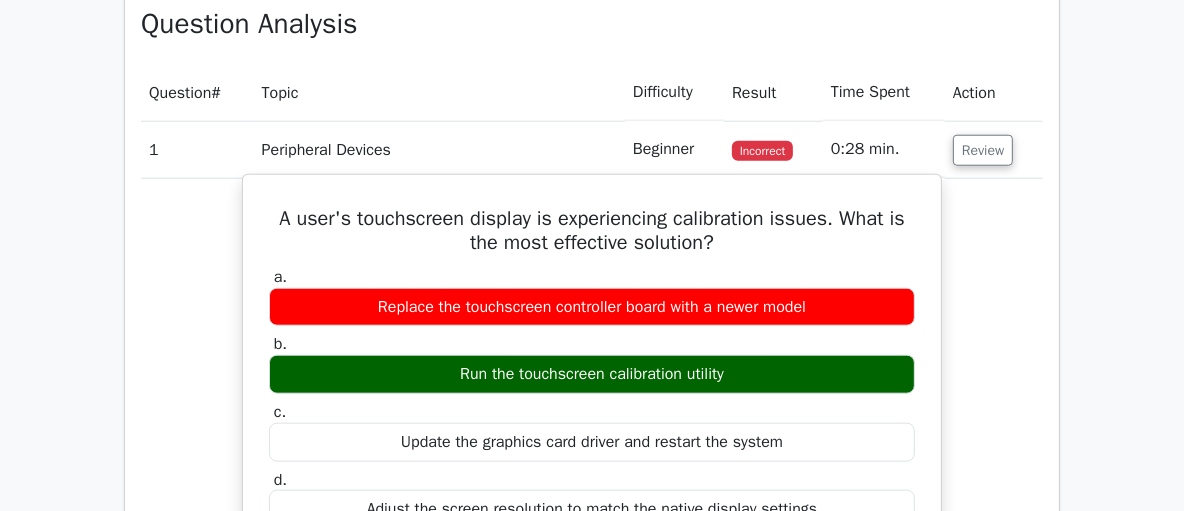 drag, startPoint x: 736, startPoint y: 366, endPoint x: 450, endPoint y: 369, distance: 286.01575 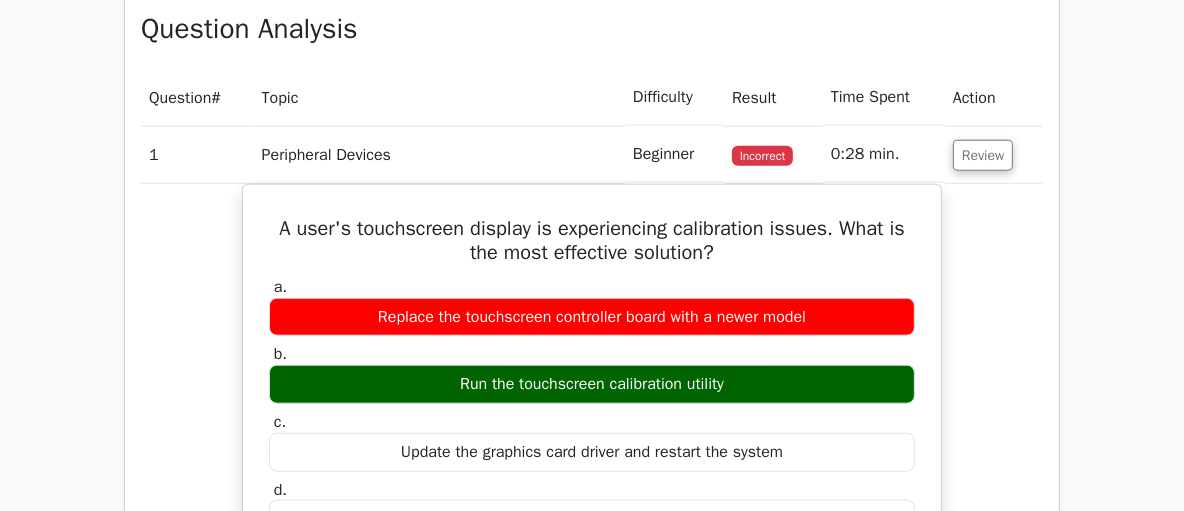 drag, startPoint x: 1183, startPoint y: 193, endPoint x: 1188, endPoint y: 208, distance: 15.811388 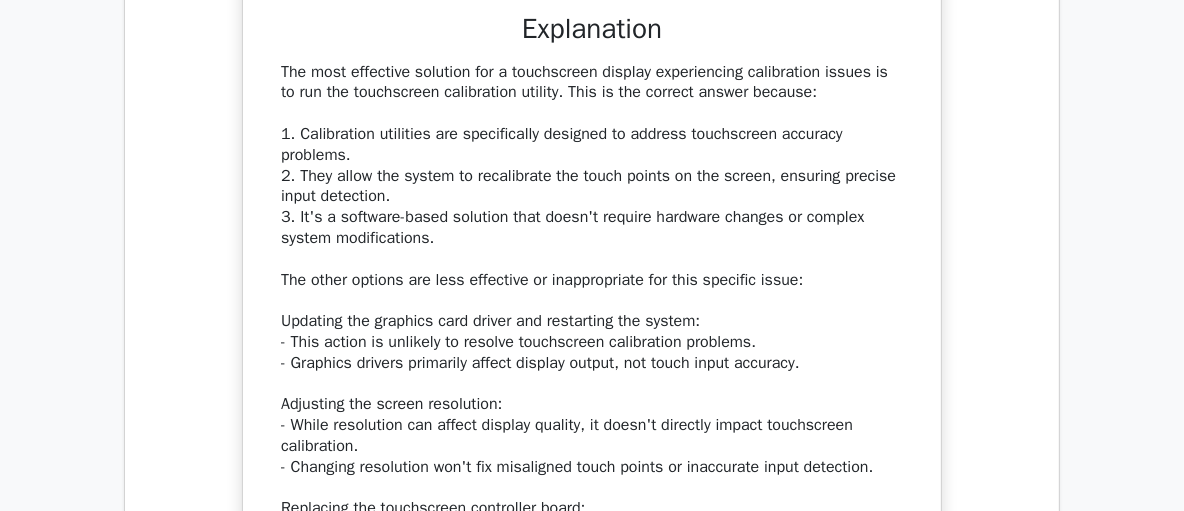 scroll, scrollTop: 2038, scrollLeft: 0, axis: vertical 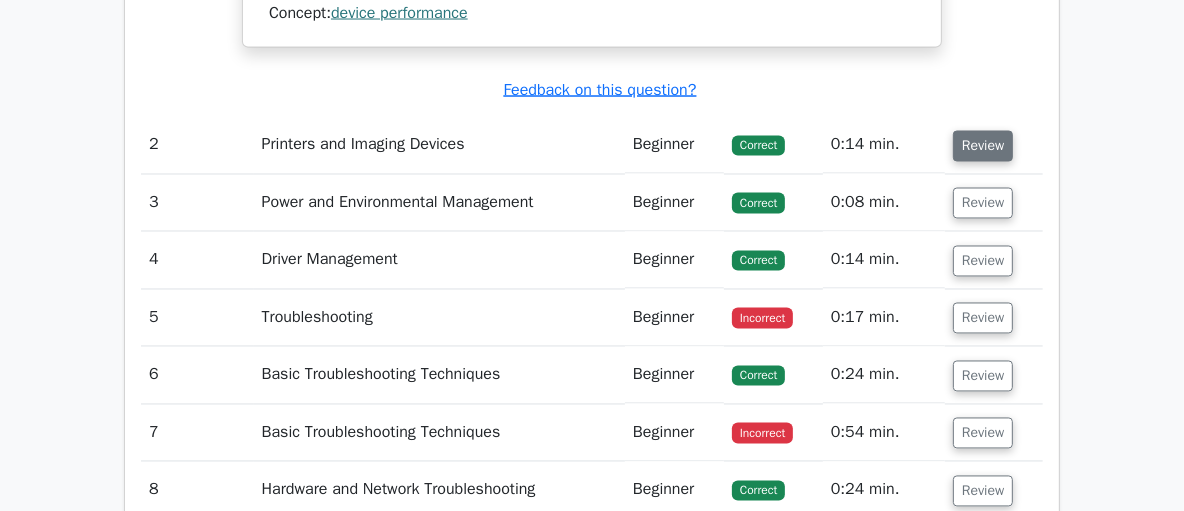 click on "Review" at bounding box center (983, 146) 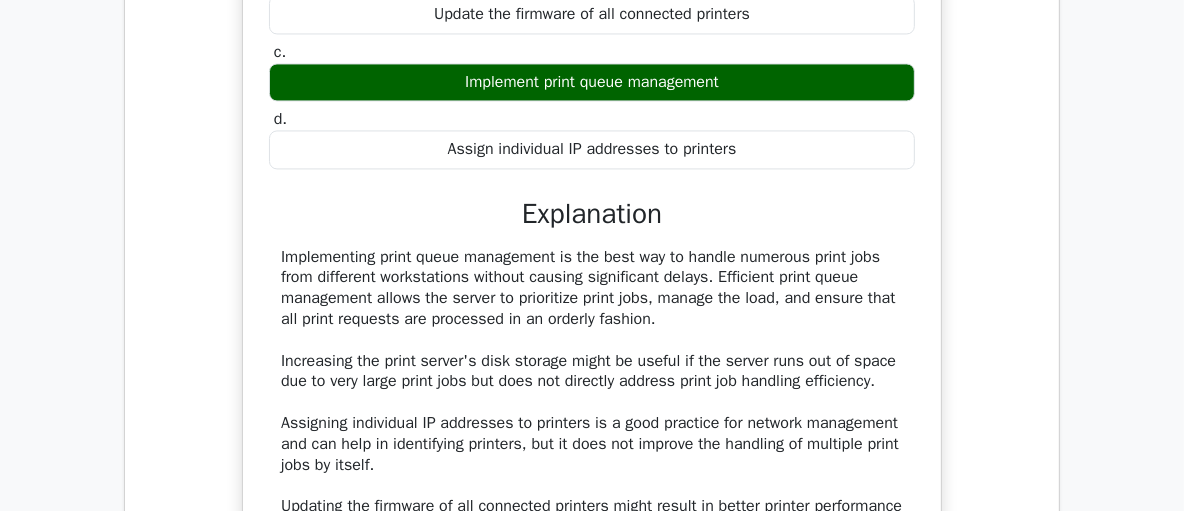 scroll, scrollTop: 3138, scrollLeft: 0, axis: vertical 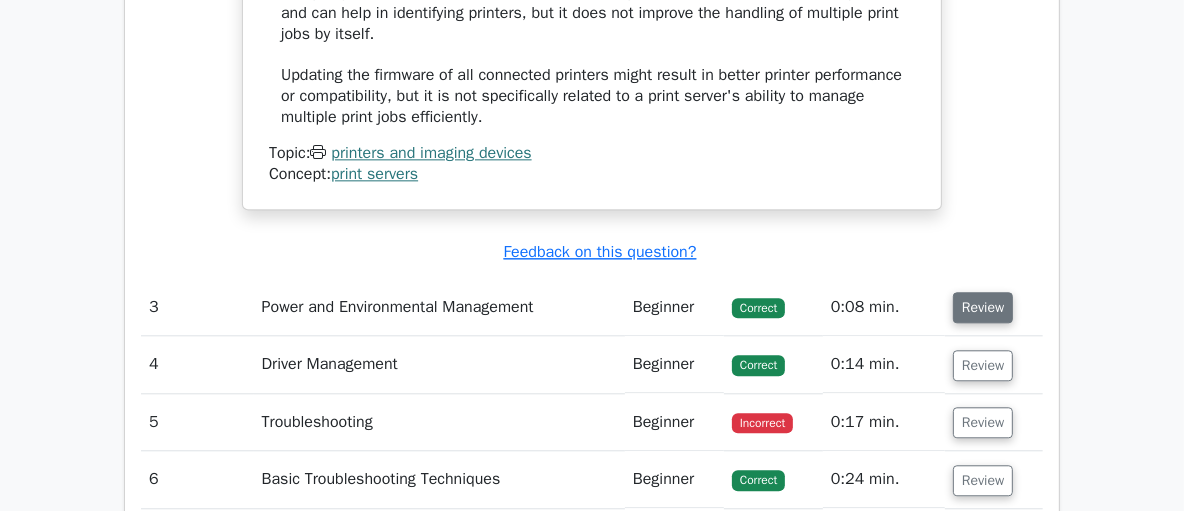 click on "Review" at bounding box center [983, 307] 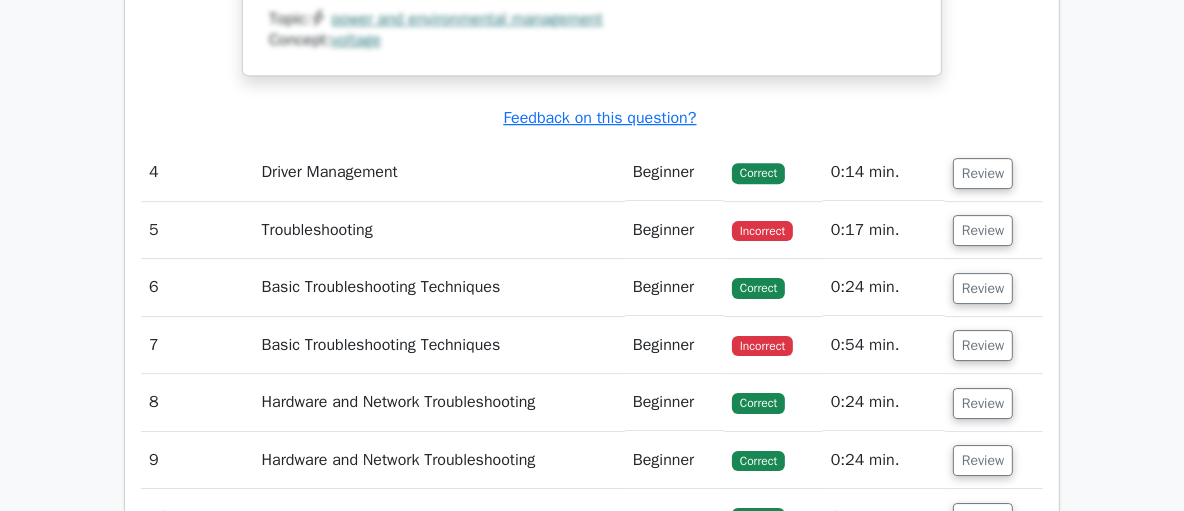 scroll, scrollTop: 4804, scrollLeft: 0, axis: vertical 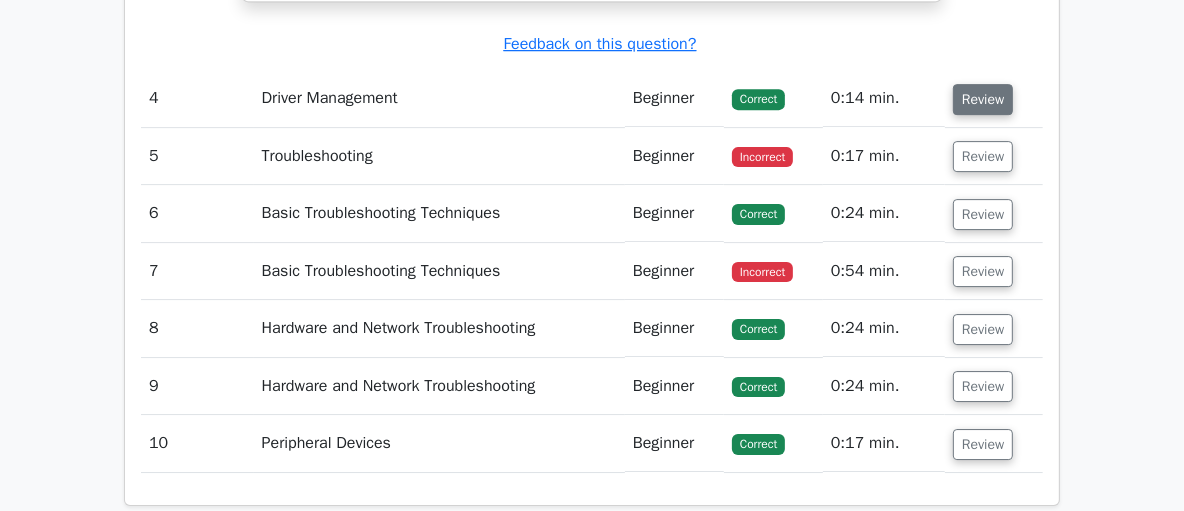click on "Review" at bounding box center (983, 99) 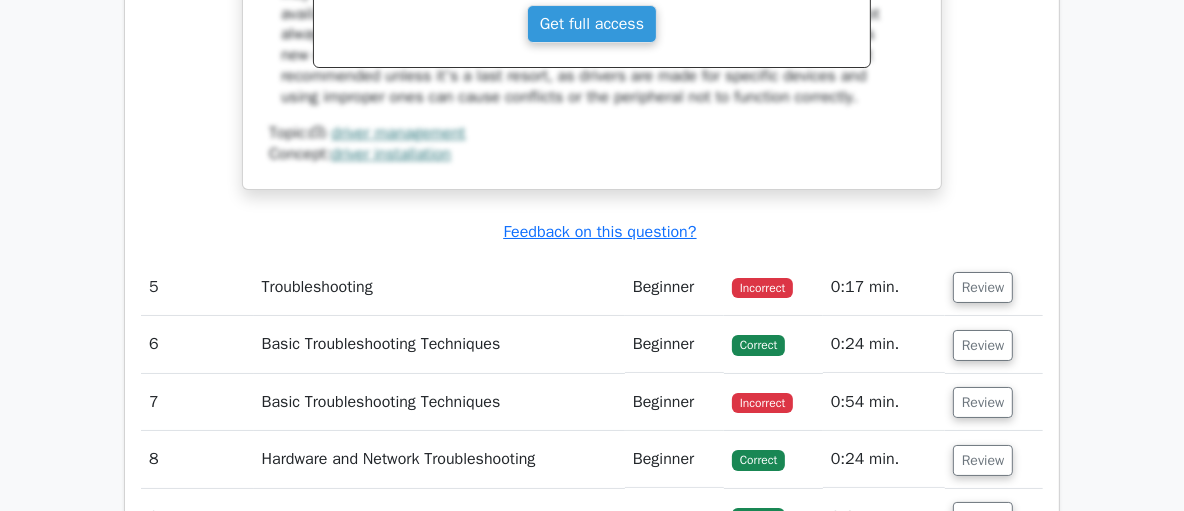 scroll, scrollTop: 5580, scrollLeft: 0, axis: vertical 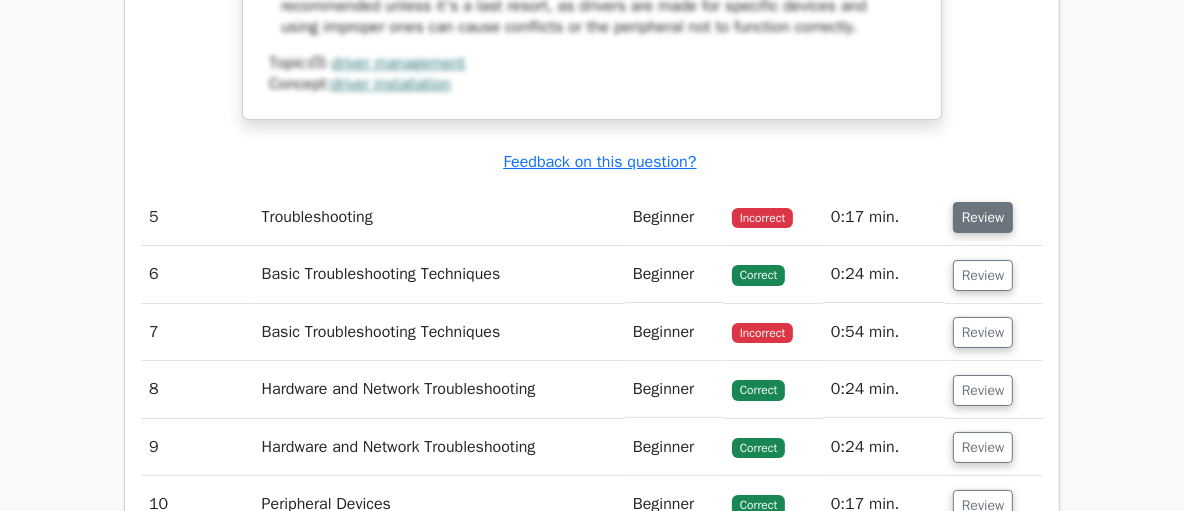 click on "Review" at bounding box center (983, 217) 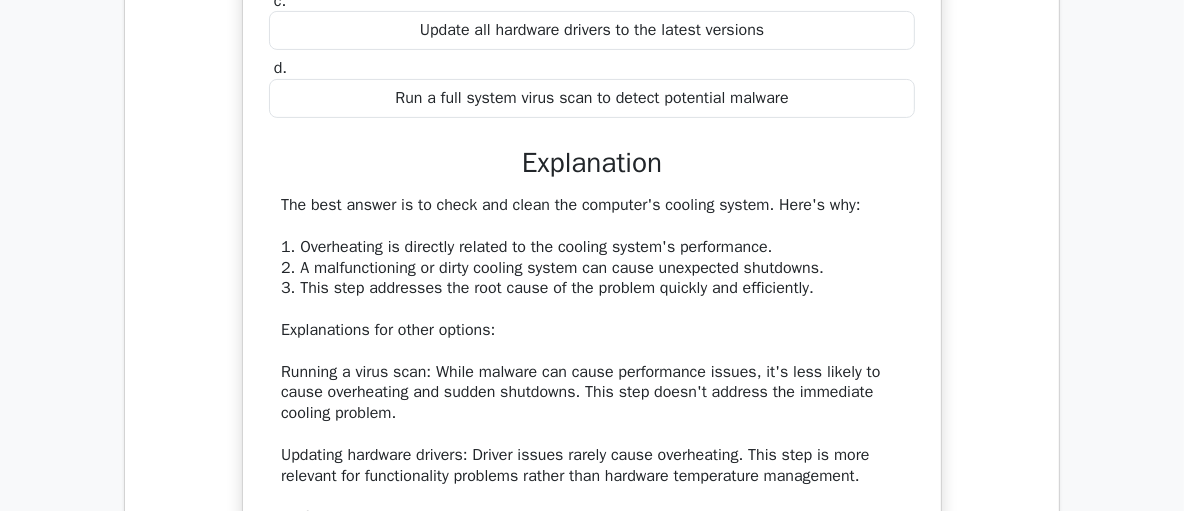 scroll, scrollTop: 6084, scrollLeft: 0, axis: vertical 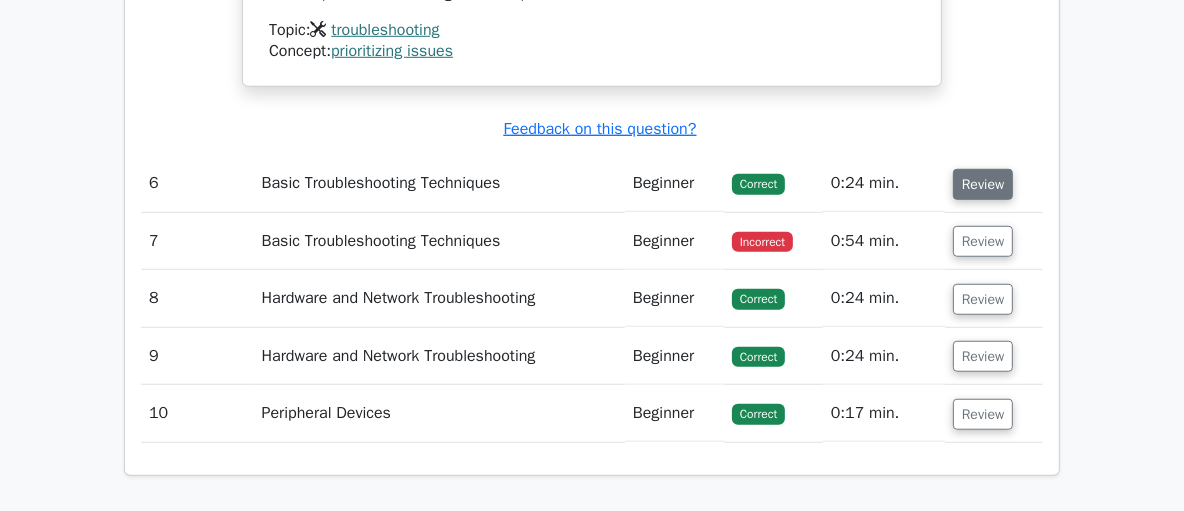 click on "Review" at bounding box center (983, 184) 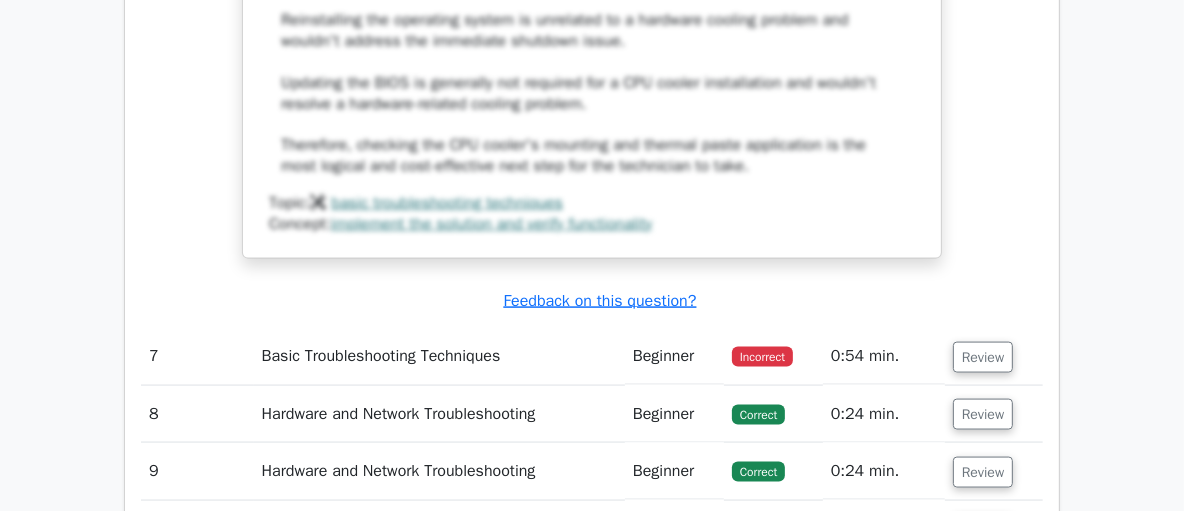 scroll, scrollTop: 7783, scrollLeft: 0, axis: vertical 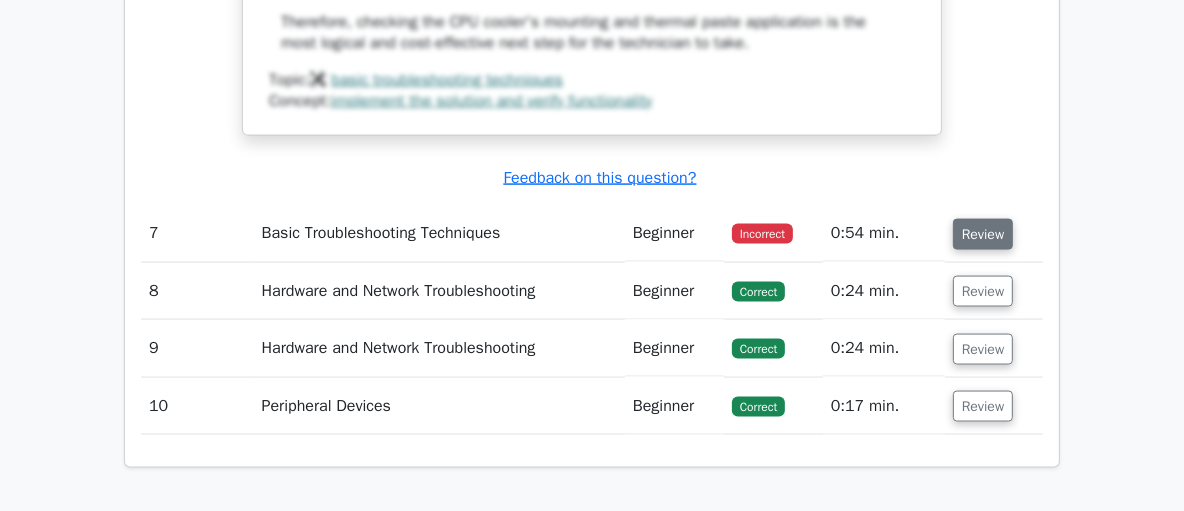 click on "Review" at bounding box center (983, 234) 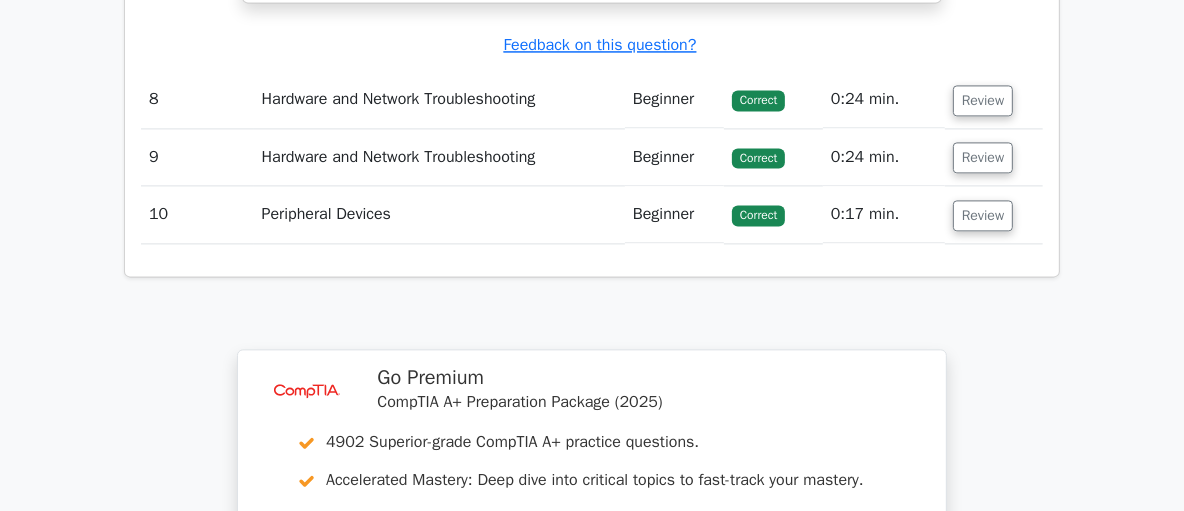 scroll, scrollTop: 8907, scrollLeft: 0, axis: vertical 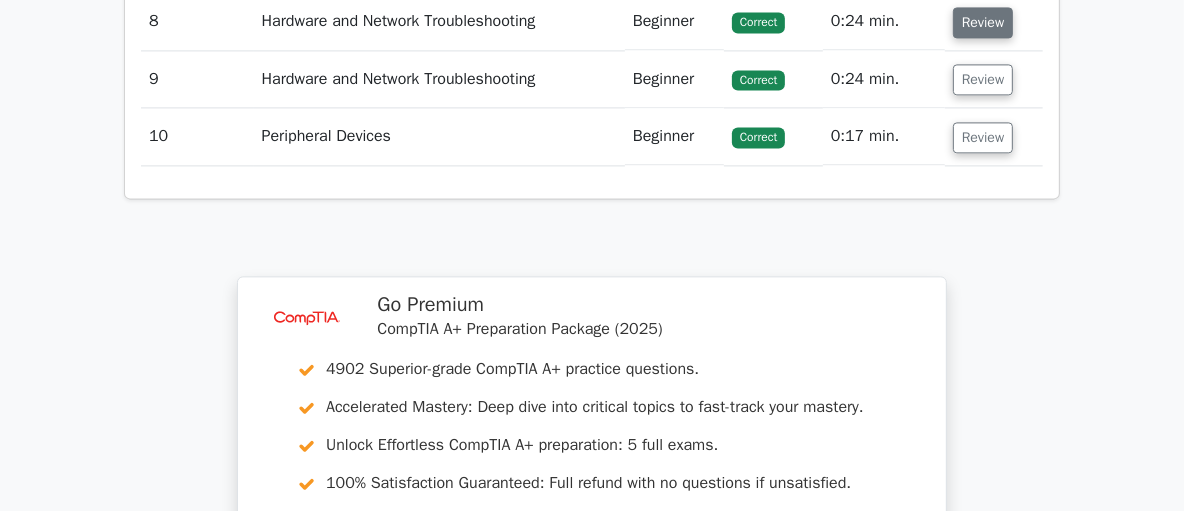 click on "Review" at bounding box center [983, 22] 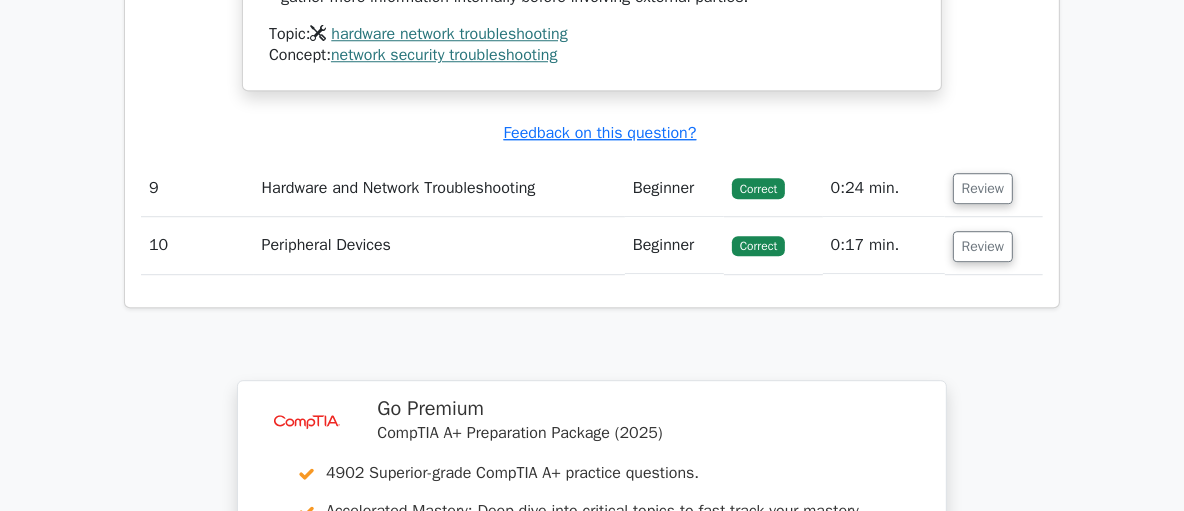 scroll, scrollTop: 9865, scrollLeft: 0, axis: vertical 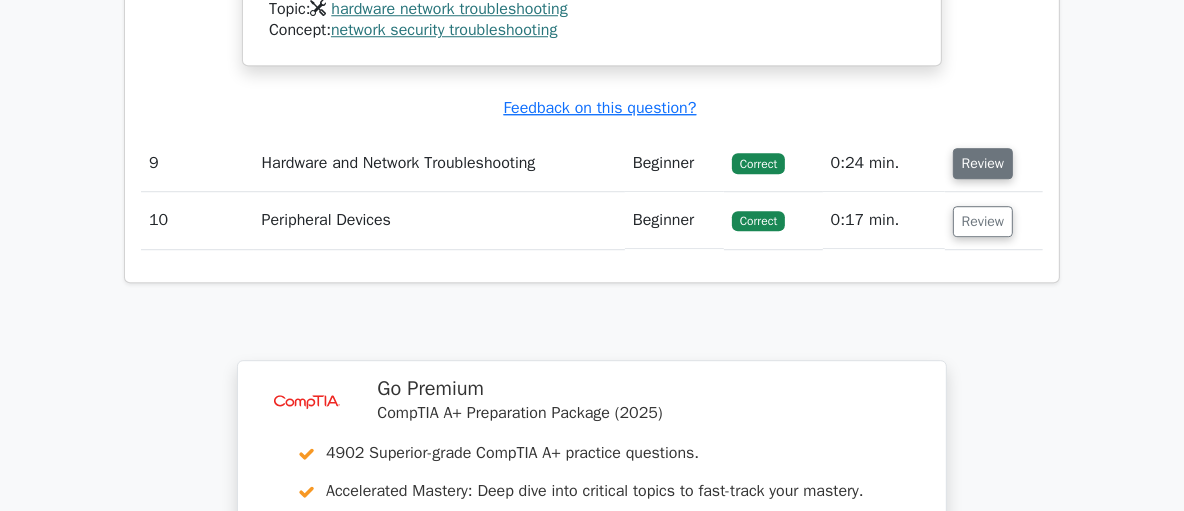 click on "Review" at bounding box center [983, 163] 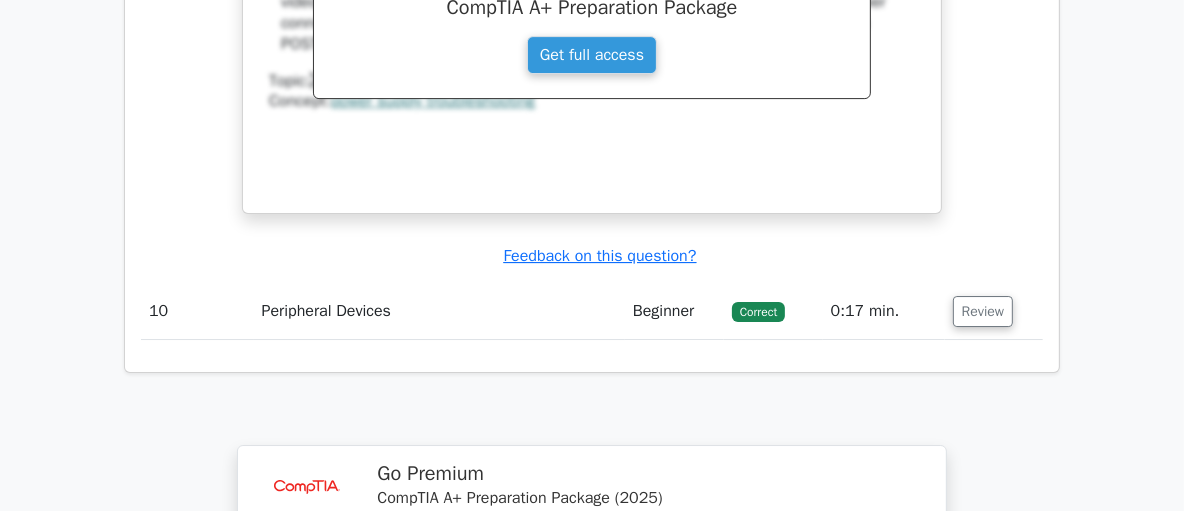 scroll, scrollTop: 10676, scrollLeft: 0, axis: vertical 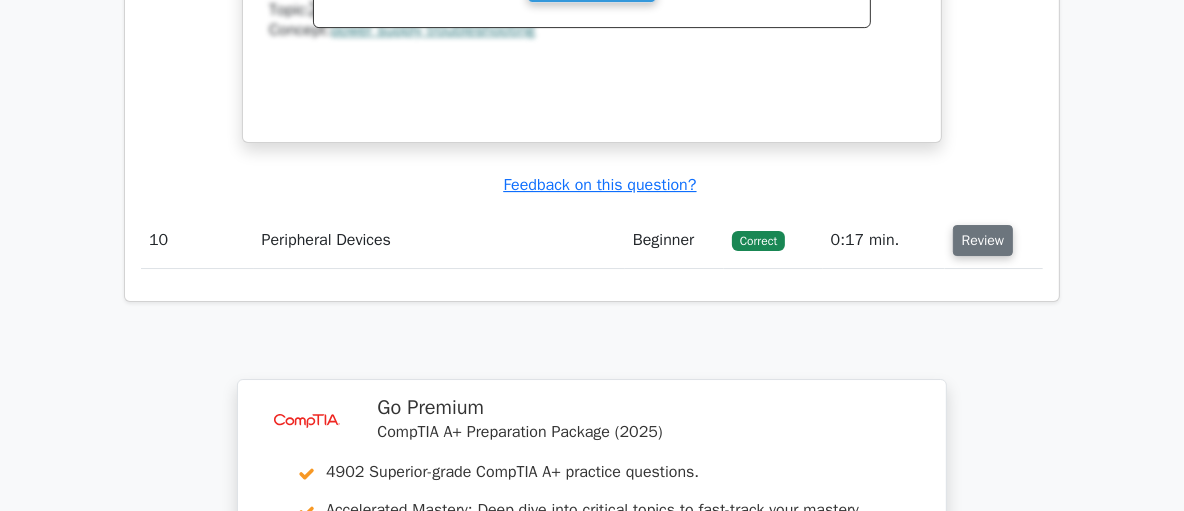 click on "Review" at bounding box center [983, 240] 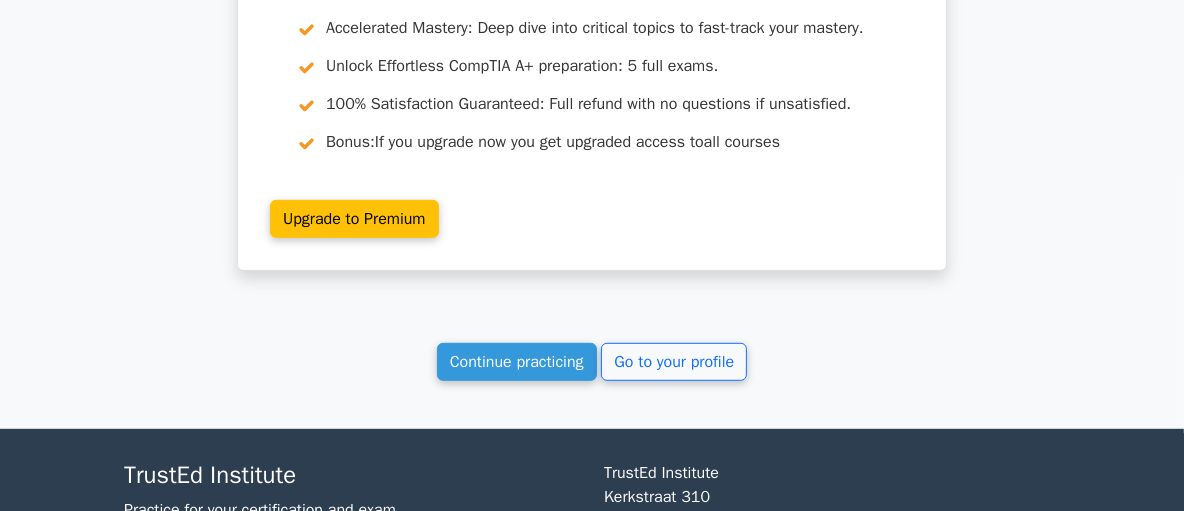 scroll, scrollTop: 12217, scrollLeft: 0, axis: vertical 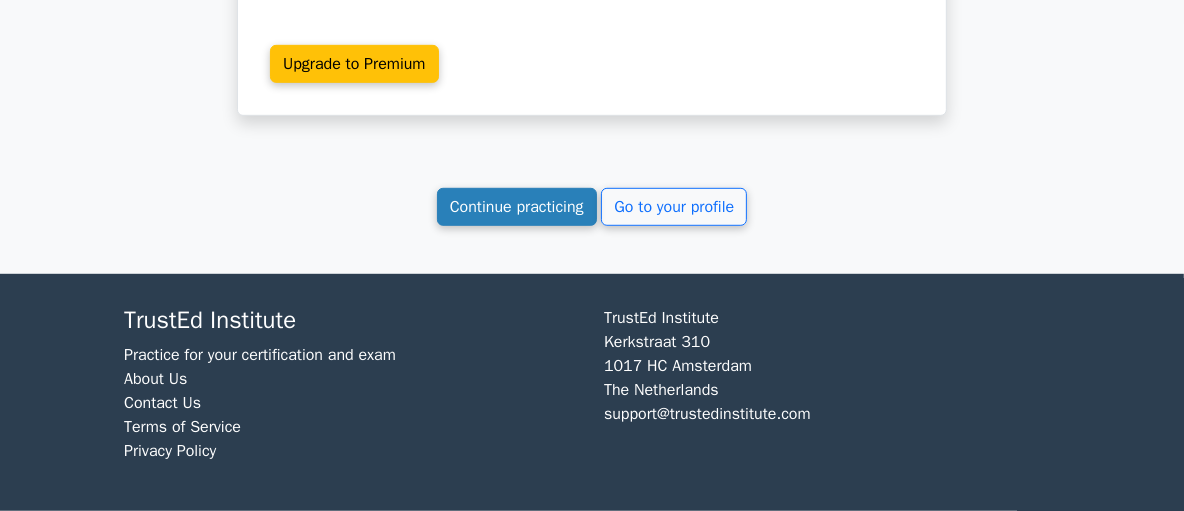 click on "Continue practicing" at bounding box center [517, 207] 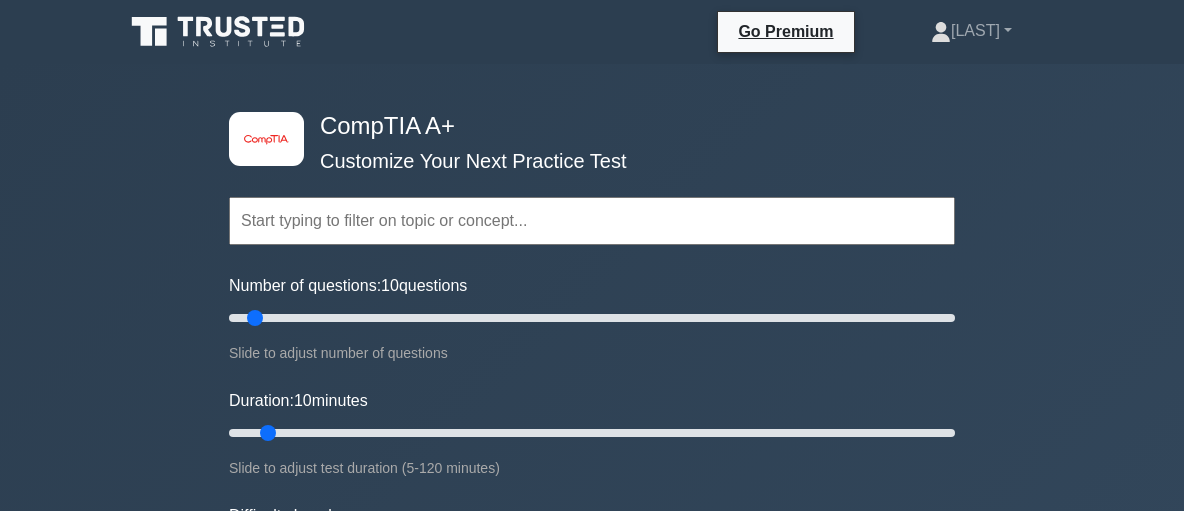 scroll, scrollTop: 0, scrollLeft: 0, axis: both 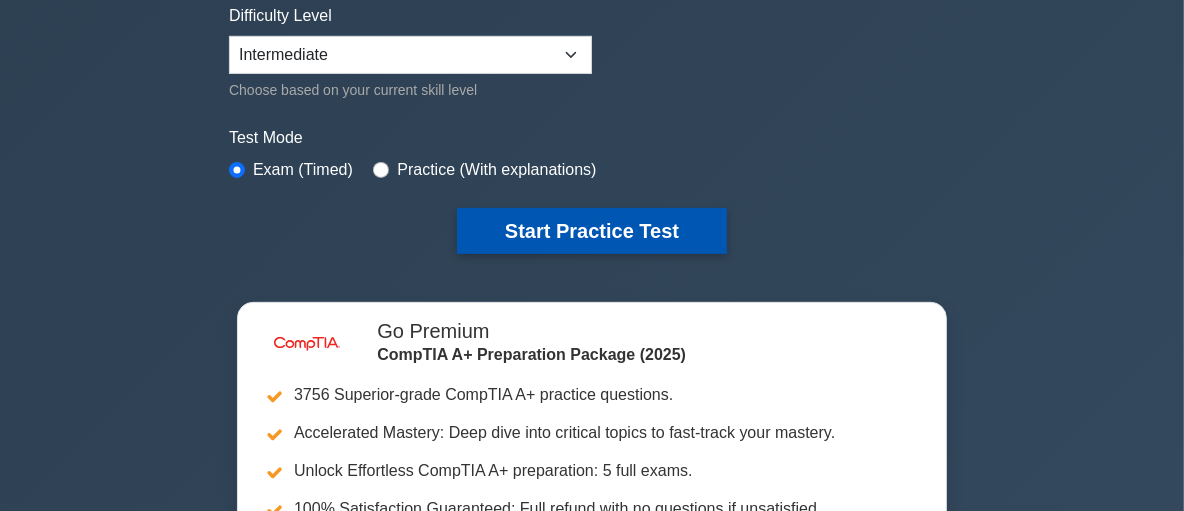 click on "Start Practice Test" at bounding box center [592, 231] 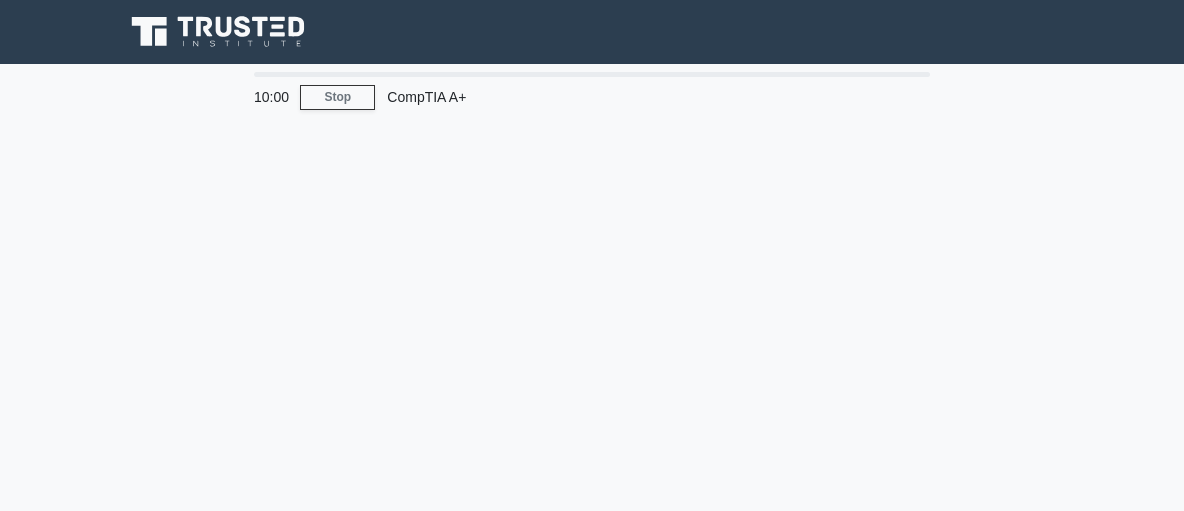 scroll, scrollTop: 0, scrollLeft: 0, axis: both 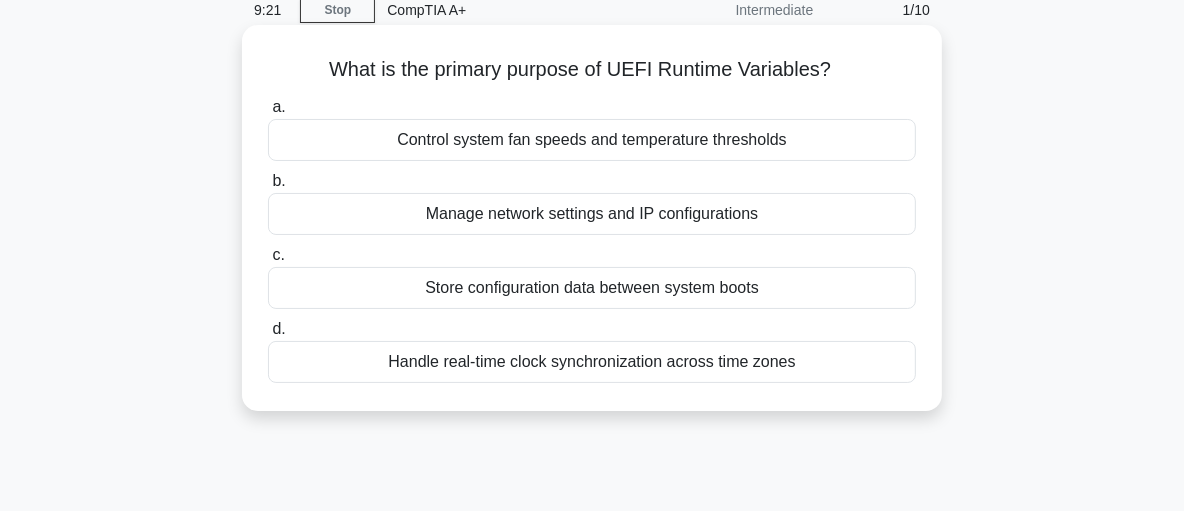 click on "Store configuration data between system boots" at bounding box center (592, 288) 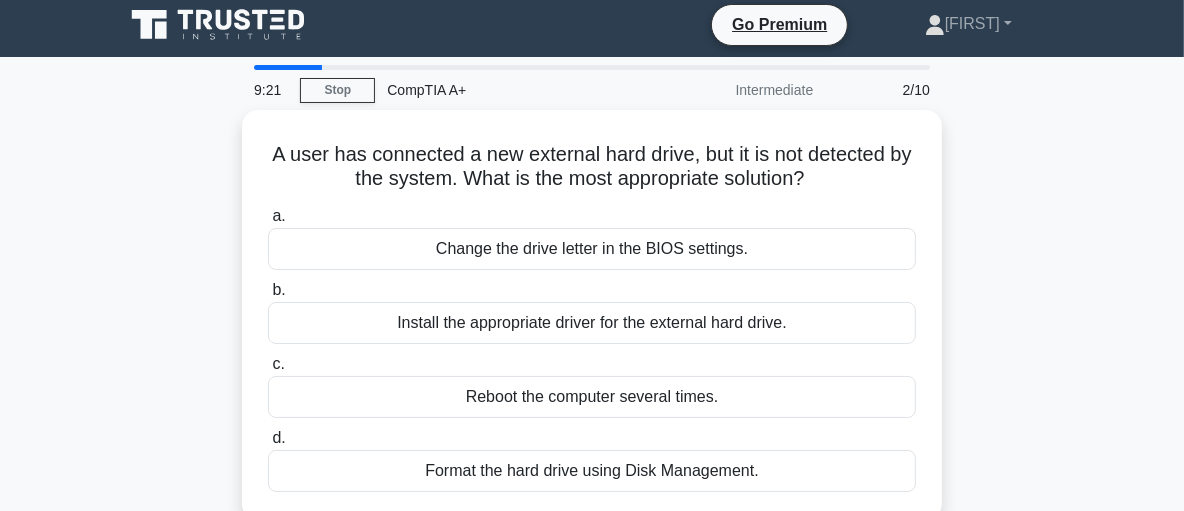 scroll, scrollTop: 0, scrollLeft: 0, axis: both 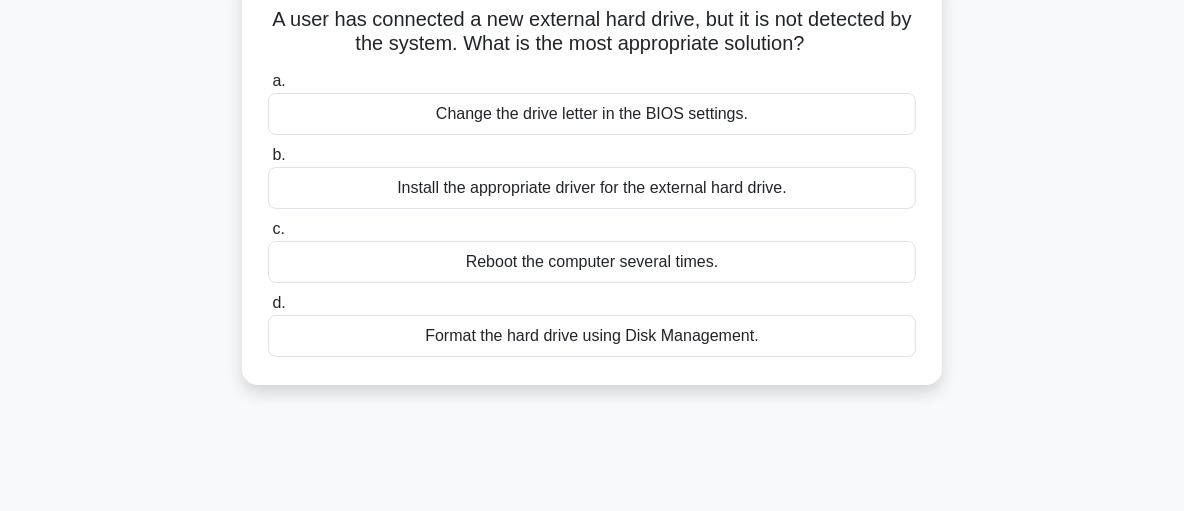 click on "Install the appropriate driver for the external hard drive." at bounding box center [592, 188] 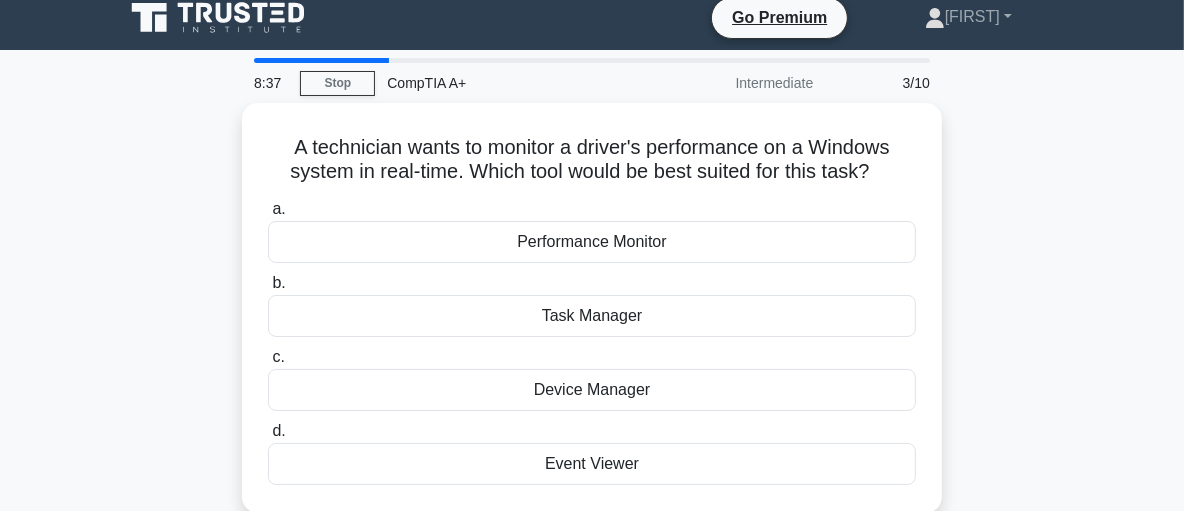 scroll, scrollTop: 0, scrollLeft: 0, axis: both 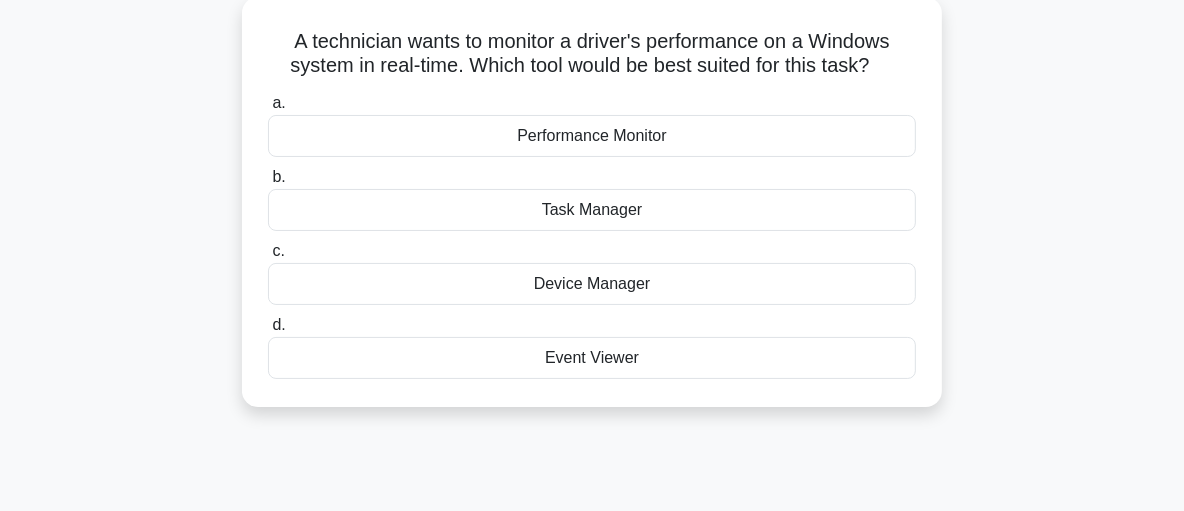 click on "Device Manager" at bounding box center (592, 284) 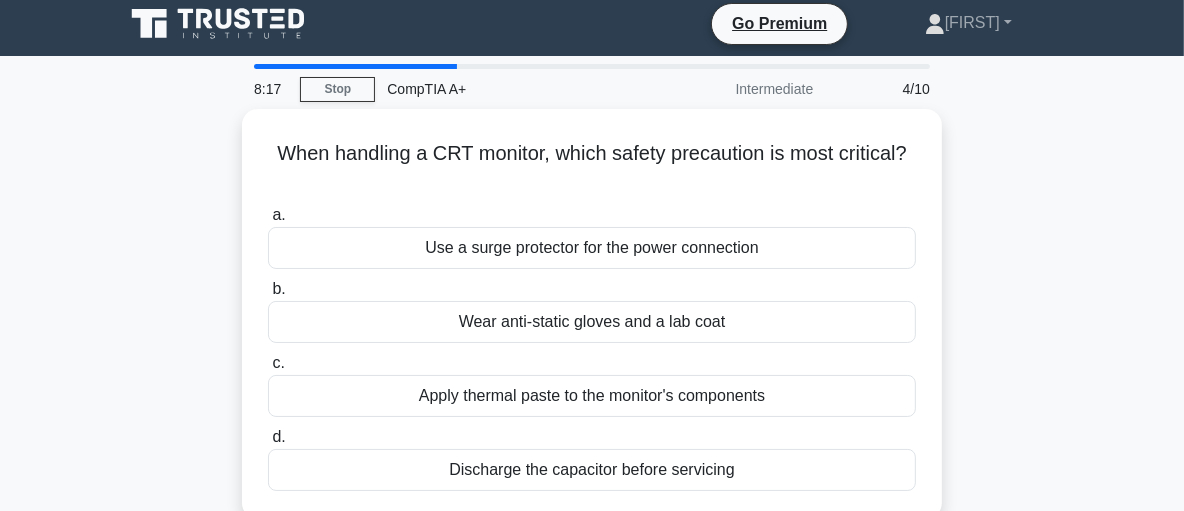 scroll, scrollTop: 0, scrollLeft: 0, axis: both 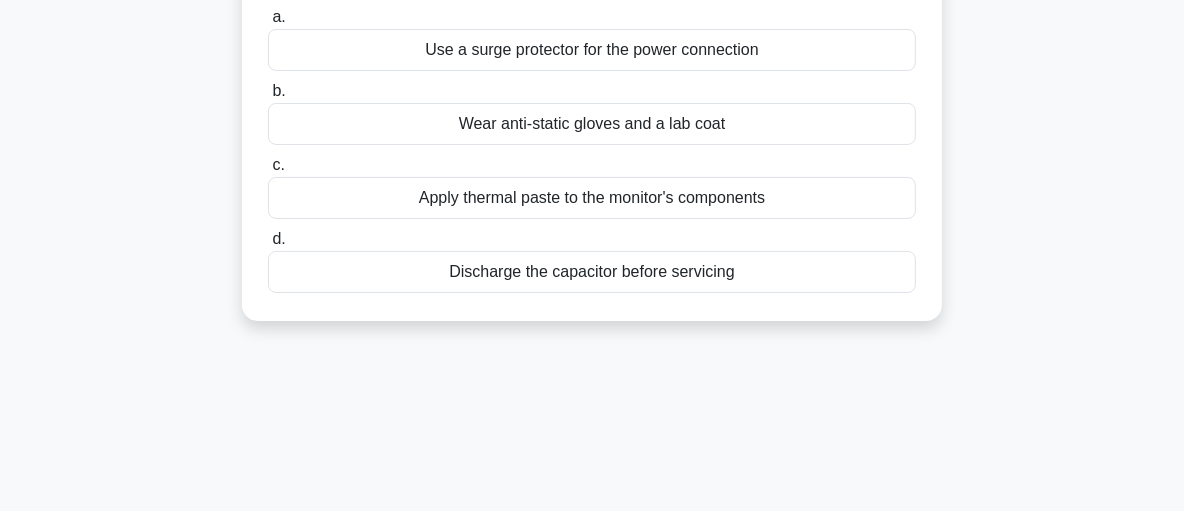 click on "Discharge the capacitor before servicing" at bounding box center [592, 272] 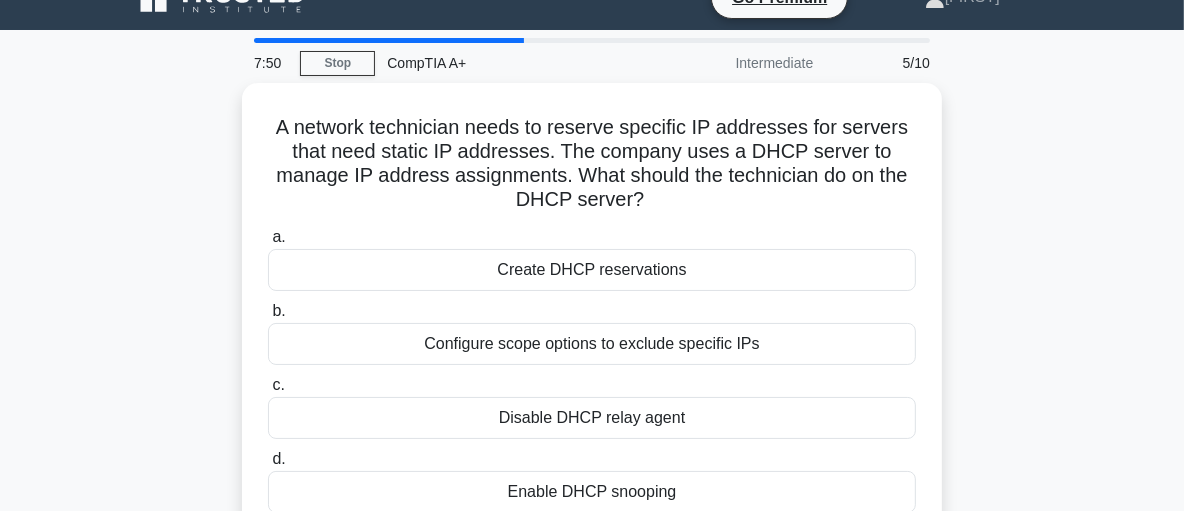 scroll, scrollTop: 0, scrollLeft: 0, axis: both 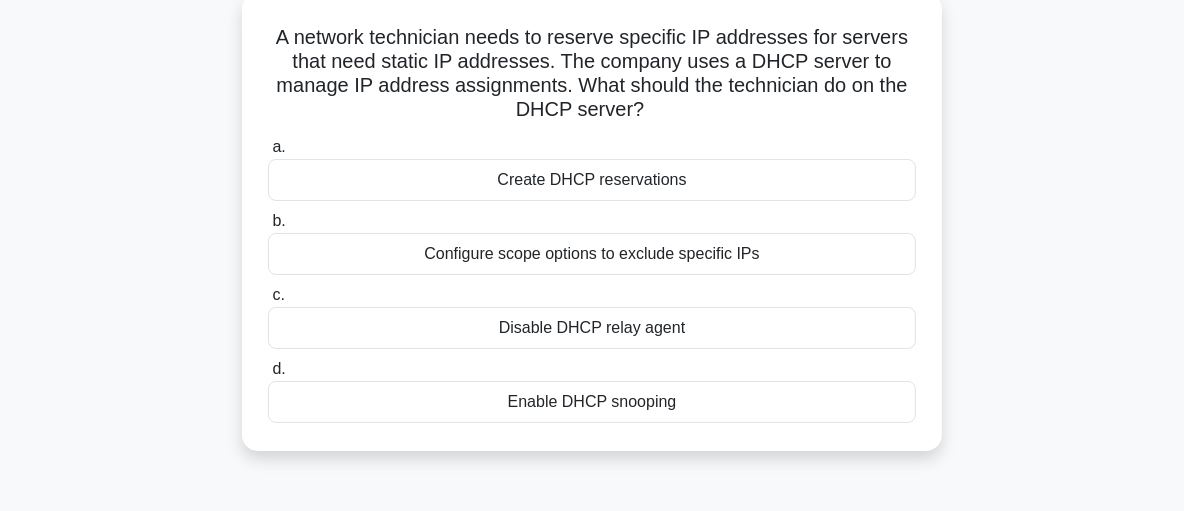 click on "Create DHCP reservations" at bounding box center (592, 180) 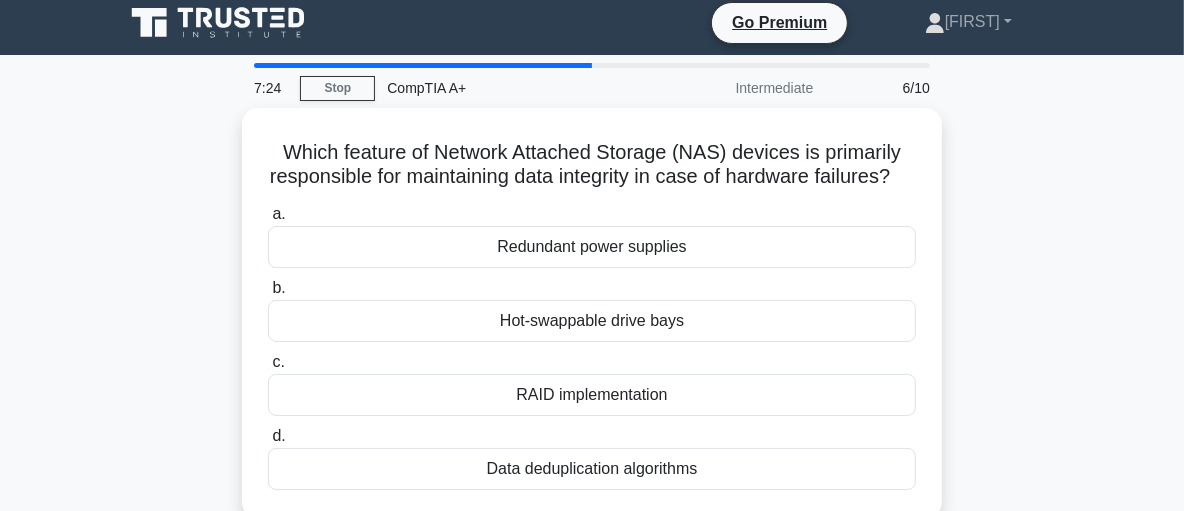 scroll, scrollTop: 0, scrollLeft: 0, axis: both 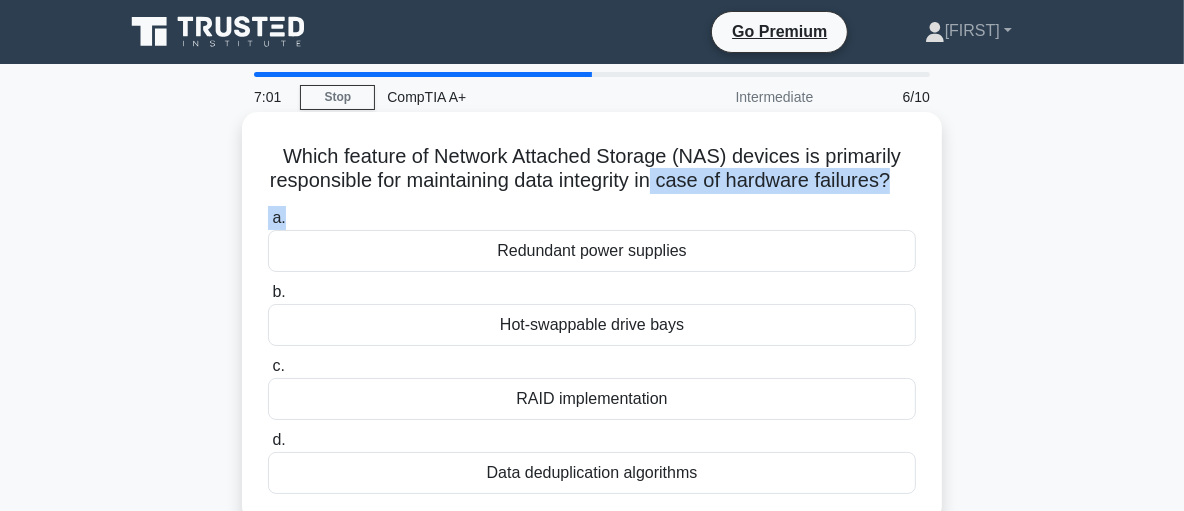 drag, startPoint x: 670, startPoint y: 170, endPoint x: 666, endPoint y: 231, distance: 61.13101 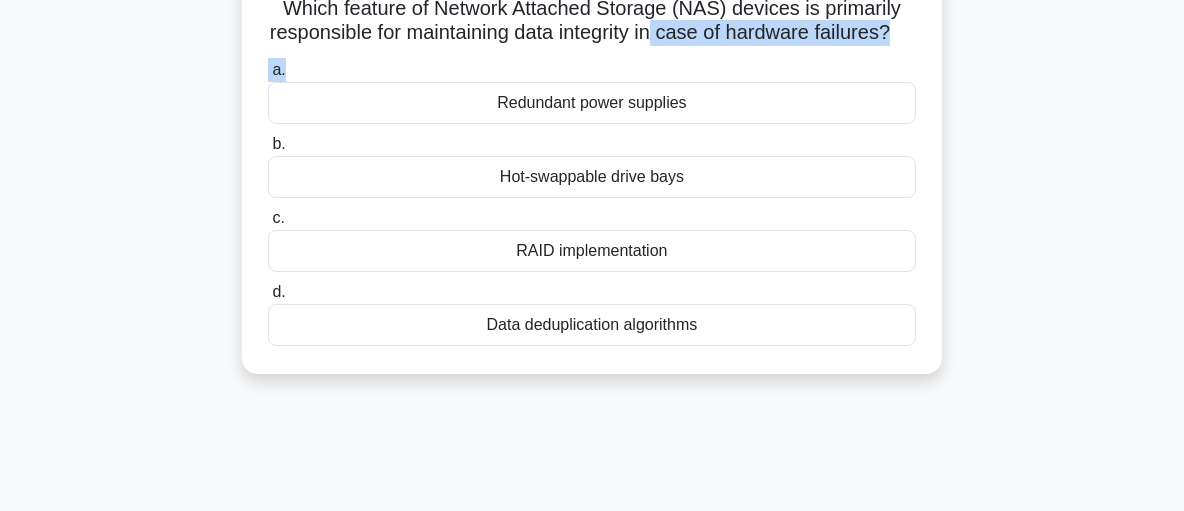 scroll, scrollTop: 167, scrollLeft: 0, axis: vertical 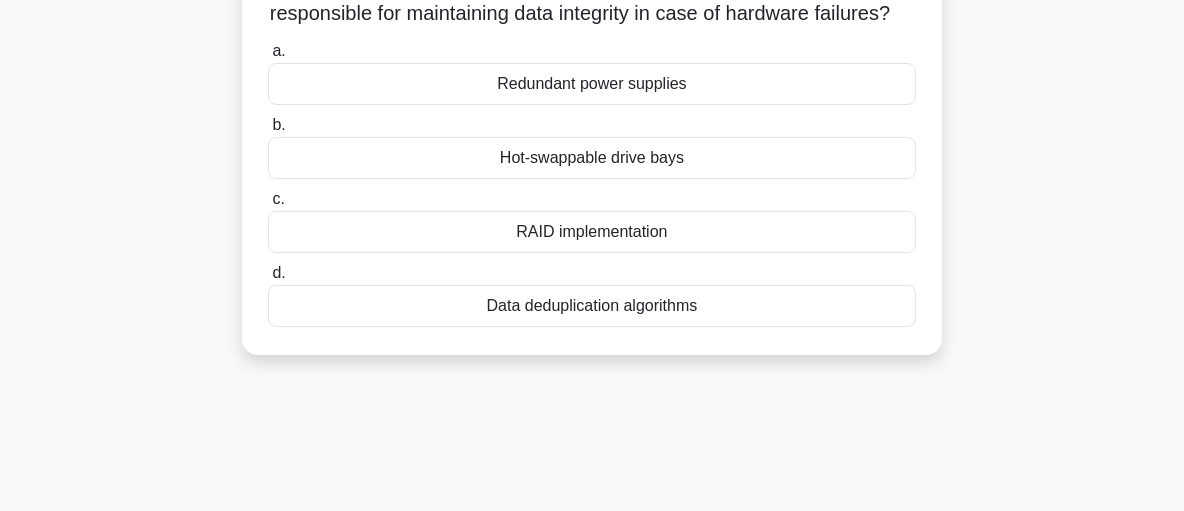 click on "Data deduplication algorithms" at bounding box center [592, 306] 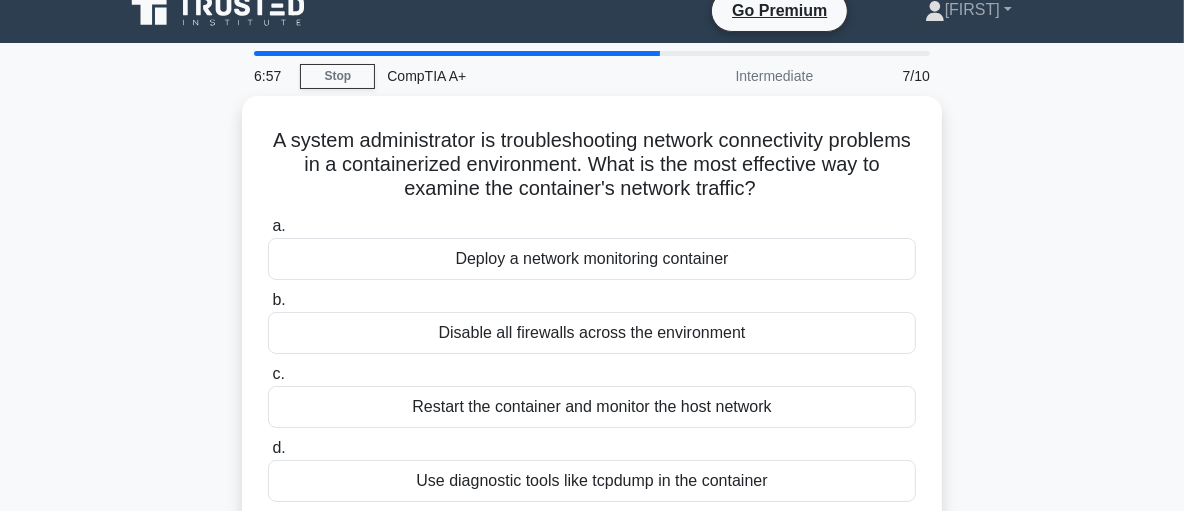 scroll, scrollTop: 0, scrollLeft: 0, axis: both 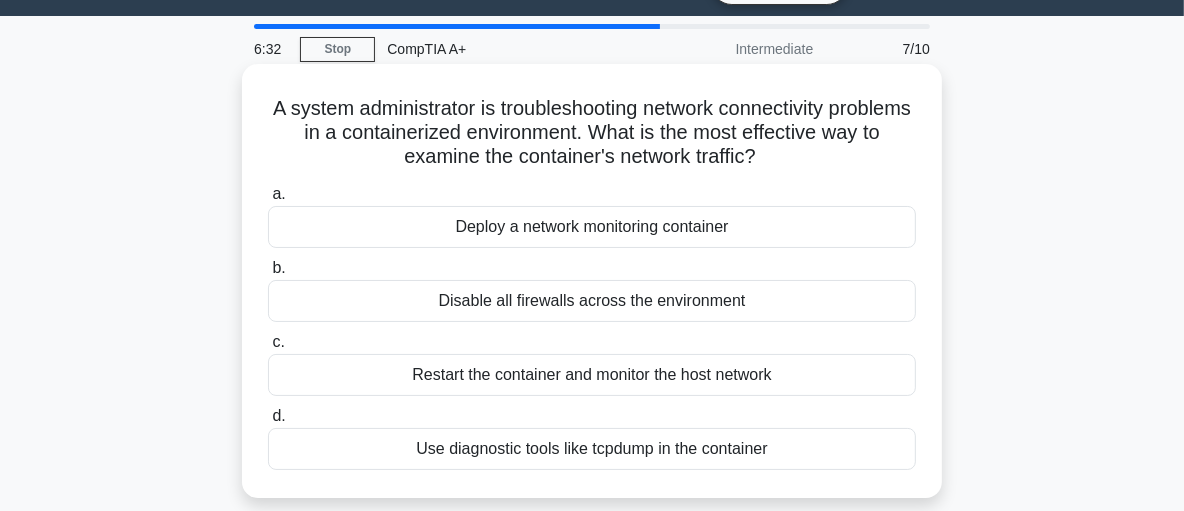 click on "Disable all firewalls across the environment" at bounding box center [592, 301] 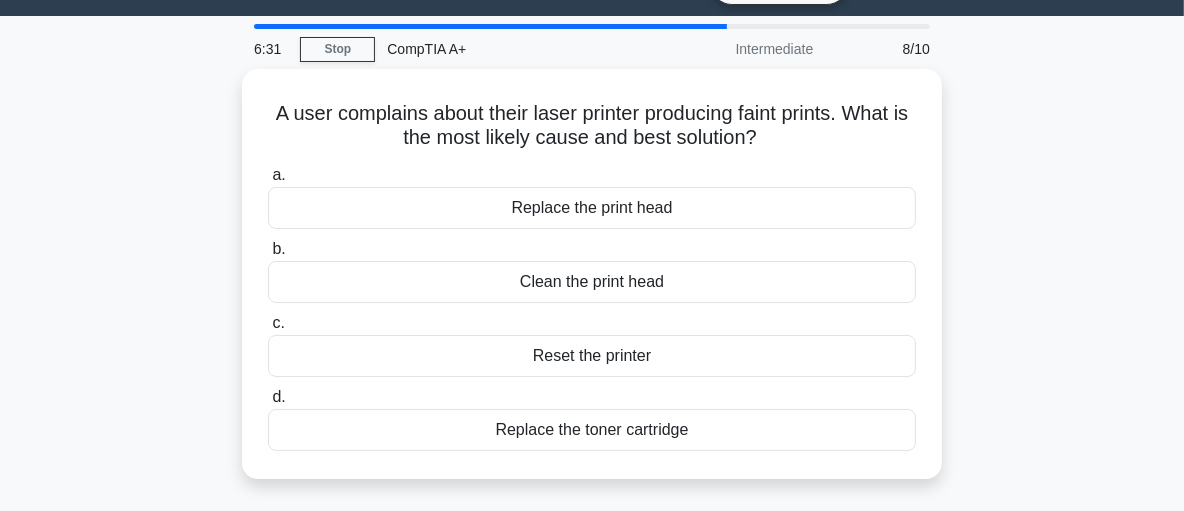 scroll, scrollTop: 0, scrollLeft: 0, axis: both 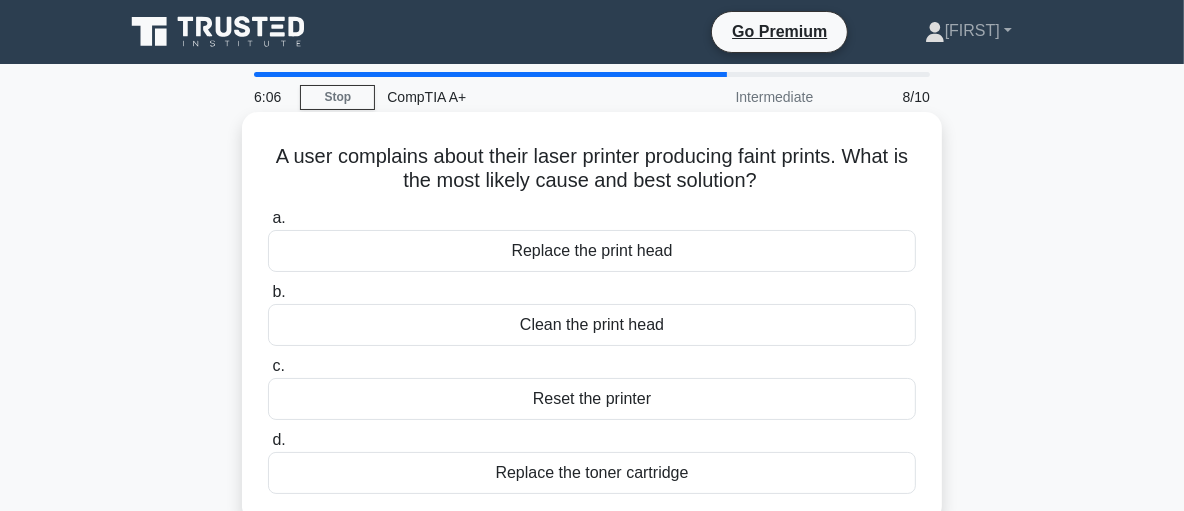 click on "Replace the toner cartridge" at bounding box center [592, 473] 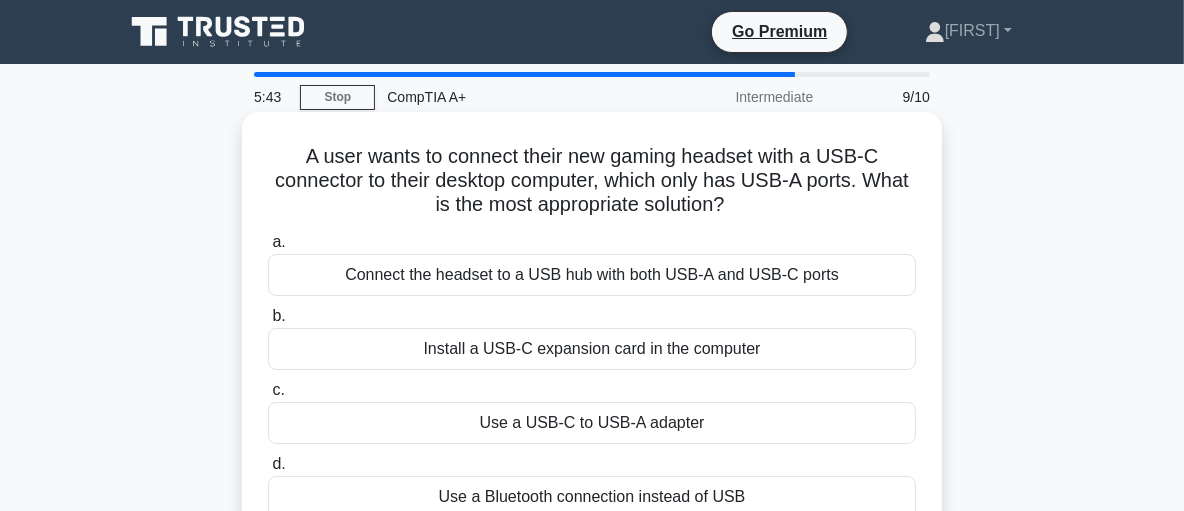 click on "Connect the headset to a USB hub with both USB-A and USB-C ports" at bounding box center [592, 275] 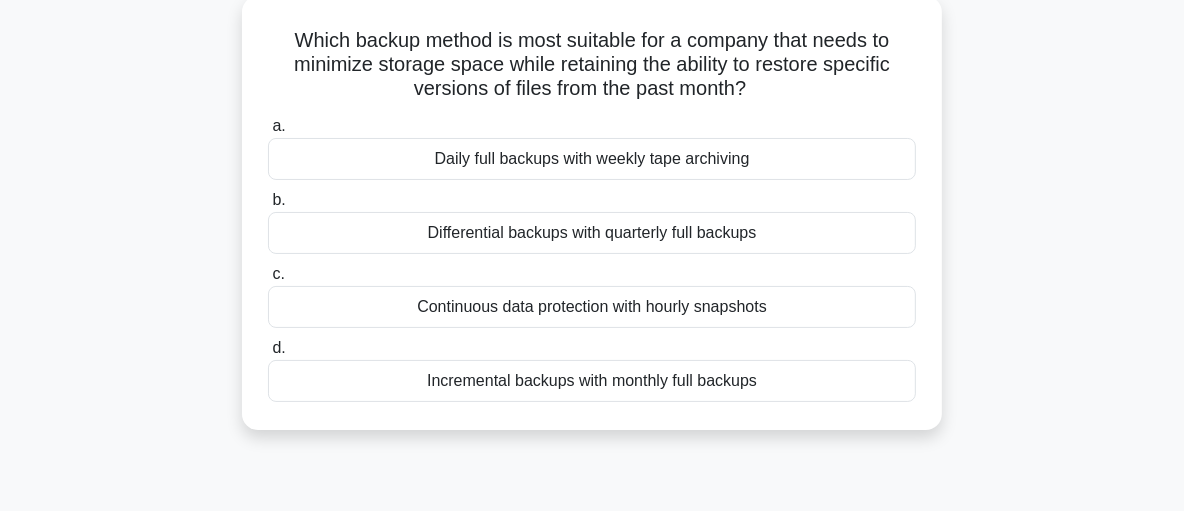 scroll, scrollTop: 123, scrollLeft: 0, axis: vertical 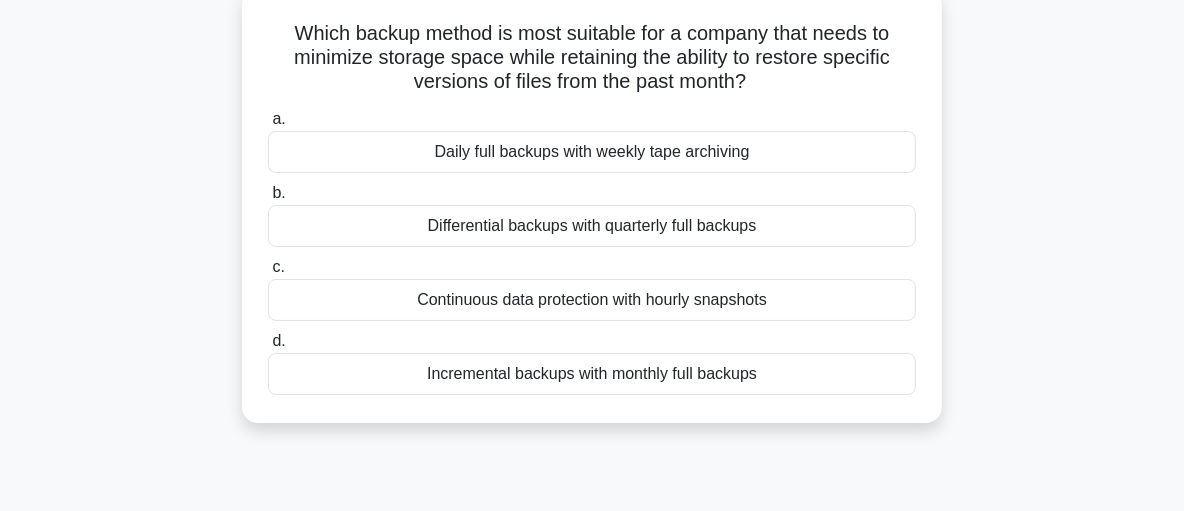 click on "Continuous data protection with hourly snapshots" at bounding box center [592, 300] 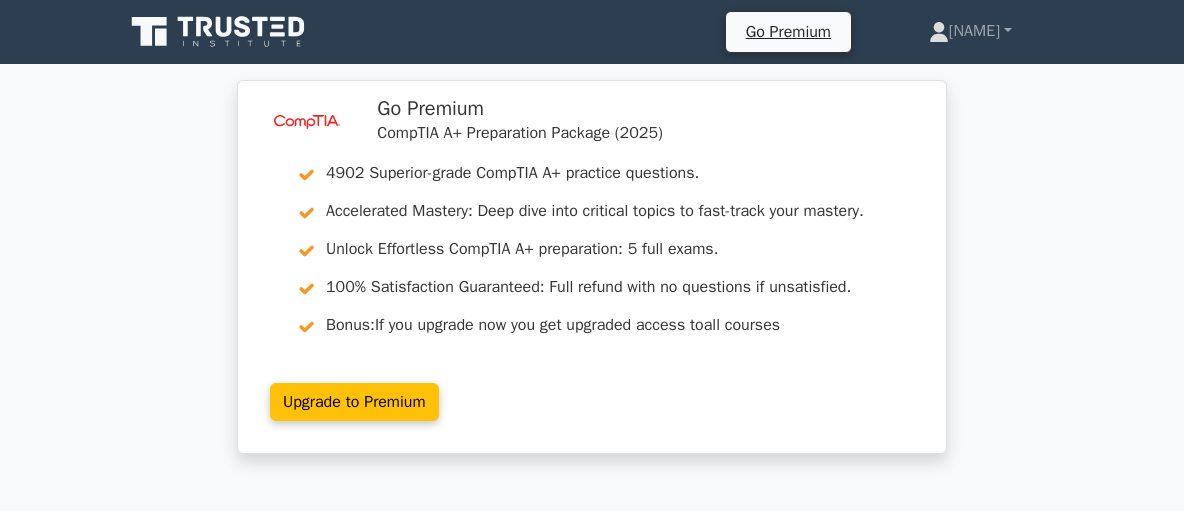 scroll, scrollTop: 0, scrollLeft: 0, axis: both 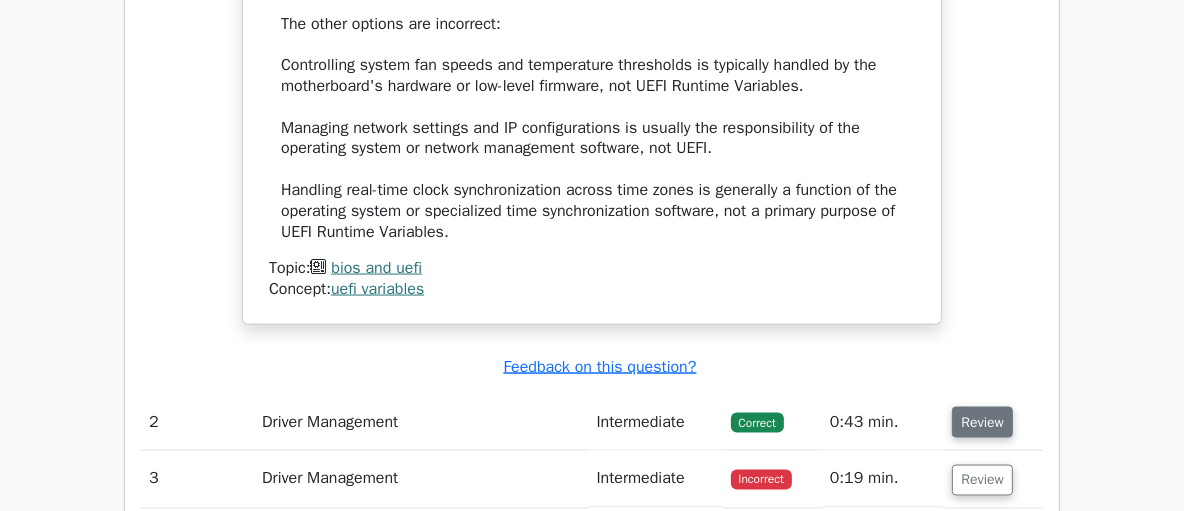 click on "Review" at bounding box center (982, 422) 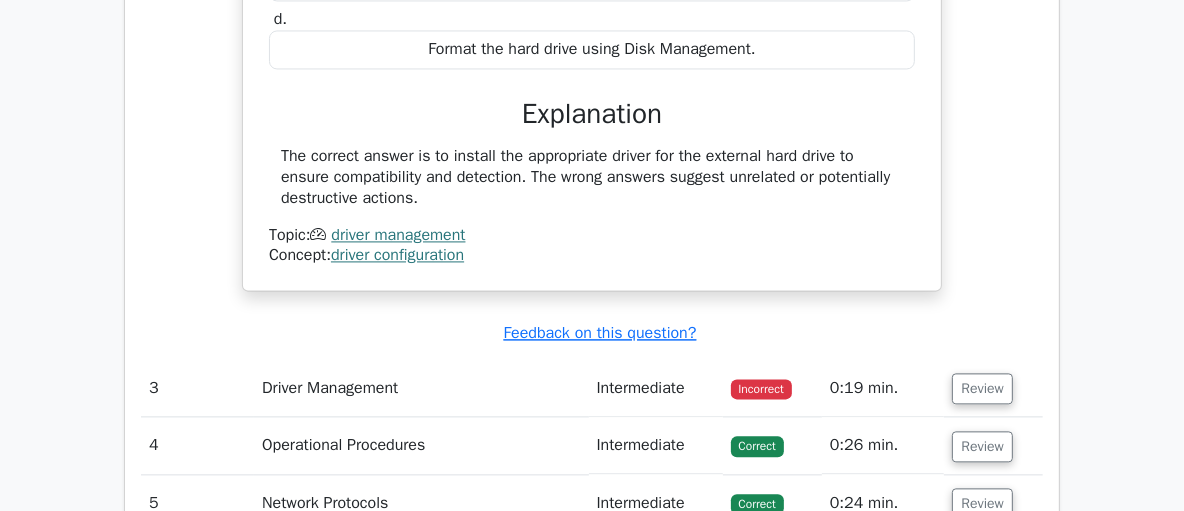 scroll, scrollTop: 3146, scrollLeft: 0, axis: vertical 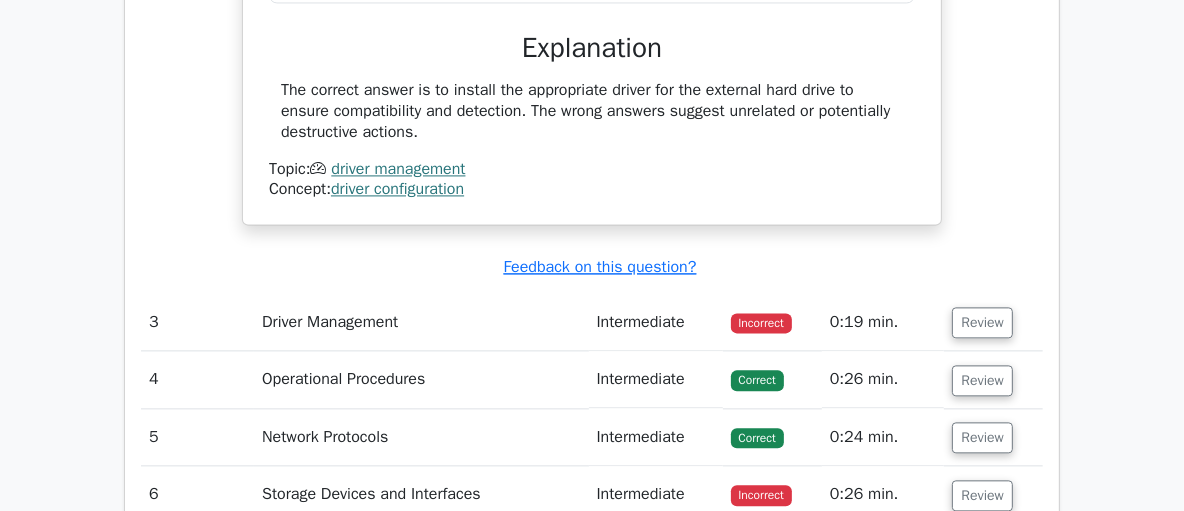 type 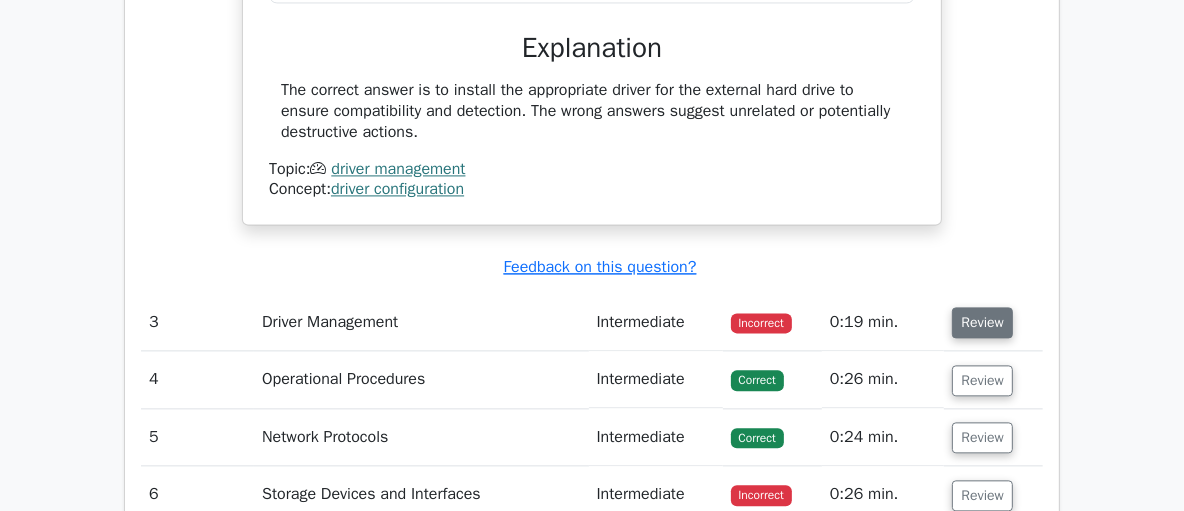 click on "Review" at bounding box center (982, 322) 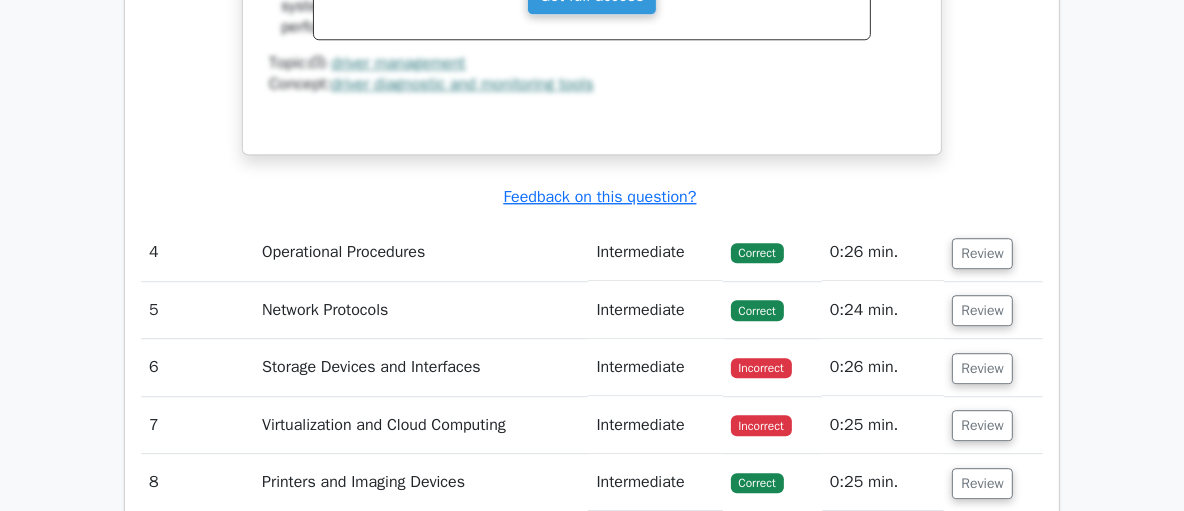 scroll, scrollTop: 4157, scrollLeft: 0, axis: vertical 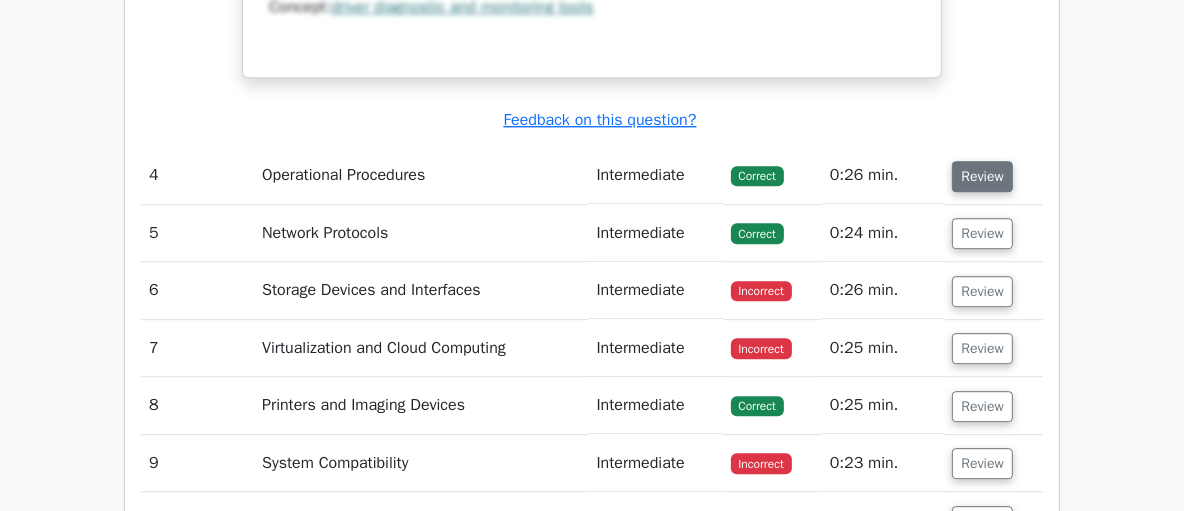 click on "Review" at bounding box center [982, 176] 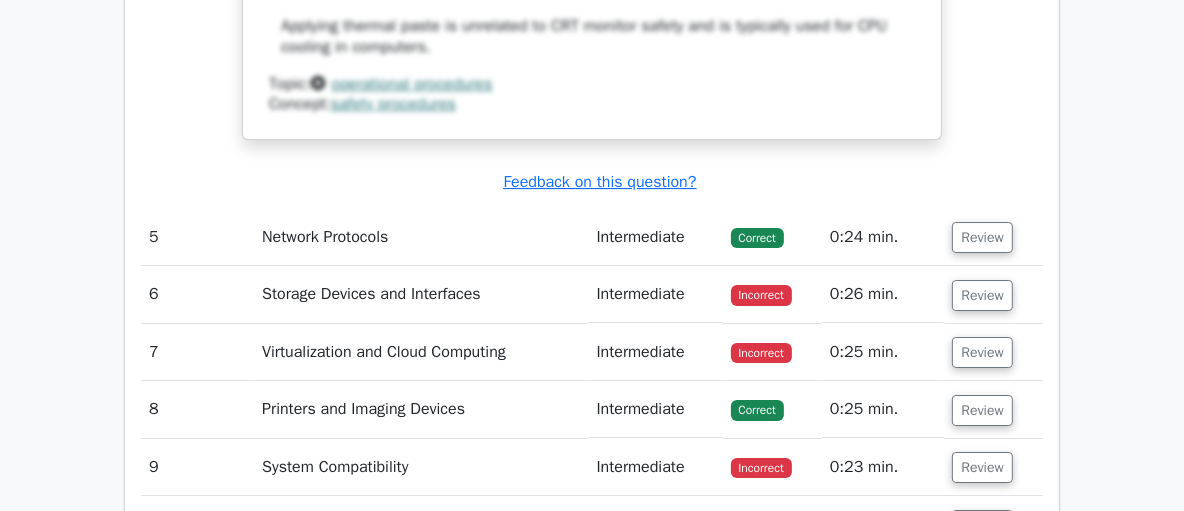 scroll, scrollTop: 5136, scrollLeft: 0, axis: vertical 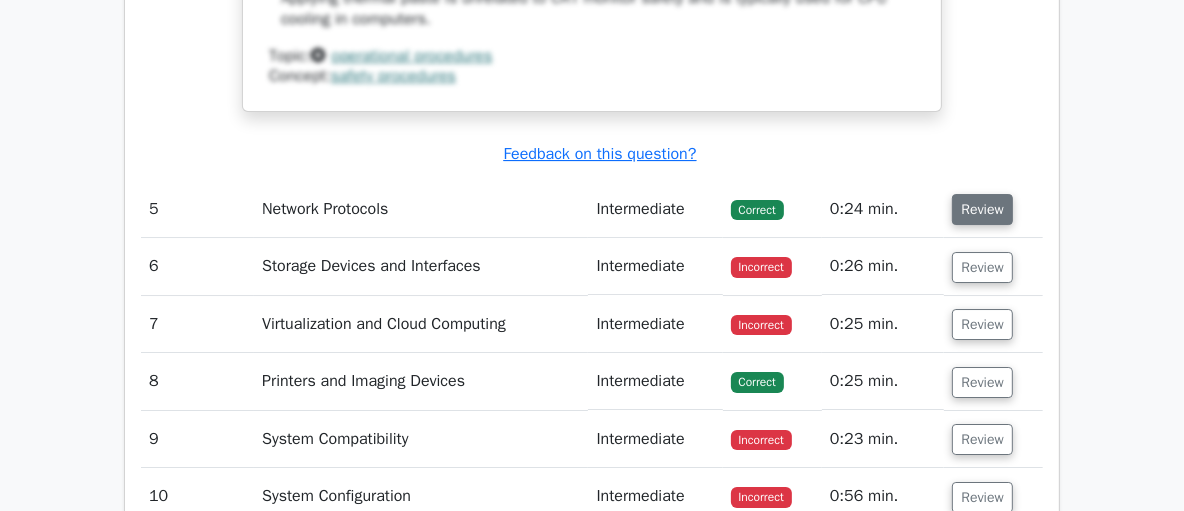 click on "Review" at bounding box center (982, 209) 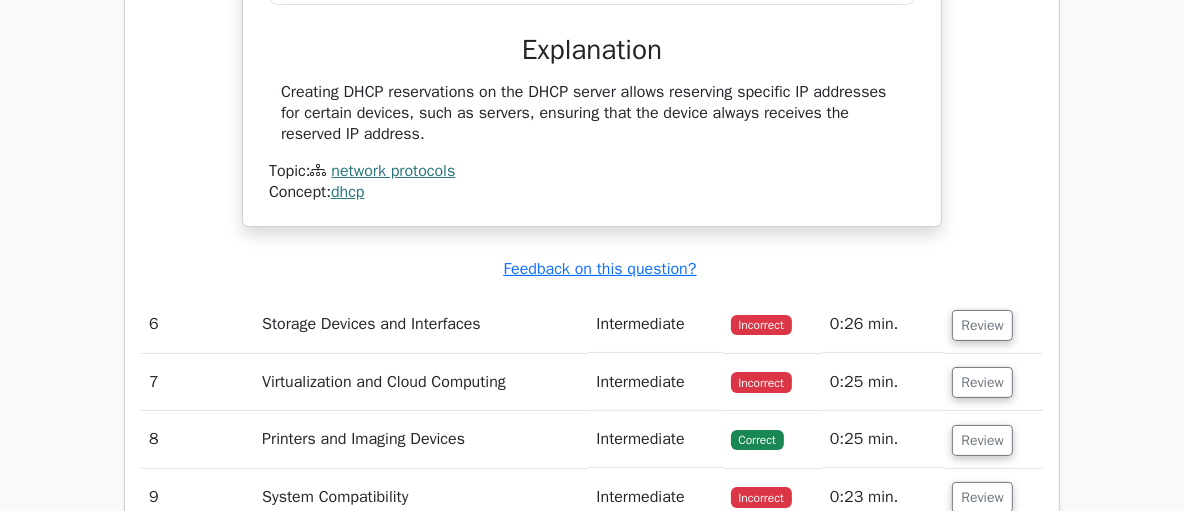 scroll, scrollTop: 5831, scrollLeft: 0, axis: vertical 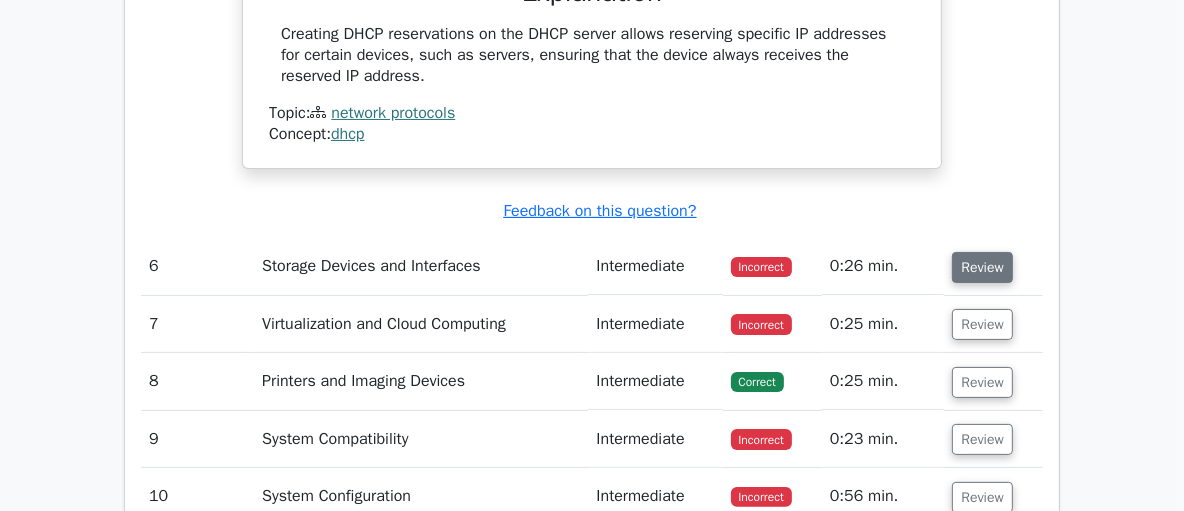 click on "Review" at bounding box center [982, 267] 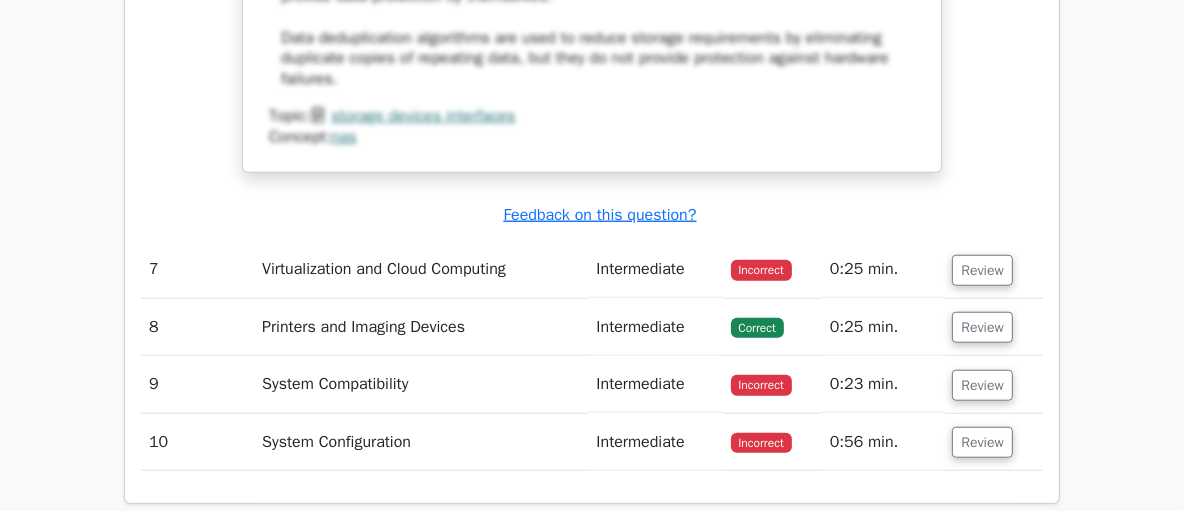scroll, scrollTop: 6843, scrollLeft: 0, axis: vertical 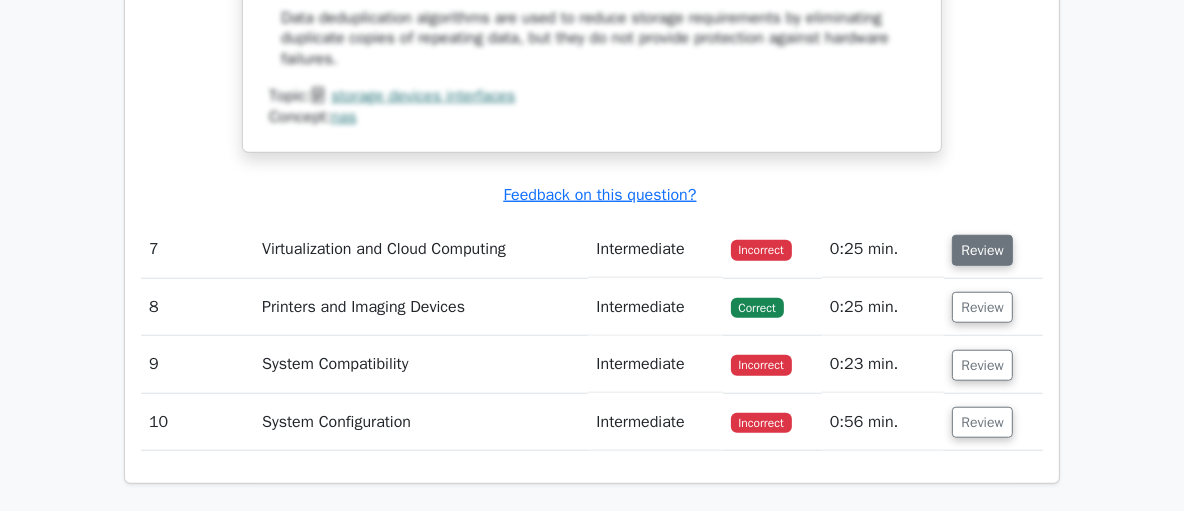 click on "Review" at bounding box center [982, 250] 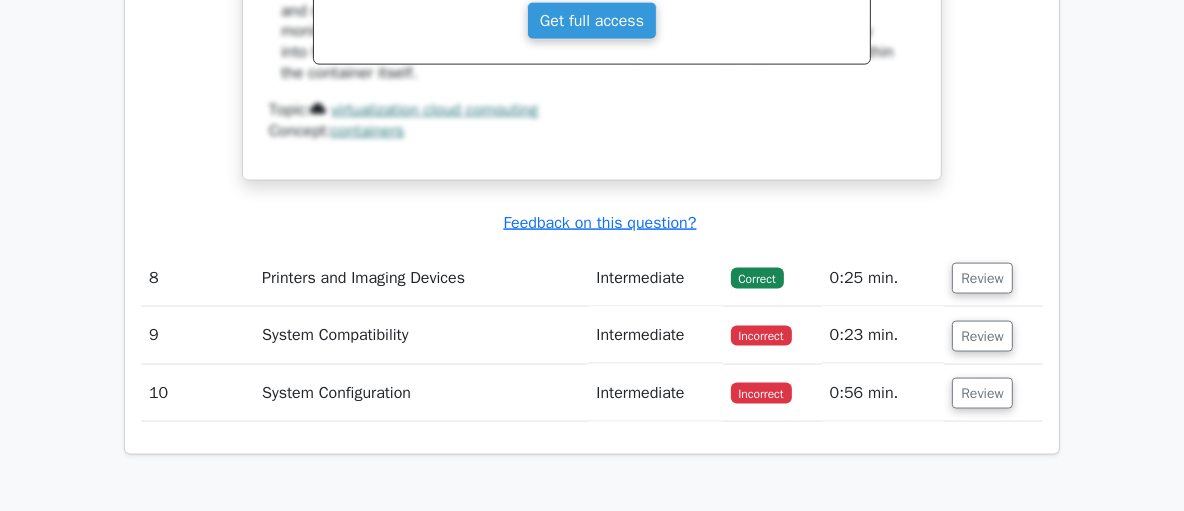 scroll, scrollTop: 7808, scrollLeft: 0, axis: vertical 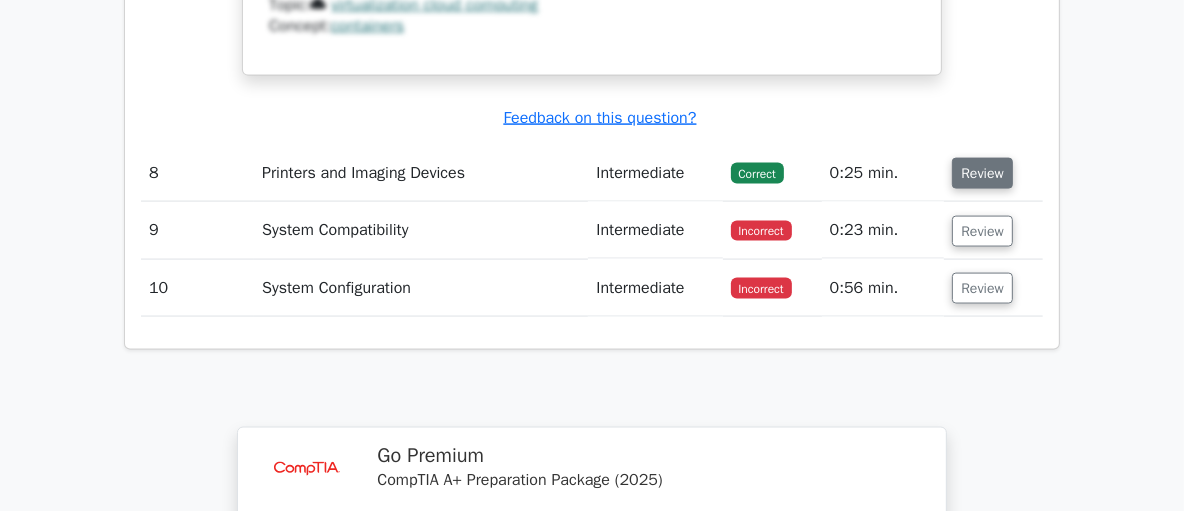 click on "Review" at bounding box center [982, 173] 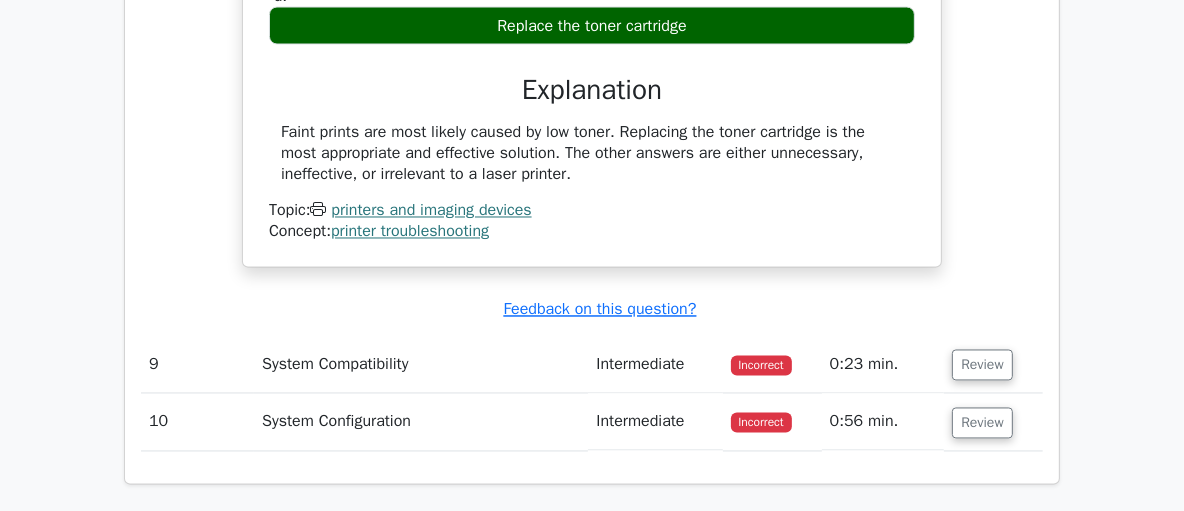 scroll, scrollTop: 8432, scrollLeft: 0, axis: vertical 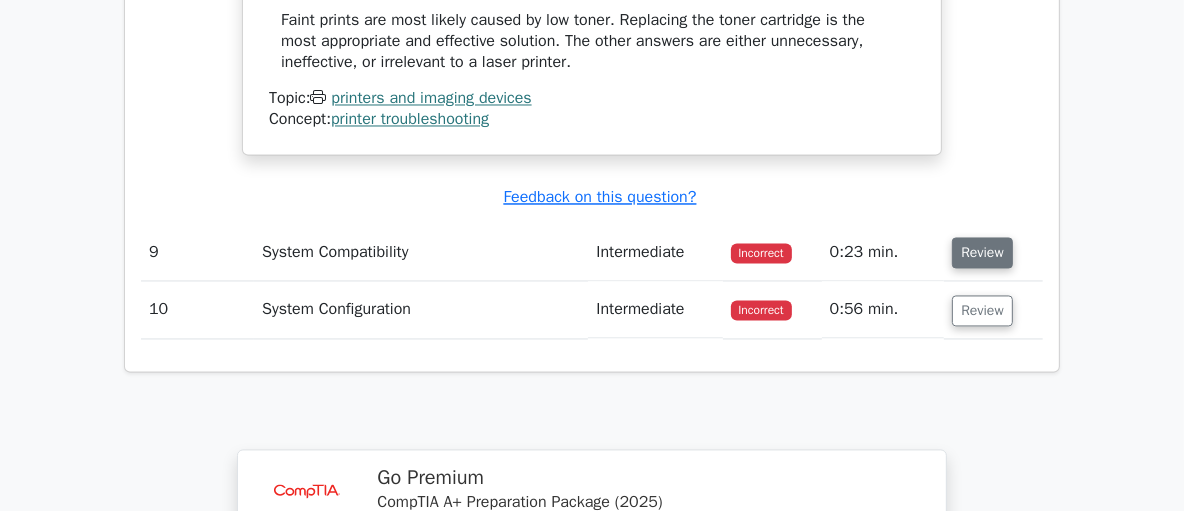click on "Review" at bounding box center (982, 253) 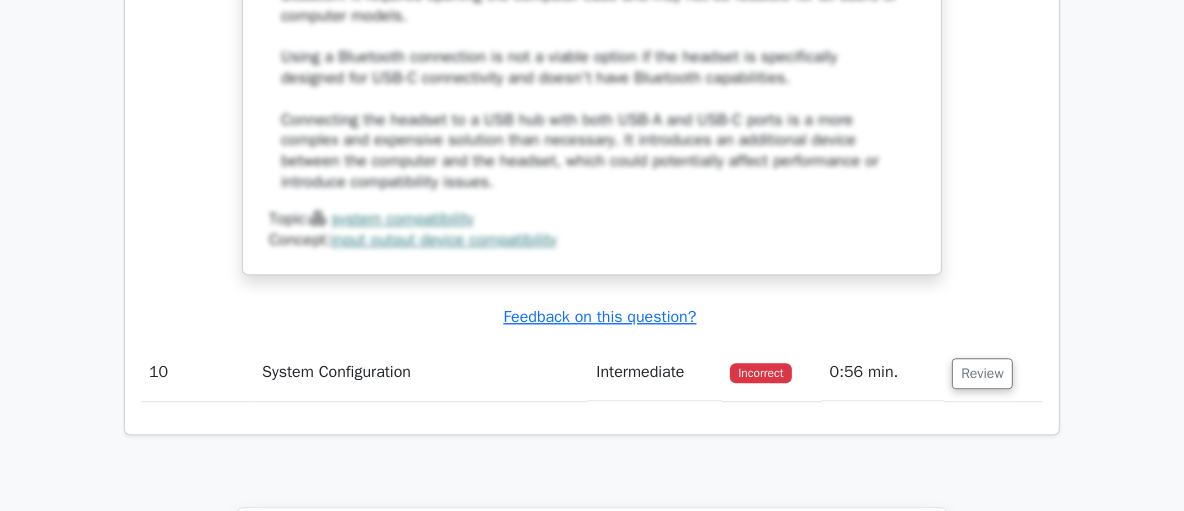scroll, scrollTop: 9439, scrollLeft: 0, axis: vertical 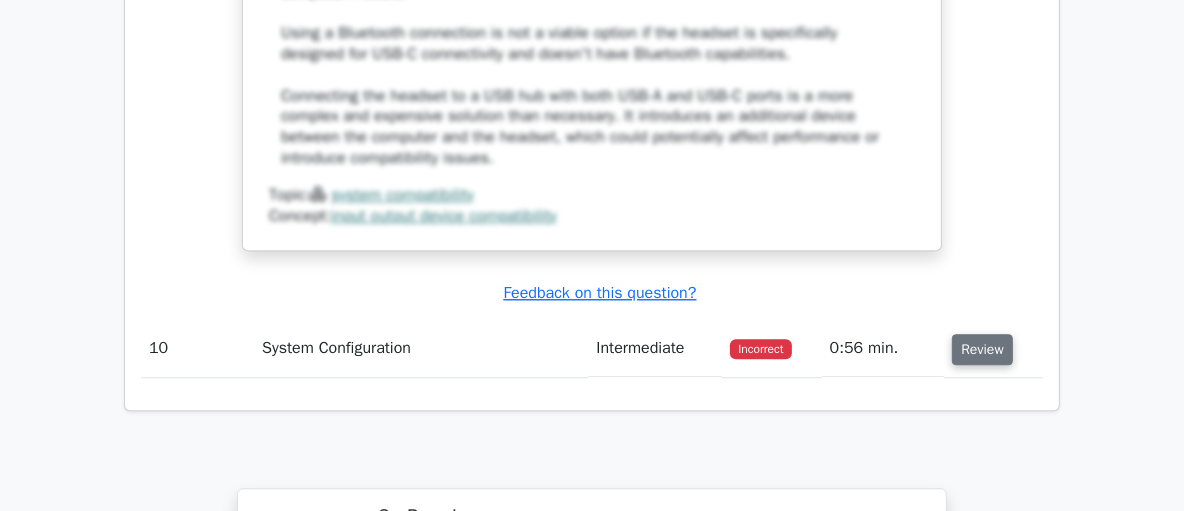 click on "Review" at bounding box center (982, 349) 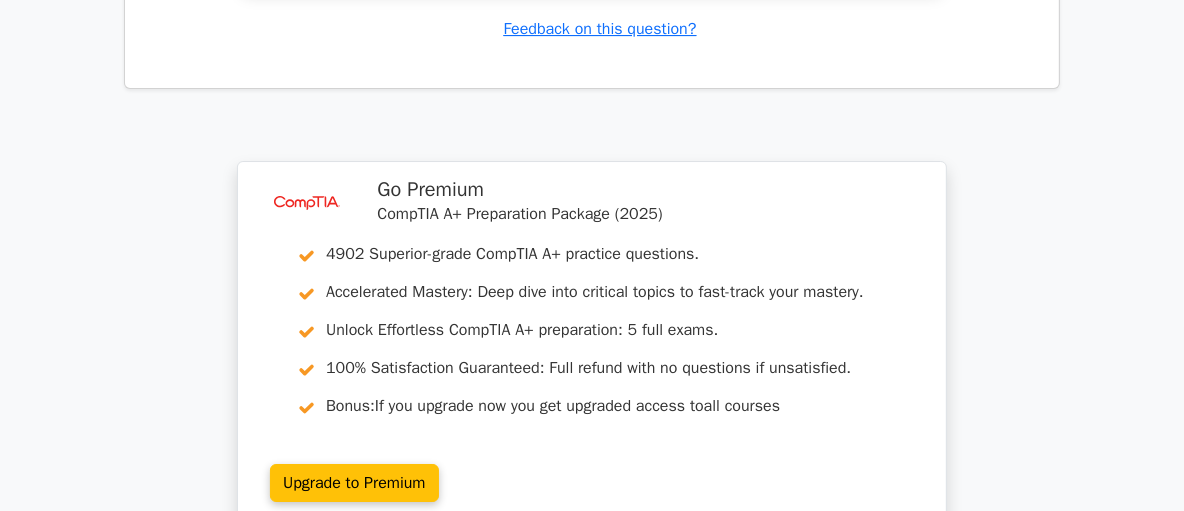 scroll, scrollTop: 11268, scrollLeft: 0, axis: vertical 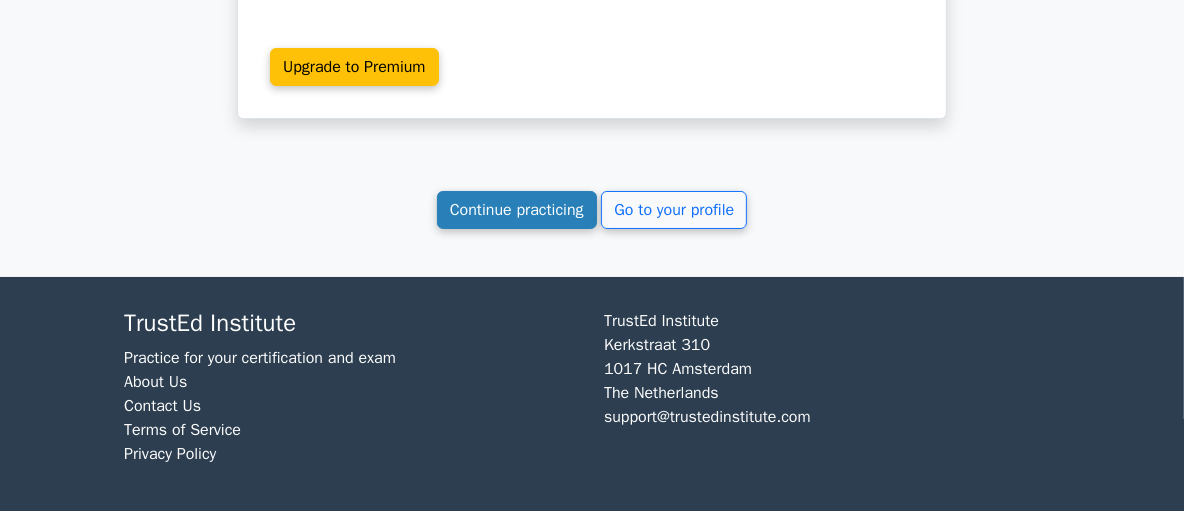 click on "Continue practicing" at bounding box center (517, 210) 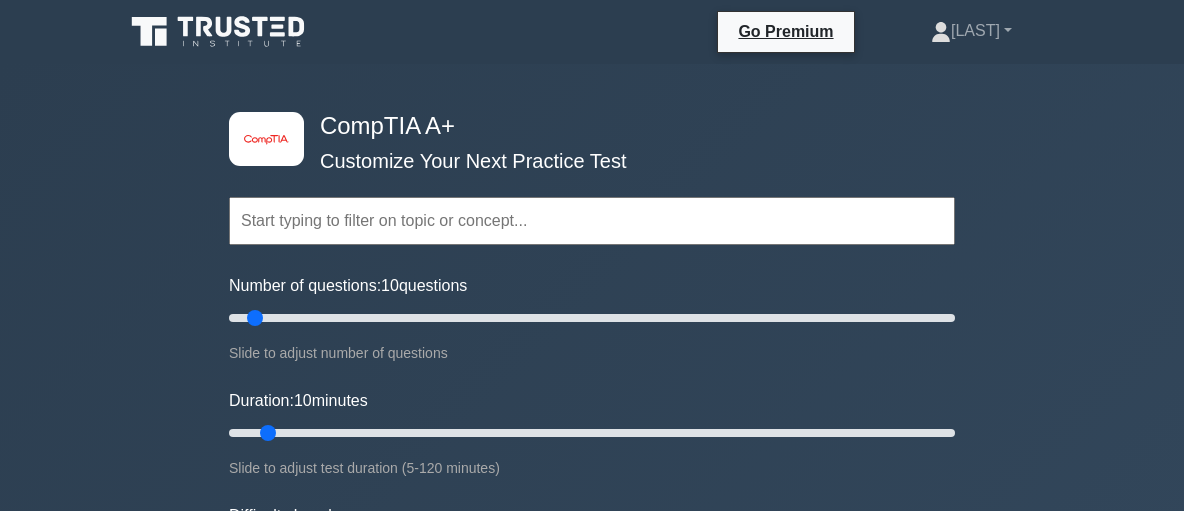 scroll, scrollTop: 0, scrollLeft: 0, axis: both 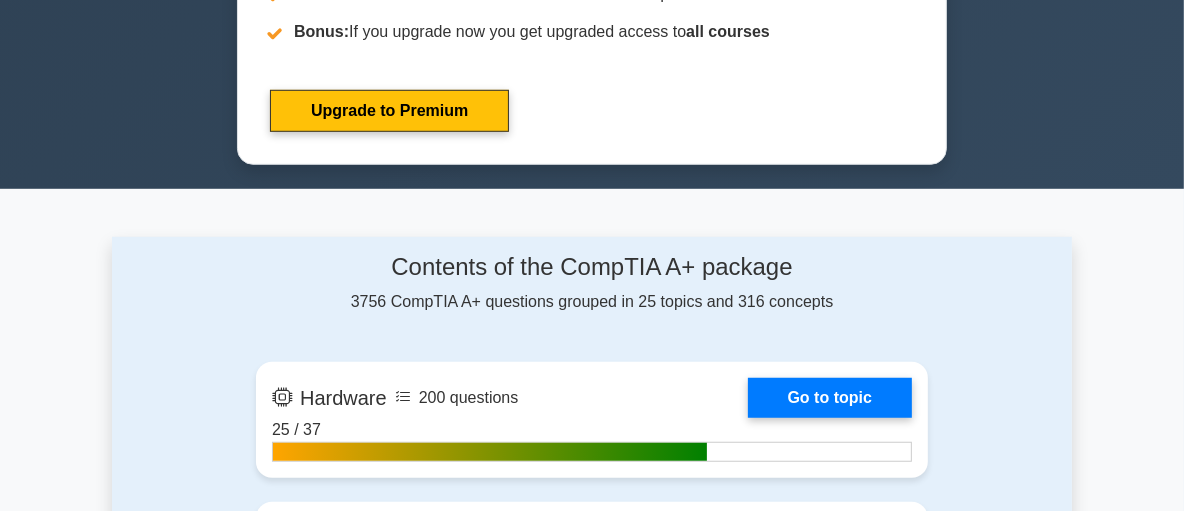 drag, startPoint x: 1192, startPoint y: 42, endPoint x: 1190, endPoint y: 100, distance: 58.034473 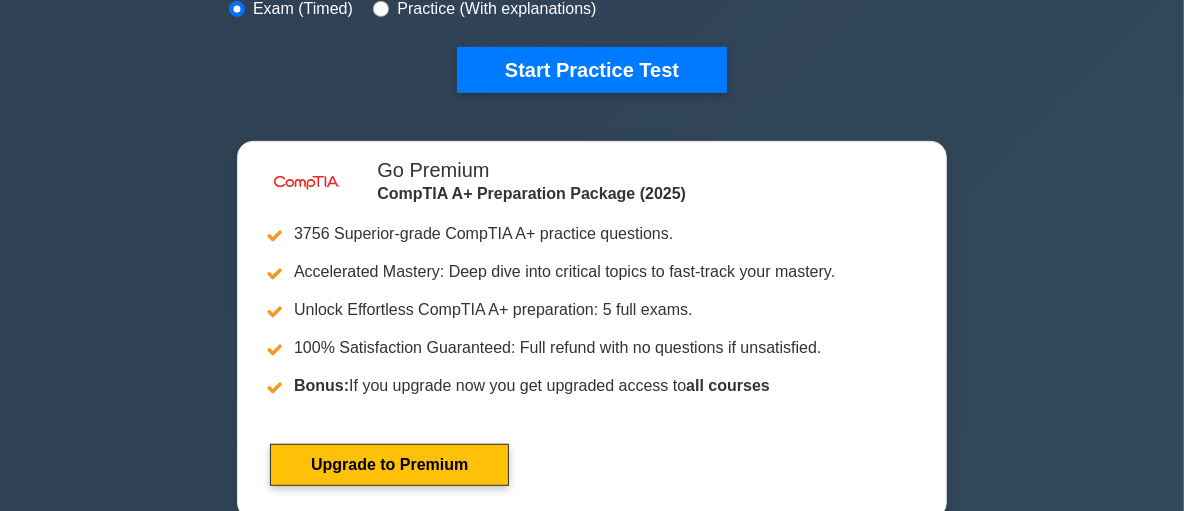 scroll, scrollTop: 455, scrollLeft: 0, axis: vertical 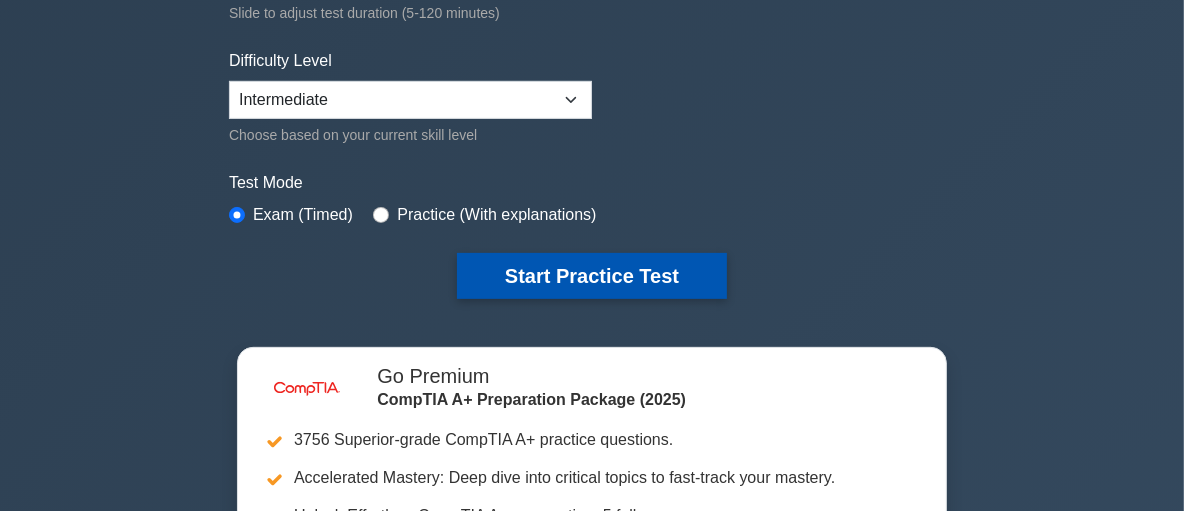 click on "Start Practice Test" at bounding box center (592, 276) 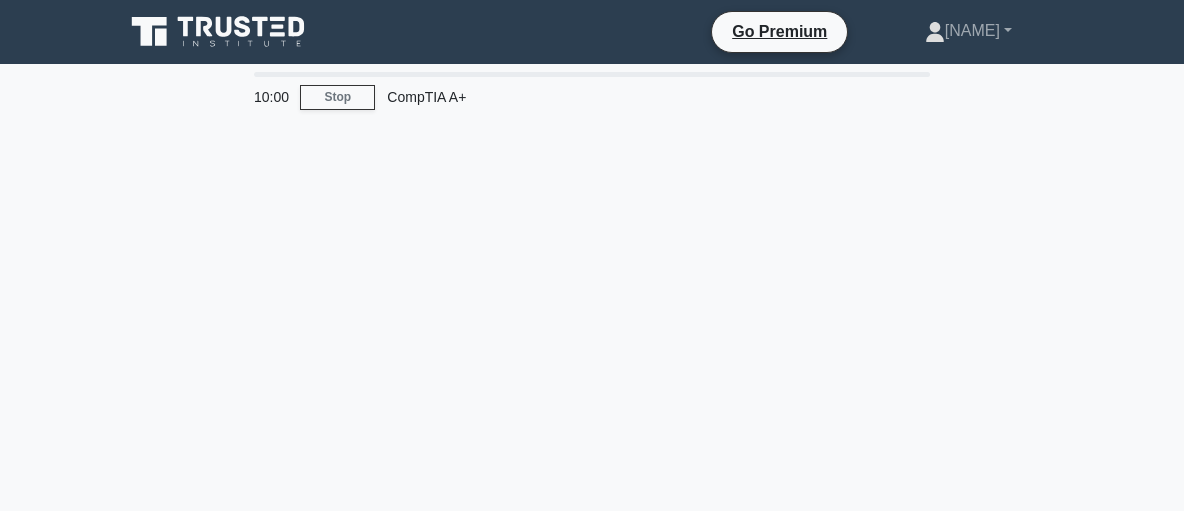scroll, scrollTop: 0, scrollLeft: 0, axis: both 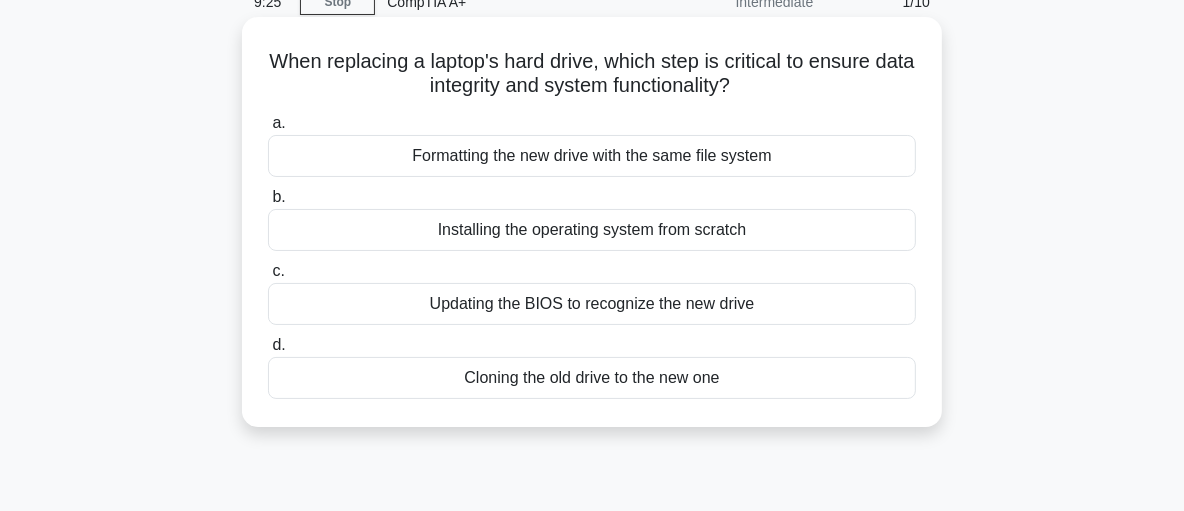 click on "a.
Formatting the new drive with the same file system
b.
Installing the operating system from scratch" at bounding box center (592, 255) 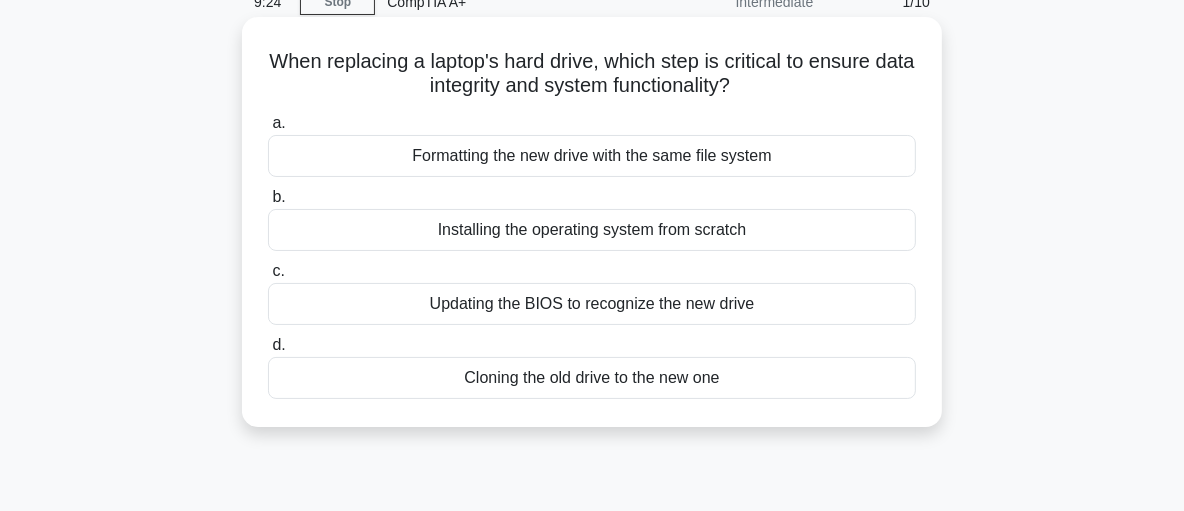 click on "Cloning the old drive to the new one" at bounding box center (592, 378) 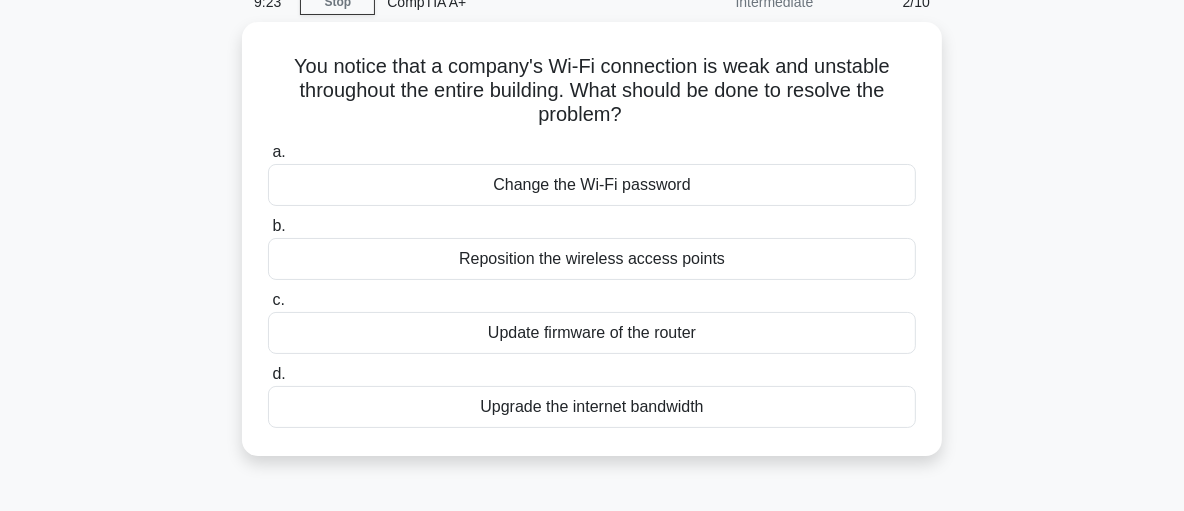 scroll, scrollTop: 0, scrollLeft: 0, axis: both 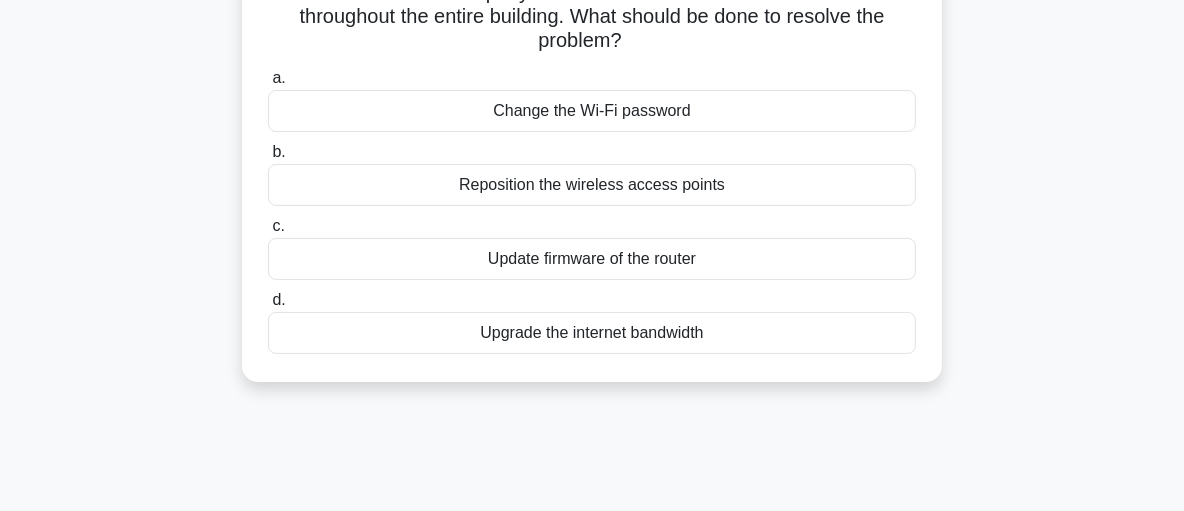 click on "Reposition the wireless access points" at bounding box center (592, 185) 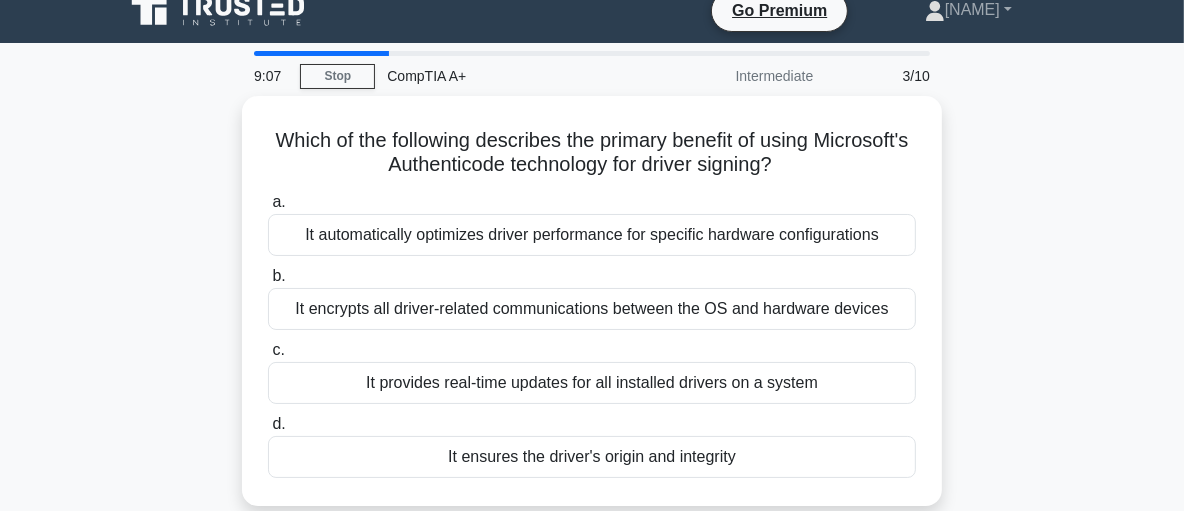 scroll, scrollTop: 0, scrollLeft: 0, axis: both 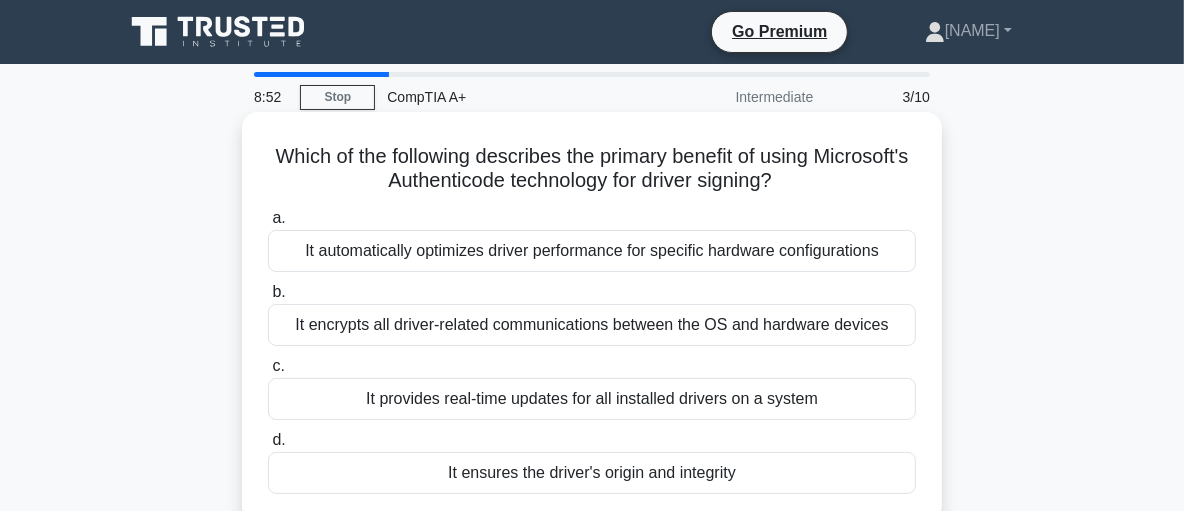 click on "It ensures the driver's origin and integrity" at bounding box center (592, 473) 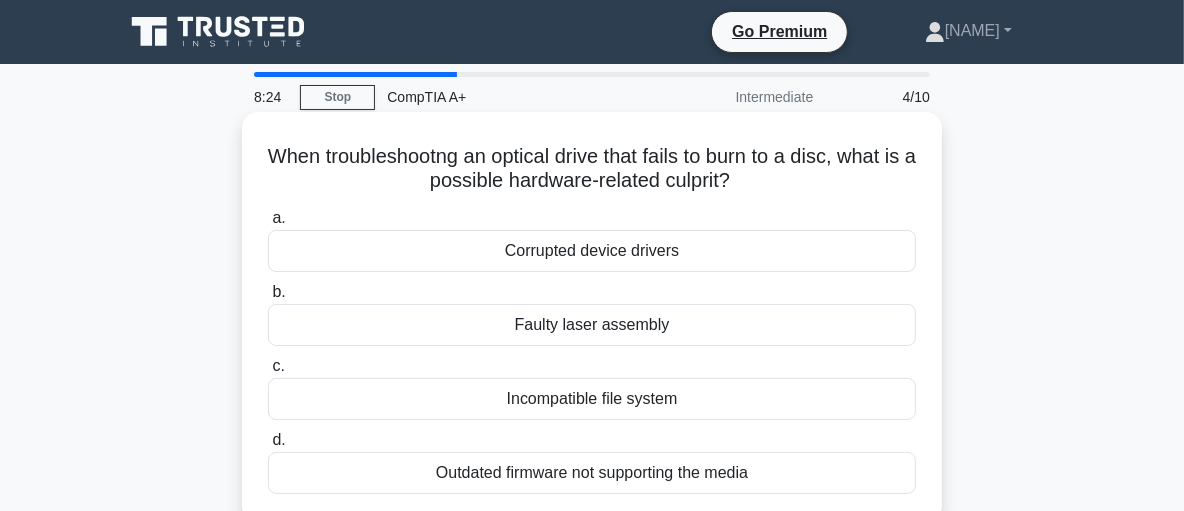 click on "Corrupted device drivers" at bounding box center (592, 251) 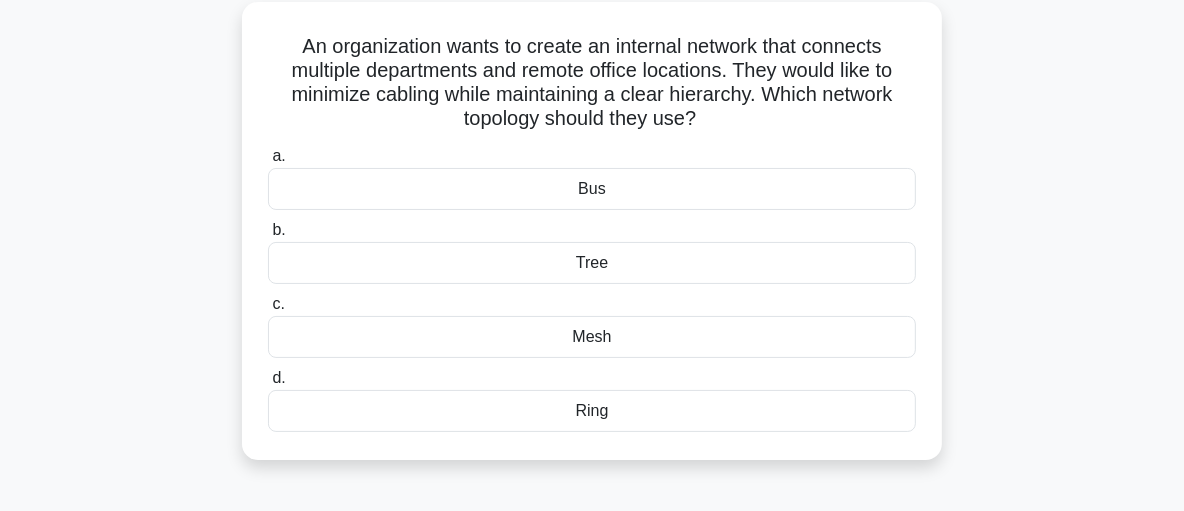 scroll, scrollTop: 114, scrollLeft: 0, axis: vertical 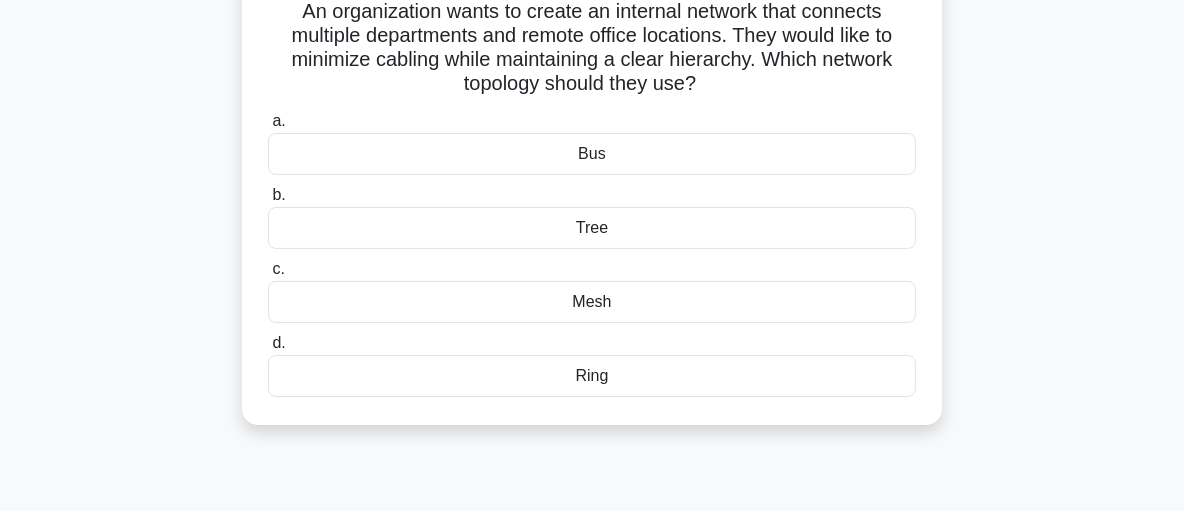 click on "Mesh" at bounding box center [592, 302] 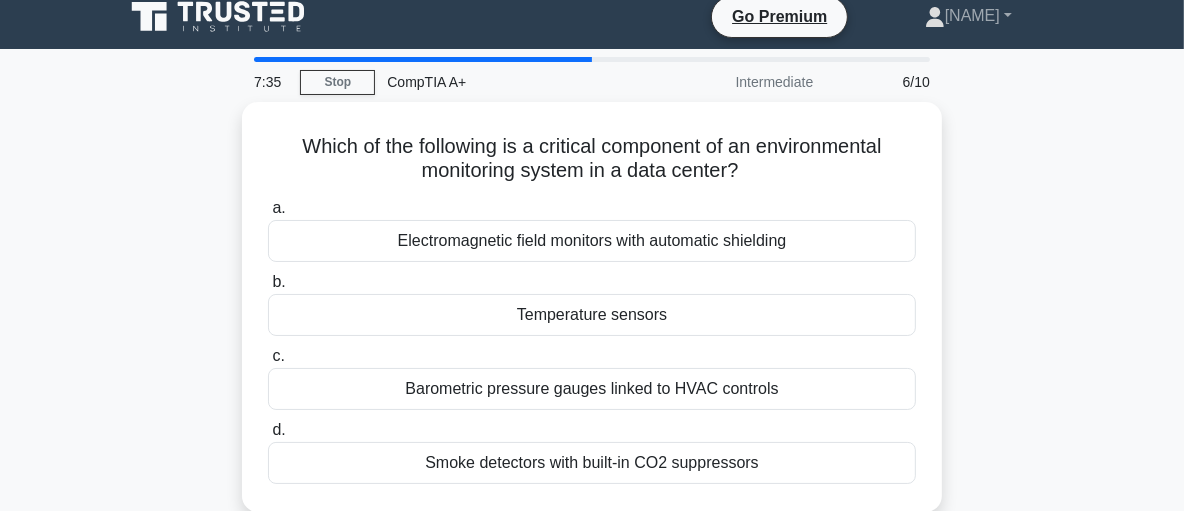 scroll, scrollTop: 0, scrollLeft: 0, axis: both 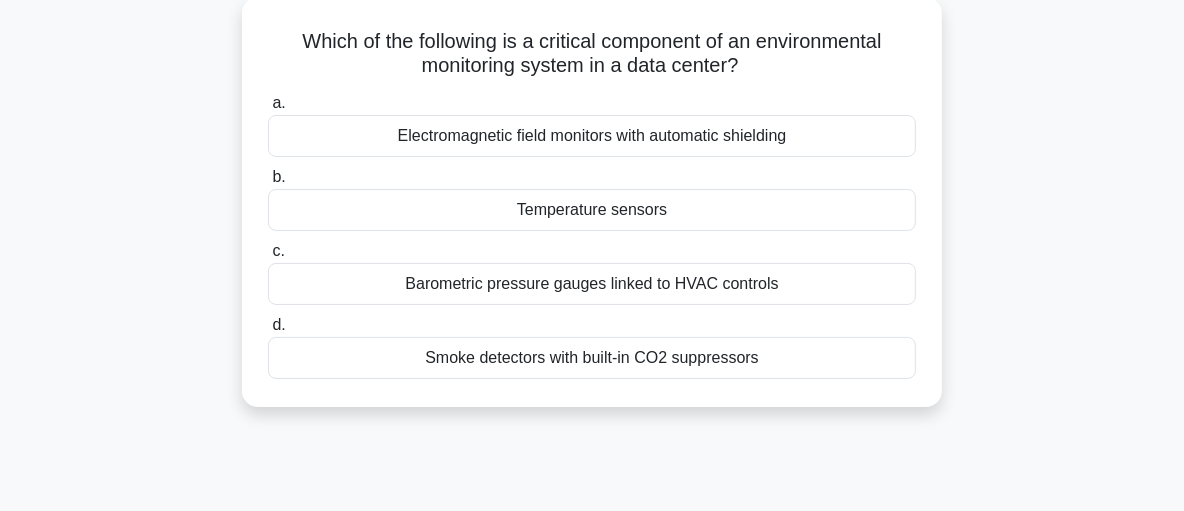 click on "Barometric pressure gauges linked to HVAC controls" at bounding box center (592, 284) 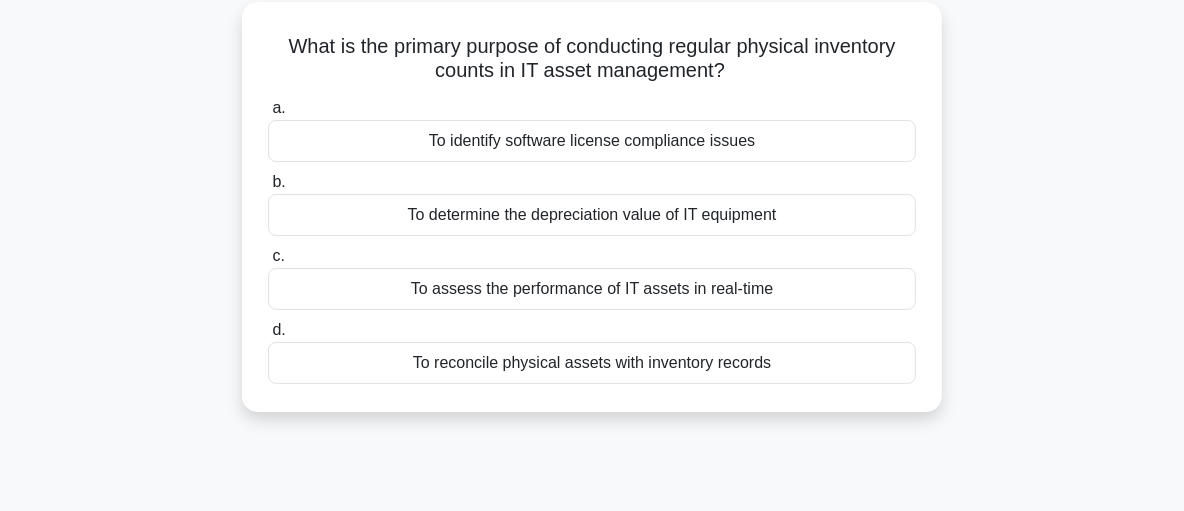 scroll, scrollTop: 0, scrollLeft: 0, axis: both 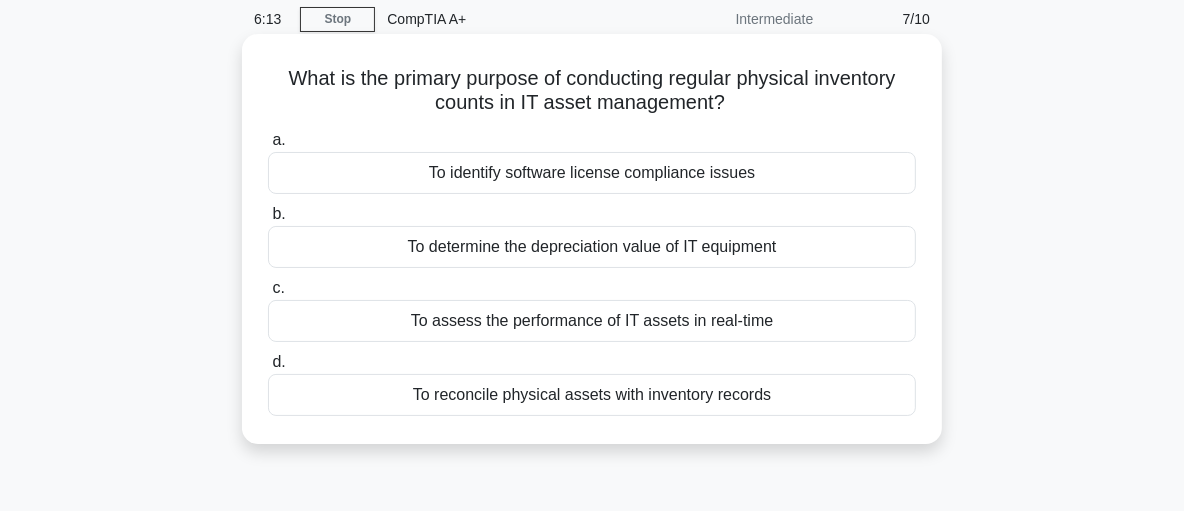 click on "To reconcile physical assets with inventory records" at bounding box center (592, 395) 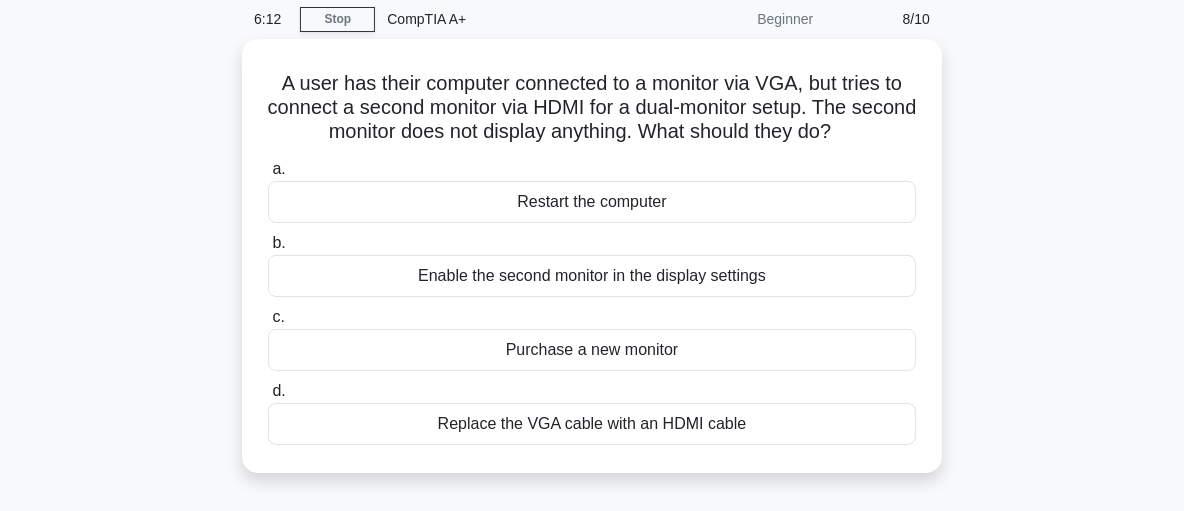scroll, scrollTop: 0, scrollLeft: 0, axis: both 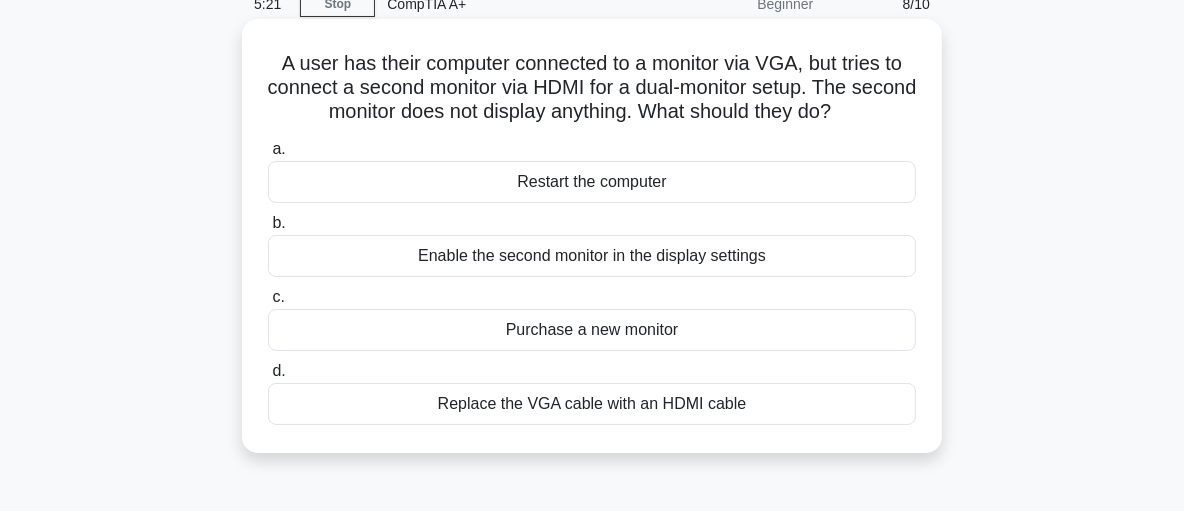 click on "Enable the second monitor in the display settings" at bounding box center [592, 256] 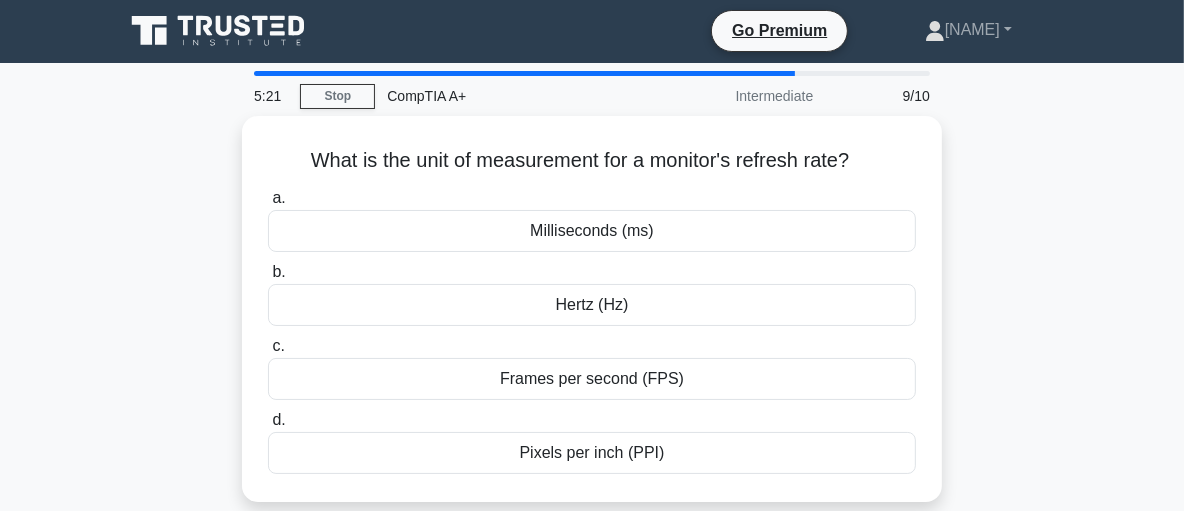 scroll, scrollTop: 0, scrollLeft: 0, axis: both 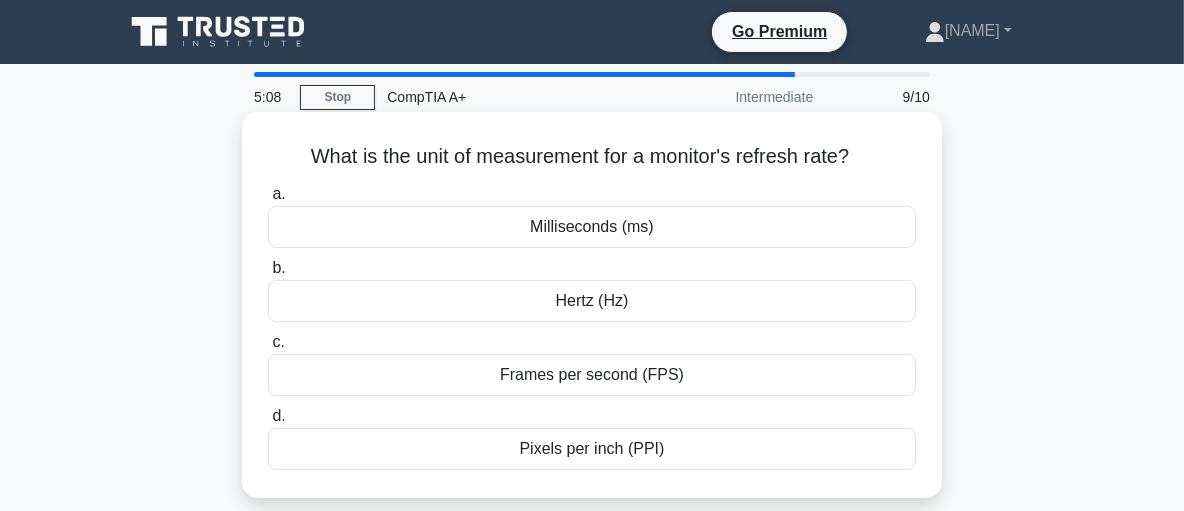 click on "Frames per second (FPS)" at bounding box center (592, 375) 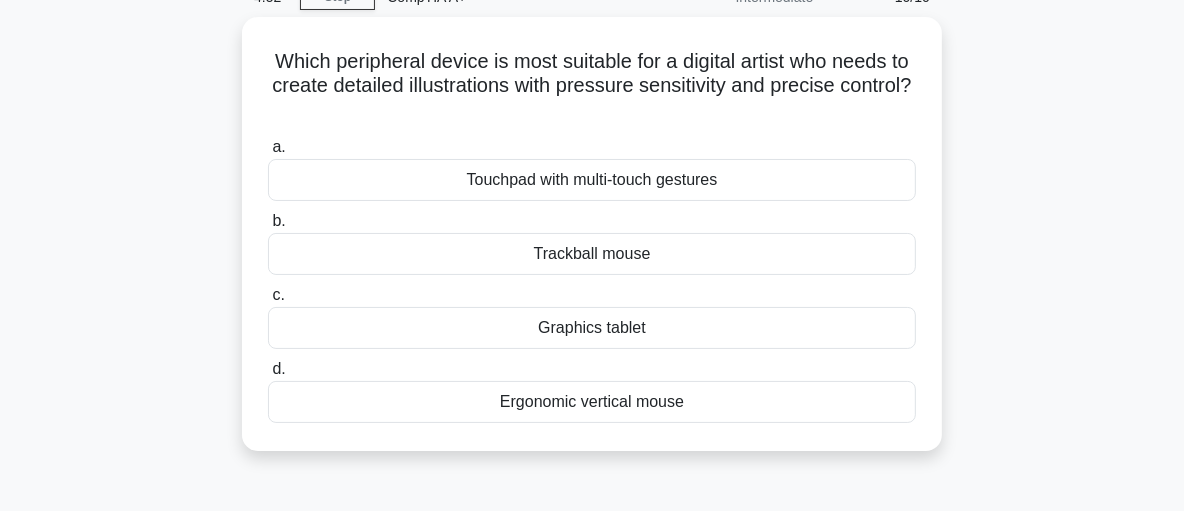 scroll, scrollTop: 109, scrollLeft: 0, axis: vertical 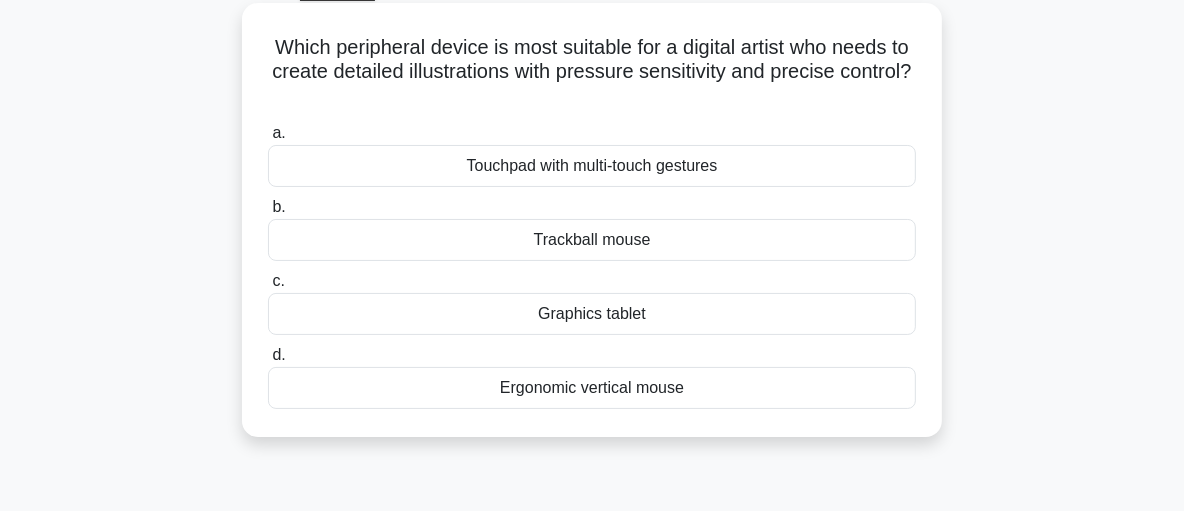 click on "Ergonomic vertical mouse" at bounding box center [592, 388] 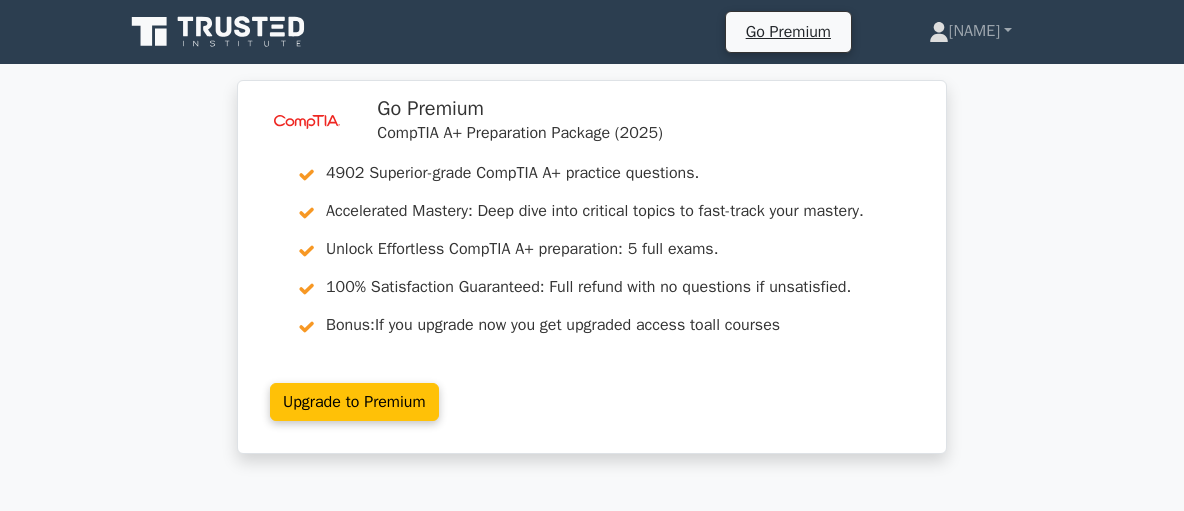 scroll, scrollTop: 0, scrollLeft: 0, axis: both 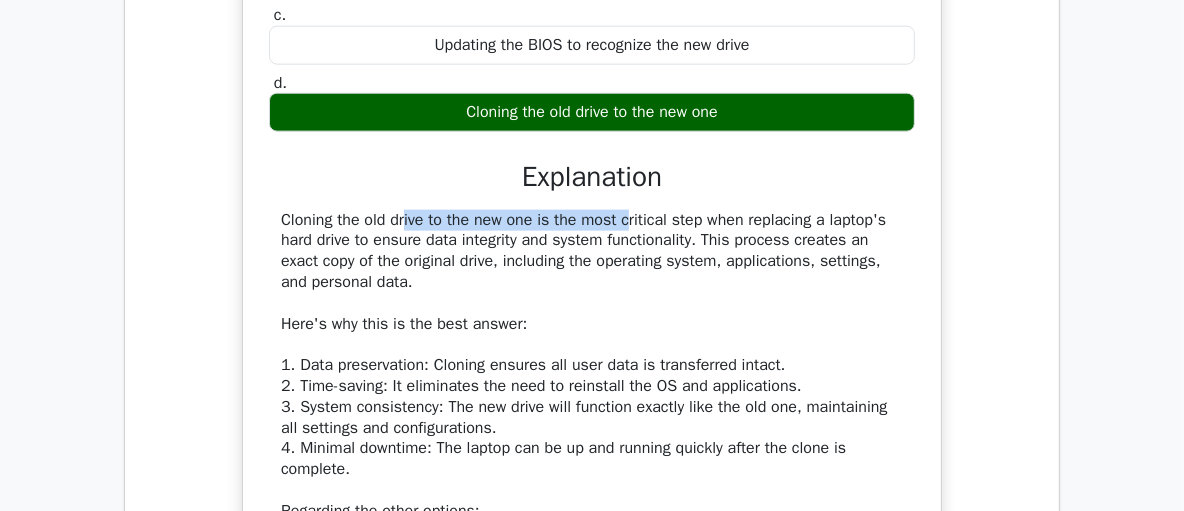 drag, startPoint x: 286, startPoint y: 215, endPoint x: 511, endPoint y: 220, distance: 225.05554 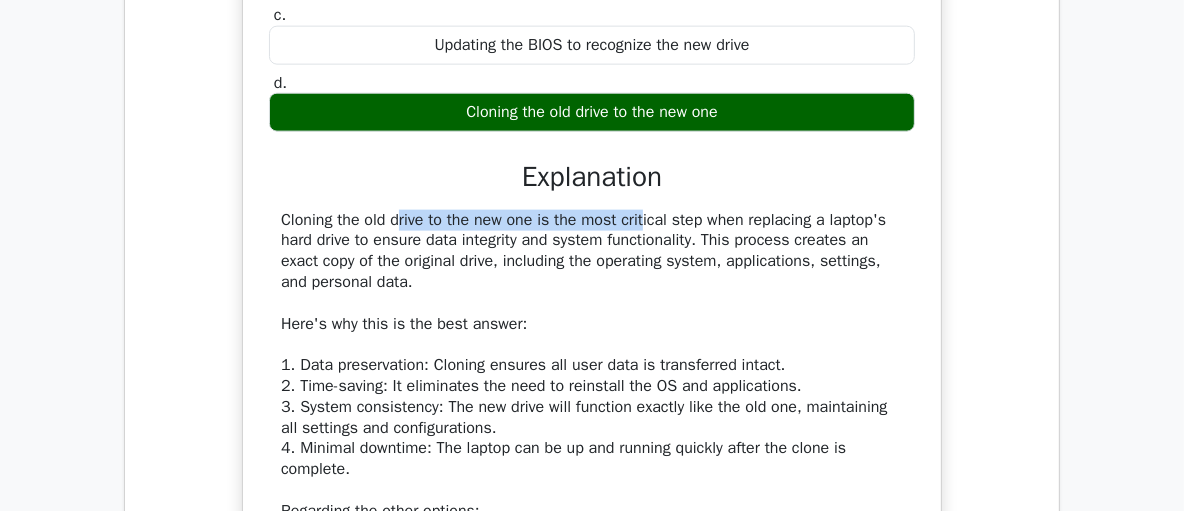 drag, startPoint x: 284, startPoint y: 216, endPoint x: 539, endPoint y: 216, distance: 255 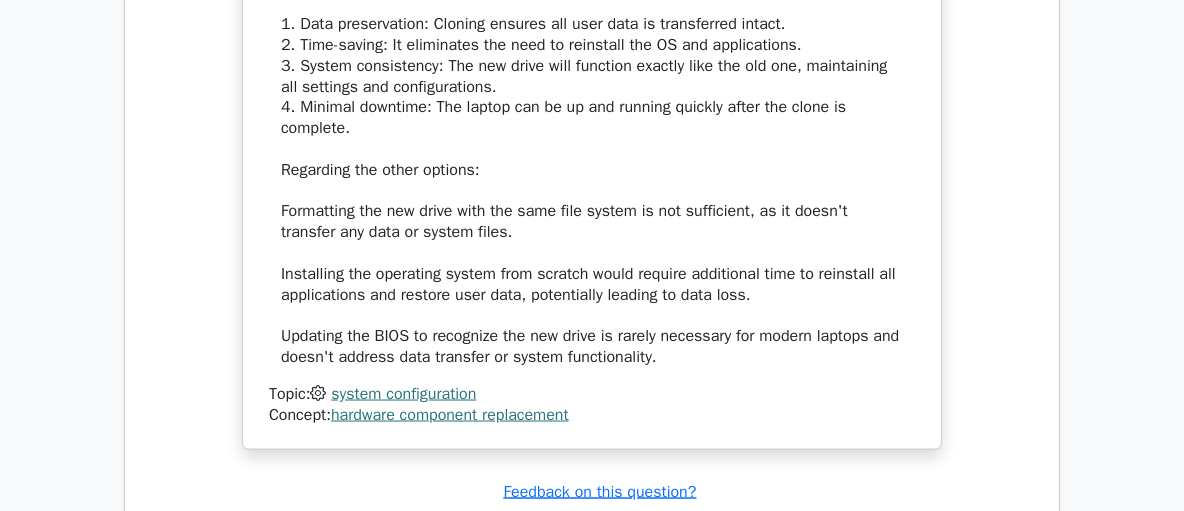 scroll, scrollTop: 2512, scrollLeft: 0, axis: vertical 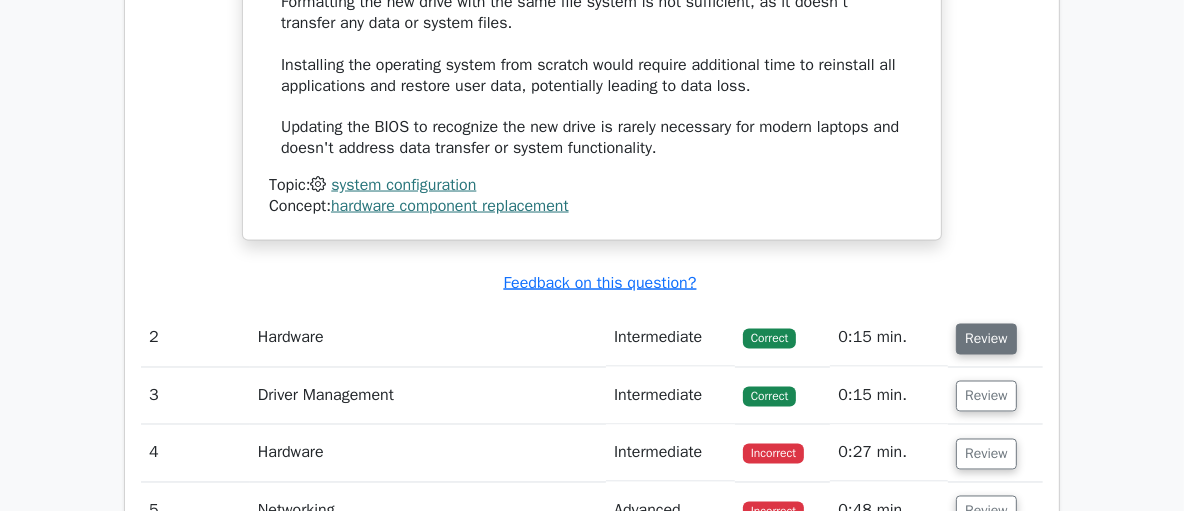 click on "Review" at bounding box center (986, 339) 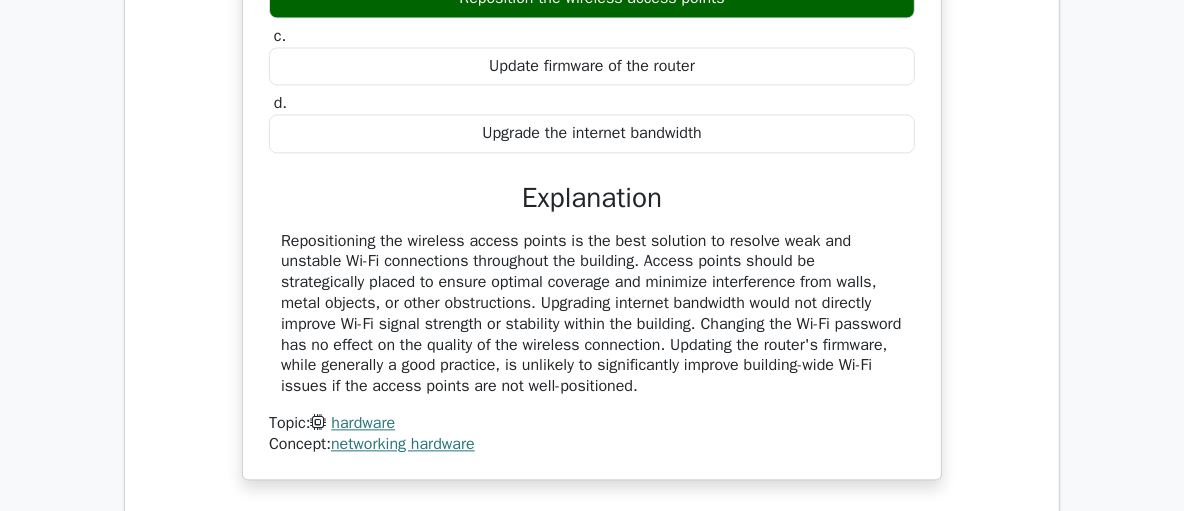scroll, scrollTop: 3157, scrollLeft: 0, axis: vertical 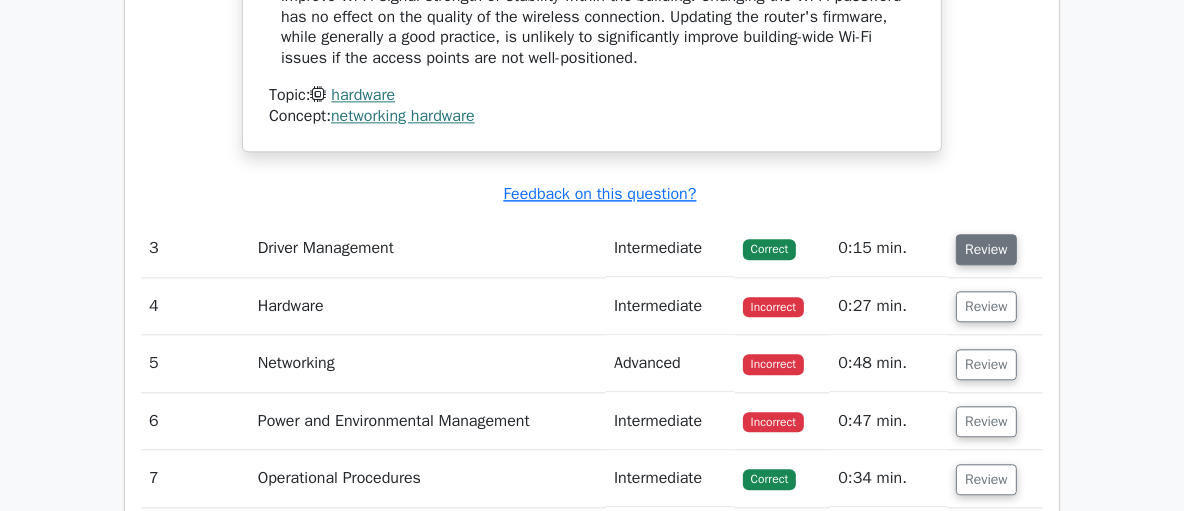 click on "Review" at bounding box center (986, 249) 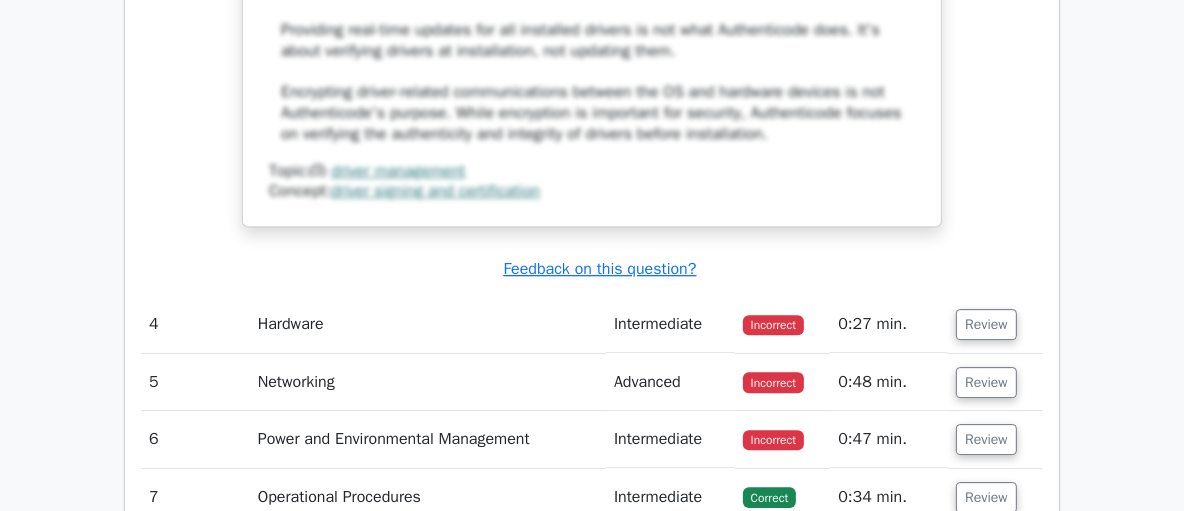scroll, scrollTop: 4542, scrollLeft: 0, axis: vertical 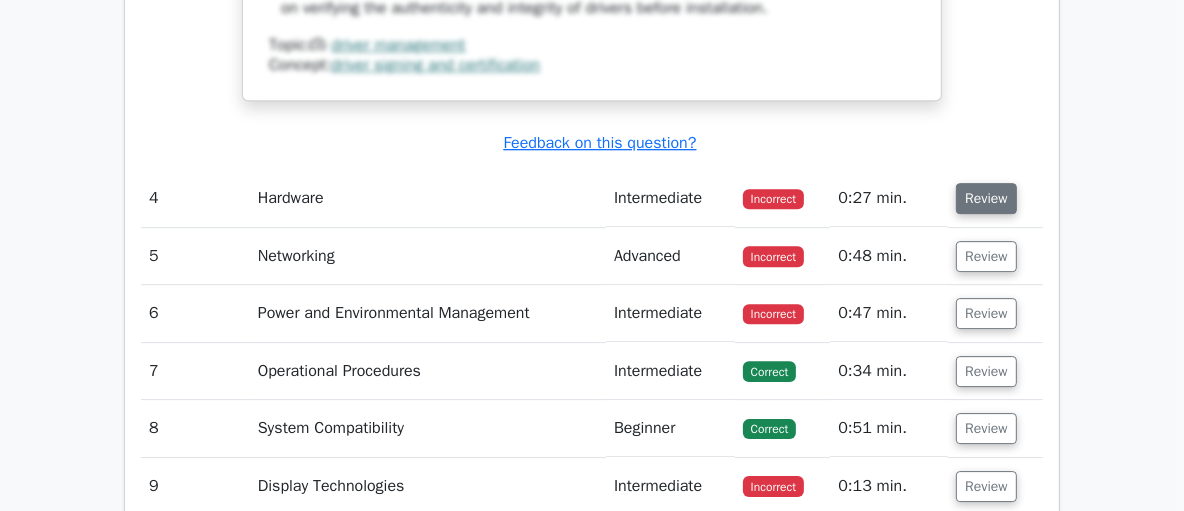 click on "Review" at bounding box center [986, 198] 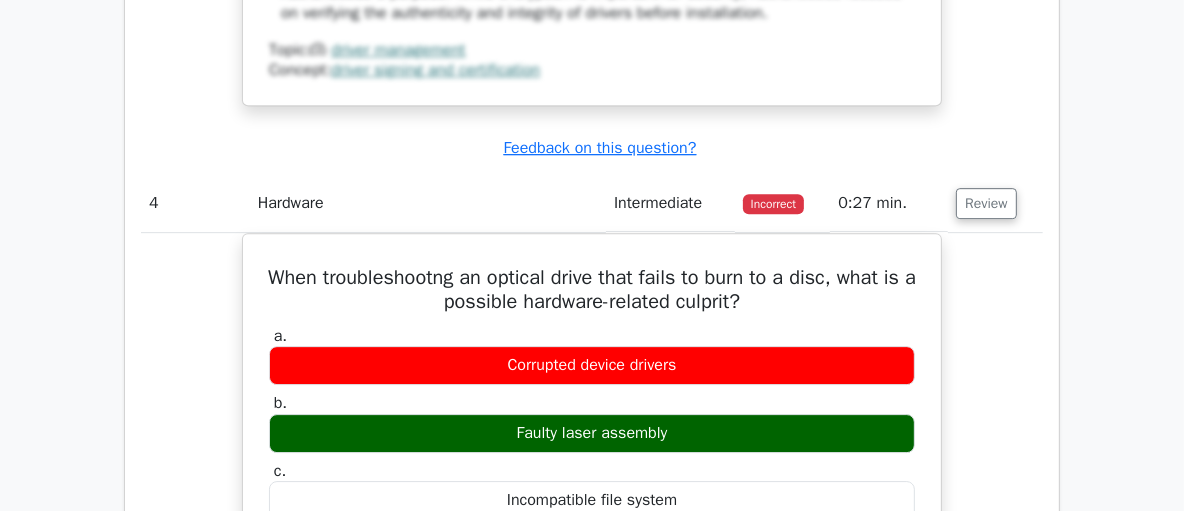 scroll, scrollTop: 4629, scrollLeft: 0, axis: vertical 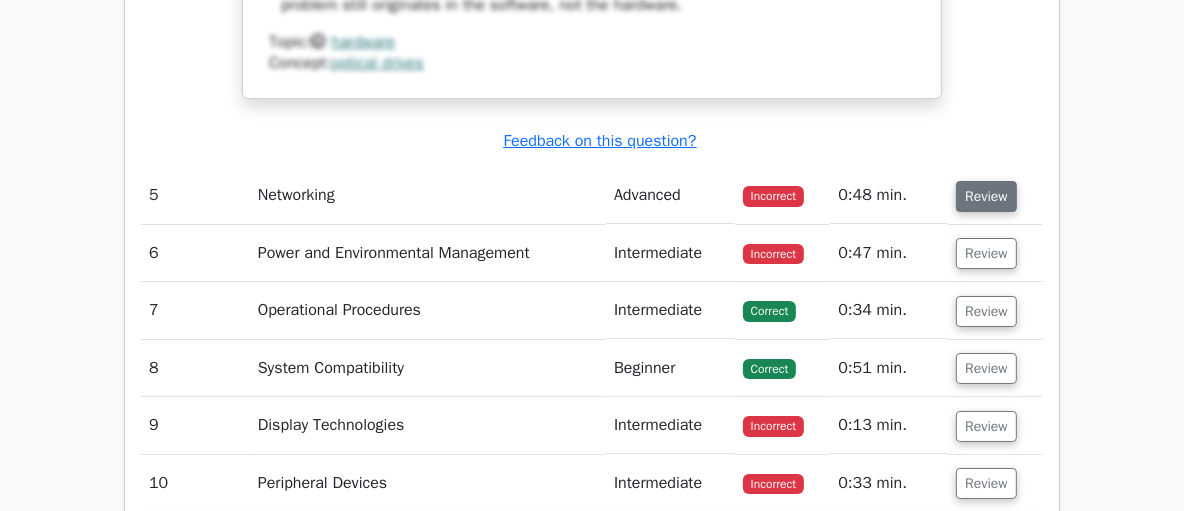 click on "Review" at bounding box center (986, 196) 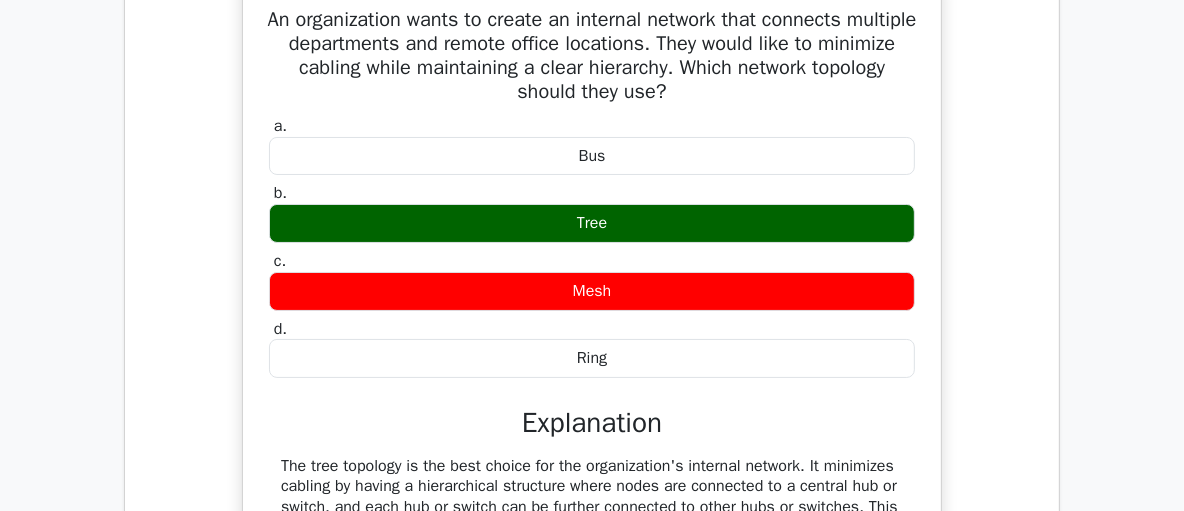 scroll, scrollTop: 5819, scrollLeft: 0, axis: vertical 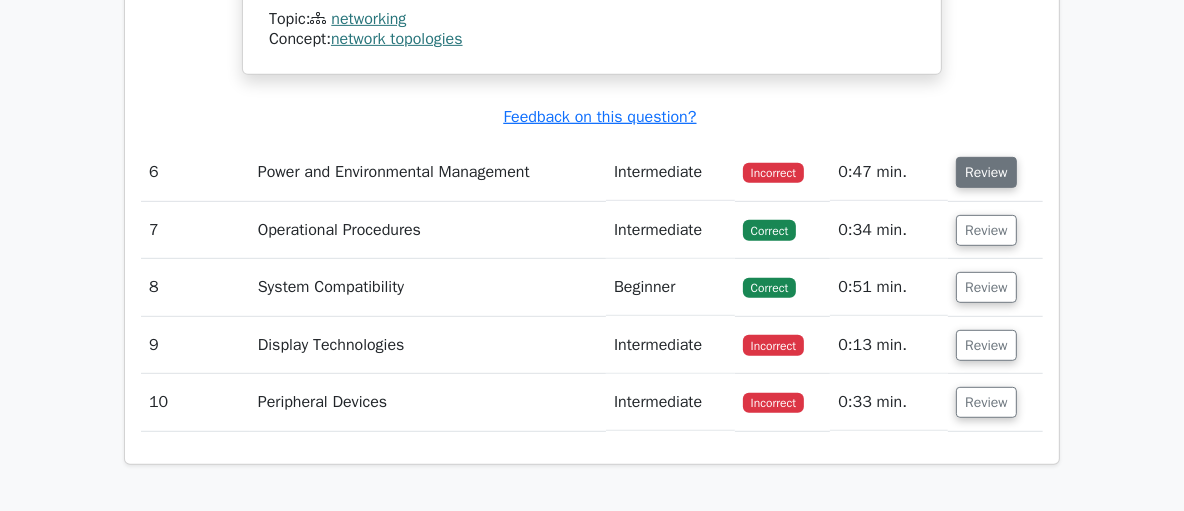 click on "Review" at bounding box center (986, 172) 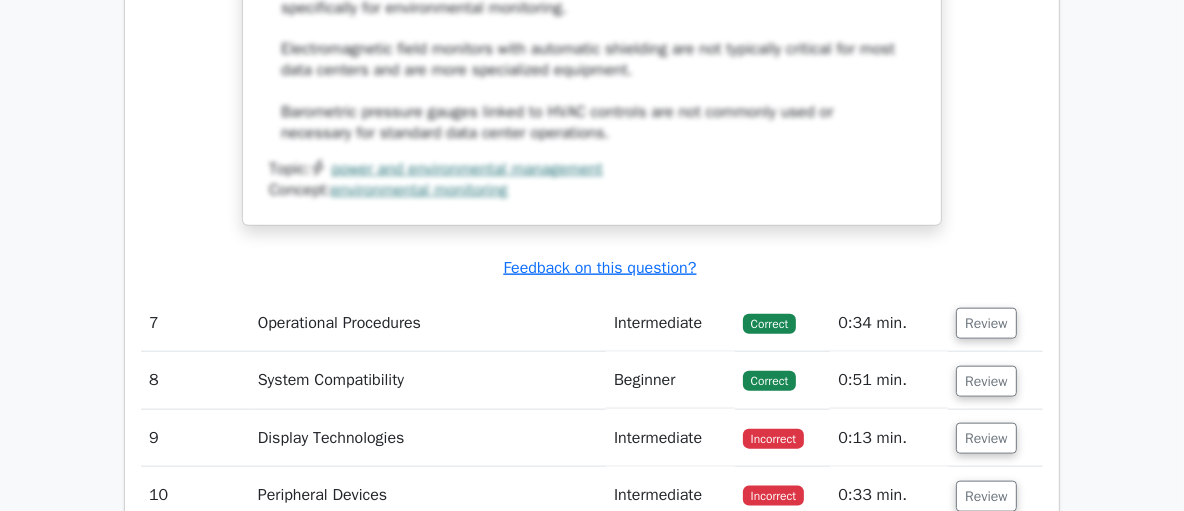 scroll, scrollTop: 7301, scrollLeft: 0, axis: vertical 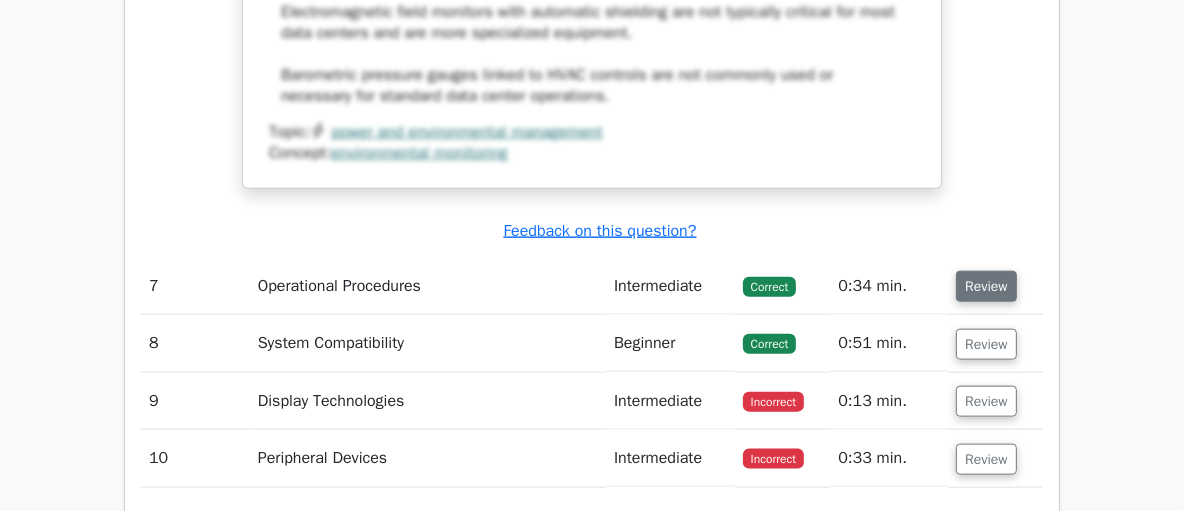 click on "Review" at bounding box center (986, 286) 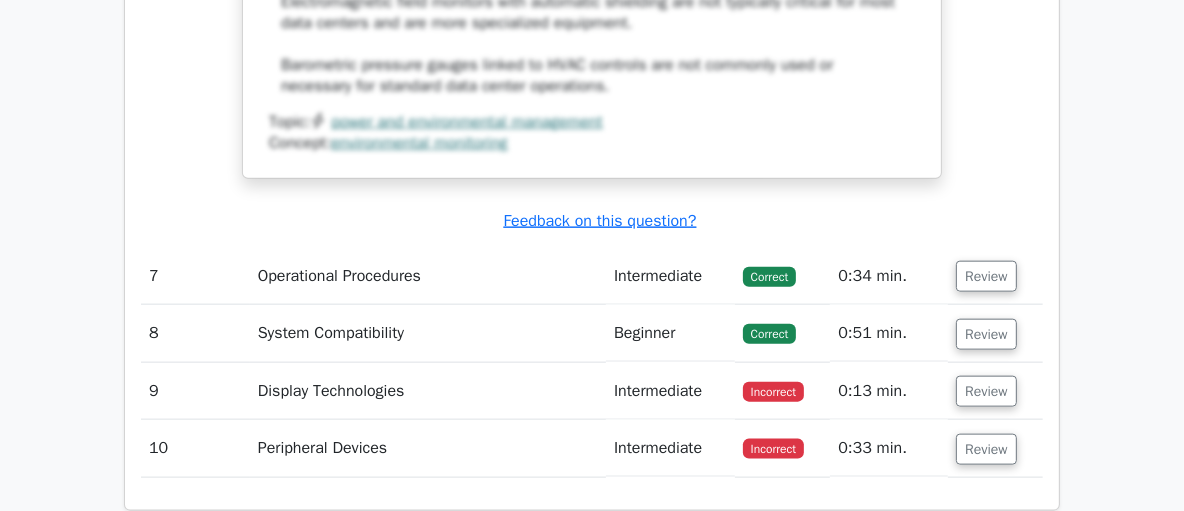 scroll, scrollTop: 7349, scrollLeft: 0, axis: vertical 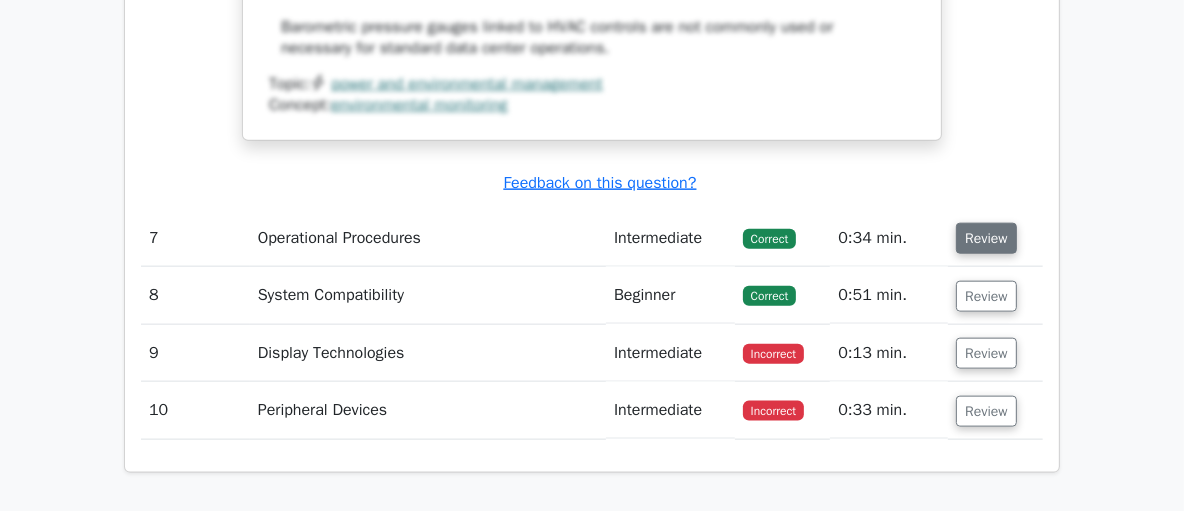 click on "Review" at bounding box center [986, 238] 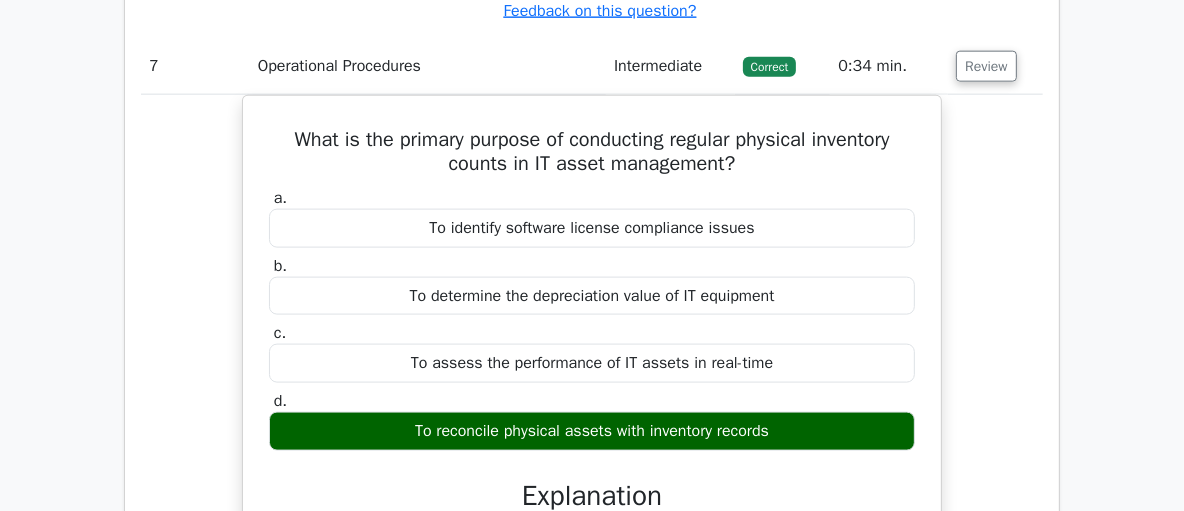 scroll, scrollTop: 7670, scrollLeft: 0, axis: vertical 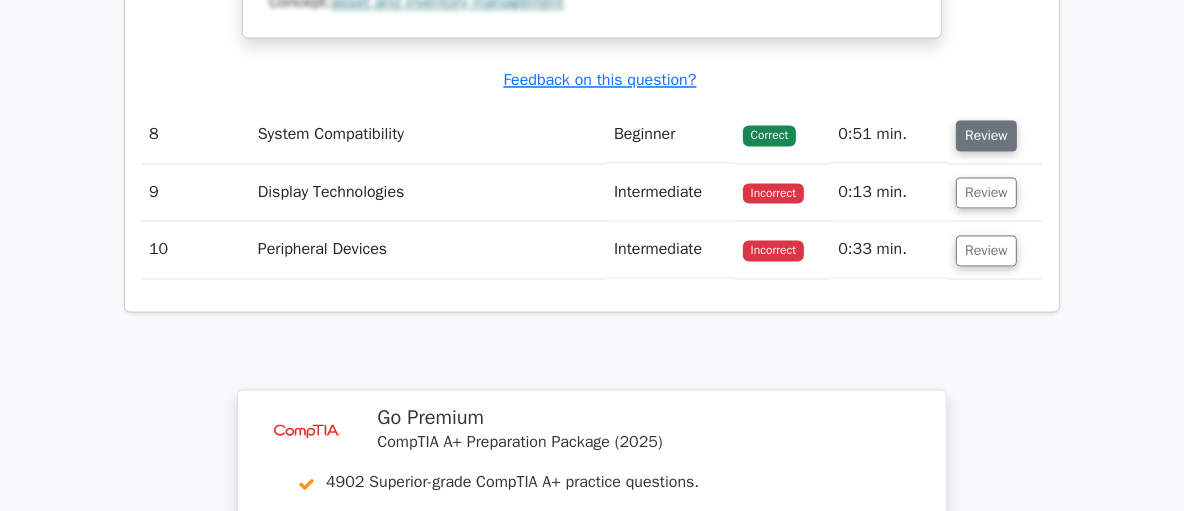 click on "Review" at bounding box center (986, 135) 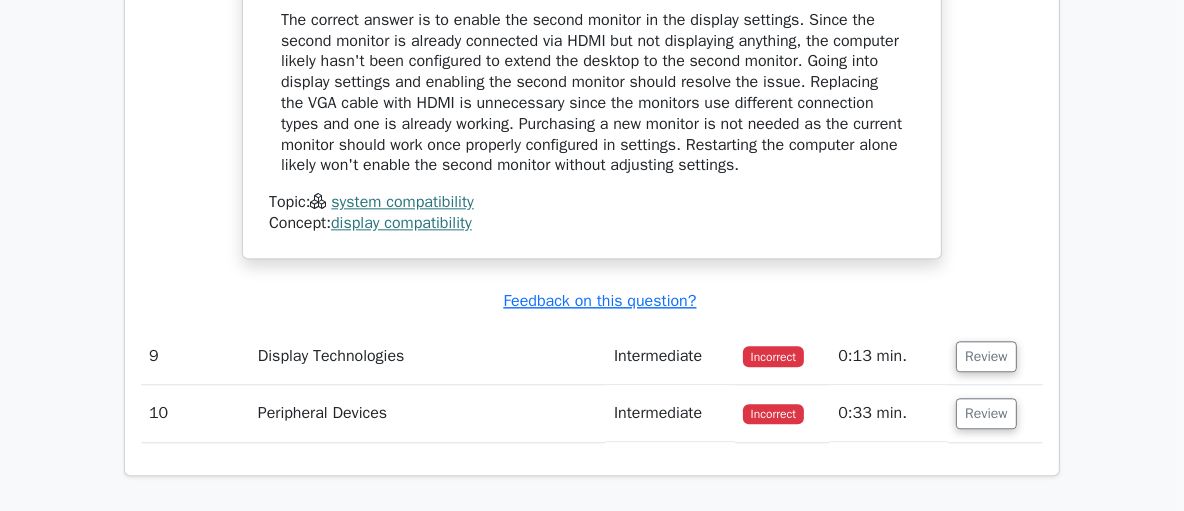 scroll, scrollTop: 9068, scrollLeft: 0, axis: vertical 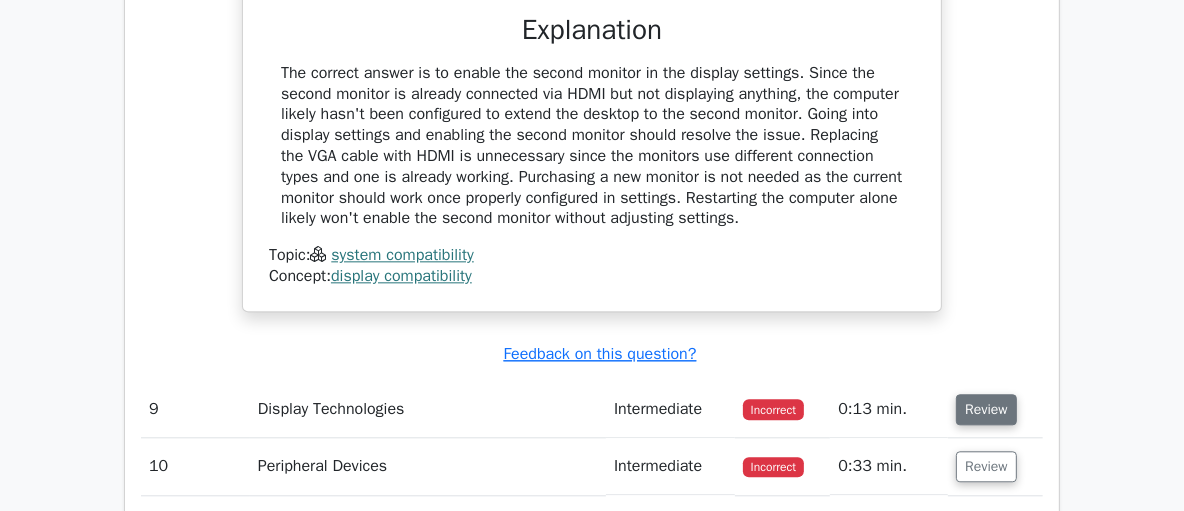 click on "Review" at bounding box center (986, 409) 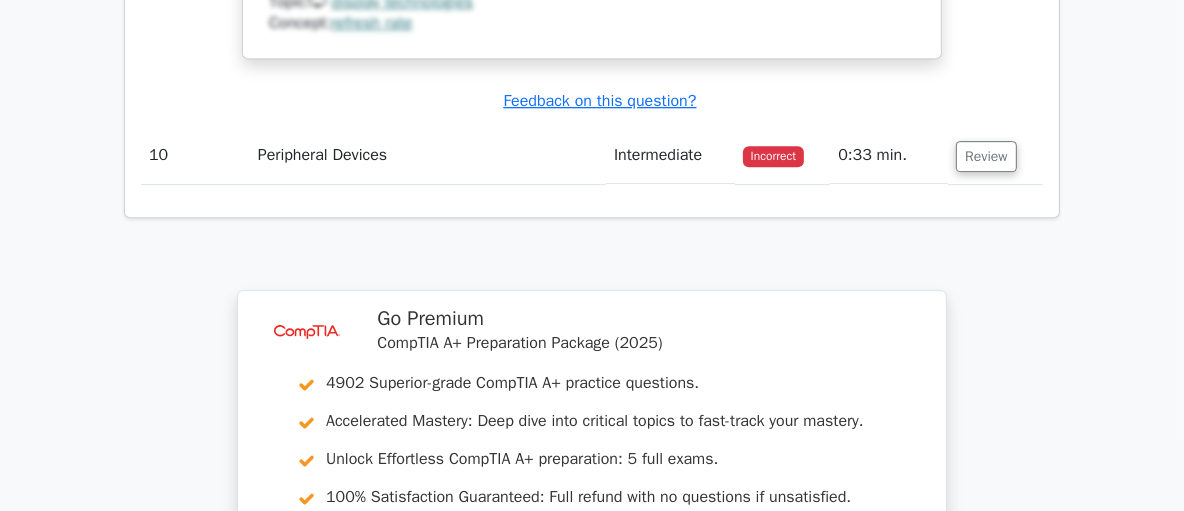 scroll, scrollTop: 10339, scrollLeft: 0, axis: vertical 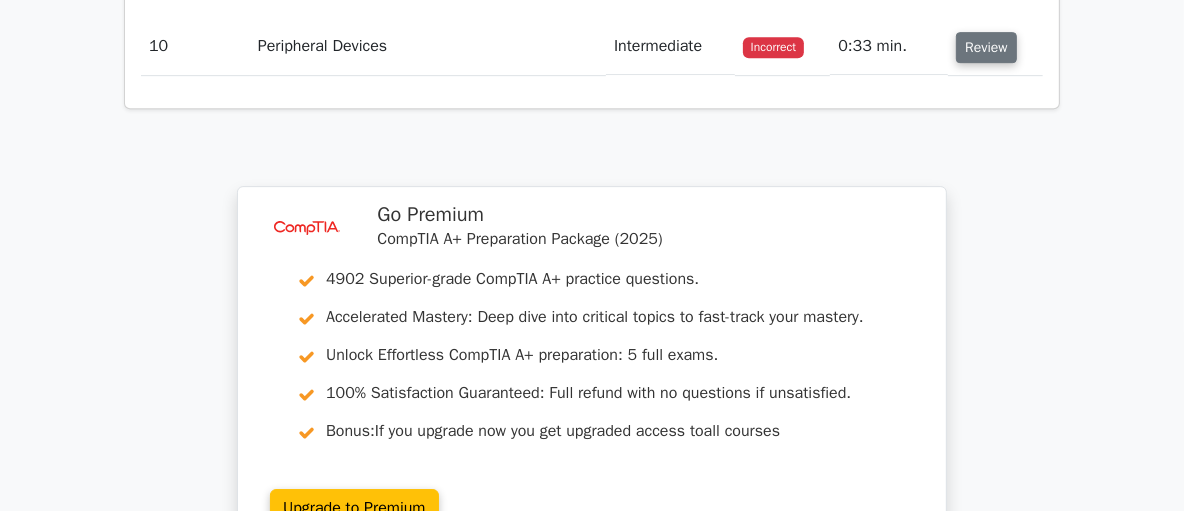 click on "Review" at bounding box center (986, 47) 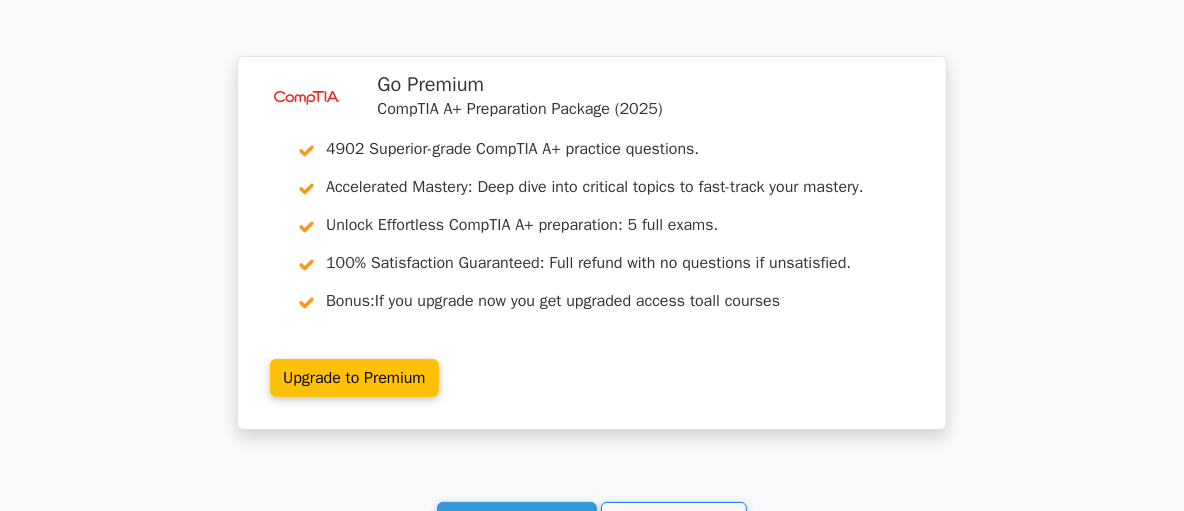 scroll, scrollTop: 11575, scrollLeft: 0, axis: vertical 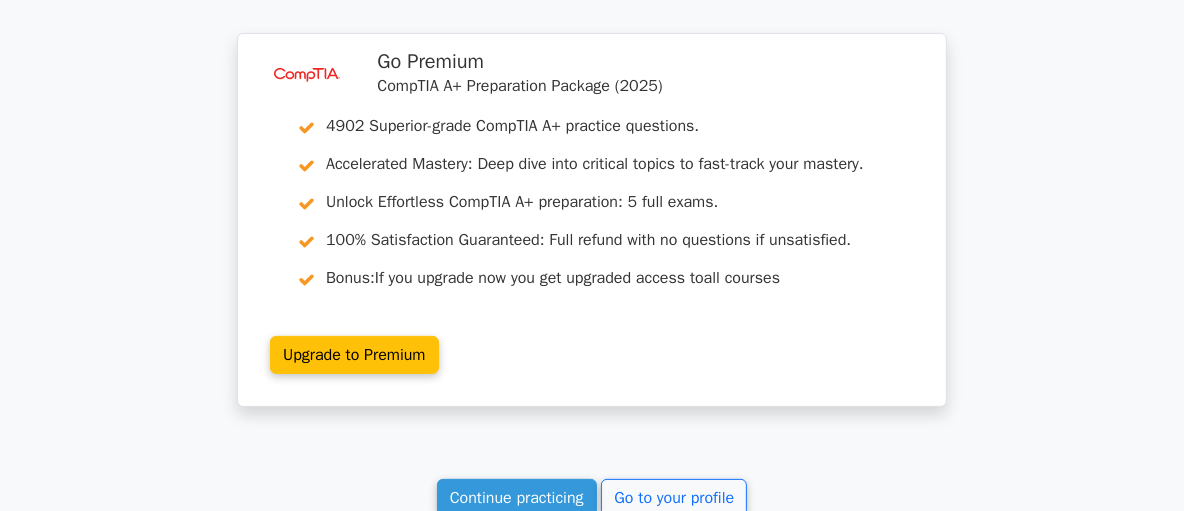 type 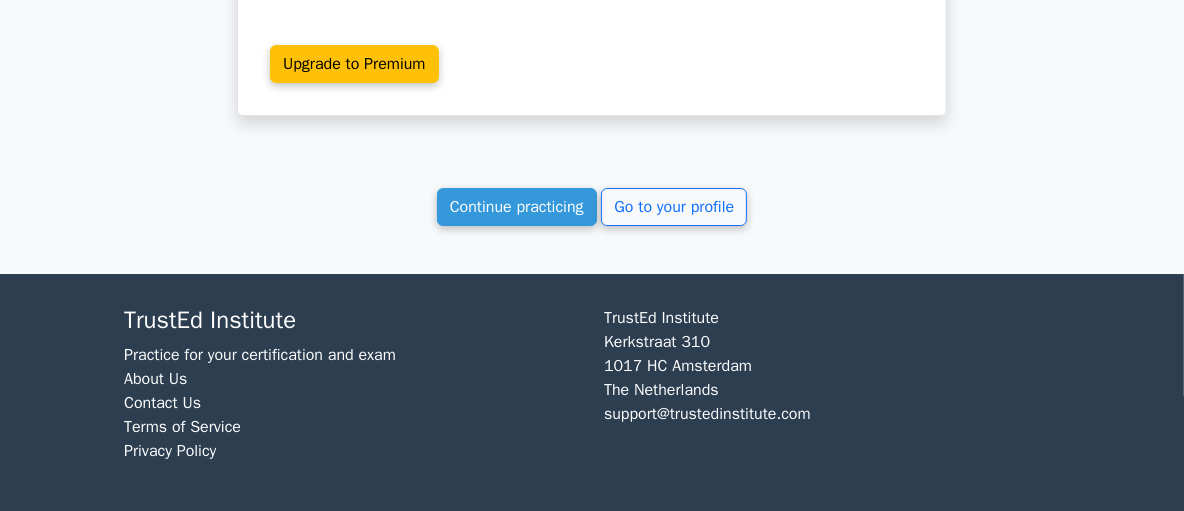 scroll, scrollTop: 10782, scrollLeft: 0, axis: vertical 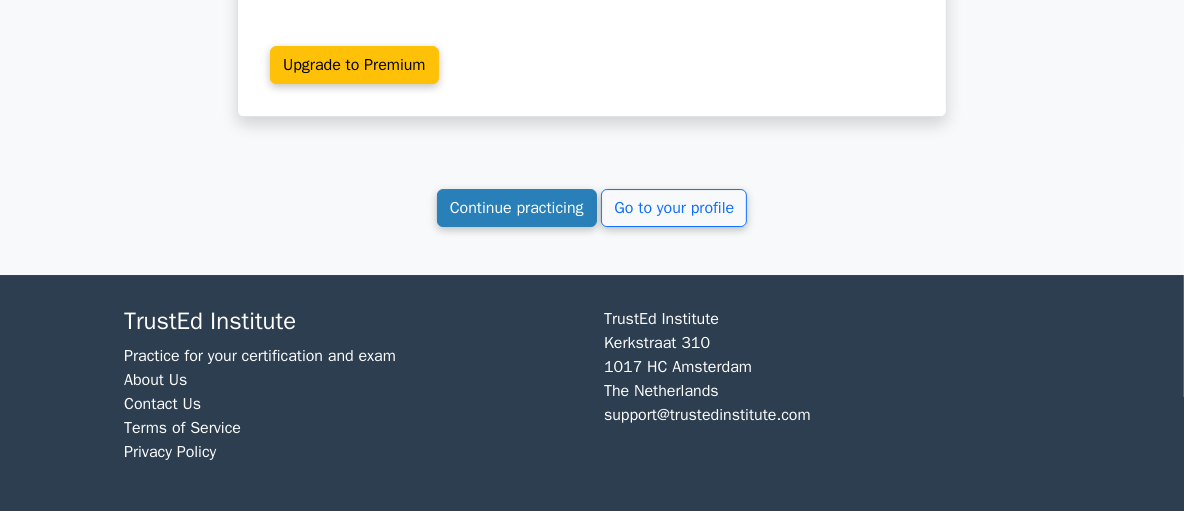 click on "Continue practicing" at bounding box center [517, 208] 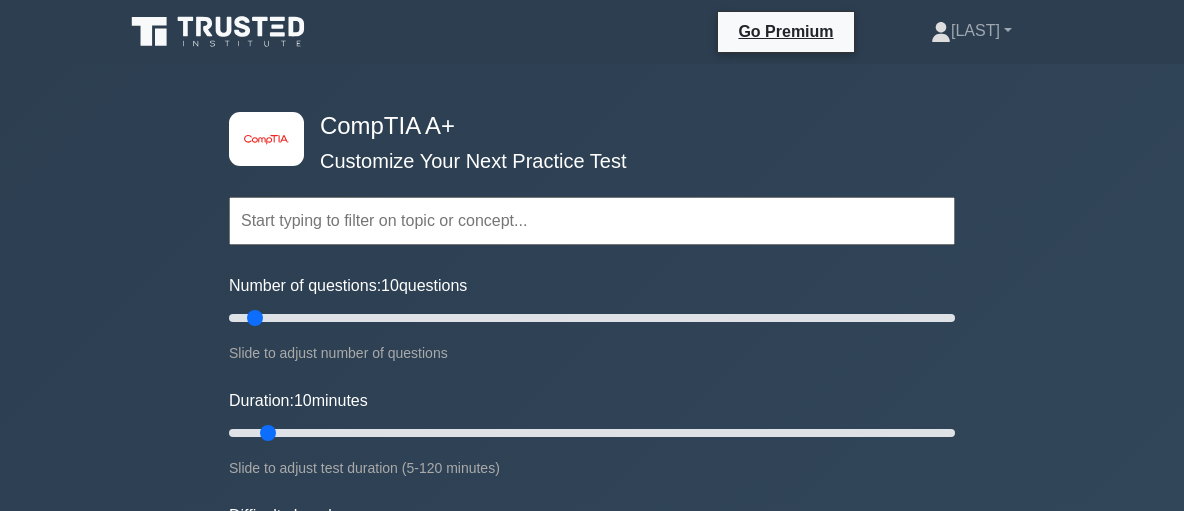 scroll, scrollTop: 0, scrollLeft: 0, axis: both 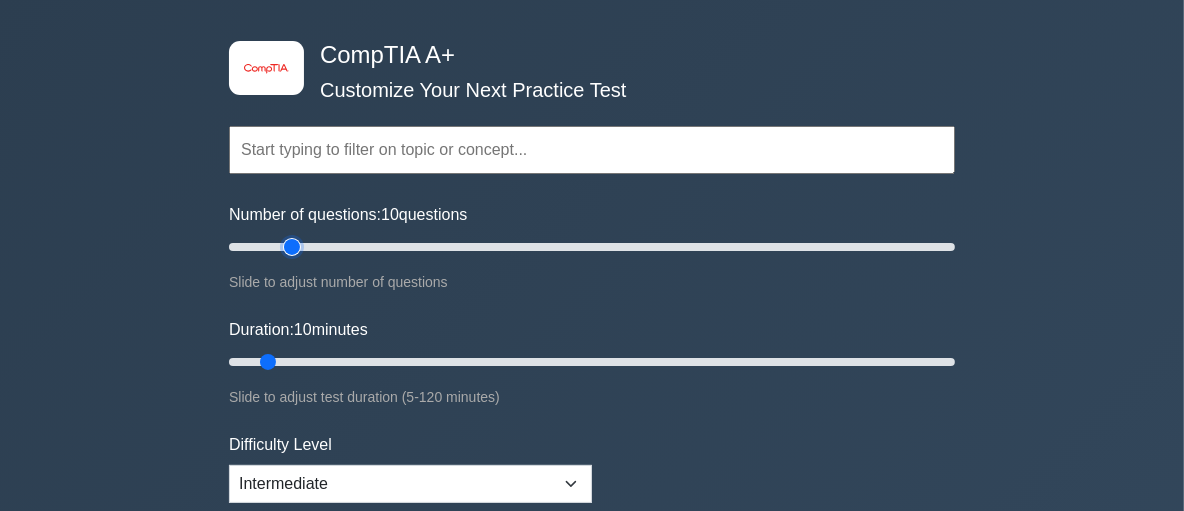 type on "20" 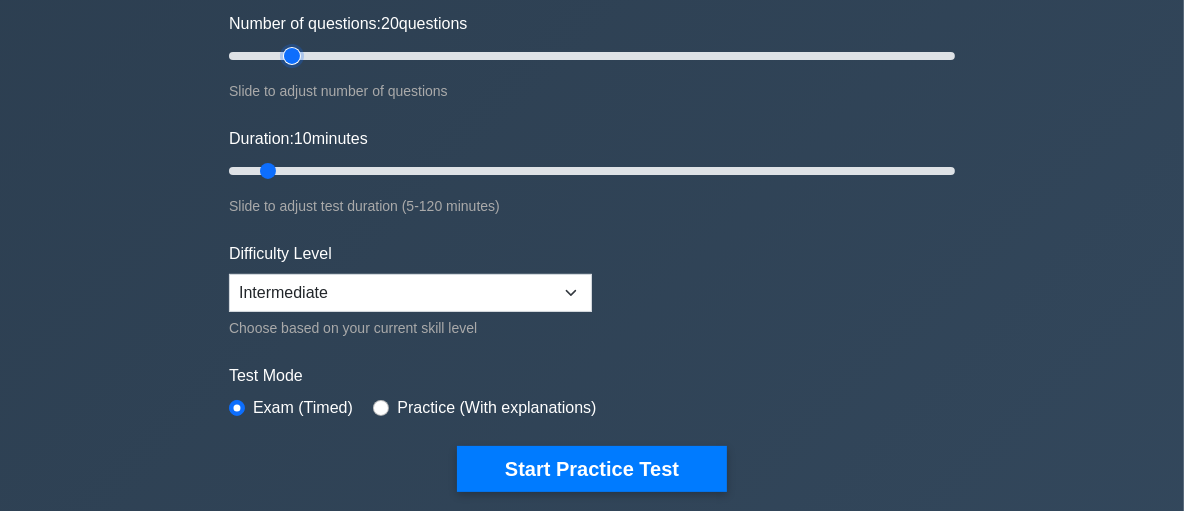 scroll, scrollTop: 277, scrollLeft: 0, axis: vertical 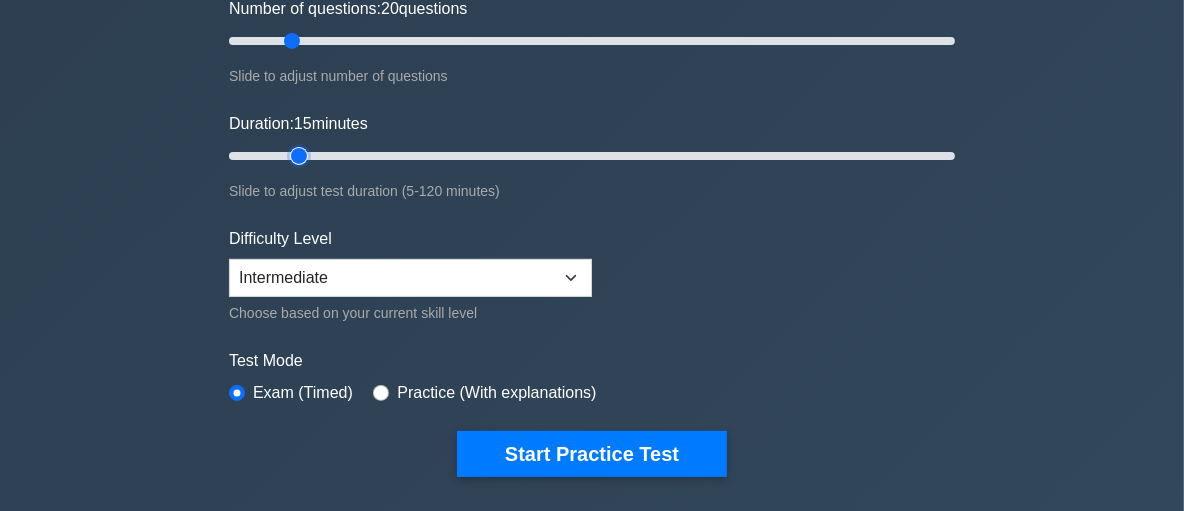 click on "Duration:  15  minutes" at bounding box center [592, 156] 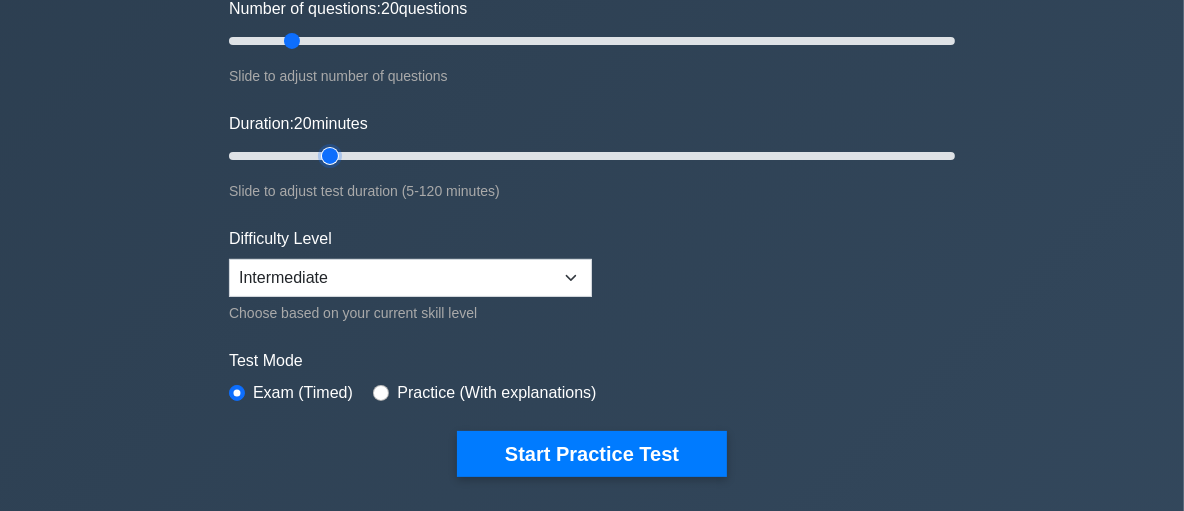 type on "20" 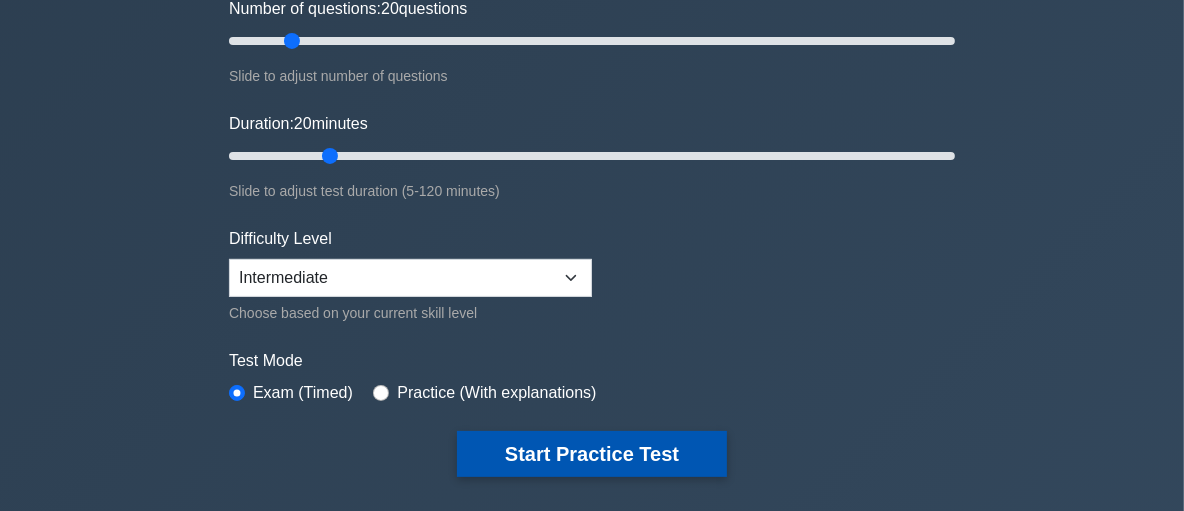 click on "Start Practice Test" at bounding box center (592, 454) 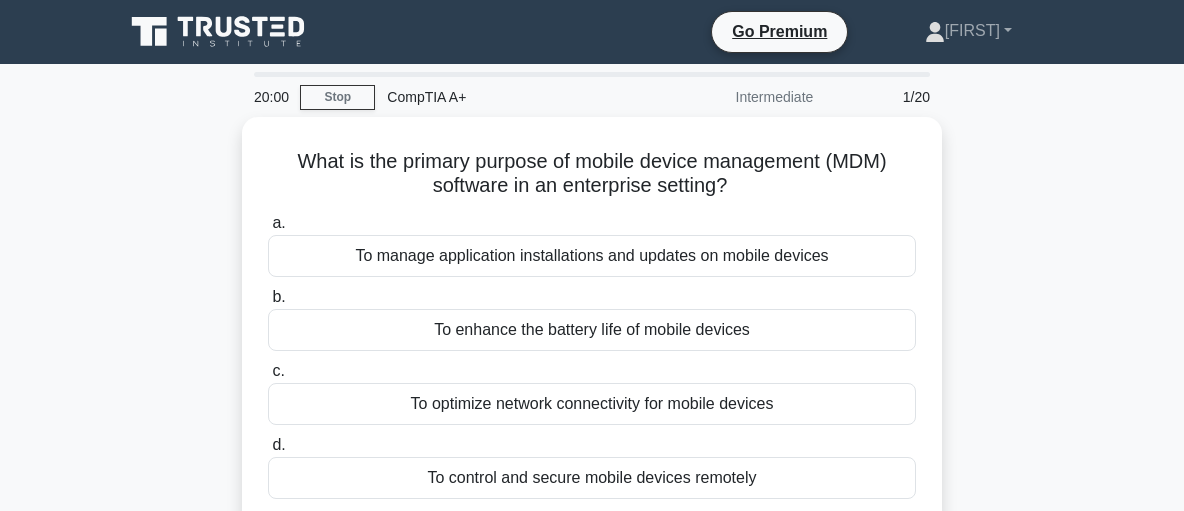 scroll, scrollTop: 0, scrollLeft: 0, axis: both 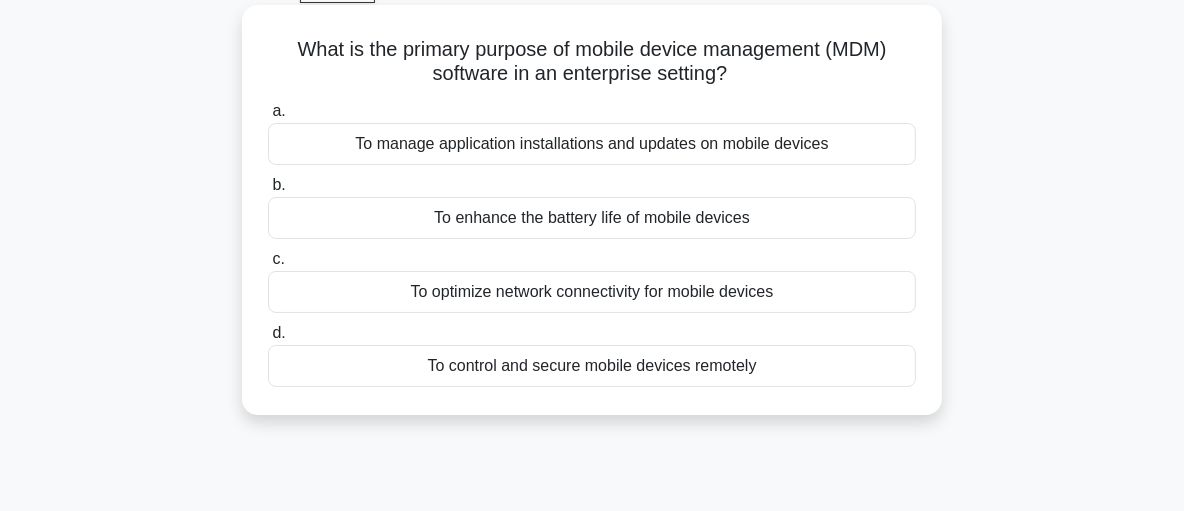 click on "To manage application installations and updates on mobile devices" at bounding box center (592, 144) 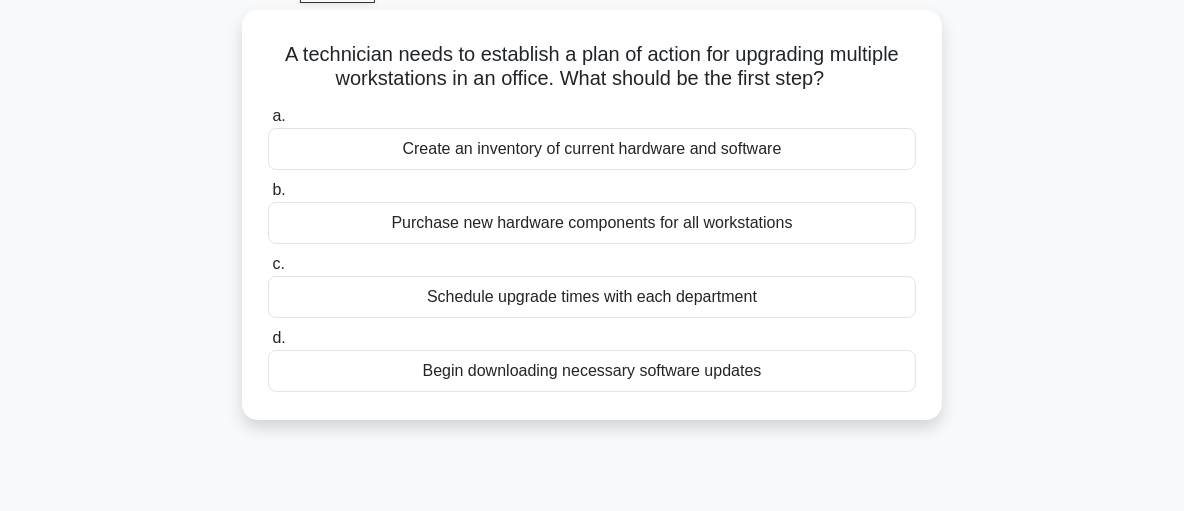 scroll, scrollTop: 0, scrollLeft: 0, axis: both 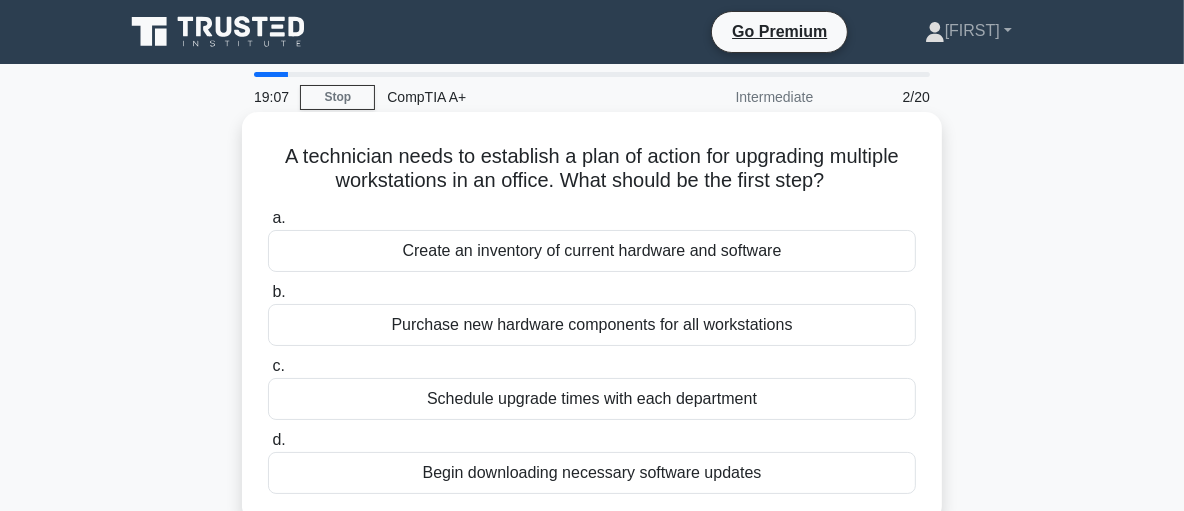 click on "Create an inventory of current hardware and software" at bounding box center (592, 251) 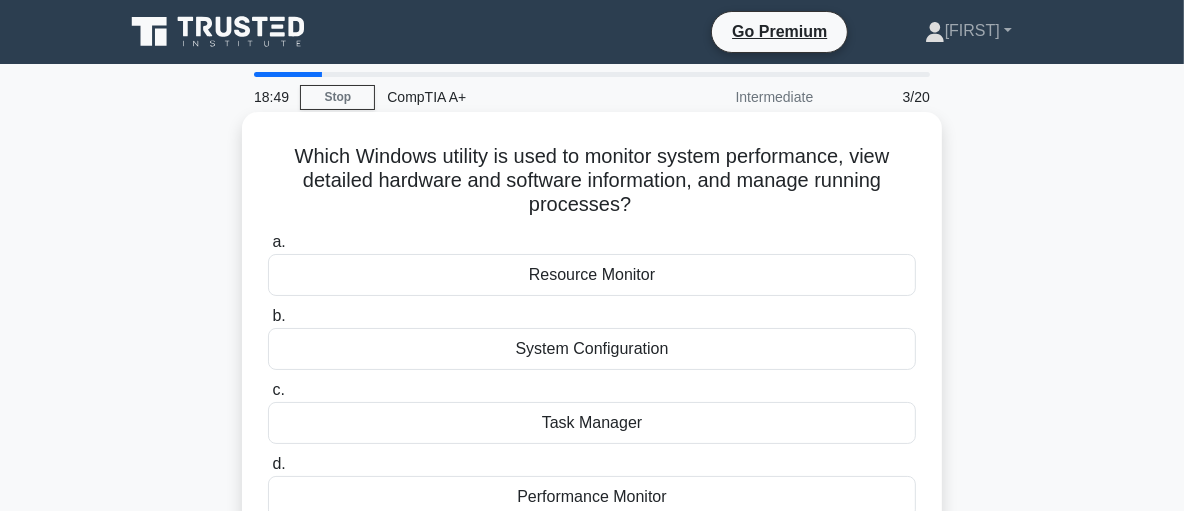 click on "Resource Monitor" at bounding box center [592, 275] 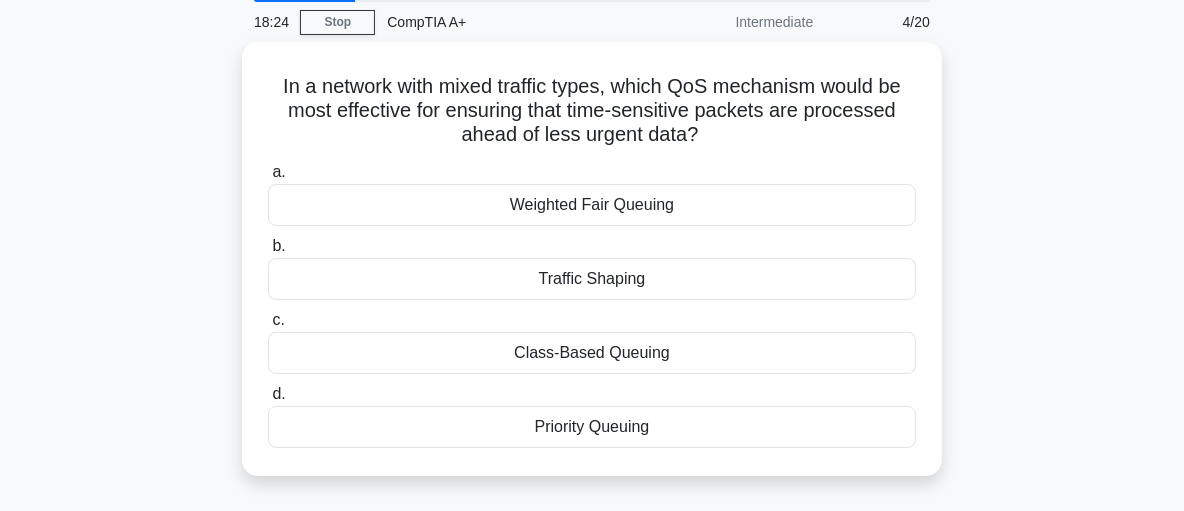 scroll, scrollTop: 78, scrollLeft: 0, axis: vertical 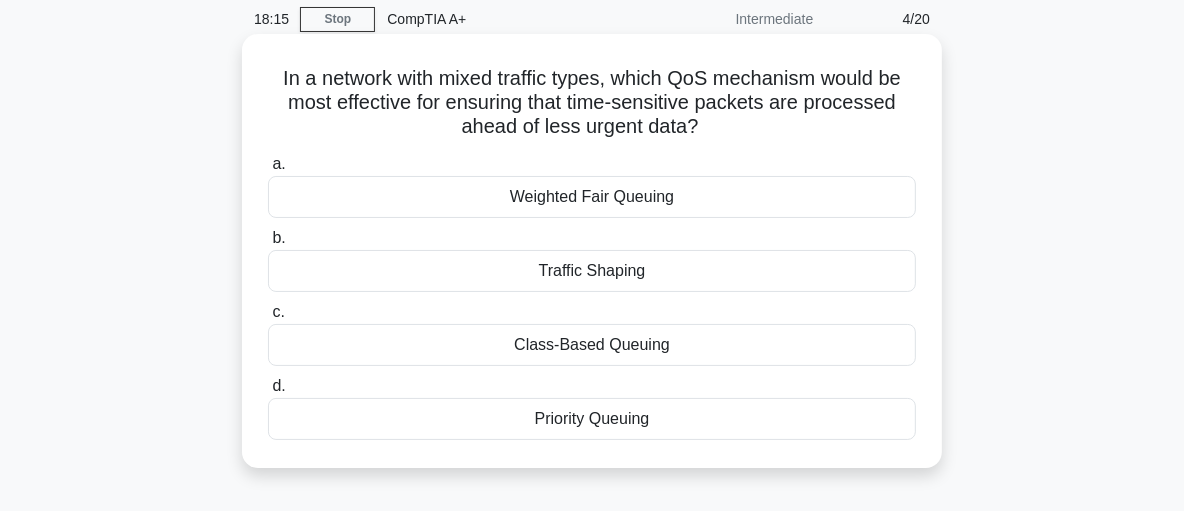 click on "Priority Queuing" at bounding box center [592, 419] 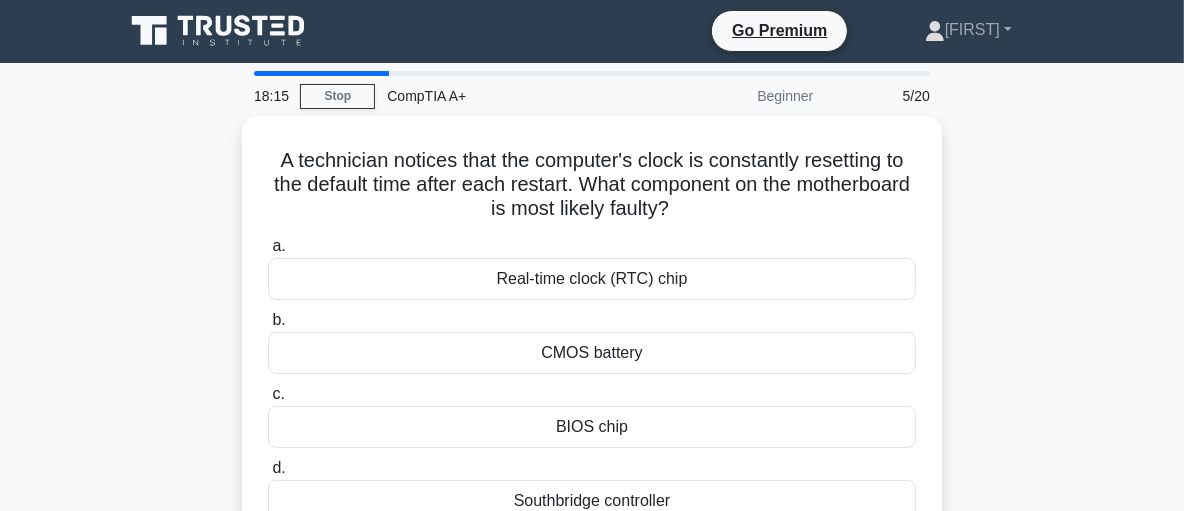 scroll, scrollTop: 0, scrollLeft: 0, axis: both 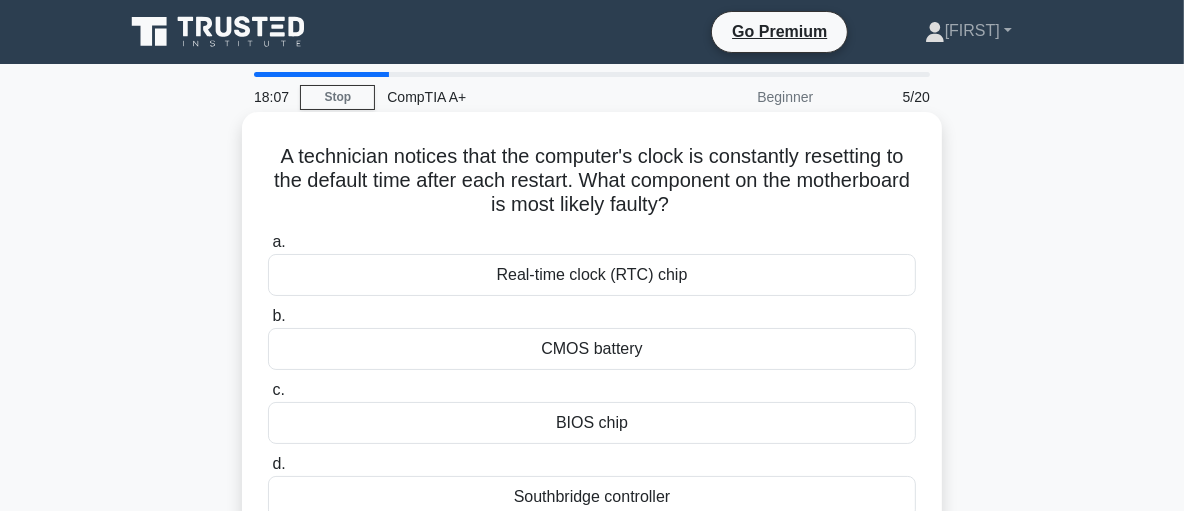 click on "CMOS battery" at bounding box center (592, 349) 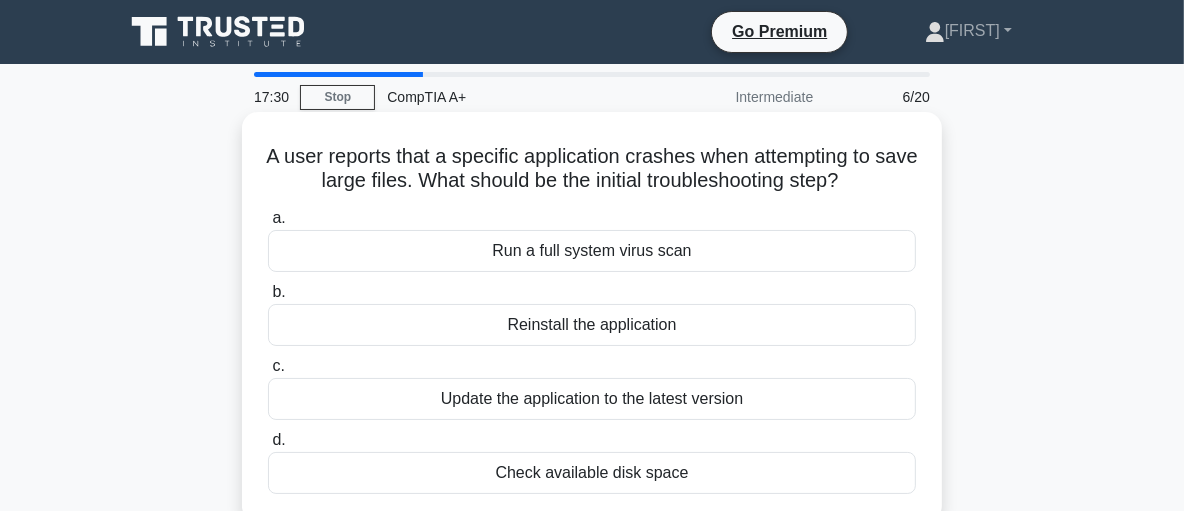 click on "Check available disk space" at bounding box center [592, 473] 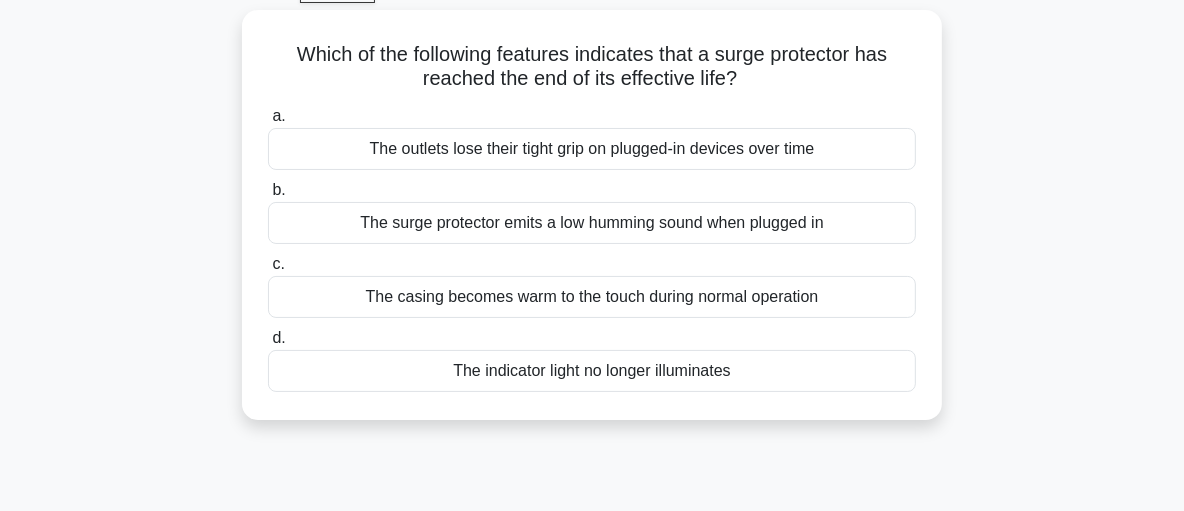 scroll, scrollTop: 109, scrollLeft: 0, axis: vertical 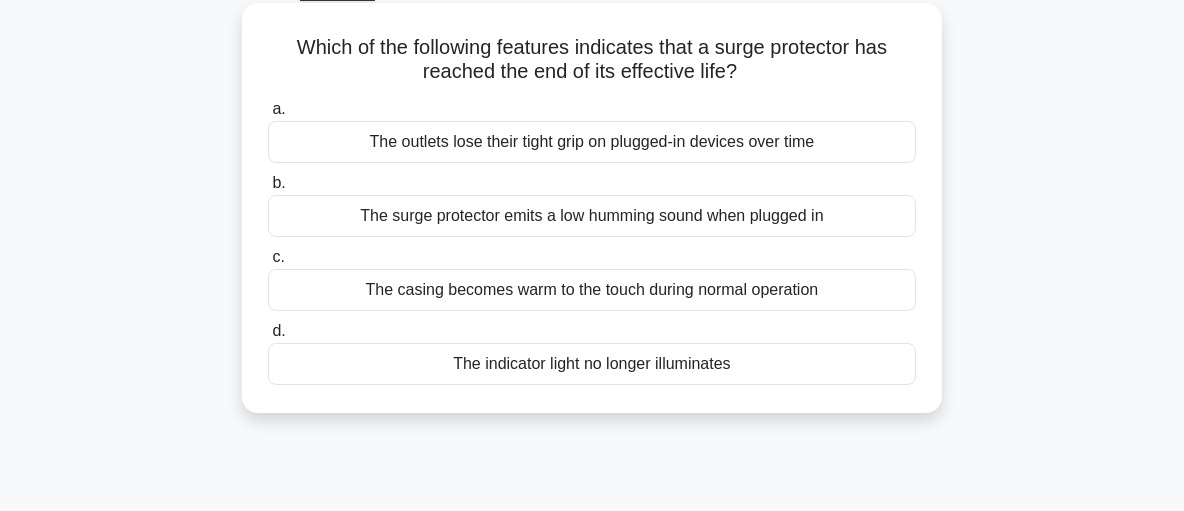 click on "The surge protector emits a low humming sound when plugged in" at bounding box center (592, 216) 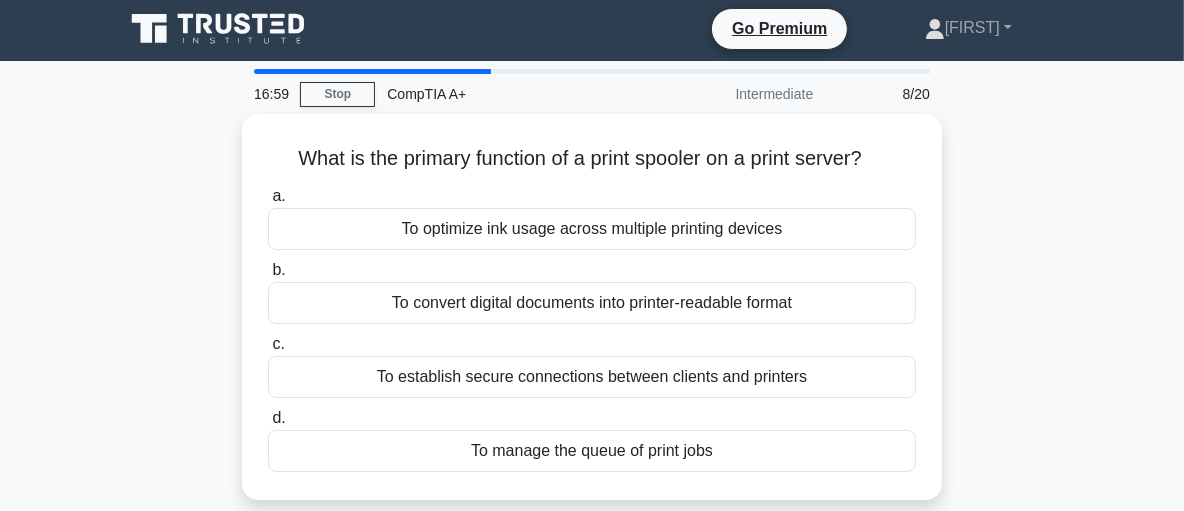scroll, scrollTop: 0, scrollLeft: 0, axis: both 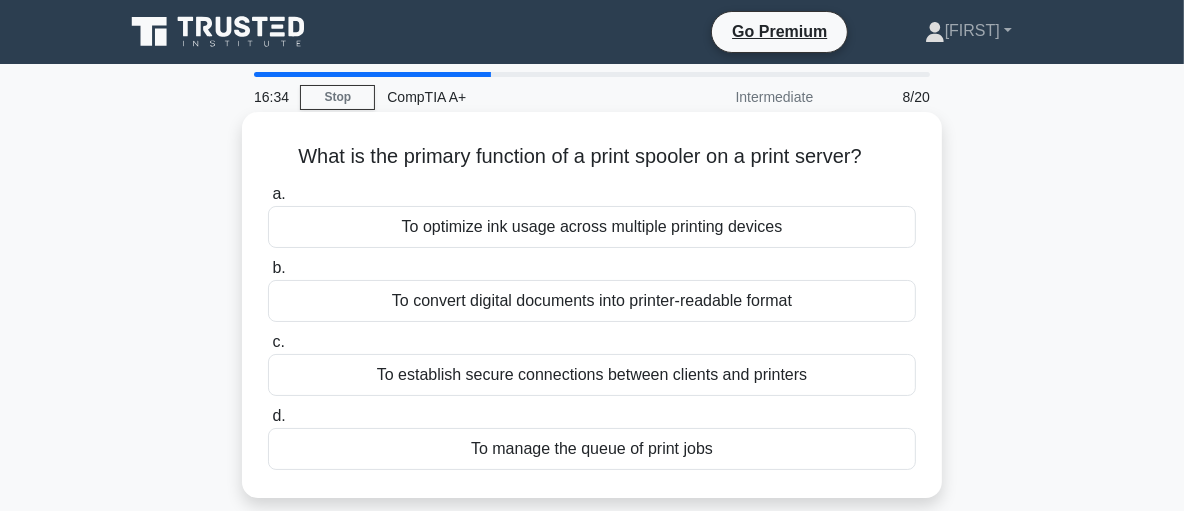 click on "To manage the queue of print jobs" at bounding box center [592, 449] 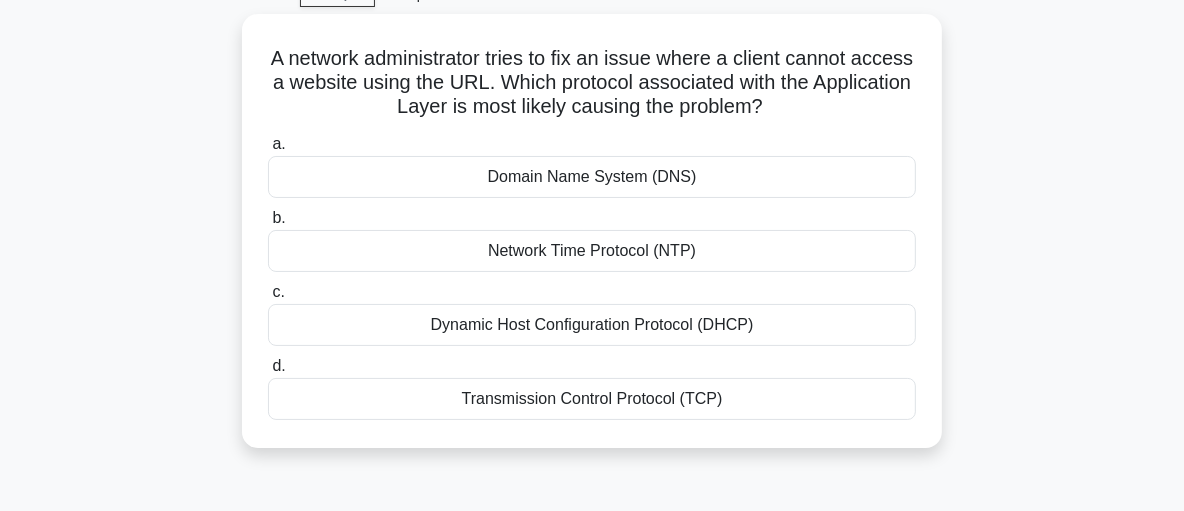 scroll, scrollTop: 111, scrollLeft: 0, axis: vertical 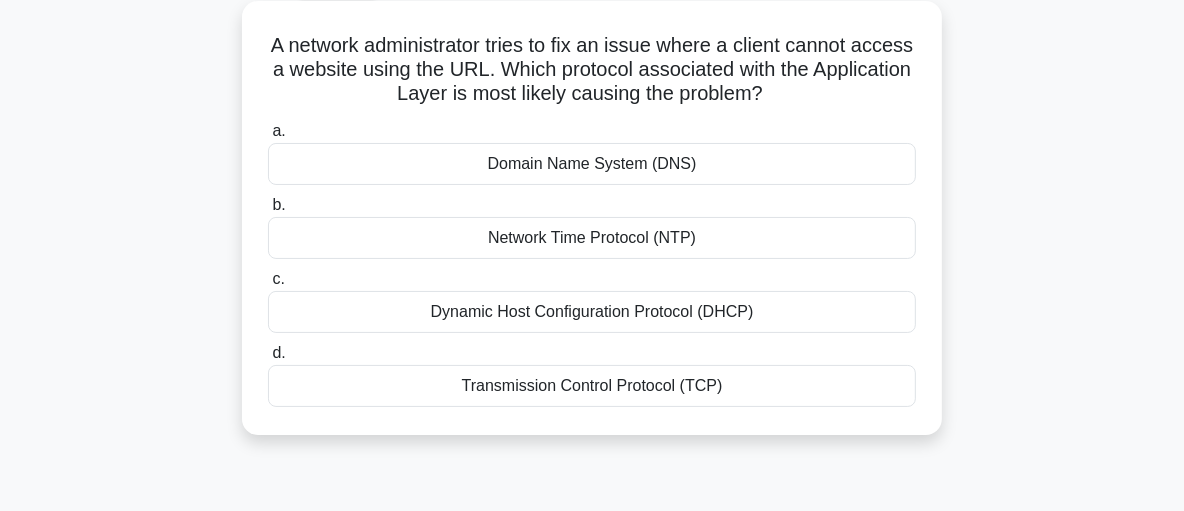 click on "Domain Name System (DNS)" at bounding box center [592, 164] 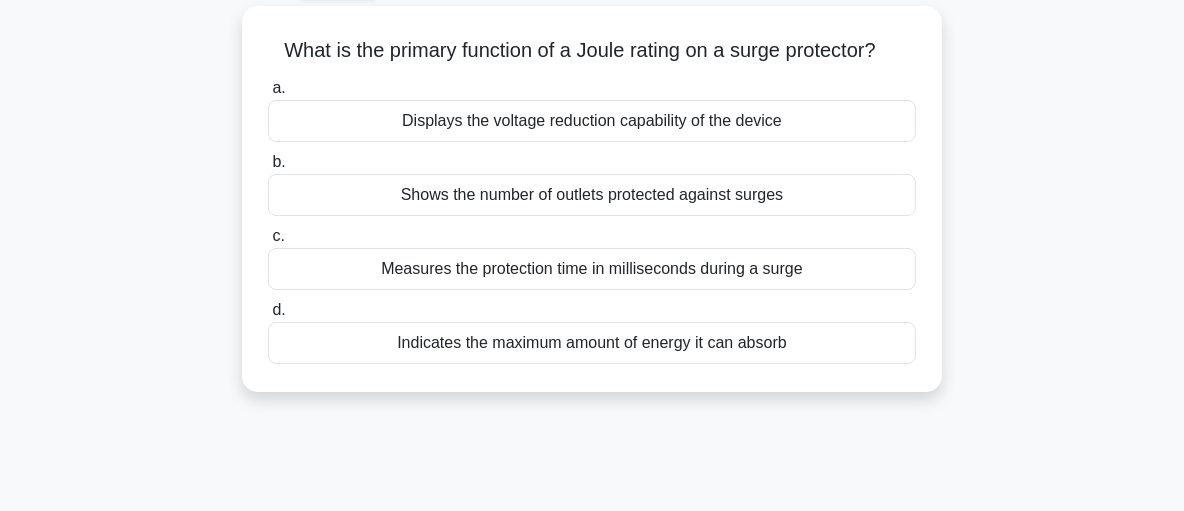 scroll, scrollTop: 0, scrollLeft: 0, axis: both 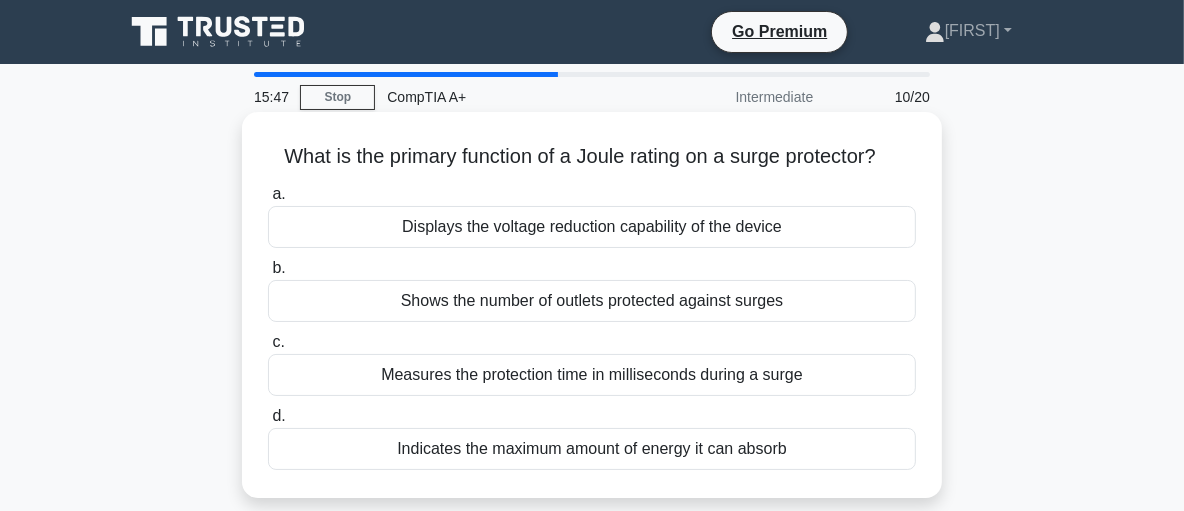 click on "Indicates the maximum amount of energy it can absorb" at bounding box center [592, 449] 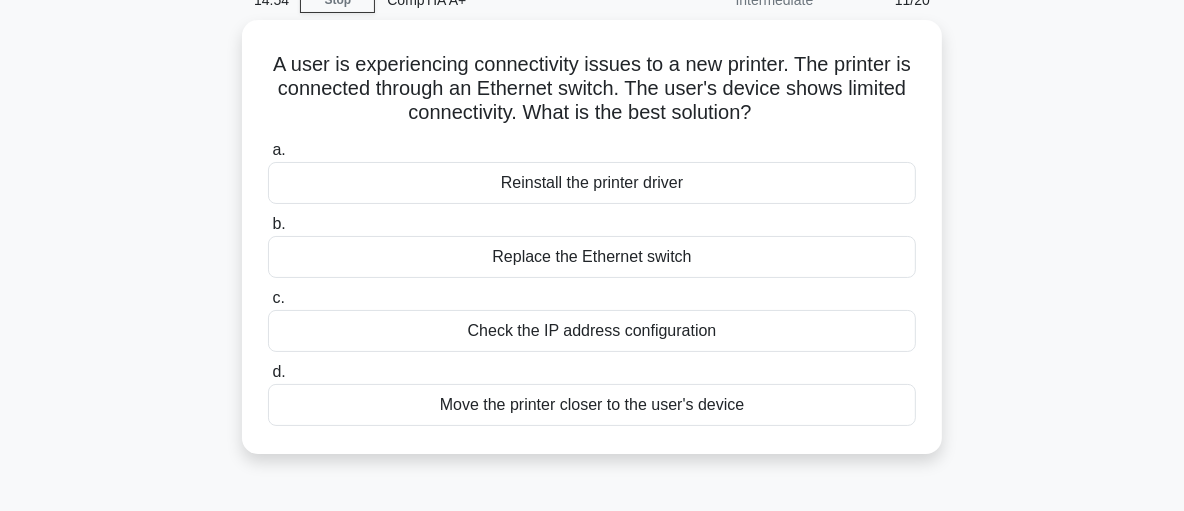 scroll, scrollTop: 100, scrollLeft: 0, axis: vertical 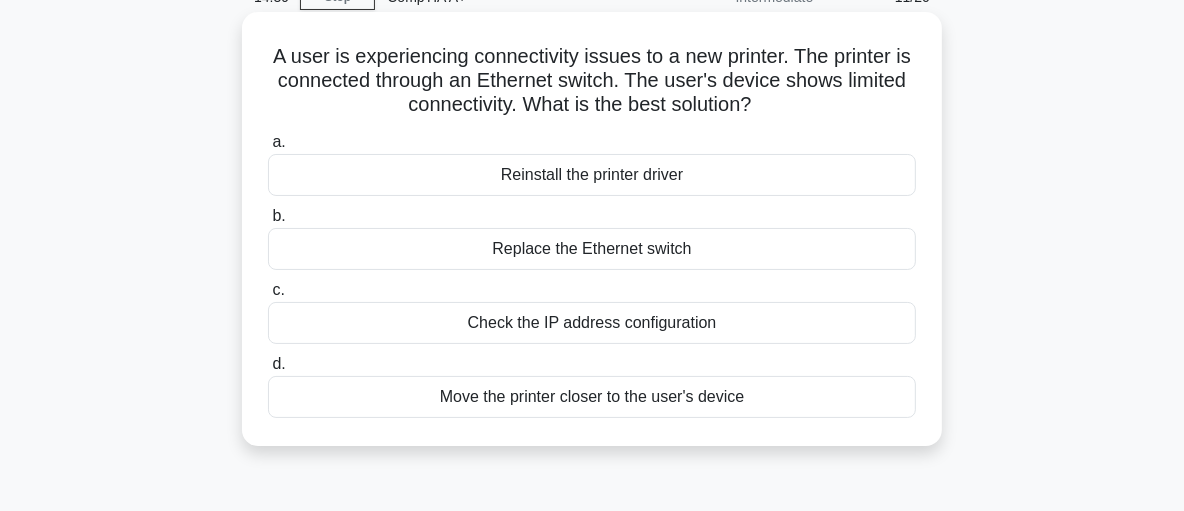 click on "Move the printer closer to the user's device" at bounding box center (592, 397) 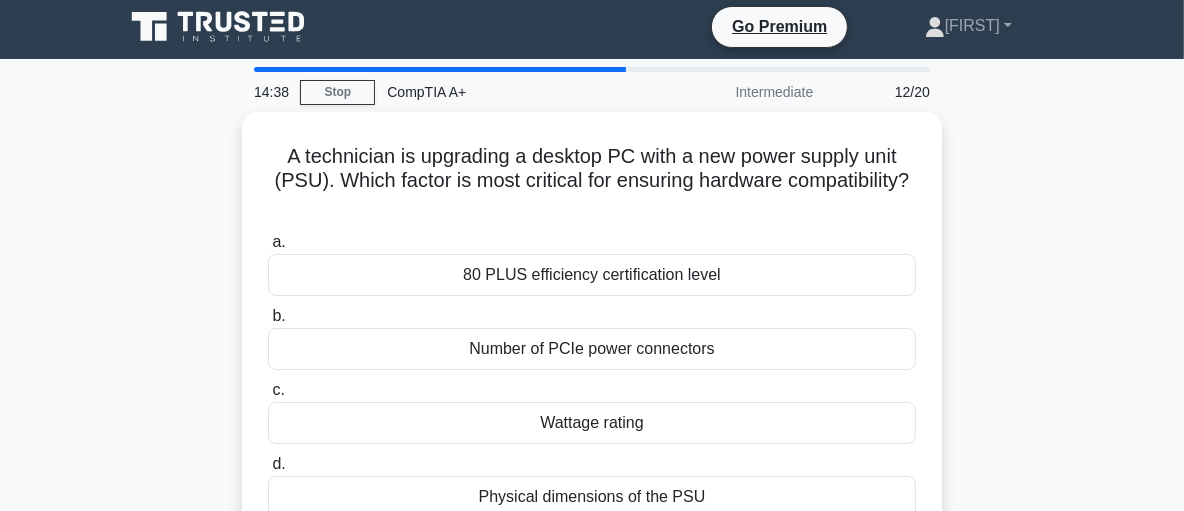 scroll, scrollTop: 0, scrollLeft: 0, axis: both 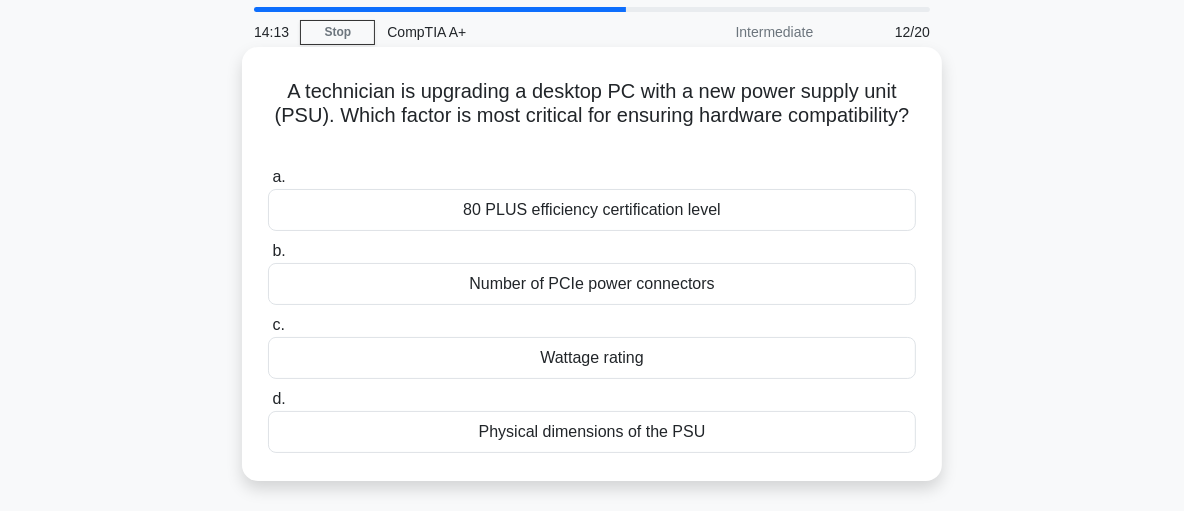 click on "Wattage rating" at bounding box center [592, 358] 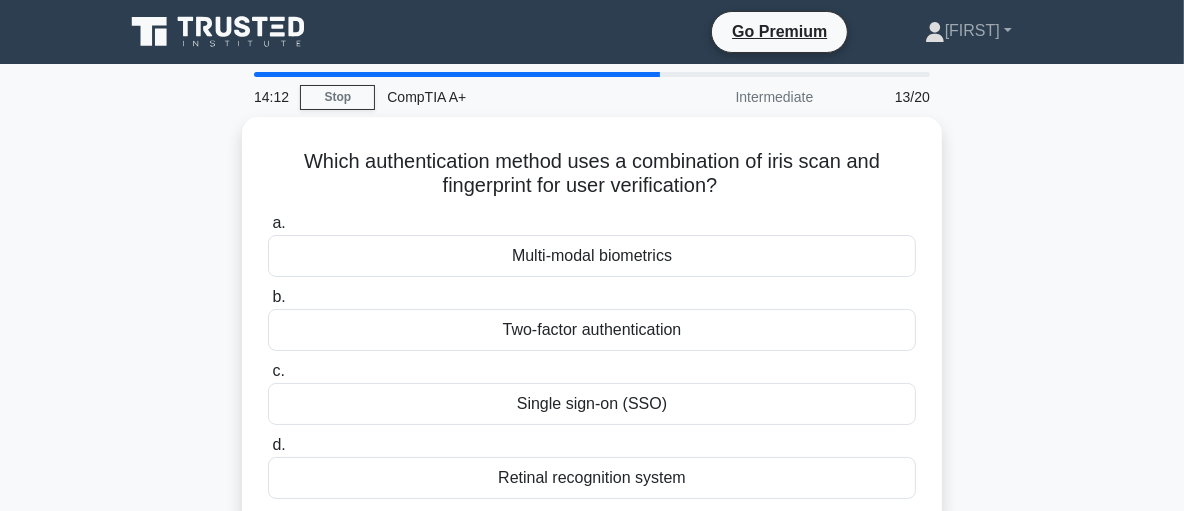 scroll, scrollTop: 0, scrollLeft: 0, axis: both 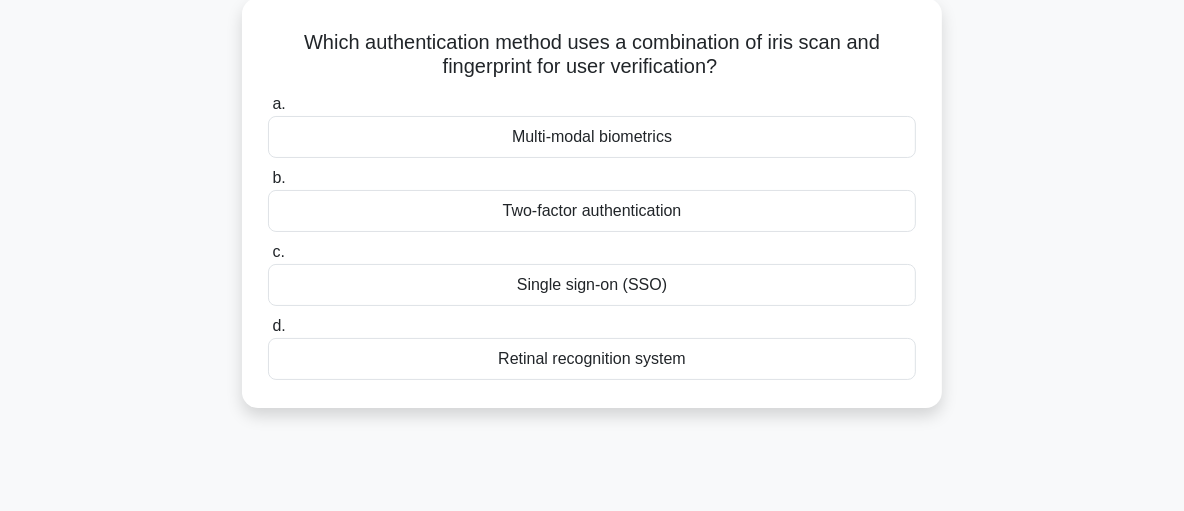 click on "Multi-modal biometrics" at bounding box center [592, 137] 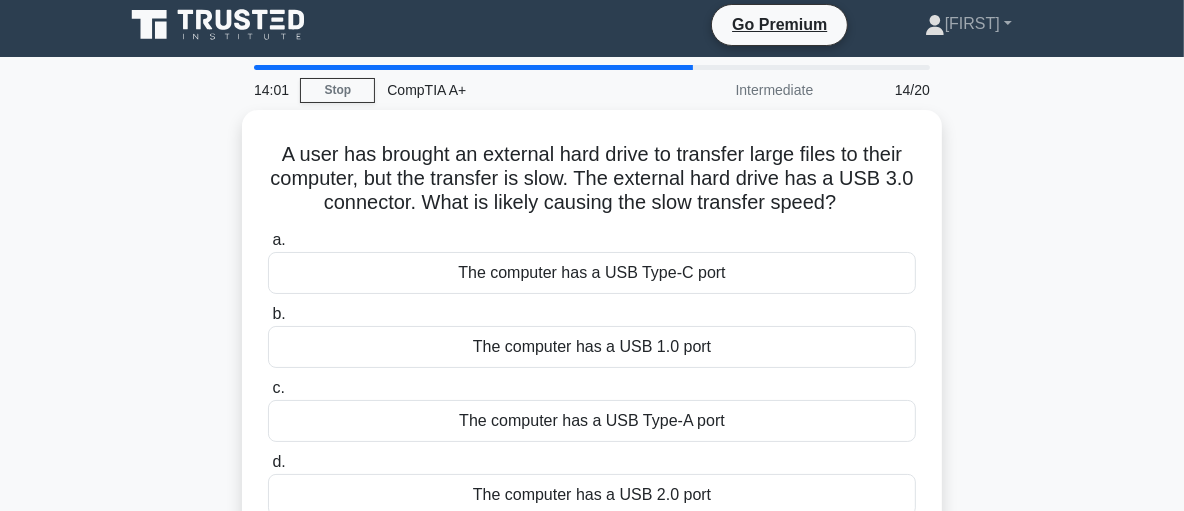 scroll, scrollTop: 0, scrollLeft: 0, axis: both 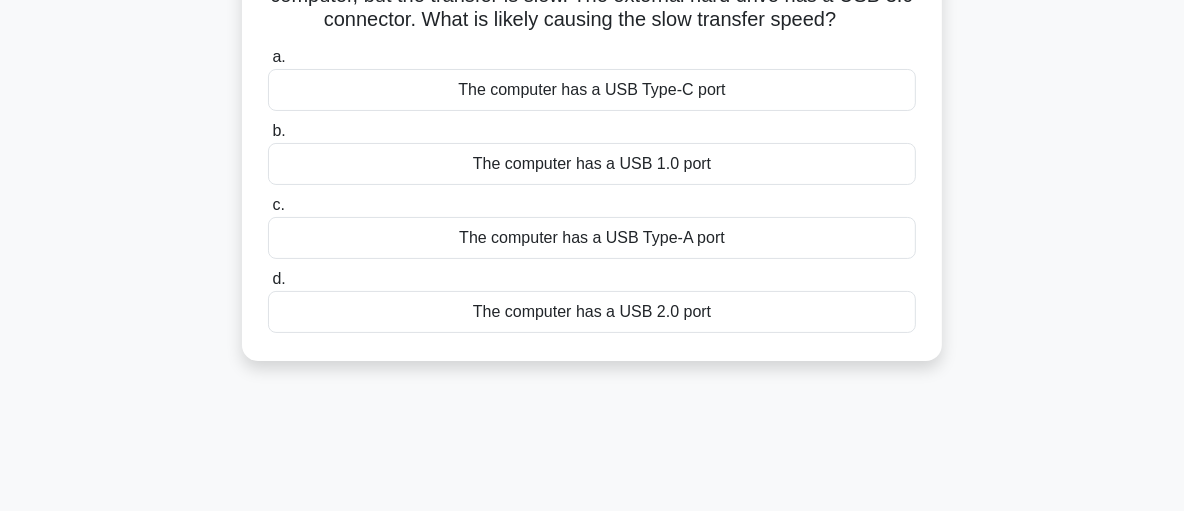 click on "The computer has a USB 2.0 port" at bounding box center (592, 312) 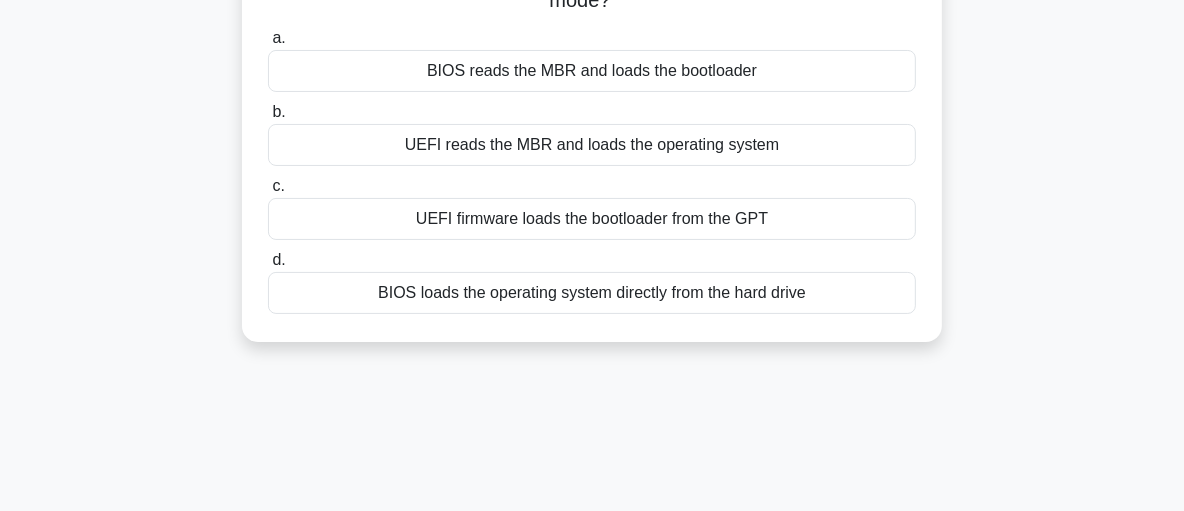scroll, scrollTop: 7, scrollLeft: 0, axis: vertical 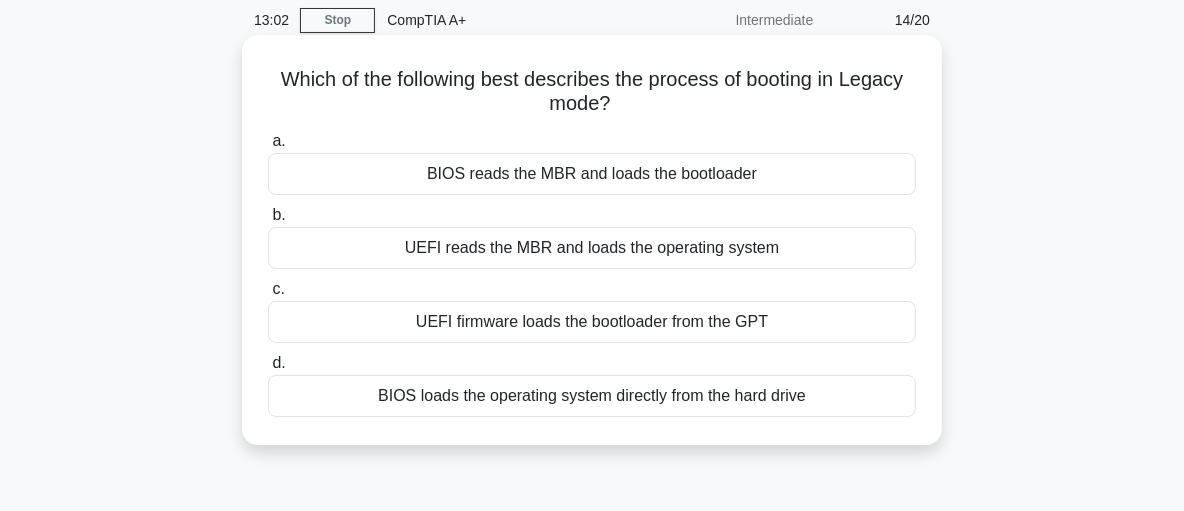 click on "BIOS reads the MBR and loads the bootloader" at bounding box center [592, 174] 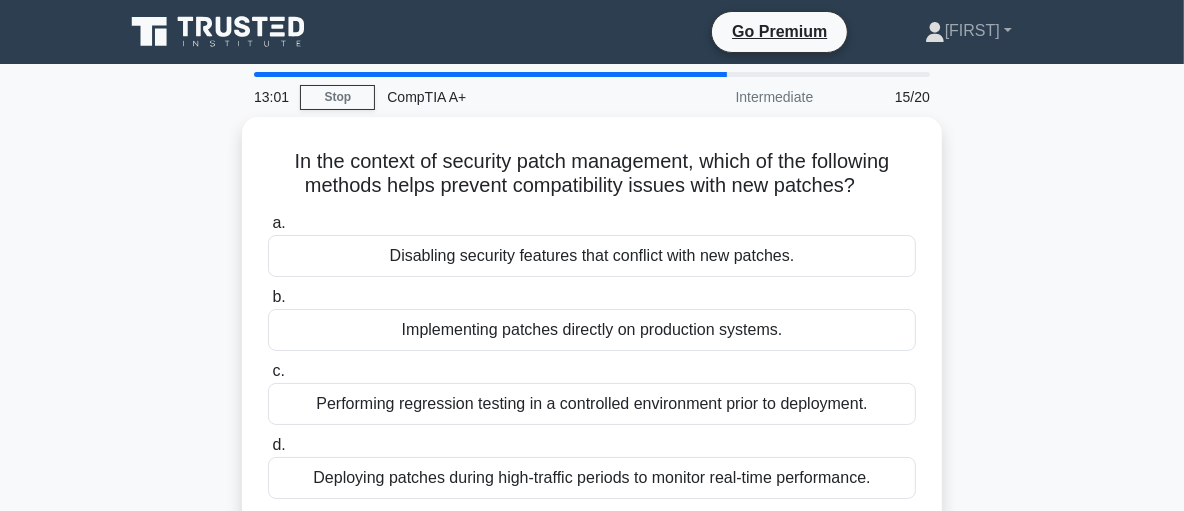 scroll, scrollTop: 0, scrollLeft: 0, axis: both 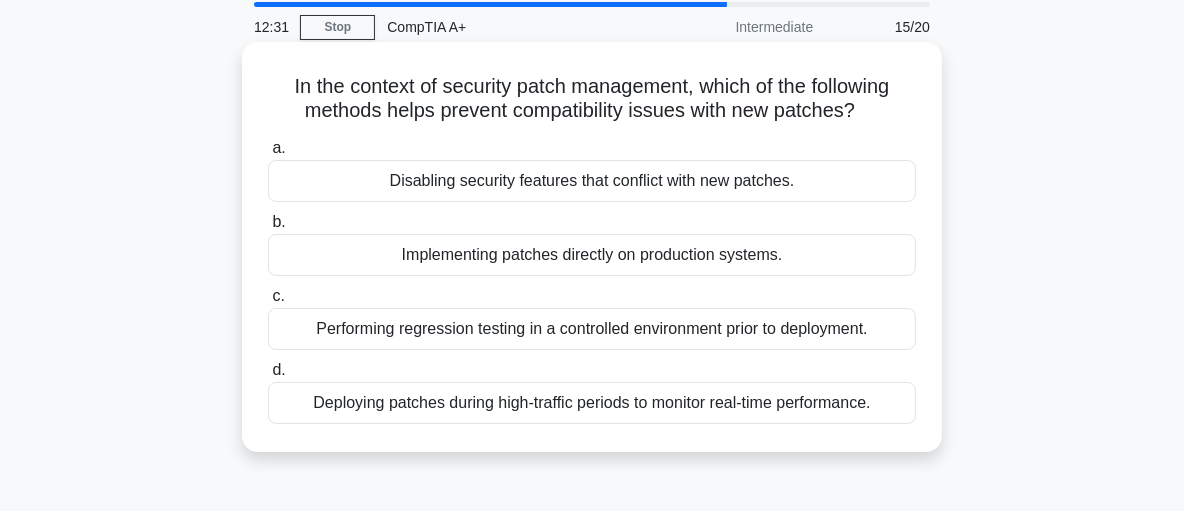 click on "Performing regression testing in a controlled environment prior to deployment." at bounding box center [592, 329] 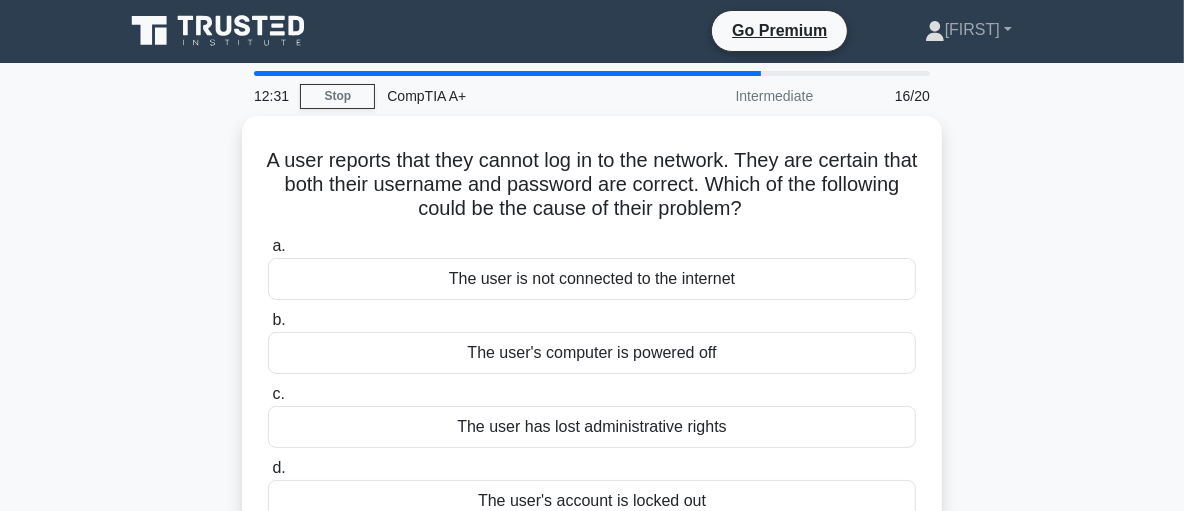 scroll, scrollTop: 0, scrollLeft: 0, axis: both 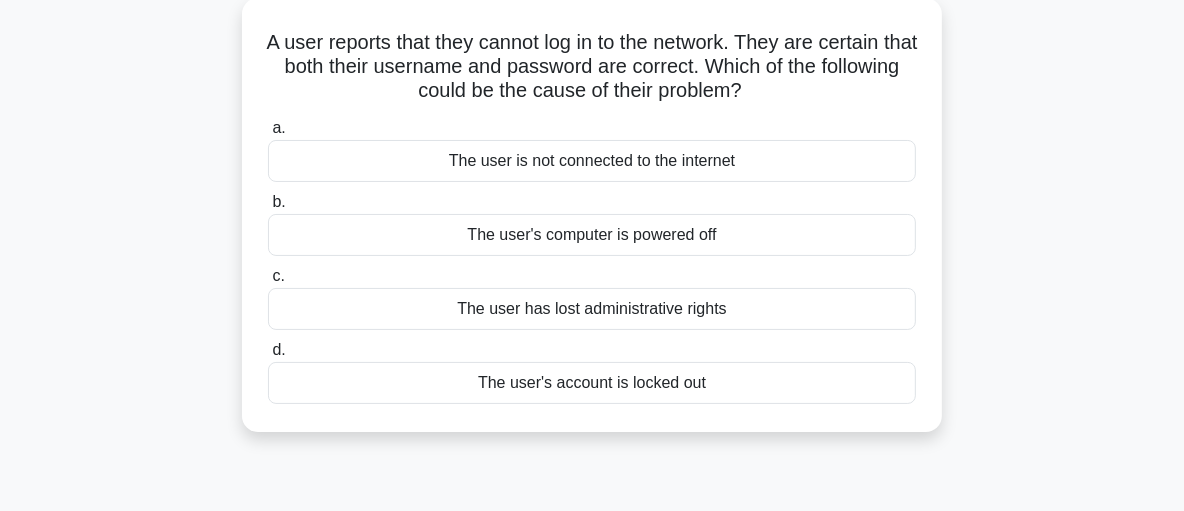 click on "The user has lost administrative rights" at bounding box center [592, 309] 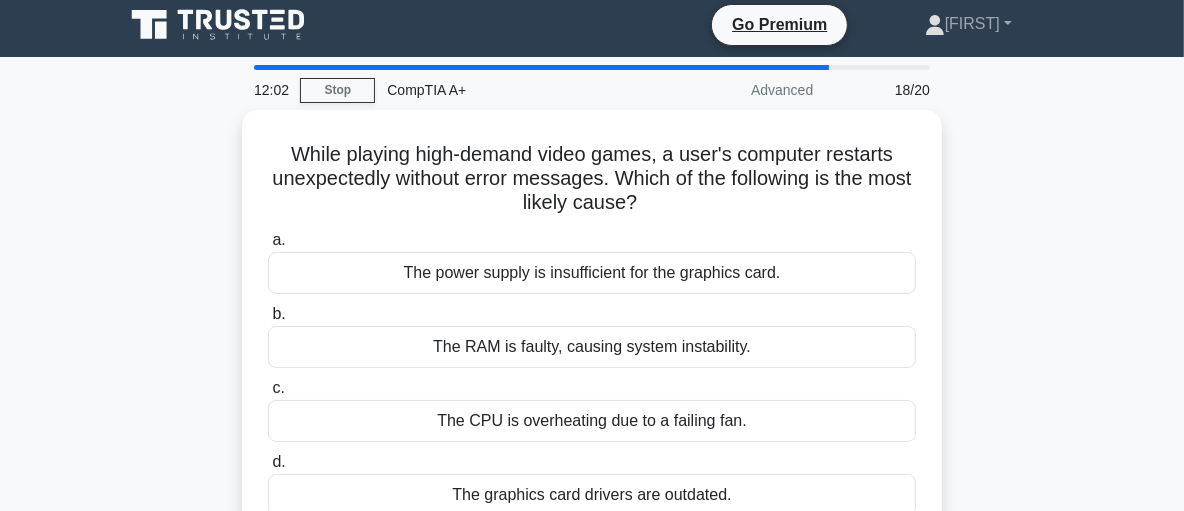 scroll, scrollTop: 0, scrollLeft: 0, axis: both 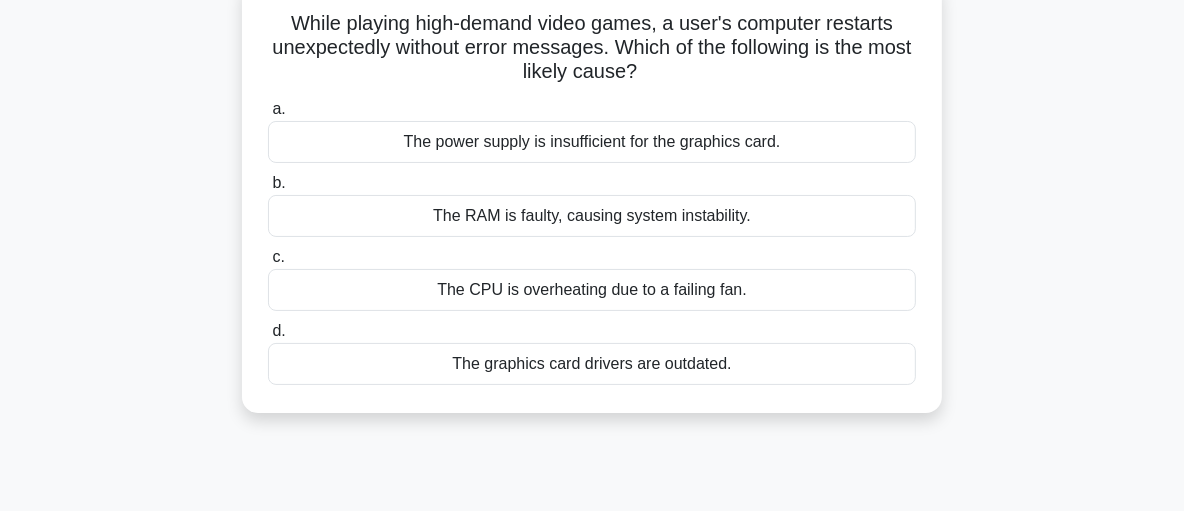 click on "The graphics card drivers are outdated." at bounding box center (592, 364) 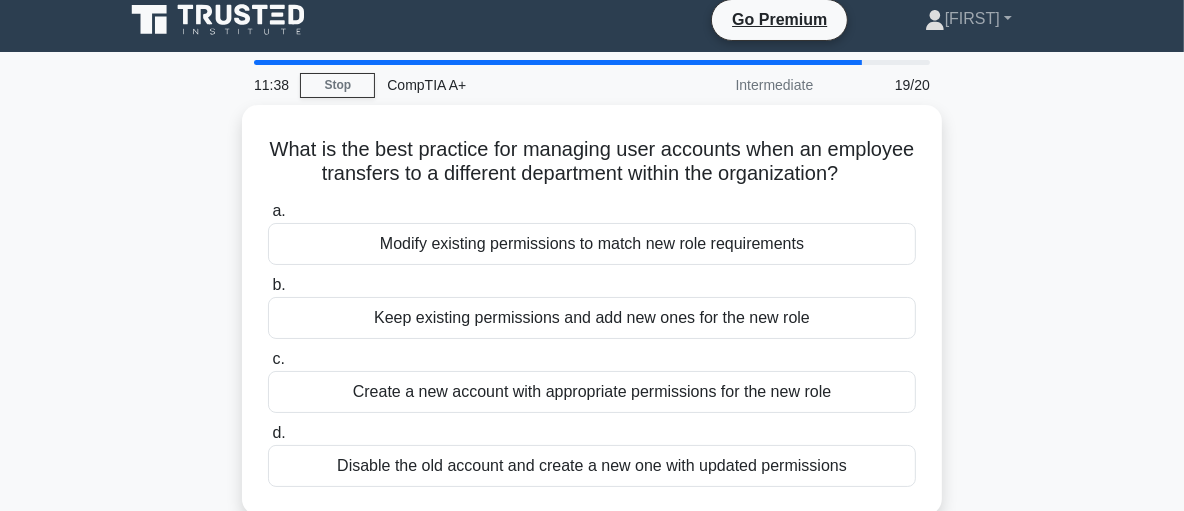 scroll, scrollTop: 0, scrollLeft: 0, axis: both 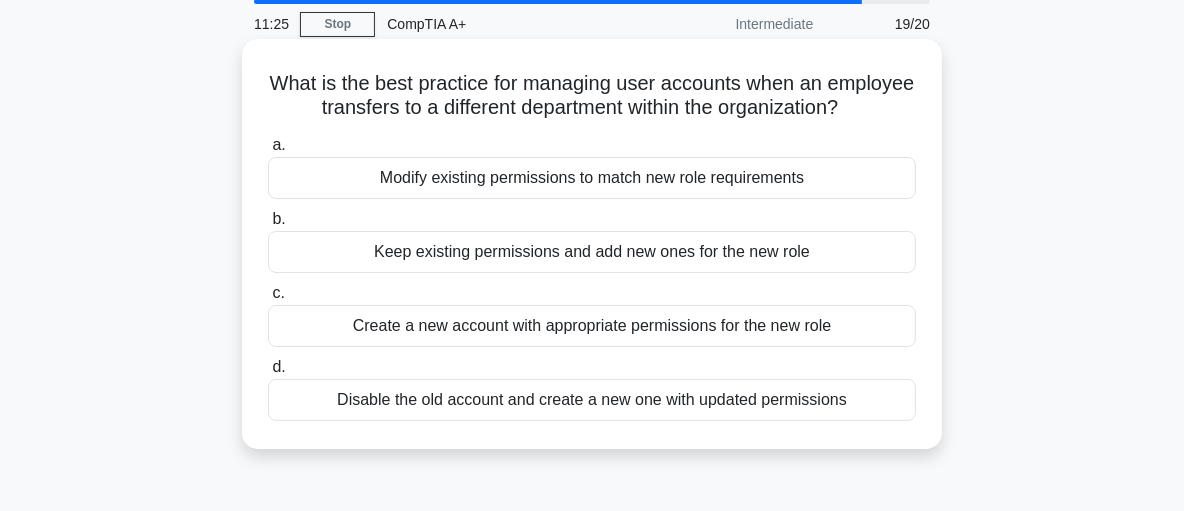 click on "Modify existing permissions to match new role requirements" at bounding box center (592, 178) 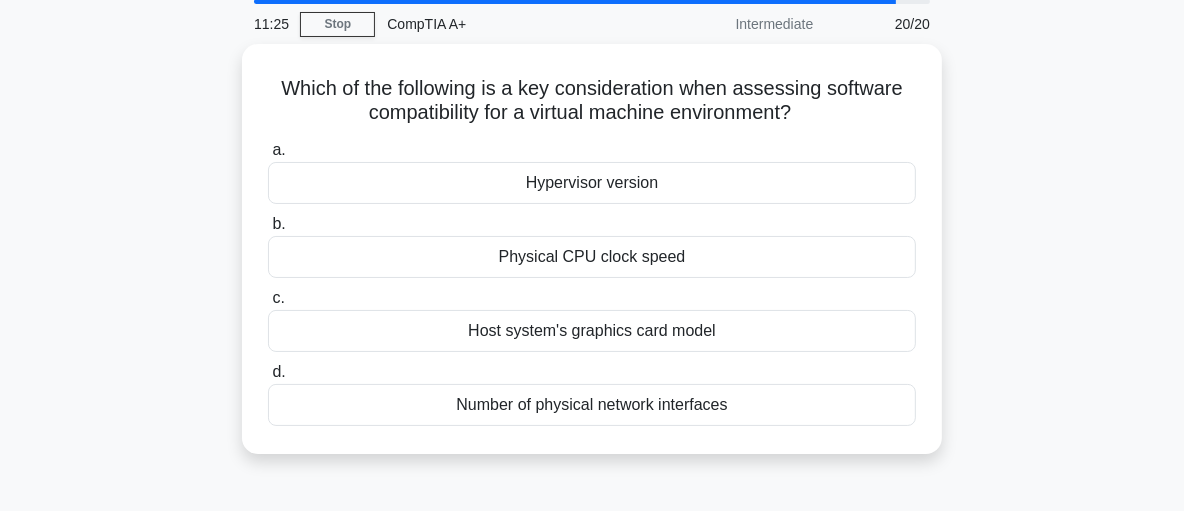 scroll, scrollTop: 0, scrollLeft: 0, axis: both 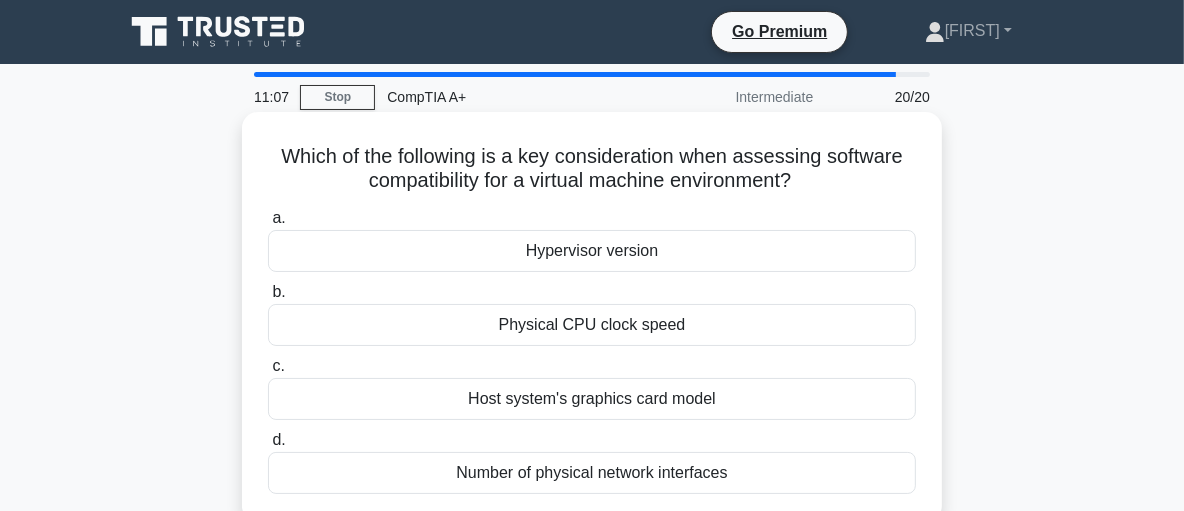 click on "Hypervisor version" at bounding box center [592, 251] 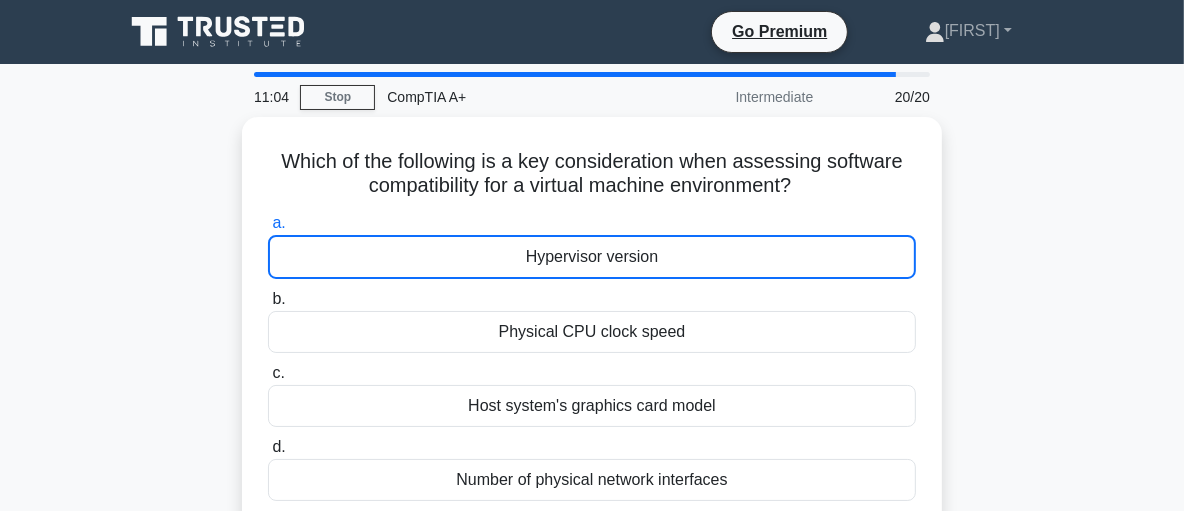 scroll, scrollTop: 23, scrollLeft: 0, axis: vertical 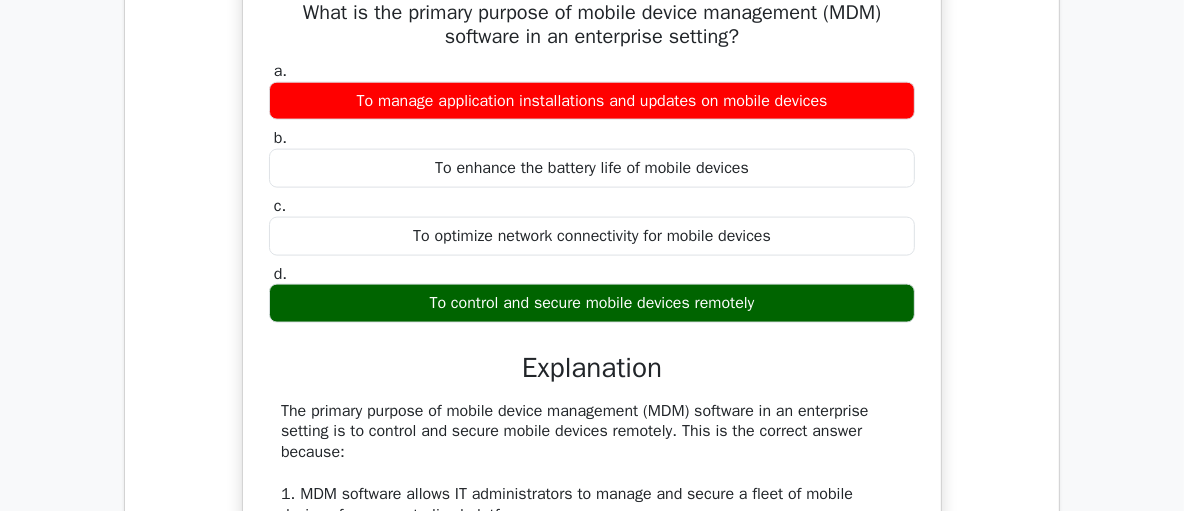 drag, startPoint x: 1192, startPoint y: 55, endPoint x: 1155, endPoint y: 243, distance: 191.60637 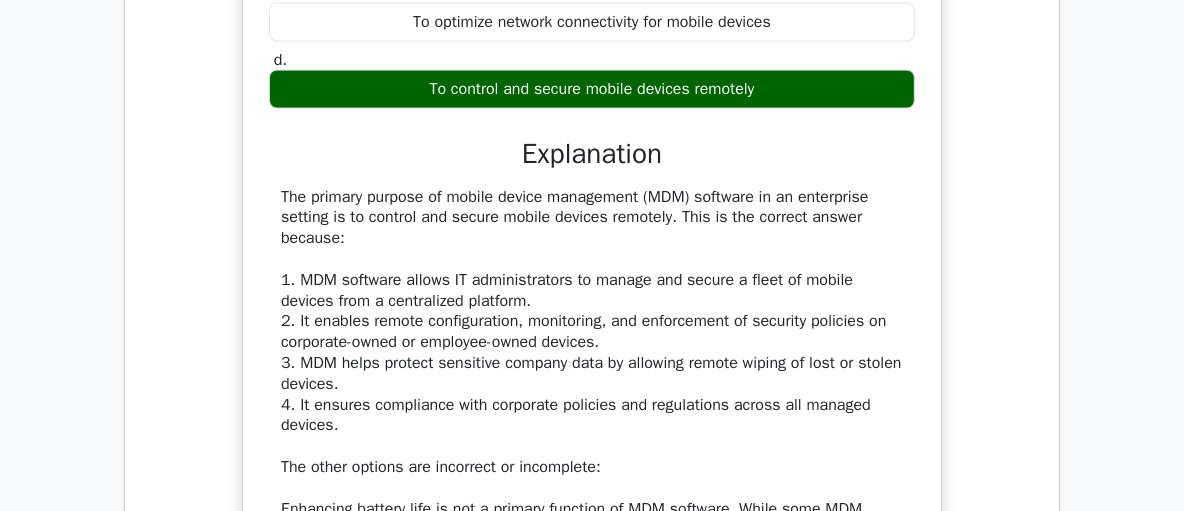 scroll, scrollTop: 2214, scrollLeft: 0, axis: vertical 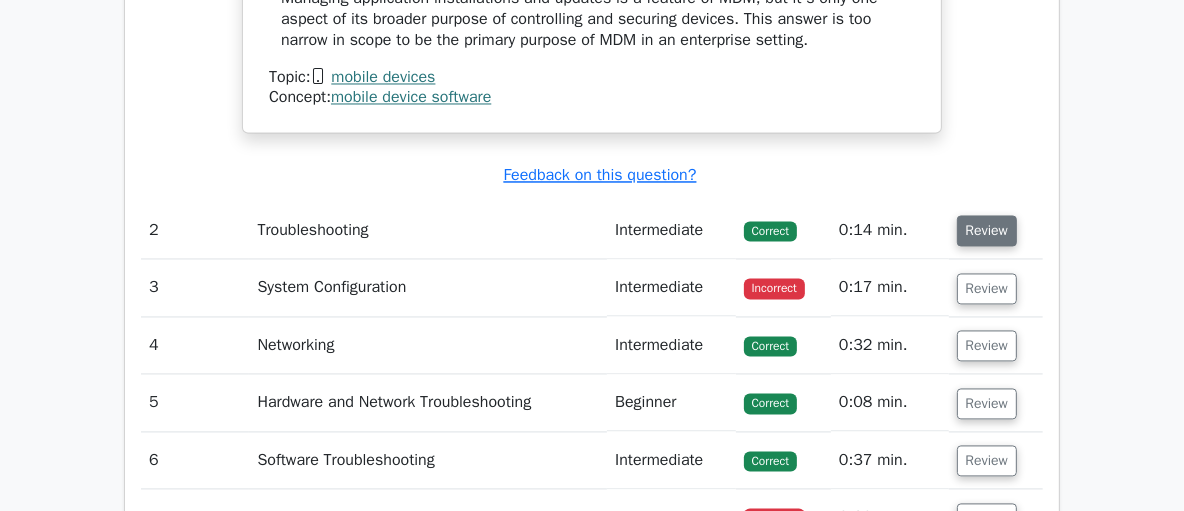 click on "Review" at bounding box center [987, 230] 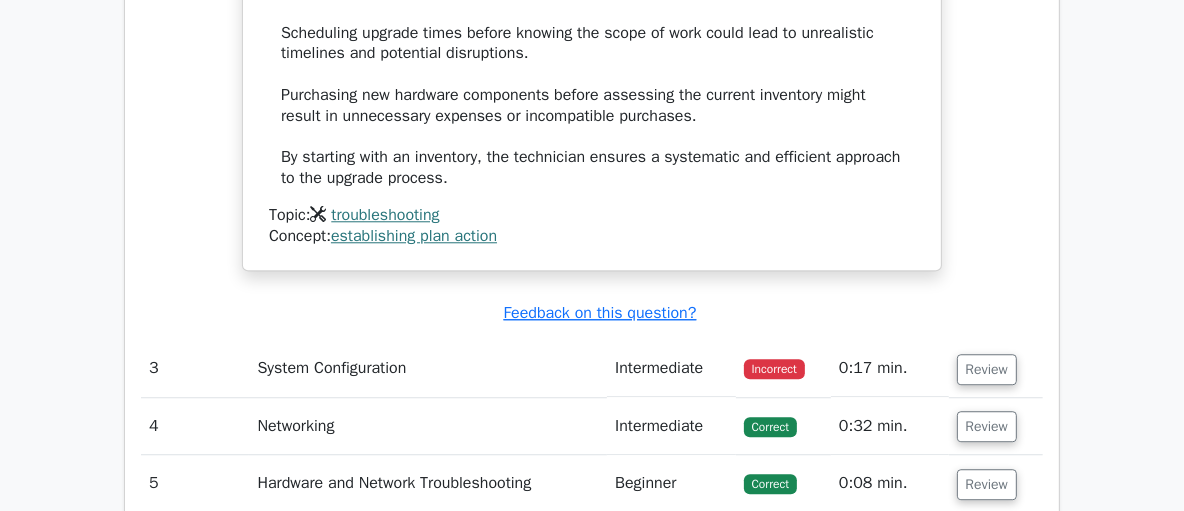 scroll, scrollTop: 3835, scrollLeft: 0, axis: vertical 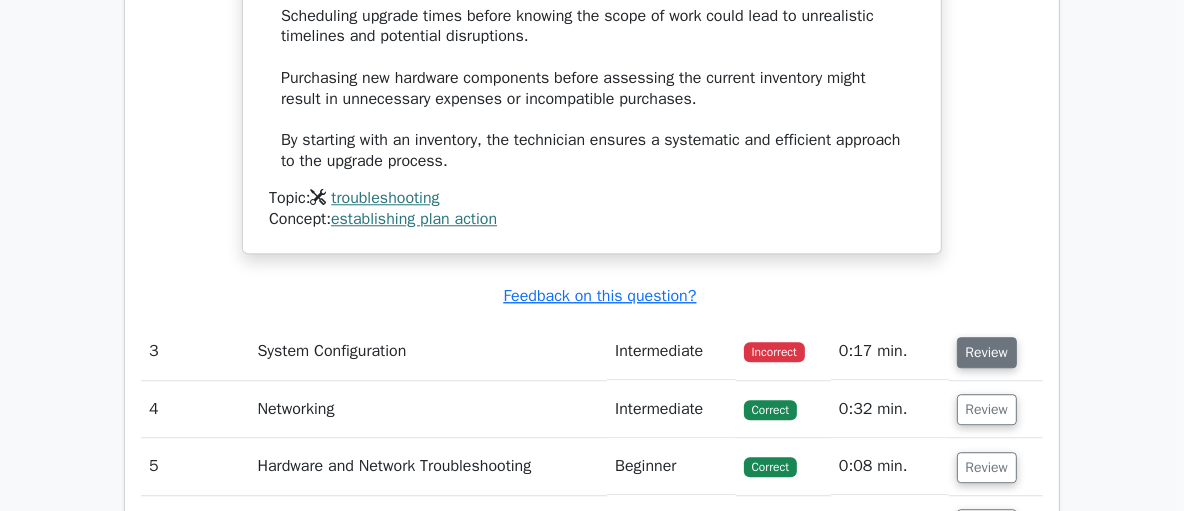 click on "Review" at bounding box center (987, 352) 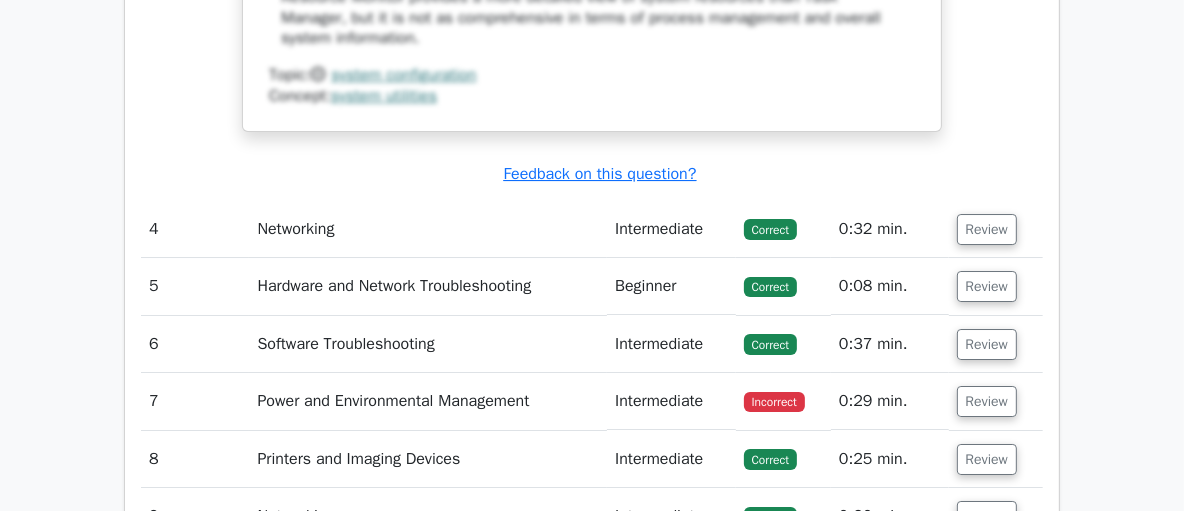 scroll, scrollTop: 5257, scrollLeft: 0, axis: vertical 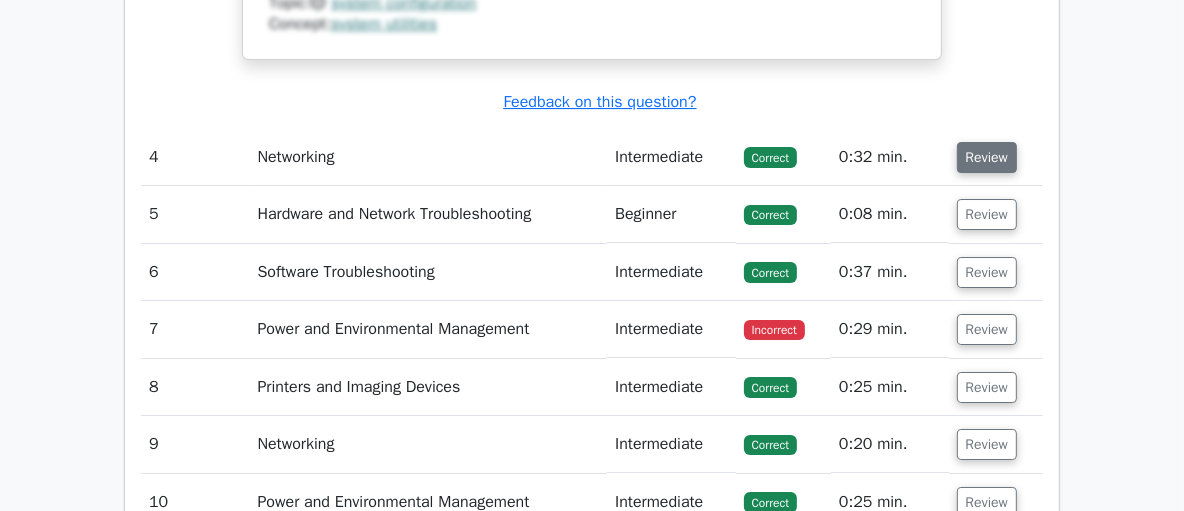 click on "Review" at bounding box center (987, 157) 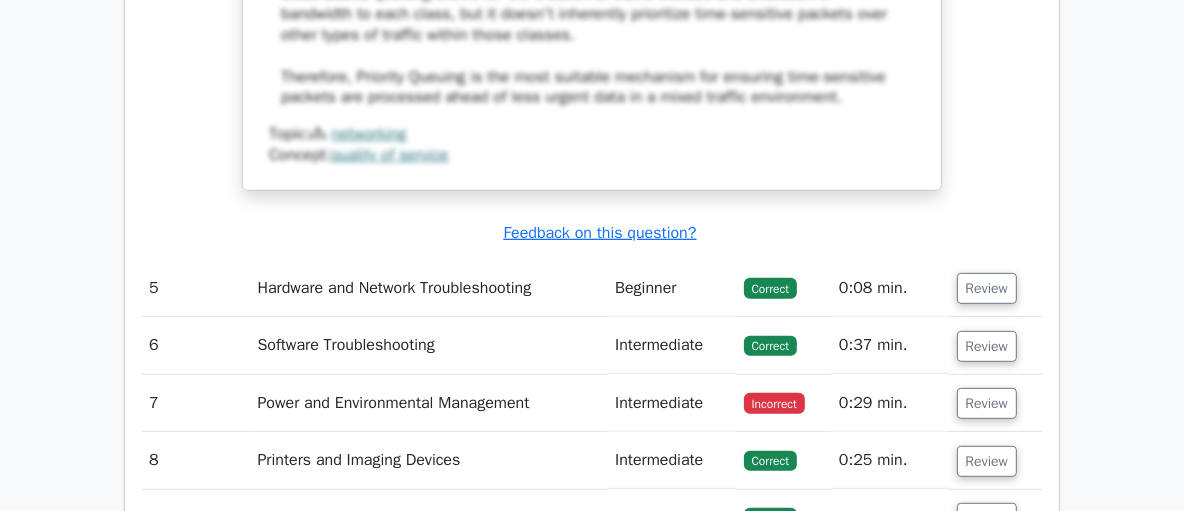 scroll, scrollTop: 6306, scrollLeft: 0, axis: vertical 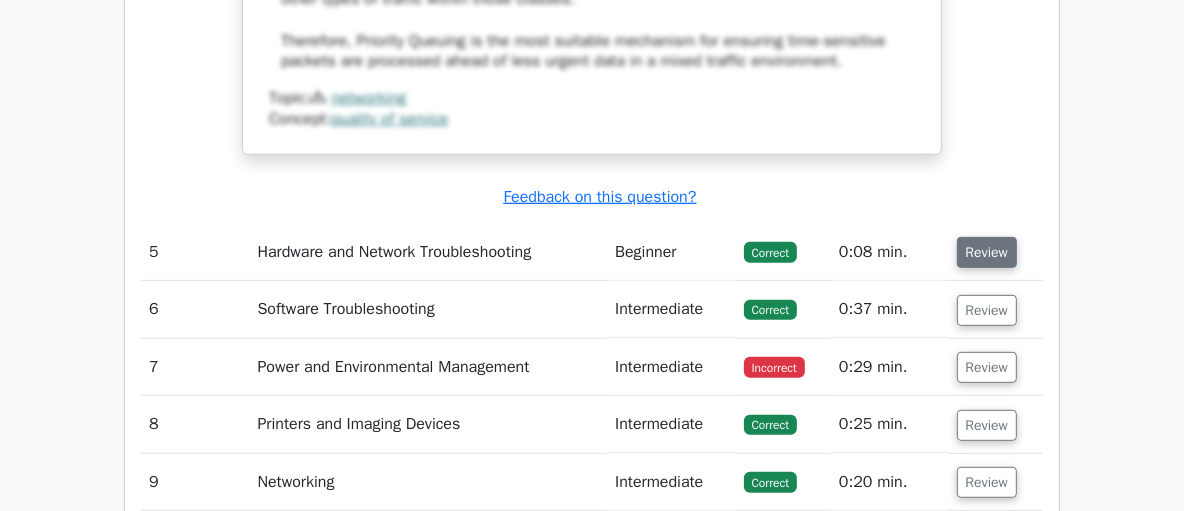 click on "Review" at bounding box center [987, 252] 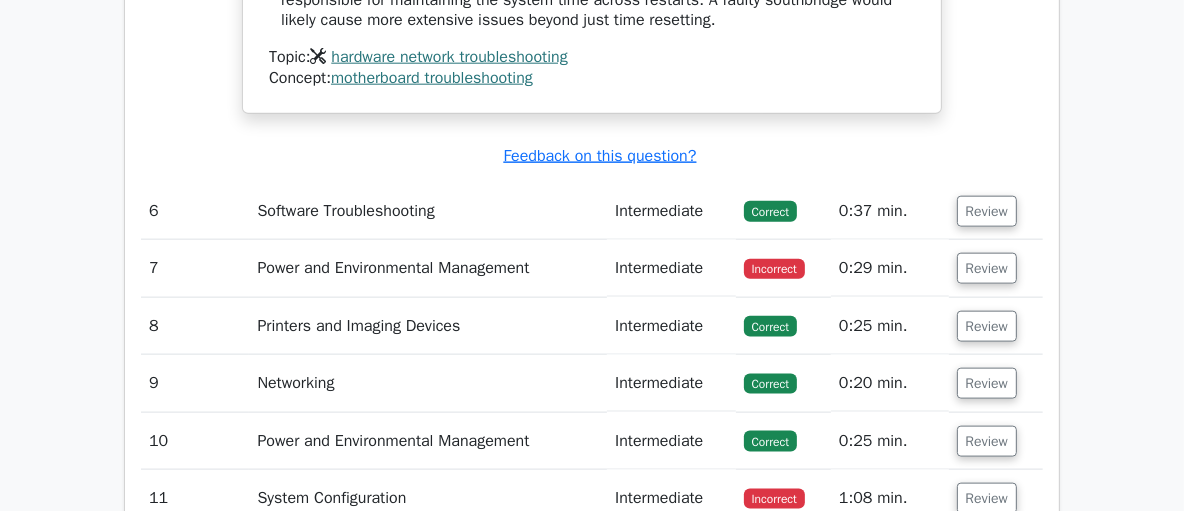 scroll, scrollTop: 7464, scrollLeft: 0, axis: vertical 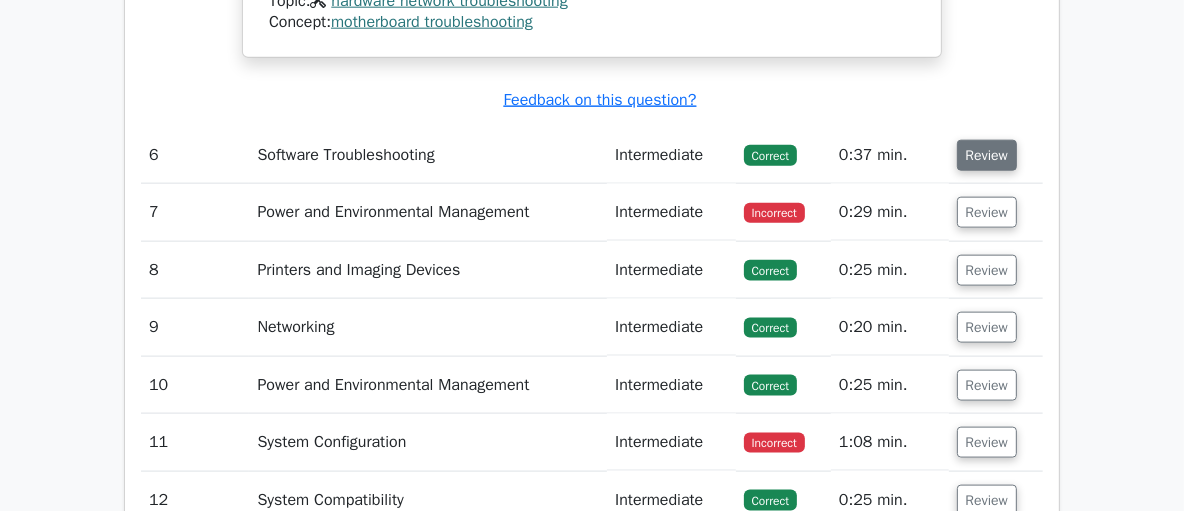 click on "Review" at bounding box center [987, 155] 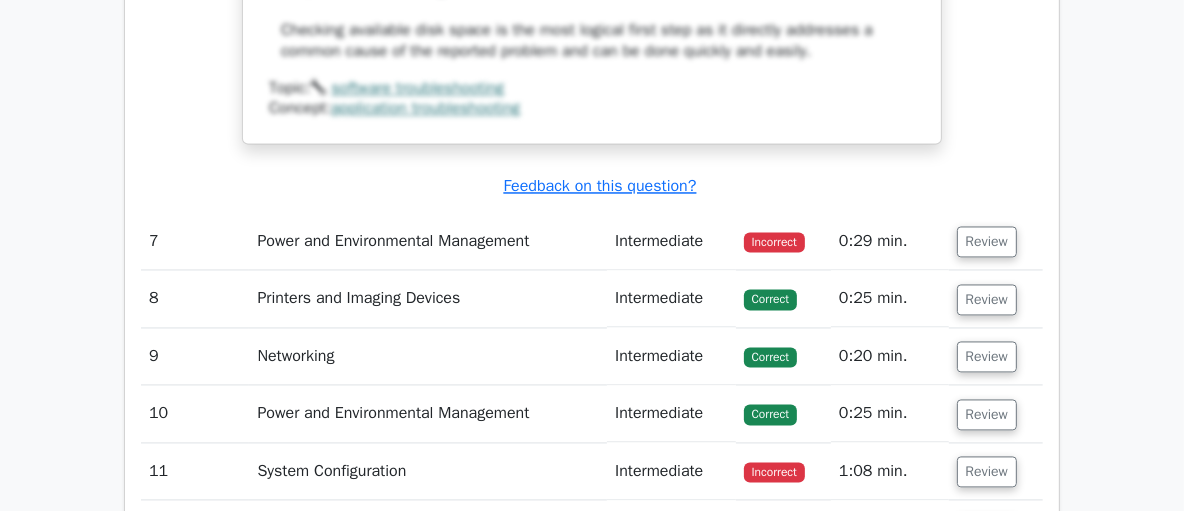 scroll, scrollTop: 8480, scrollLeft: 0, axis: vertical 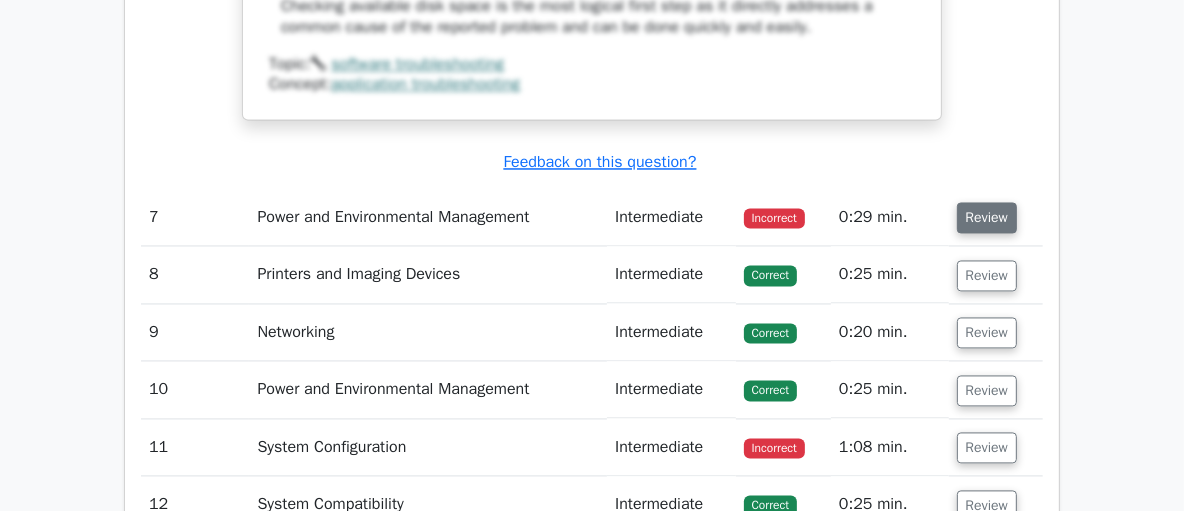 click on "Review" at bounding box center [987, 217] 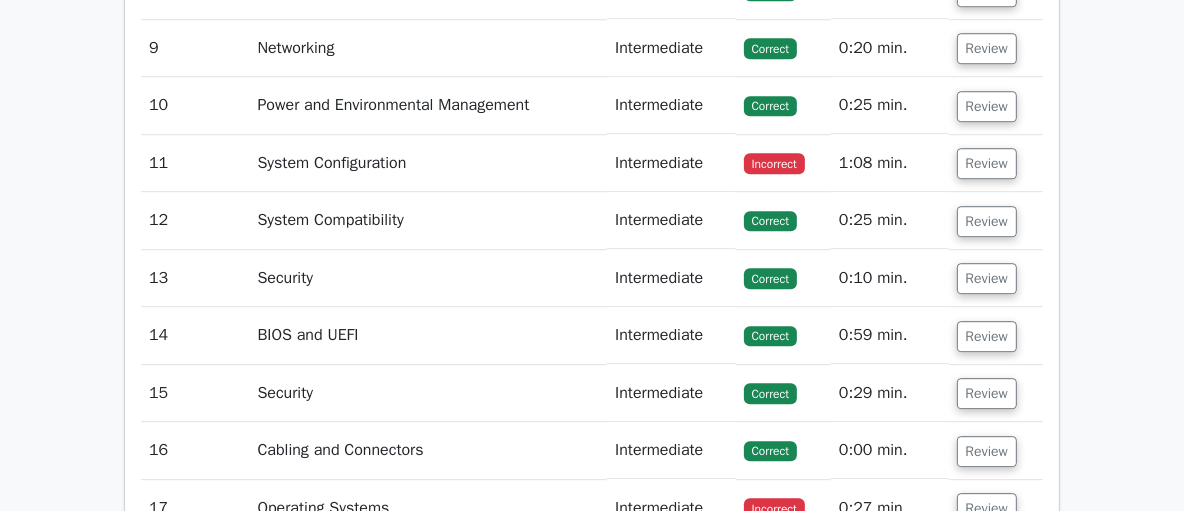 scroll, scrollTop: 9642, scrollLeft: 0, axis: vertical 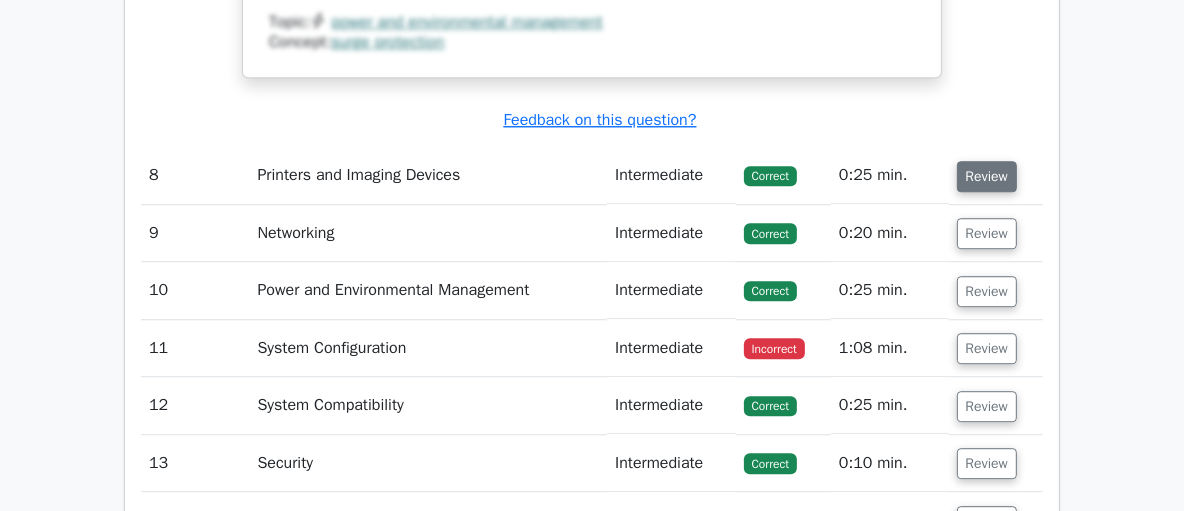 click on "Review" at bounding box center [987, 176] 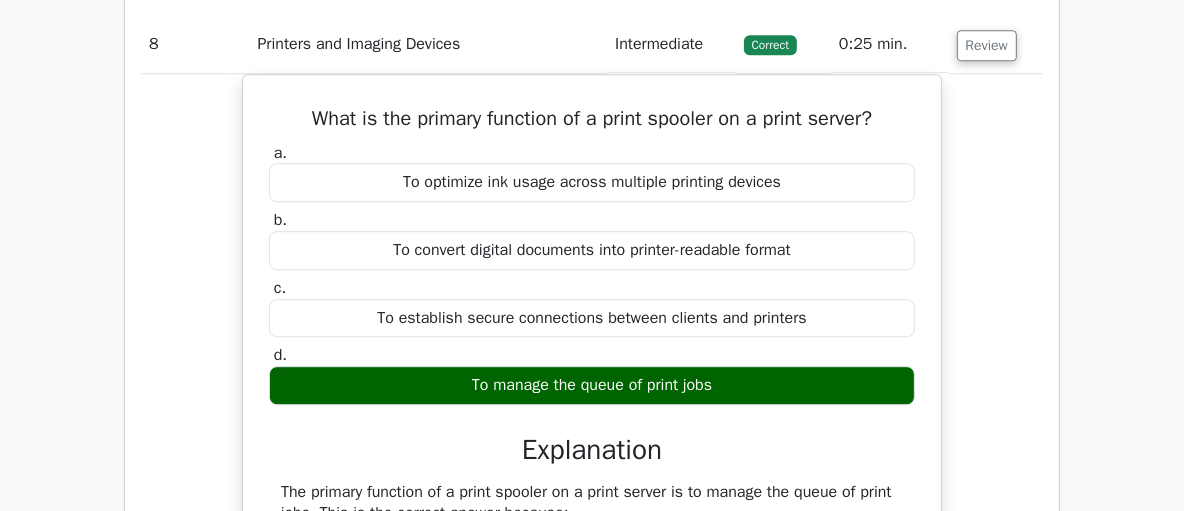 scroll, scrollTop: 9755, scrollLeft: 0, axis: vertical 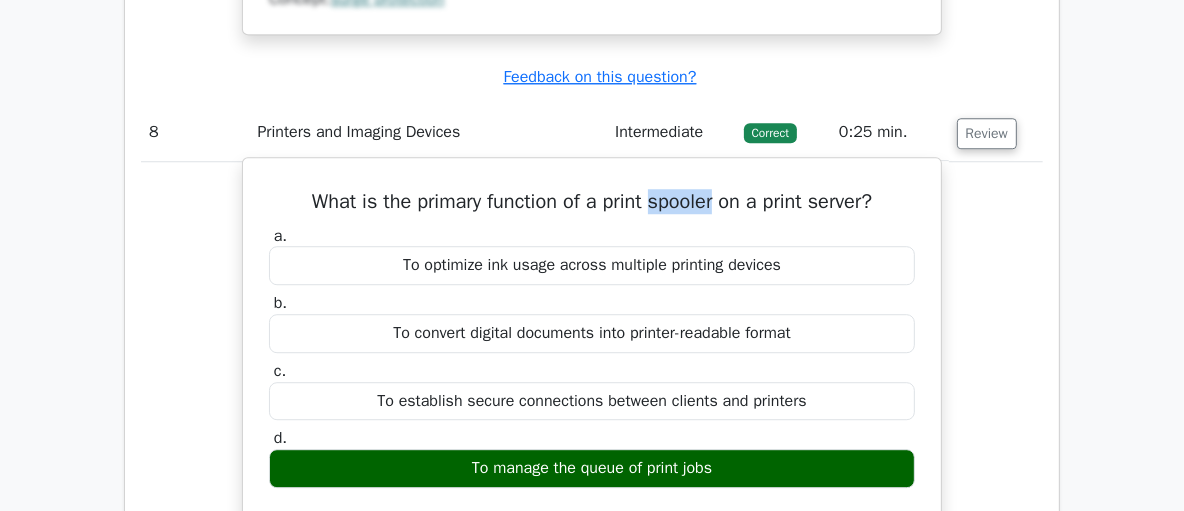 drag, startPoint x: 653, startPoint y: 215, endPoint x: 721, endPoint y: 218, distance: 68.06615 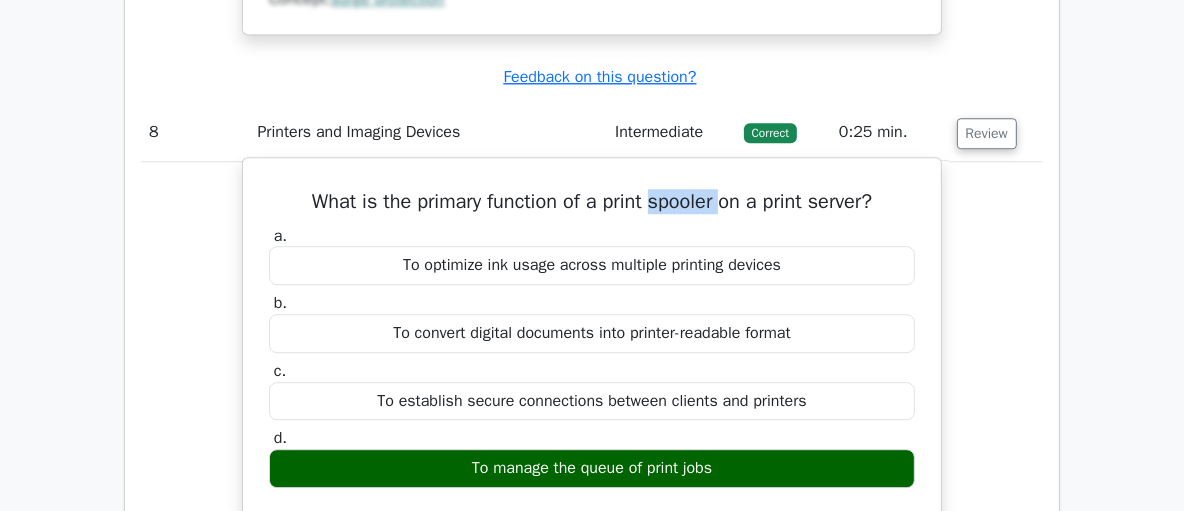 click on "What is the primary function of a print spooler on a print server?" at bounding box center (592, 202) 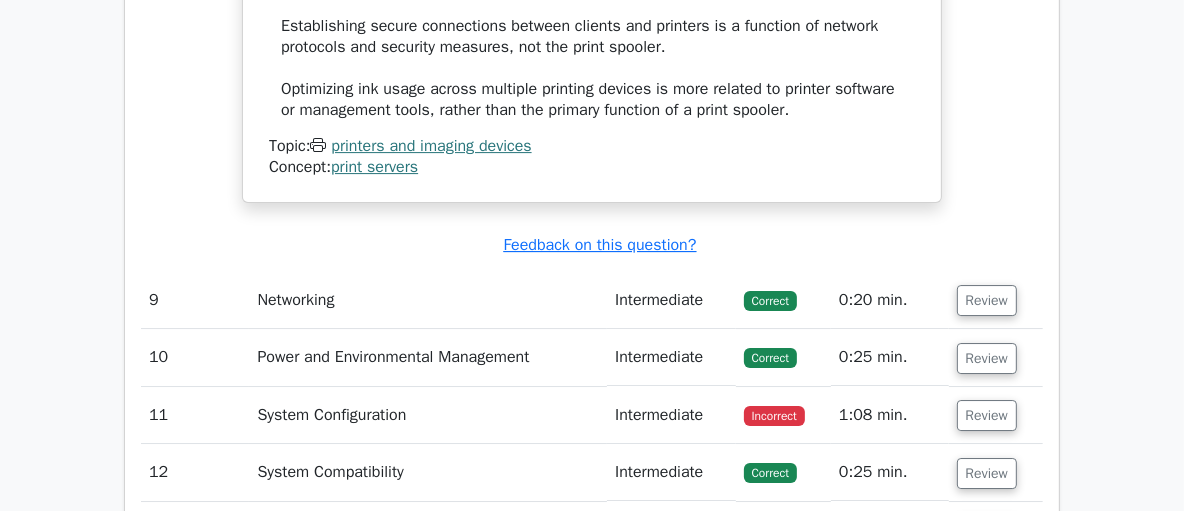 scroll, scrollTop: 10716, scrollLeft: 0, axis: vertical 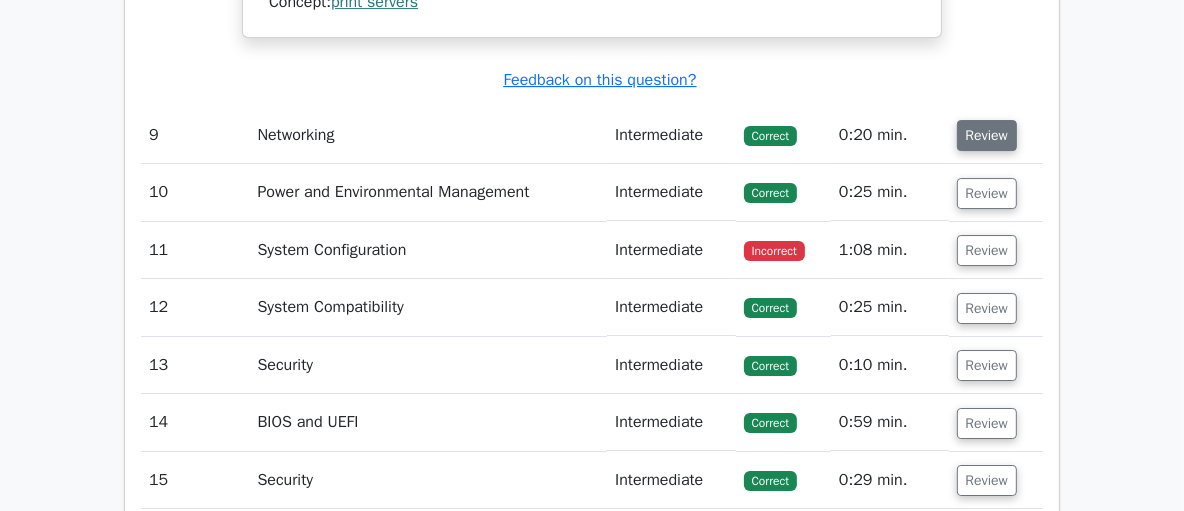 click on "Review" at bounding box center (987, 135) 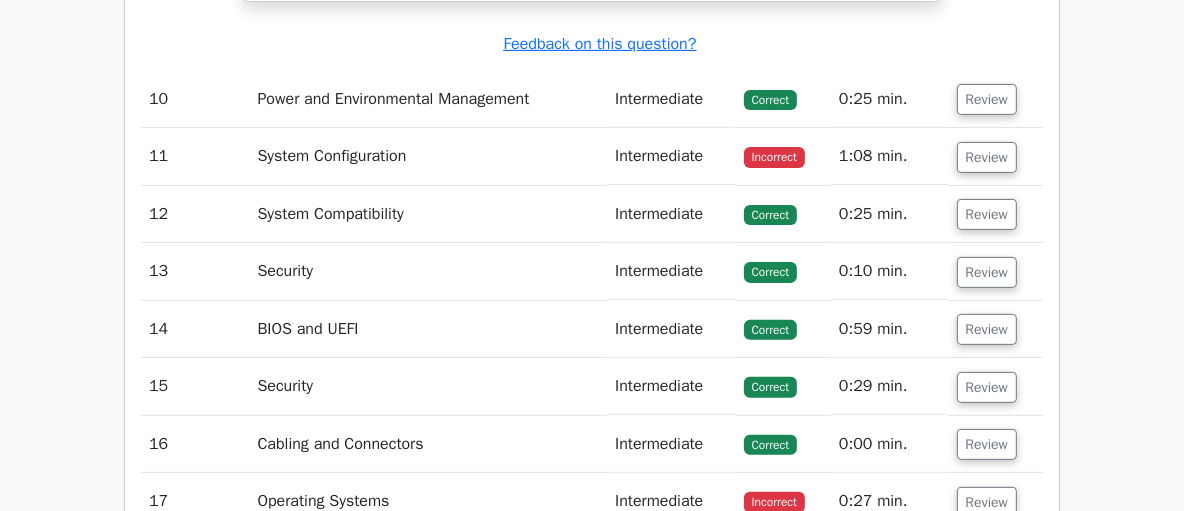 scroll, scrollTop: 11670, scrollLeft: 0, axis: vertical 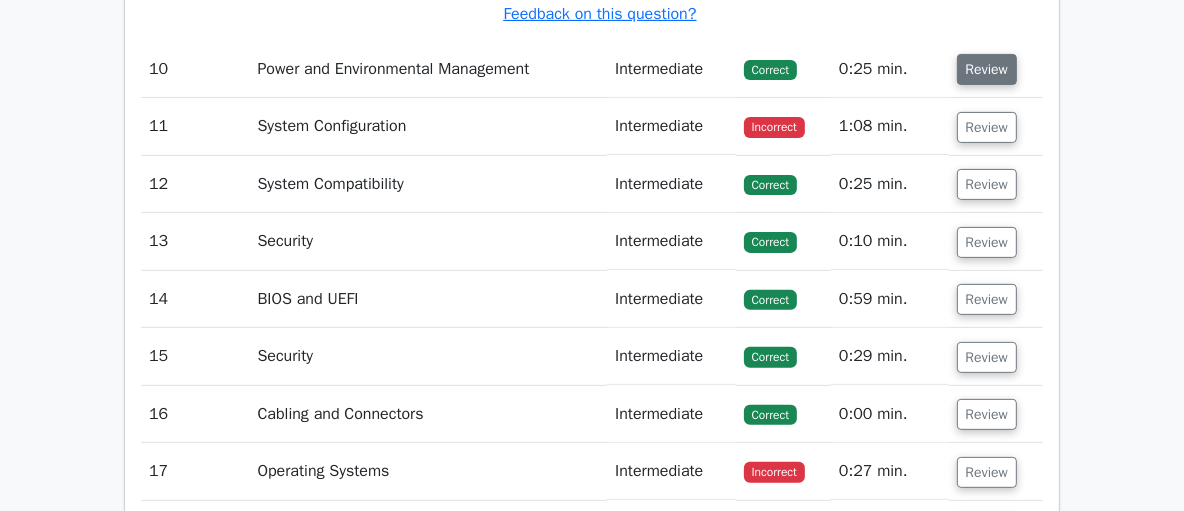 click on "Review" at bounding box center [987, 69] 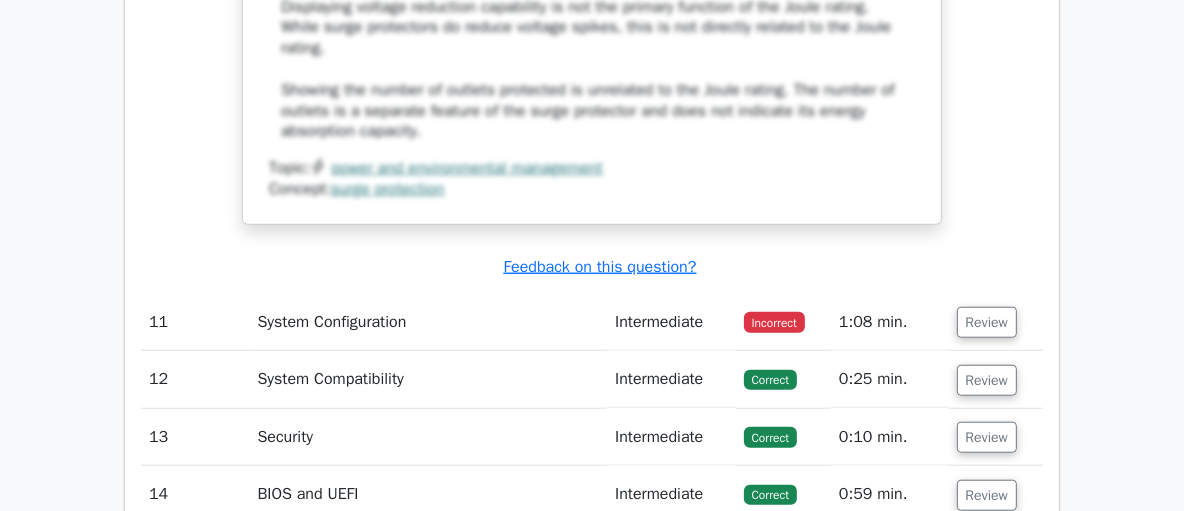 scroll, scrollTop: 12535, scrollLeft: 0, axis: vertical 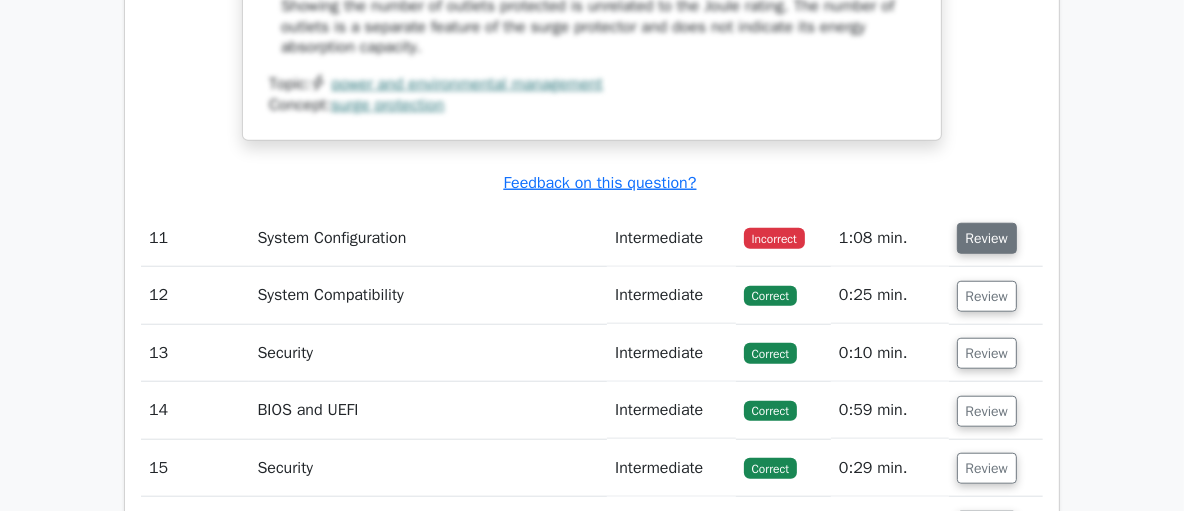 click on "Review" at bounding box center (987, 238) 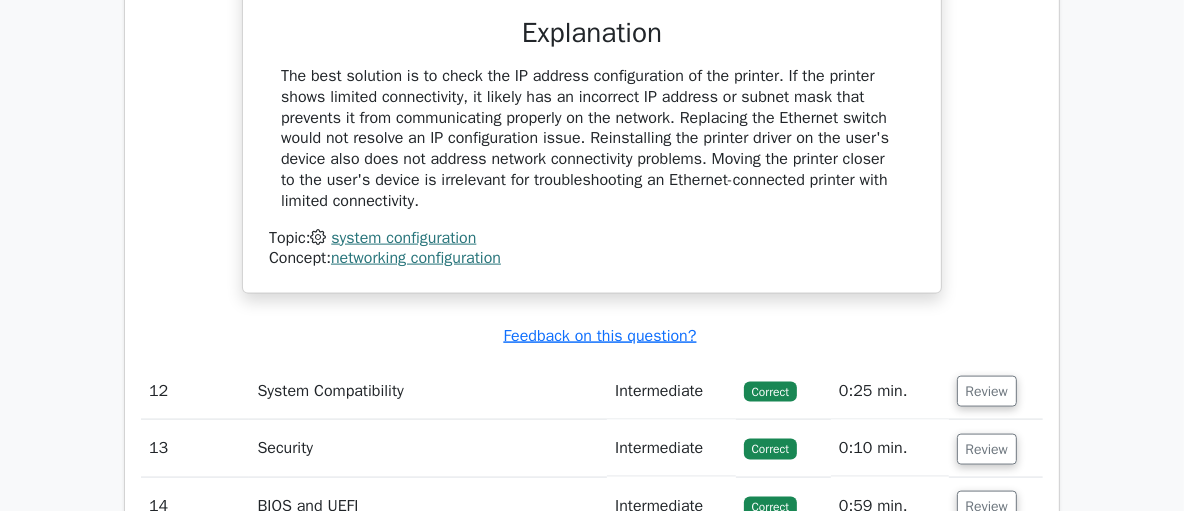 scroll, scrollTop: 13280, scrollLeft: 0, axis: vertical 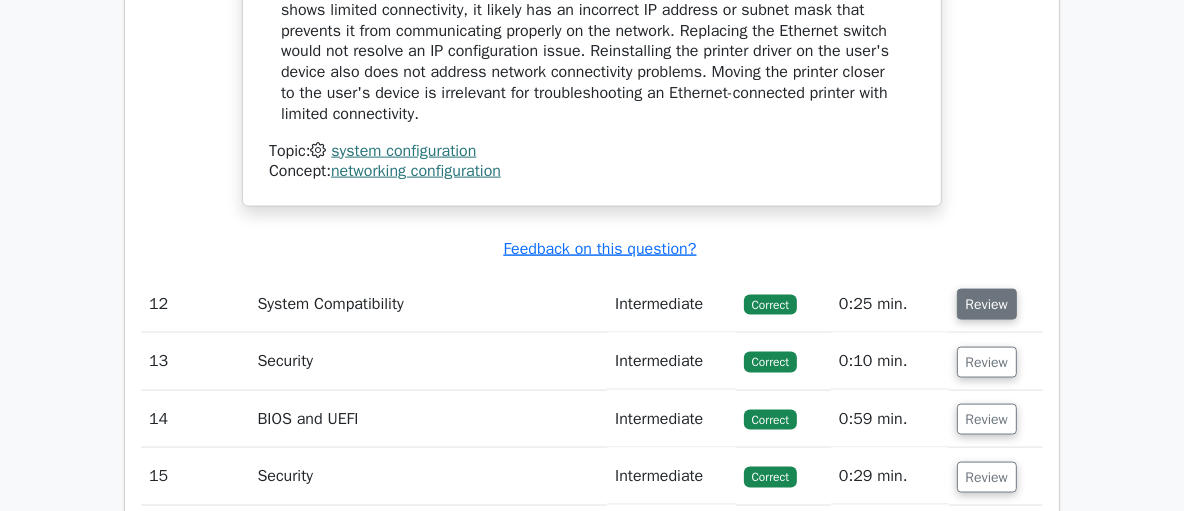 click on "Review" at bounding box center [987, 304] 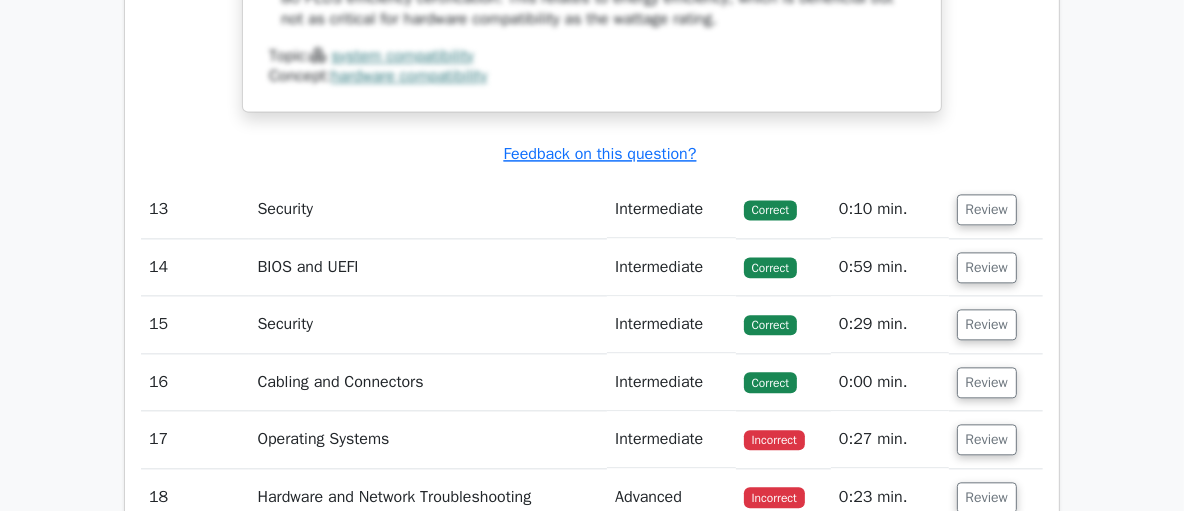 scroll, scrollTop: 14529, scrollLeft: 0, axis: vertical 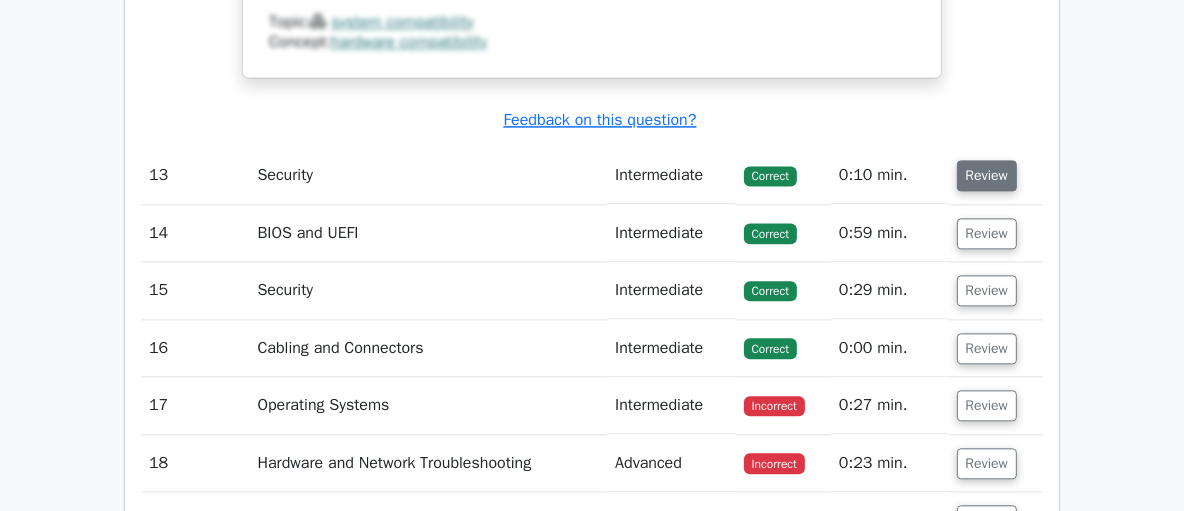 click on "Review" at bounding box center [987, 175] 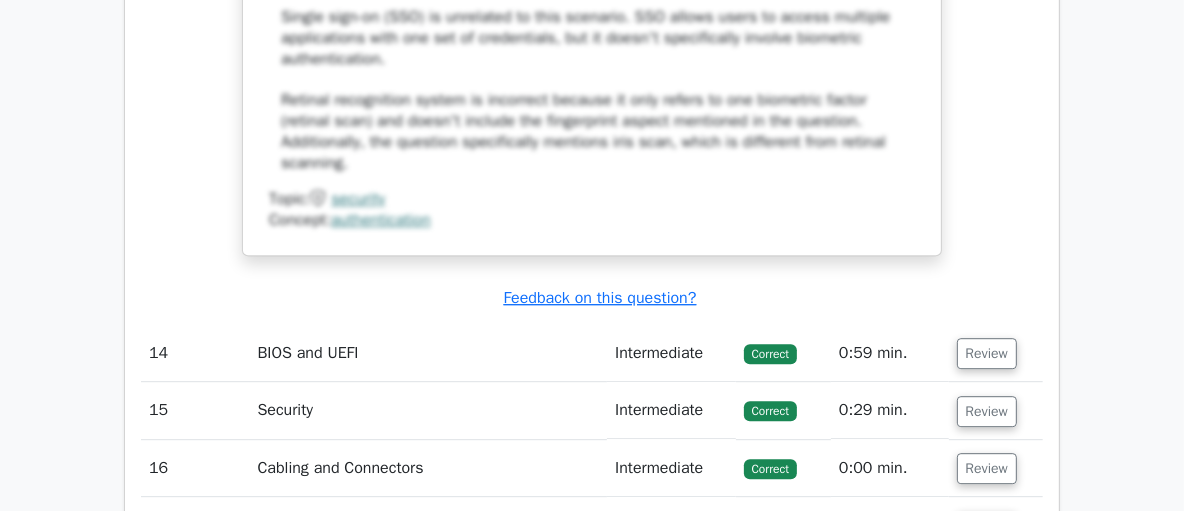 scroll, scrollTop: 15478, scrollLeft: 0, axis: vertical 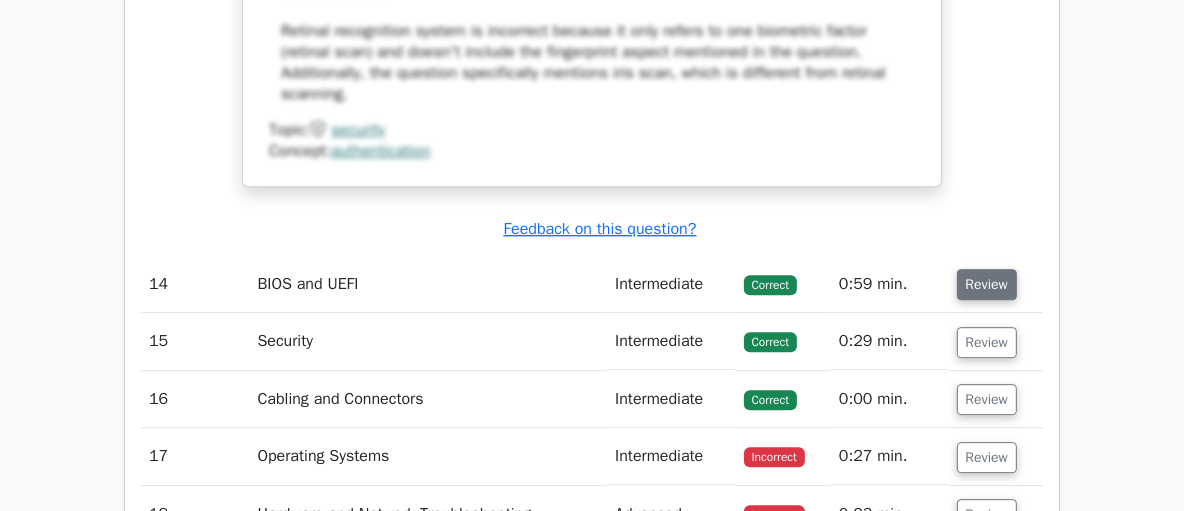 click on "Review" at bounding box center (987, 284) 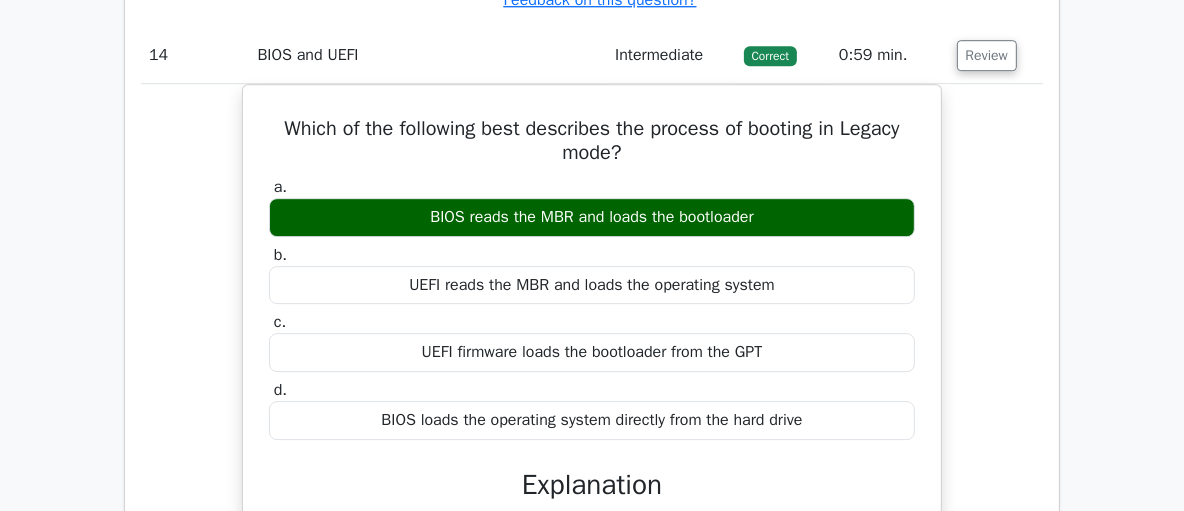 scroll, scrollTop: 15814, scrollLeft: 0, axis: vertical 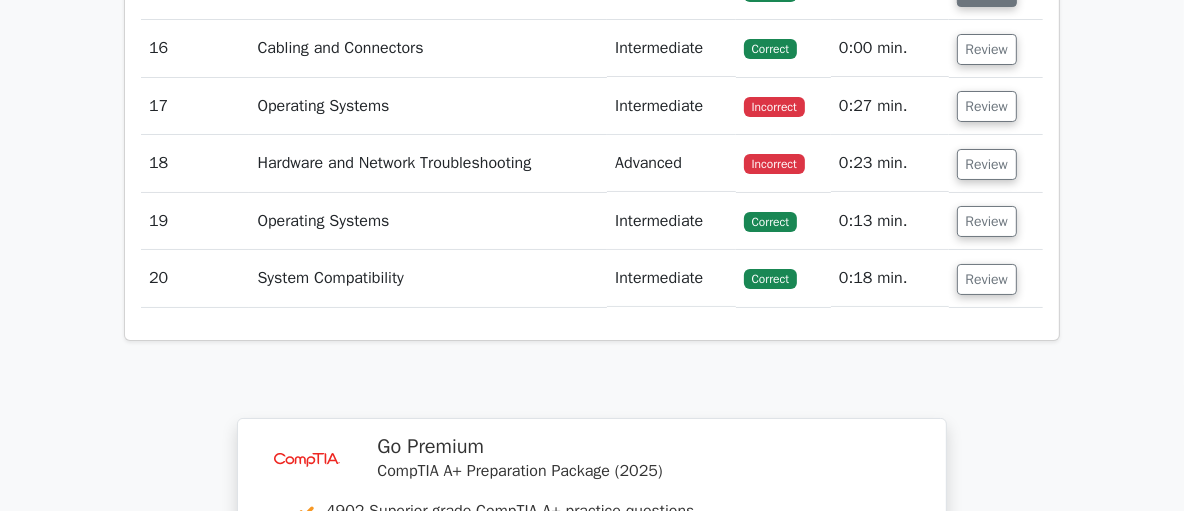click on "Review" at bounding box center (987, -9) 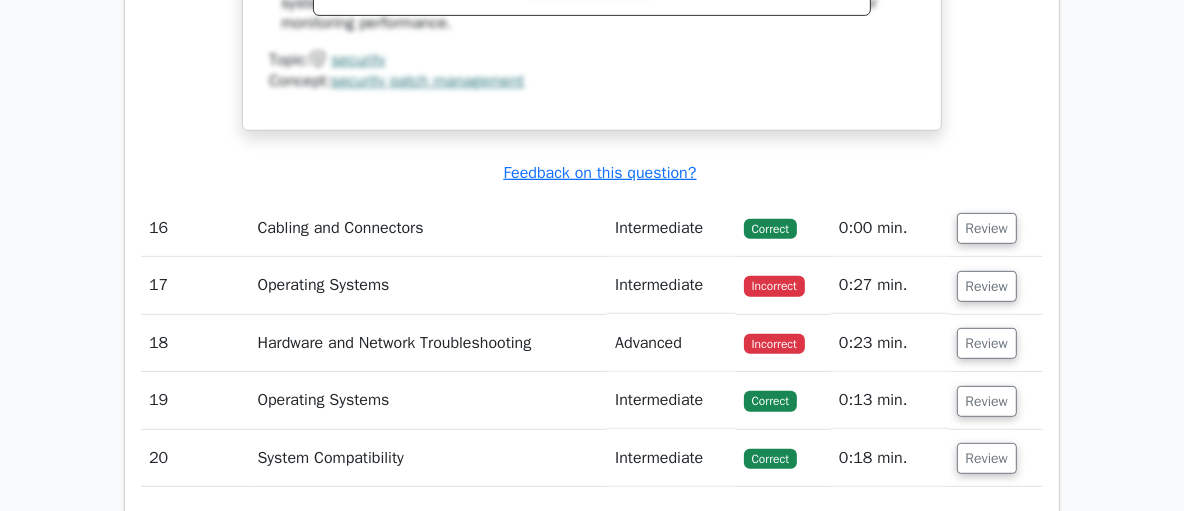 scroll, scrollTop: 17593, scrollLeft: 0, axis: vertical 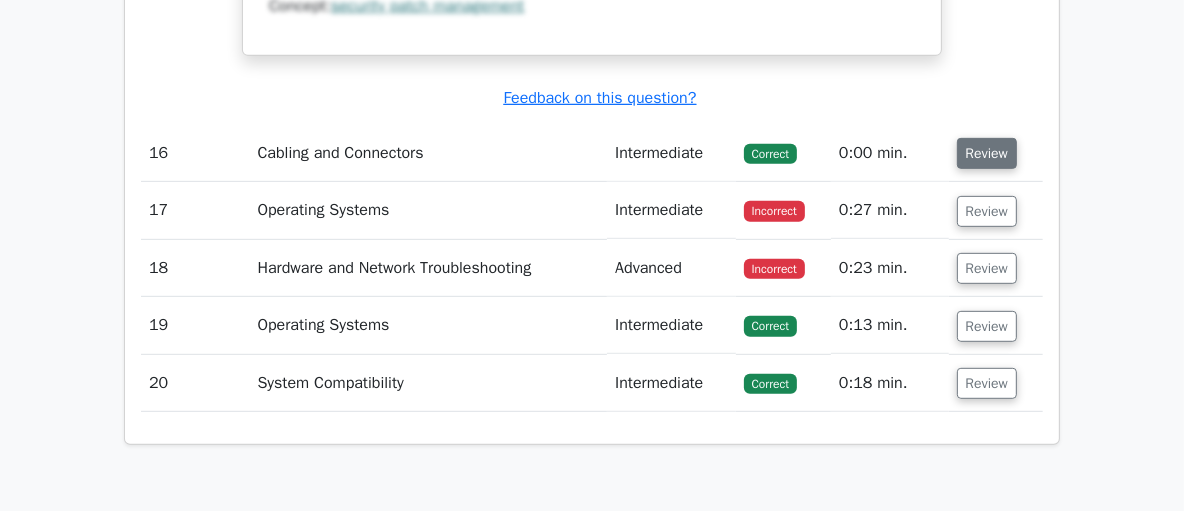click on "Review" at bounding box center (987, 153) 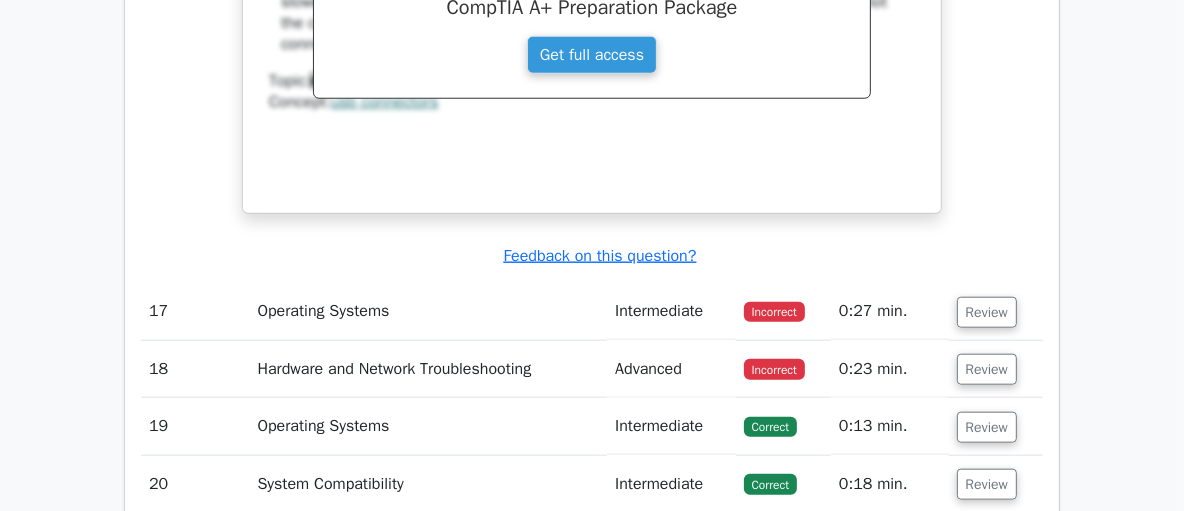 scroll, scrollTop: 18439, scrollLeft: 0, axis: vertical 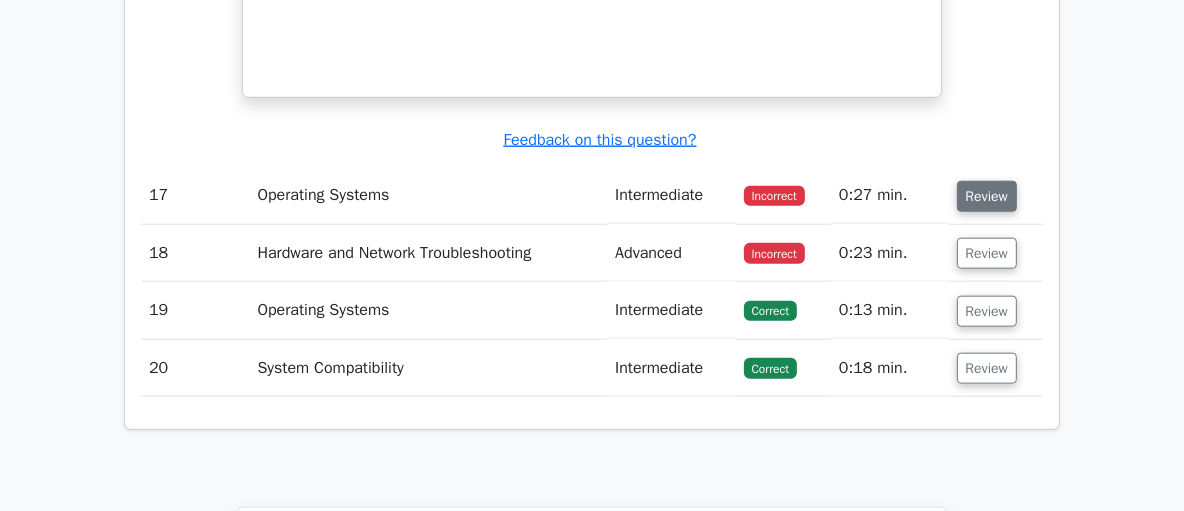 click on "Review" at bounding box center [987, 196] 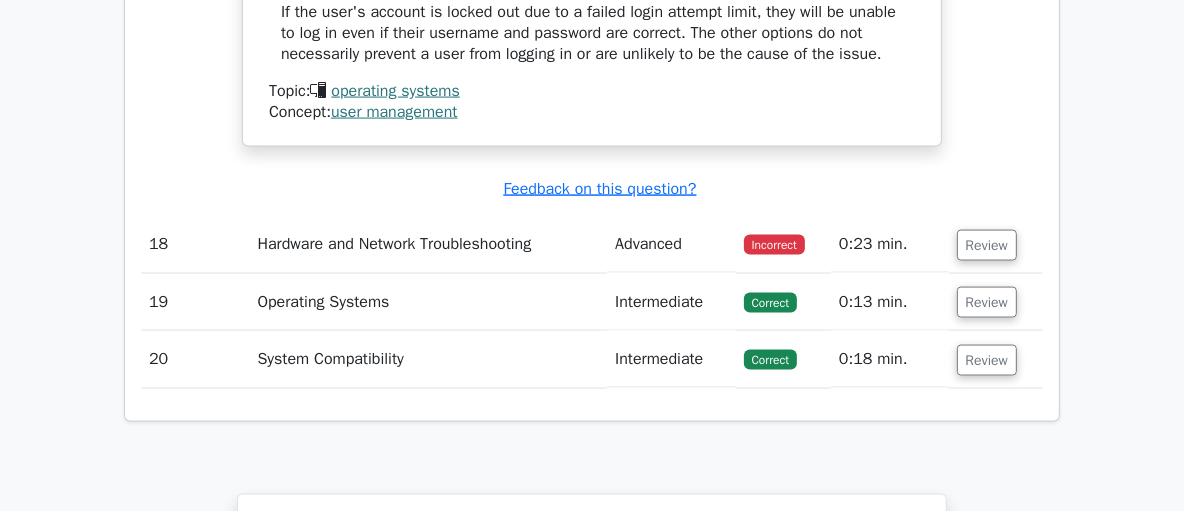 scroll, scrollTop: 19047, scrollLeft: 0, axis: vertical 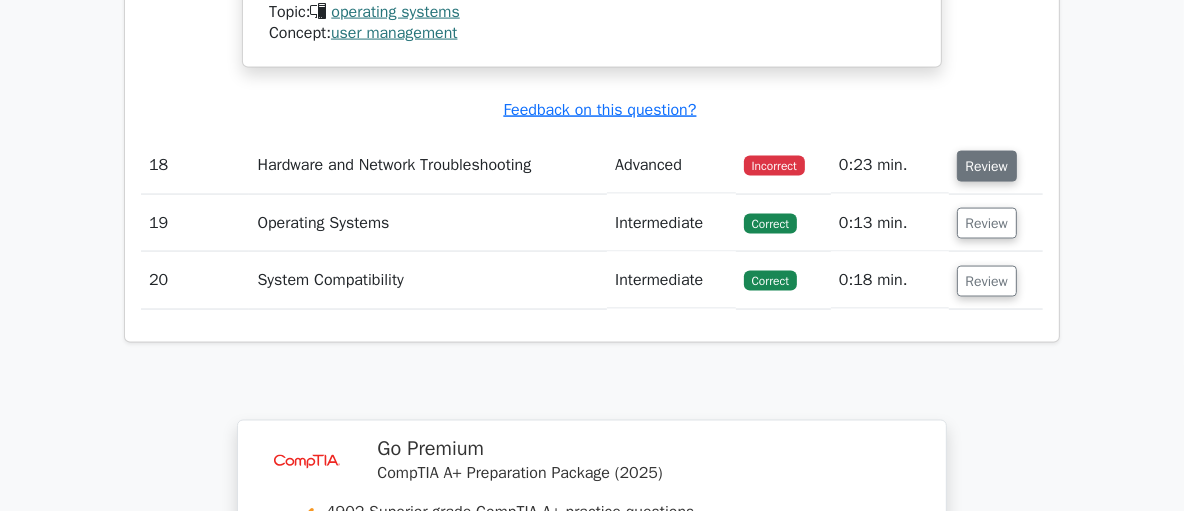 click on "Review" at bounding box center [987, 166] 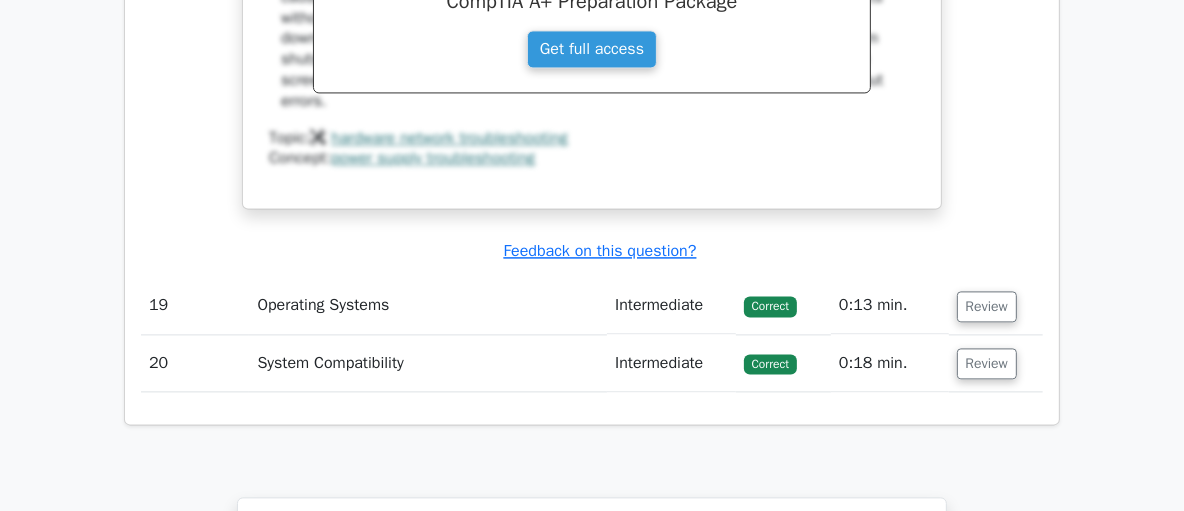 scroll, scrollTop: 20029, scrollLeft: 0, axis: vertical 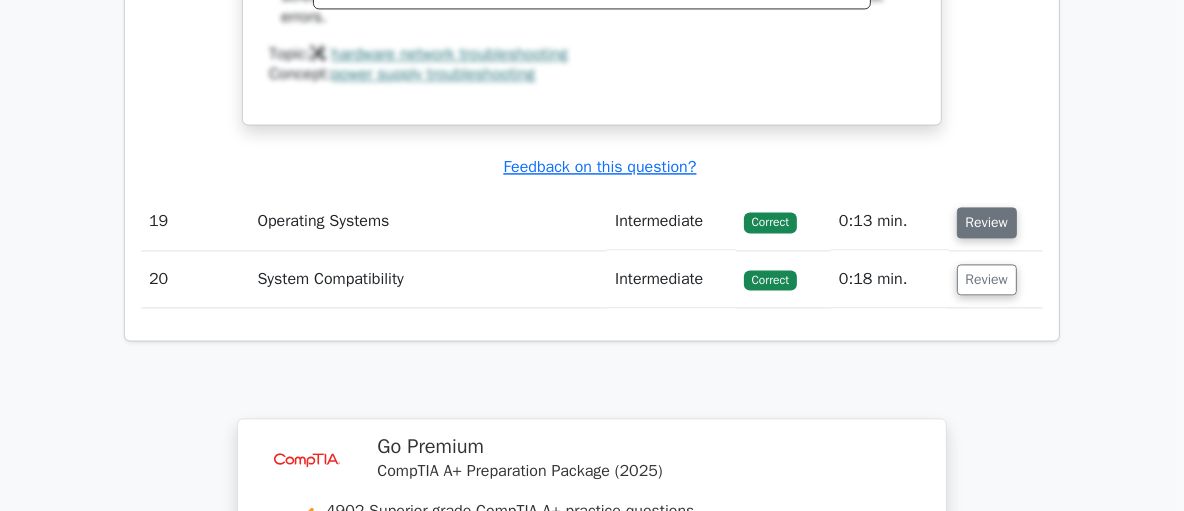 click on "Review" at bounding box center [987, 222] 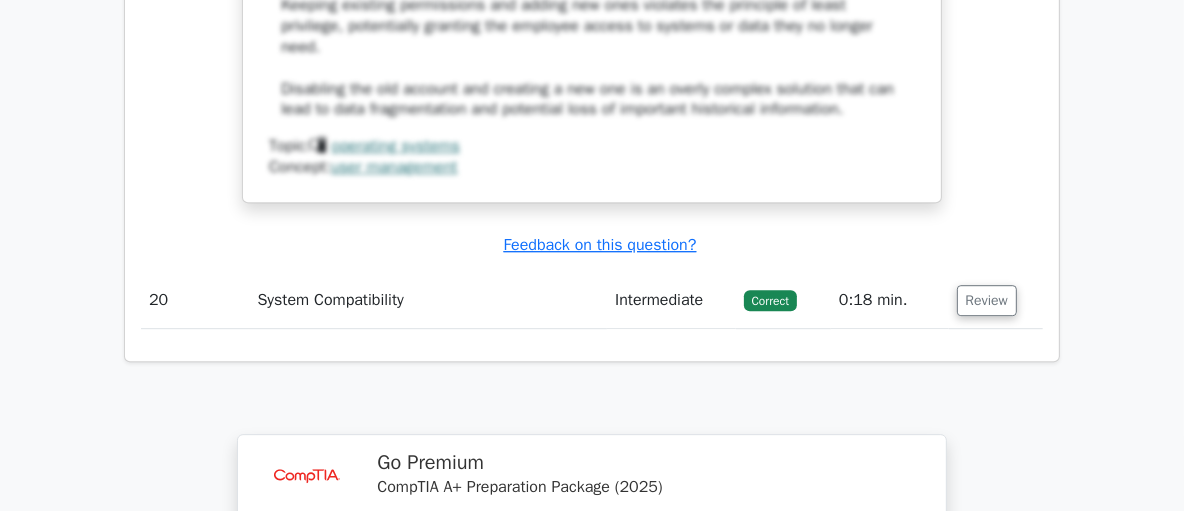 scroll, scrollTop: 21201, scrollLeft: 0, axis: vertical 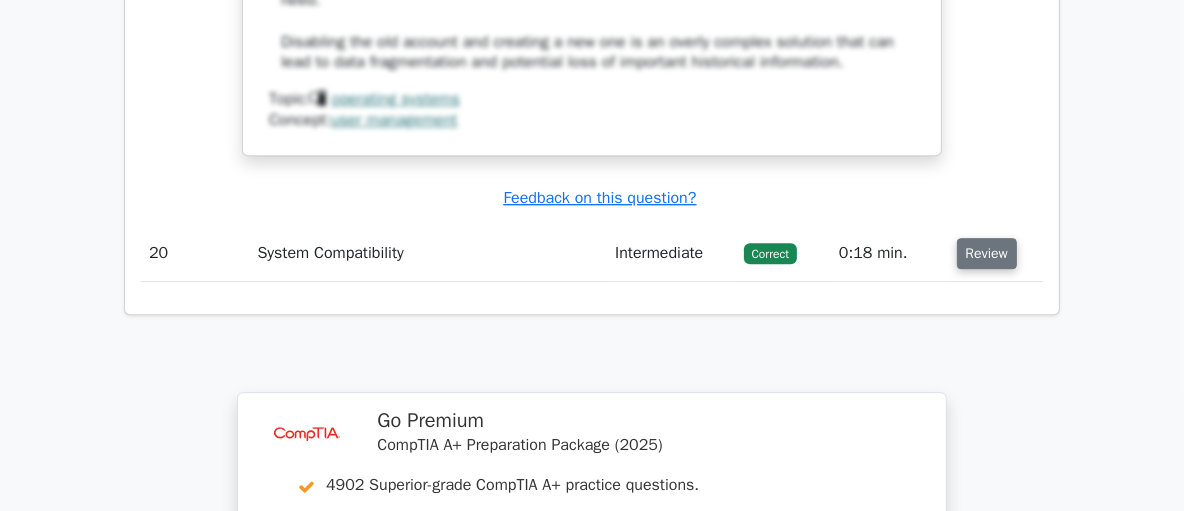 click on "Review" at bounding box center (987, 253) 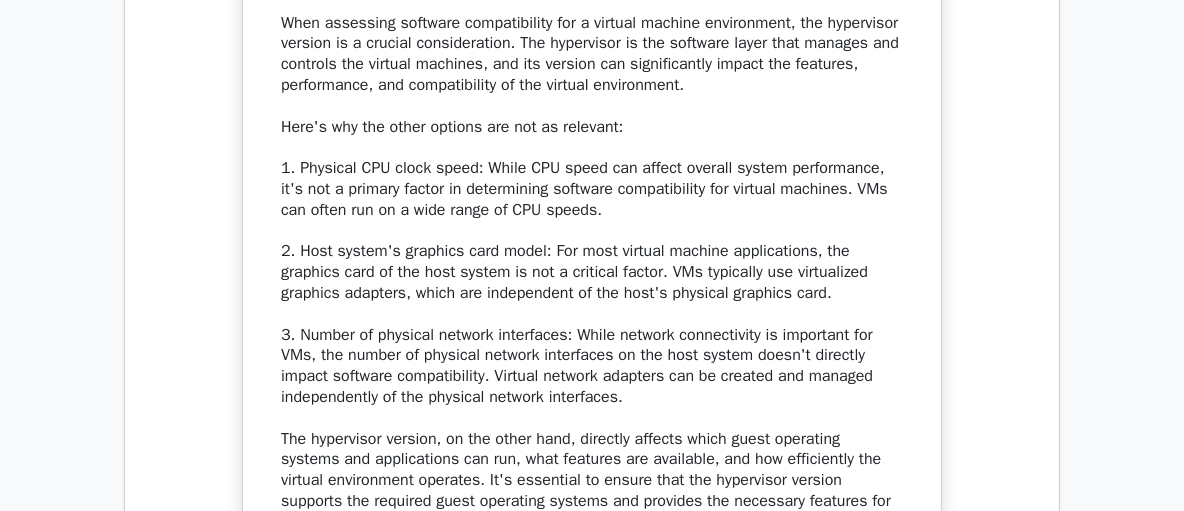 scroll, scrollTop: 21772, scrollLeft: 0, axis: vertical 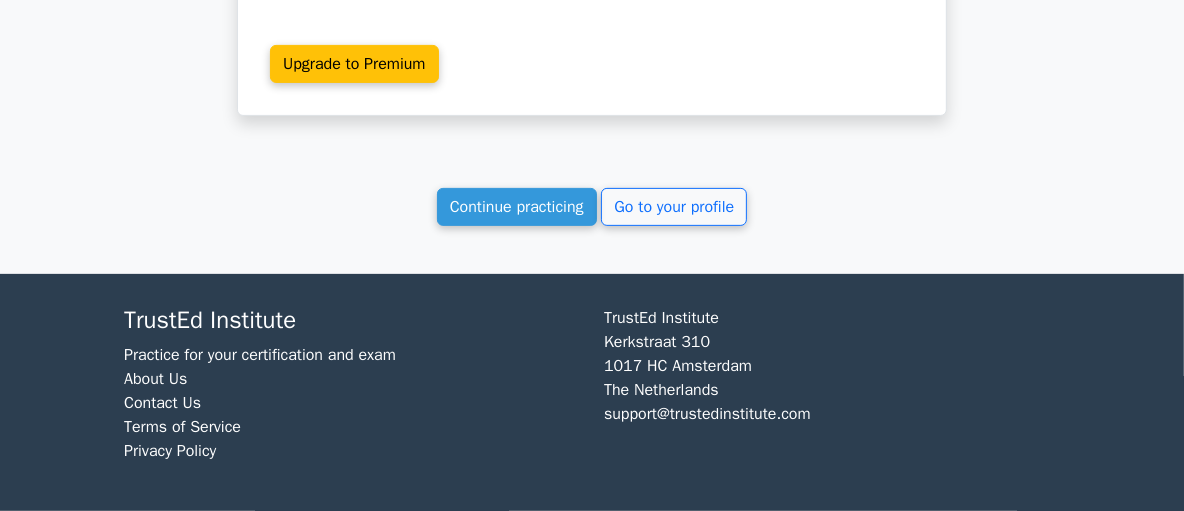 click on "Your Test Results
CompTIA A+
70%
Your Score
Keep practicing!
Performance by Topic
Troubleshooting
100%
Networking
100%
100% 100%" at bounding box center [592, -11123] 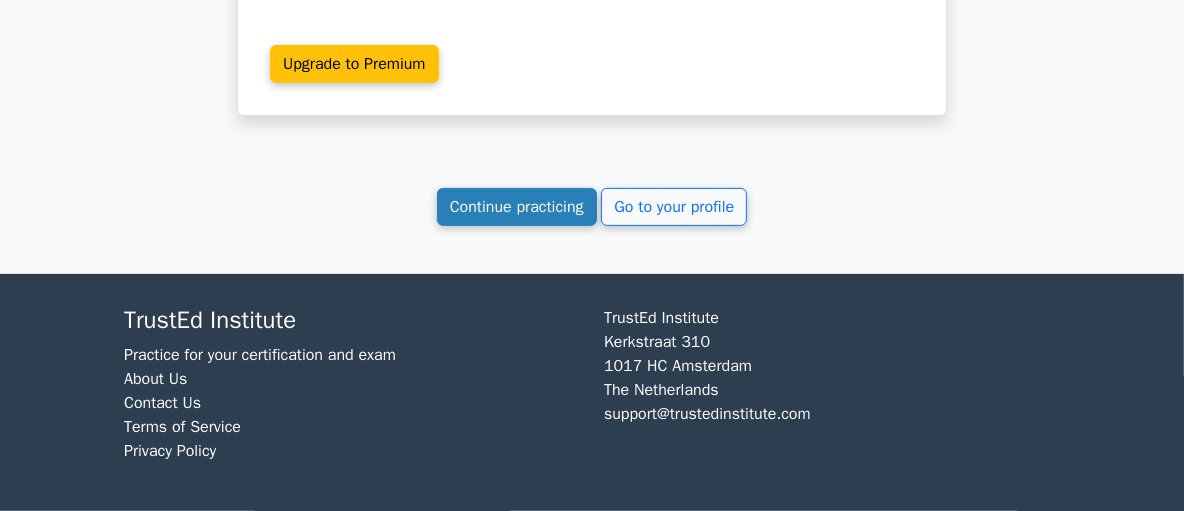 click on "Continue practicing" at bounding box center [517, 207] 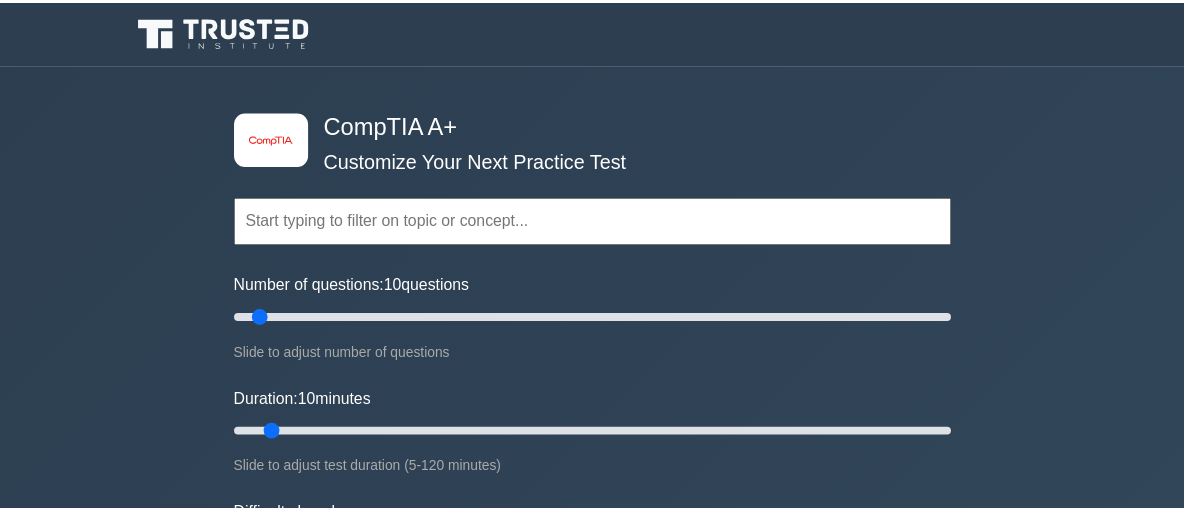 scroll, scrollTop: 0, scrollLeft: 0, axis: both 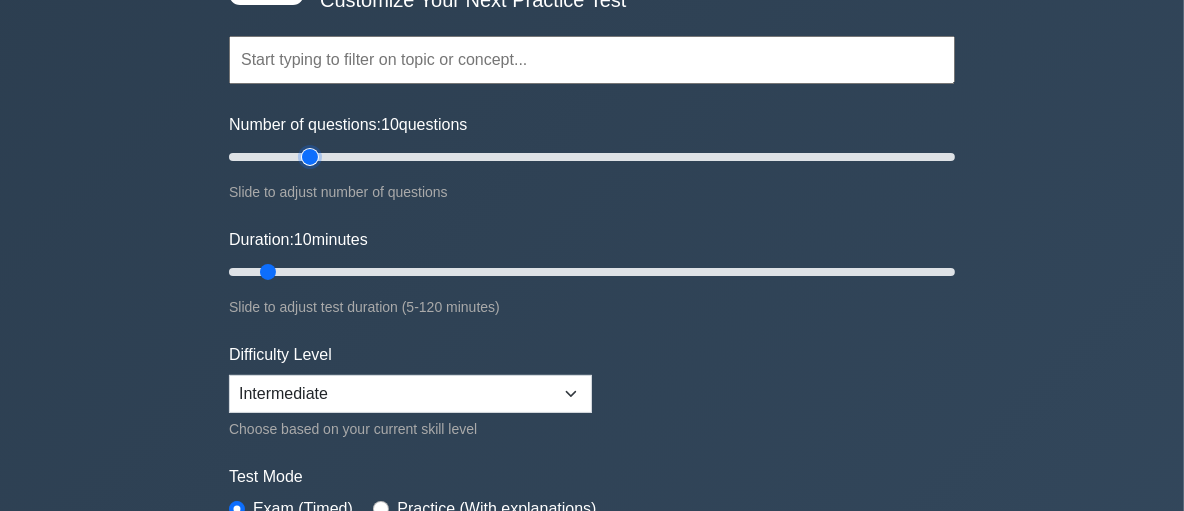 click on "Number of questions:  10  questions" at bounding box center [592, 157] 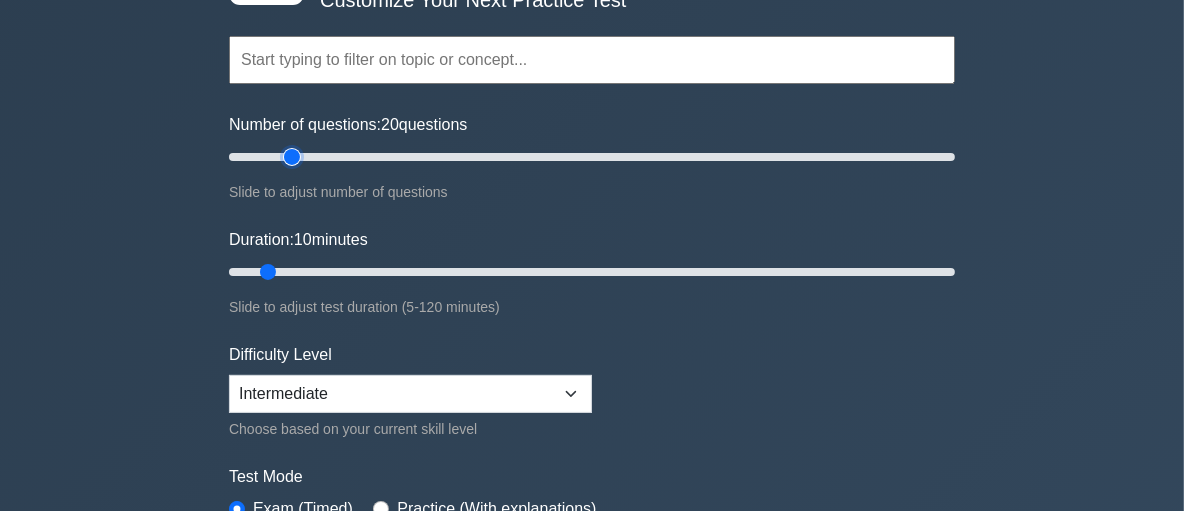 type on "20" 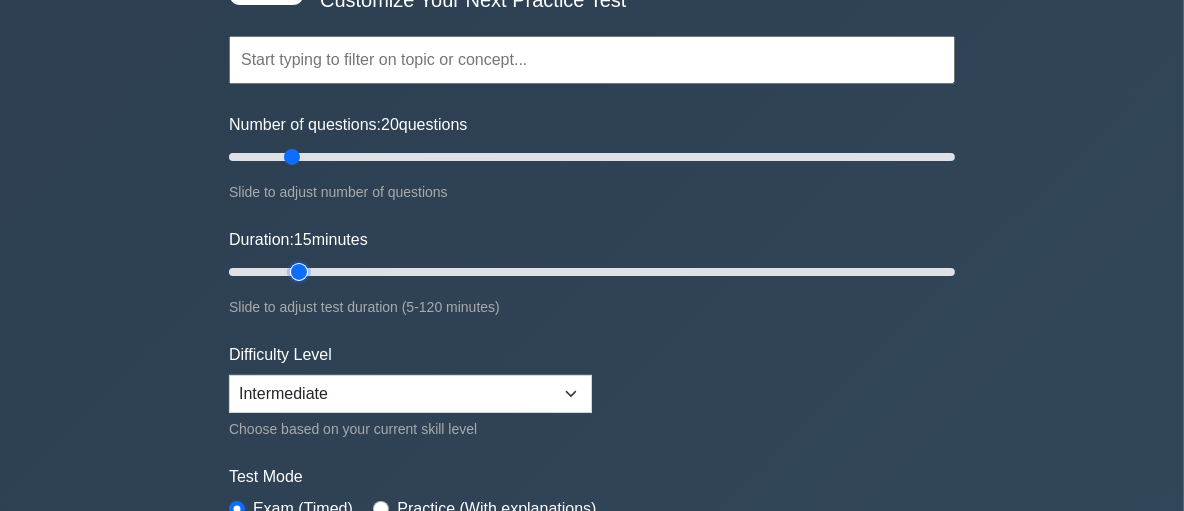 click on "Duration:  15  minutes" at bounding box center [592, 272] 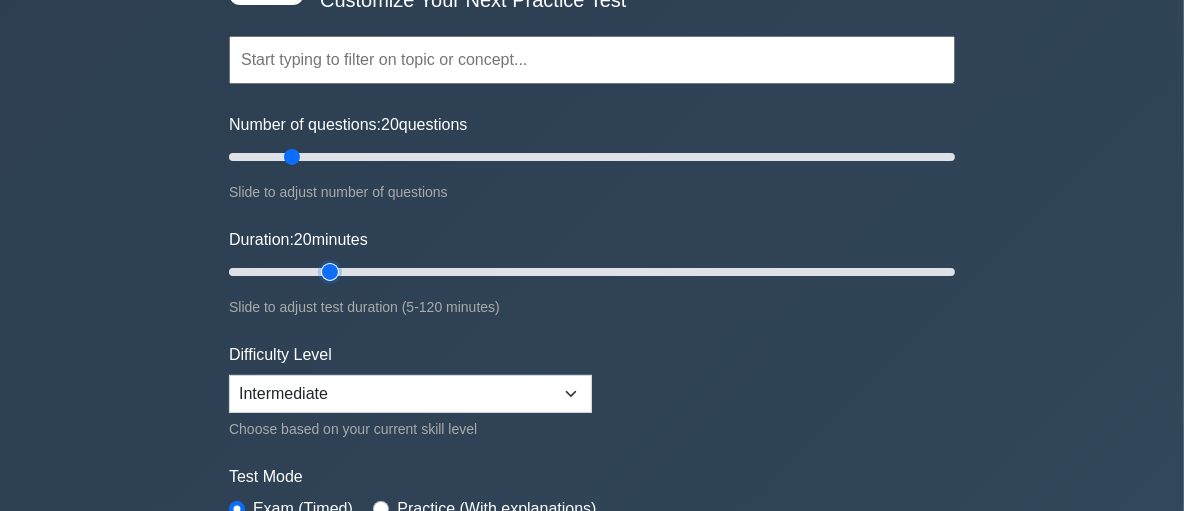 type on "20" 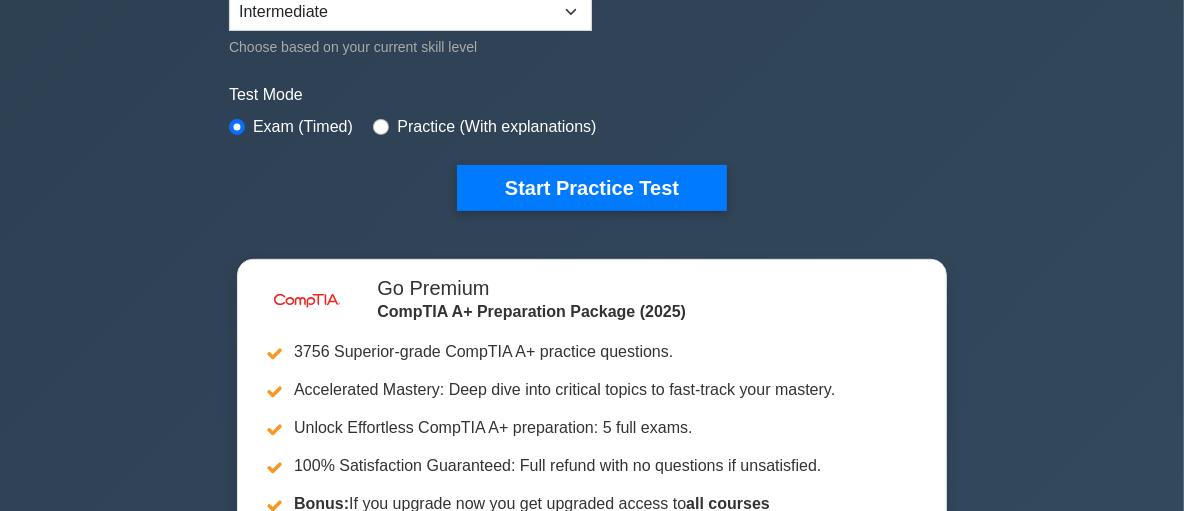 scroll, scrollTop: 764, scrollLeft: 0, axis: vertical 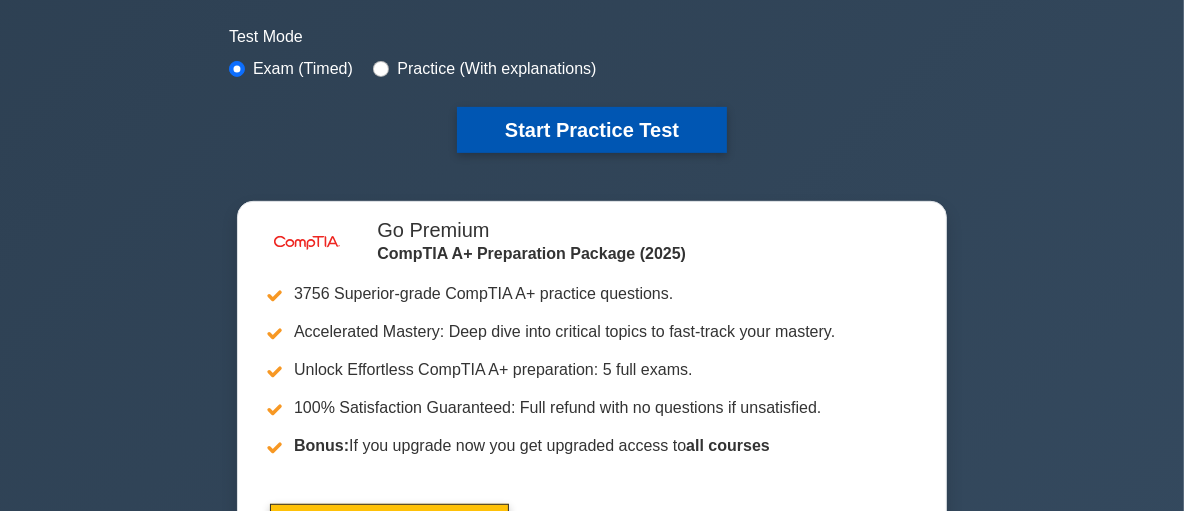 click on "Start Practice Test" at bounding box center [592, 130] 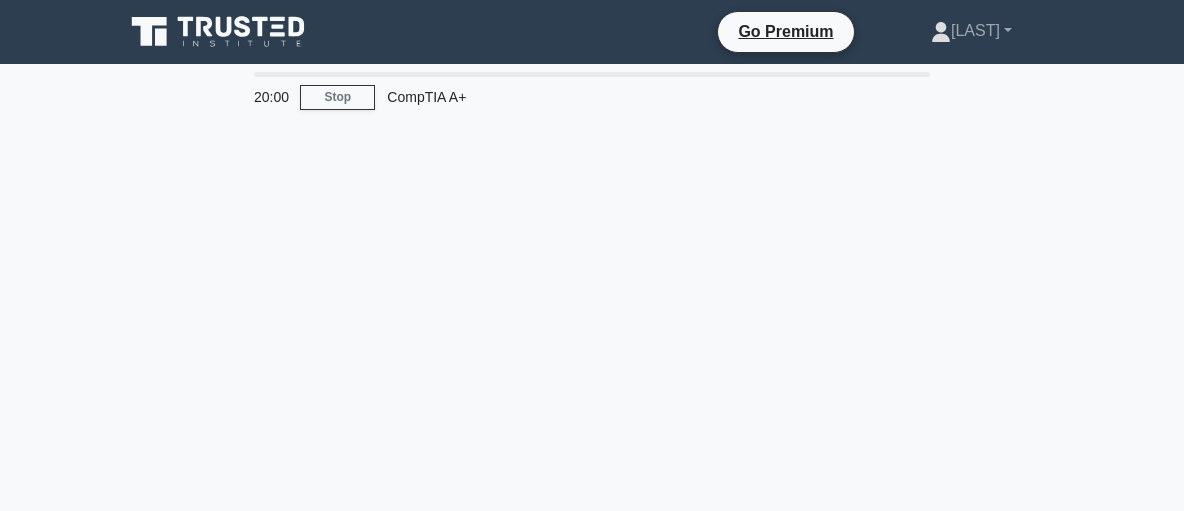 scroll, scrollTop: 0, scrollLeft: 0, axis: both 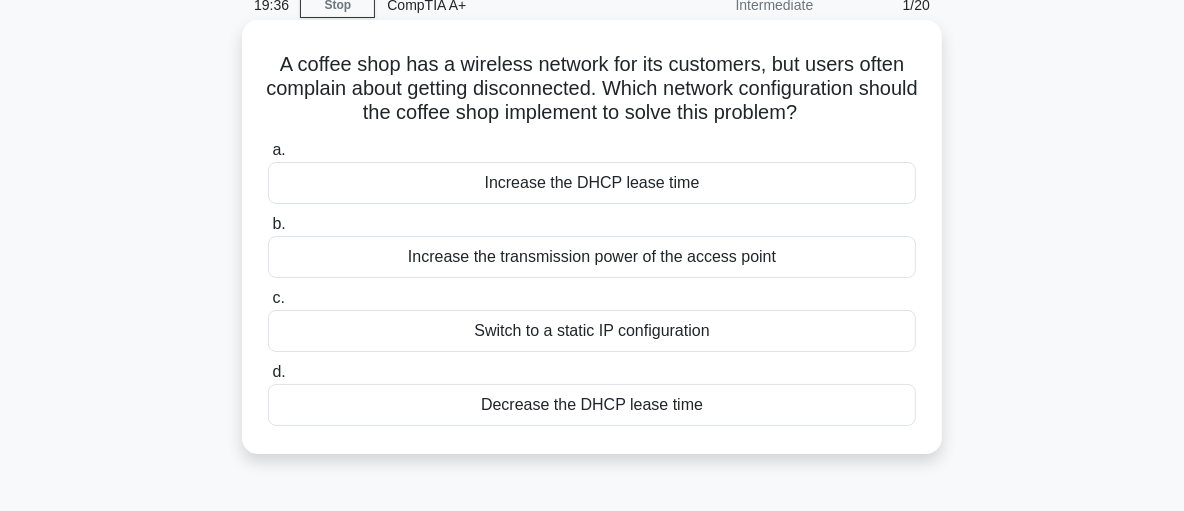 click on "Increase the DHCP lease time" at bounding box center [592, 183] 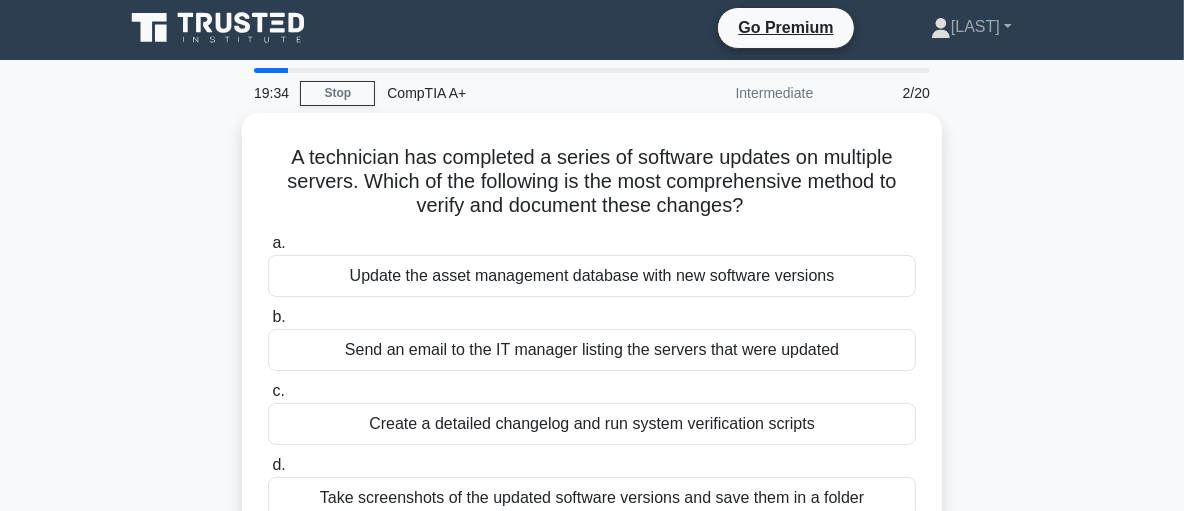 scroll, scrollTop: 0, scrollLeft: 0, axis: both 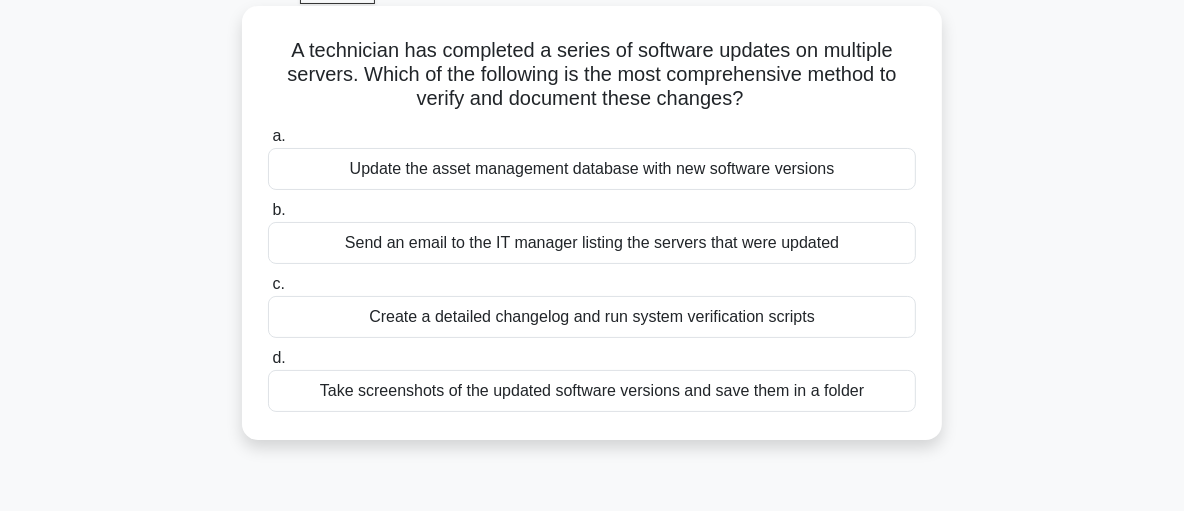 click on "Create a detailed changelog and run system verification scripts" at bounding box center [592, 317] 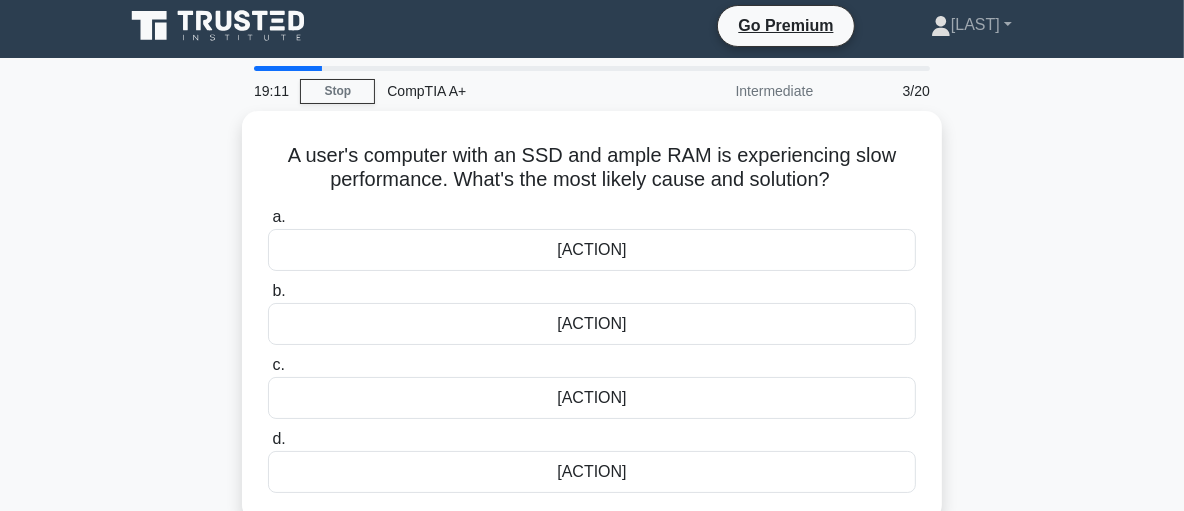 scroll, scrollTop: 0, scrollLeft: 0, axis: both 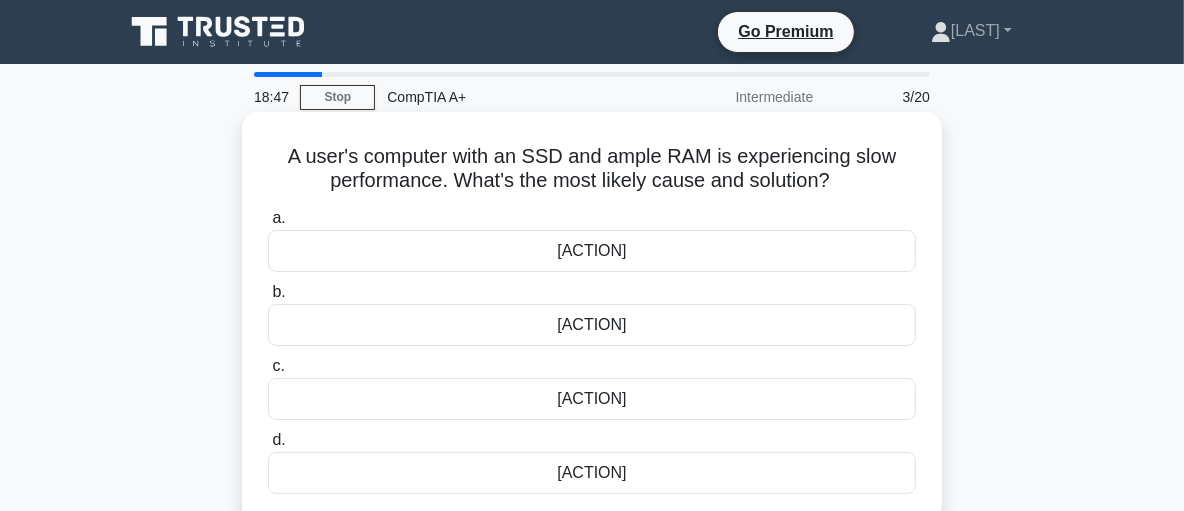 click on "[ACTION]" at bounding box center [592, 473] 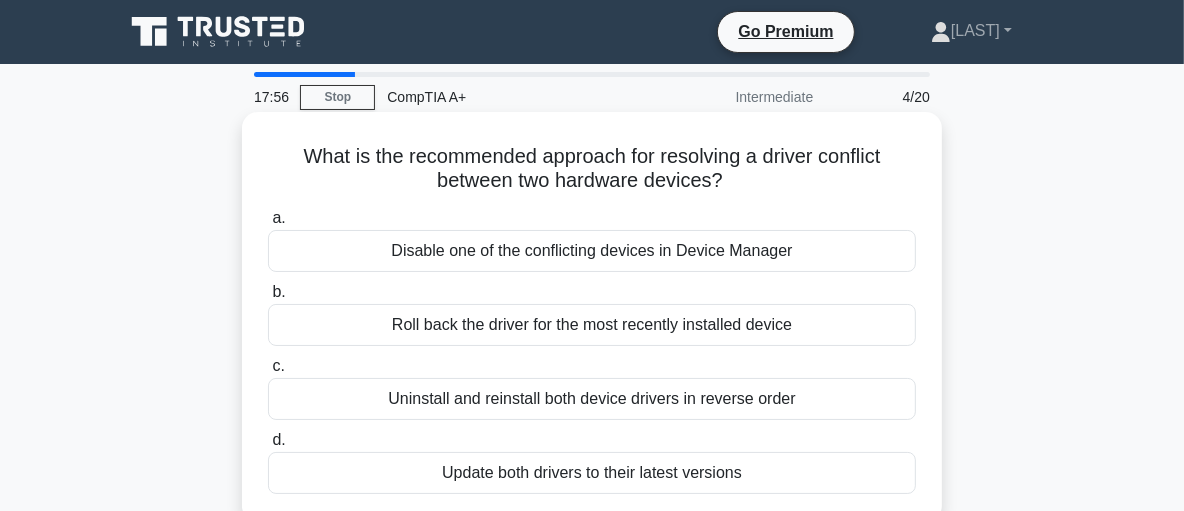 click on "Roll back the driver for the most recently installed device" at bounding box center [592, 325] 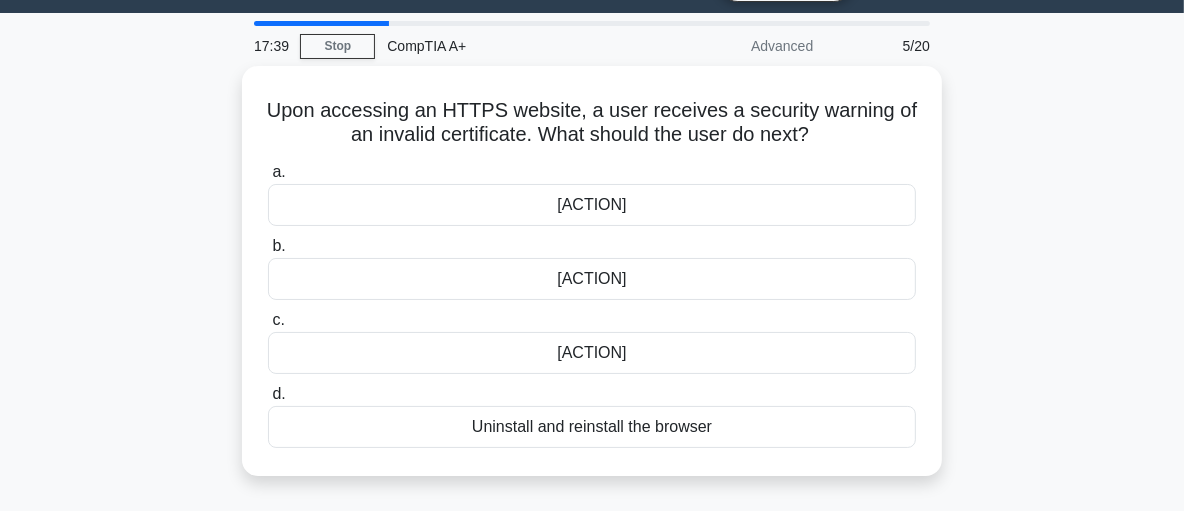scroll, scrollTop: 59, scrollLeft: 0, axis: vertical 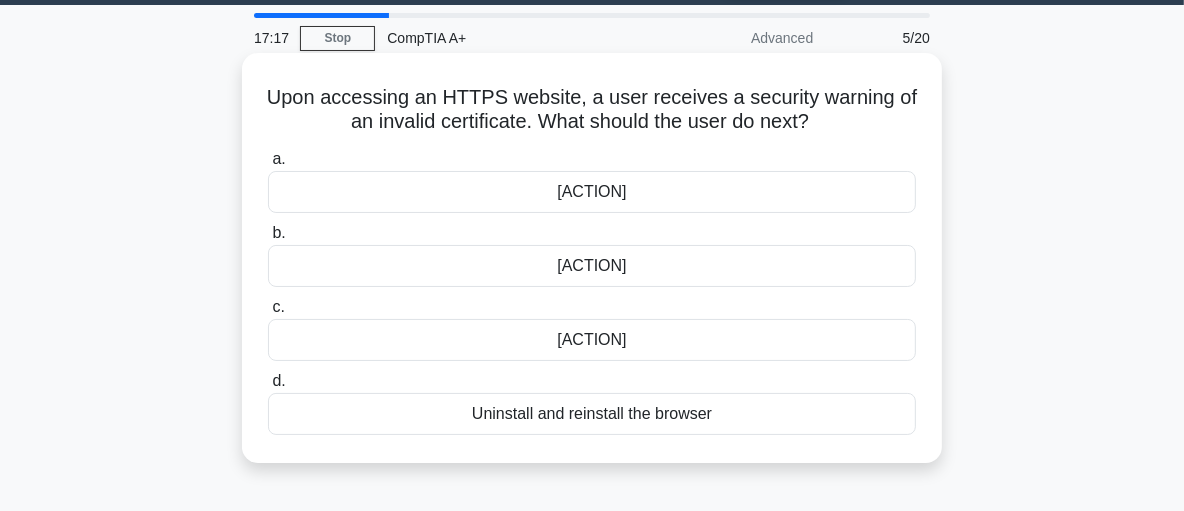 click on "Ignore the warning and proceed to the website" at bounding box center (592, 340) 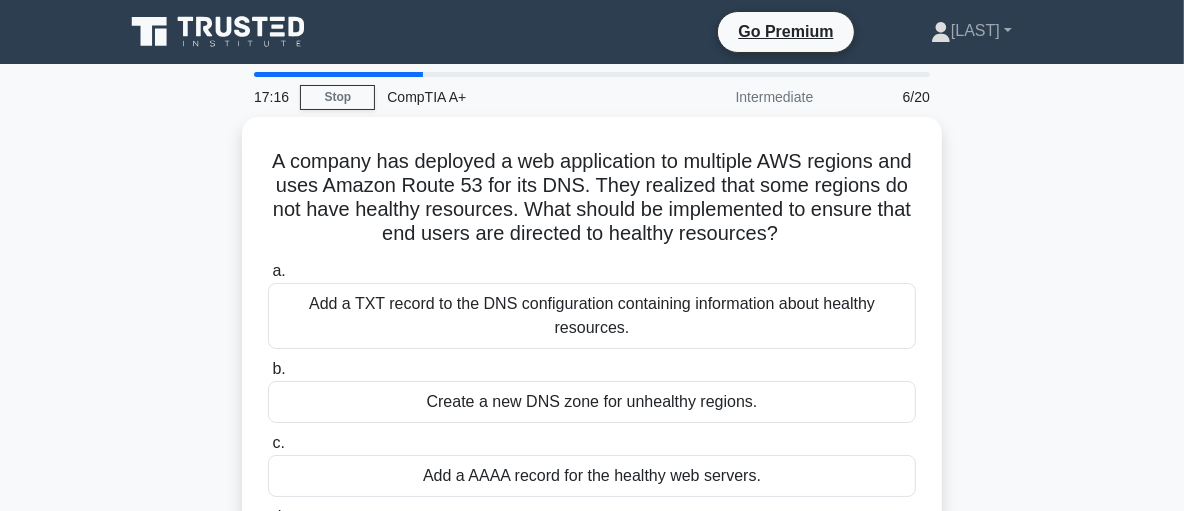 scroll, scrollTop: 0, scrollLeft: 0, axis: both 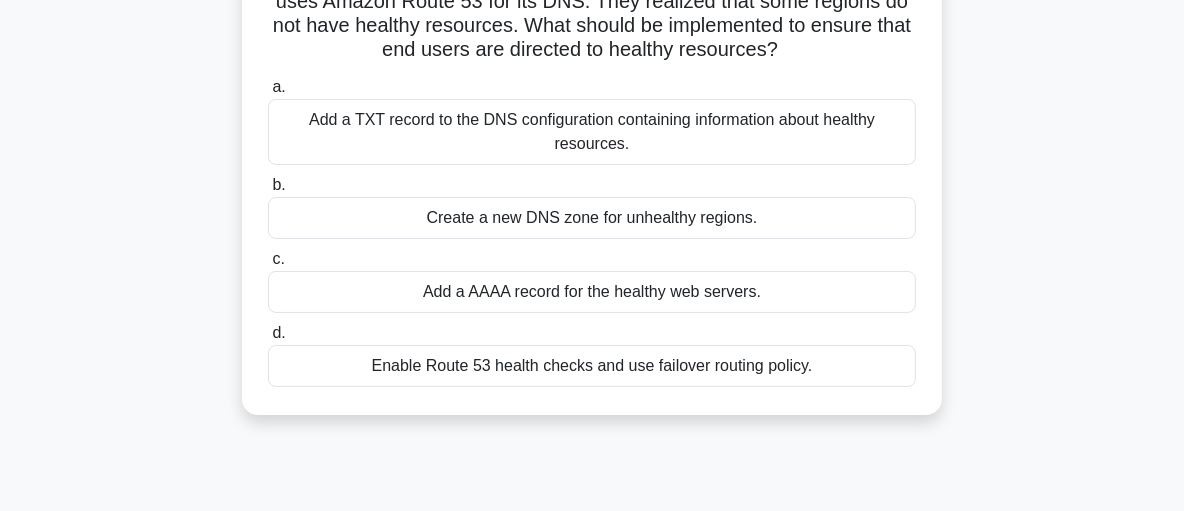 click on "Enable Route 53 health checks and use failover routing policy." at bounding box center [592, 366] 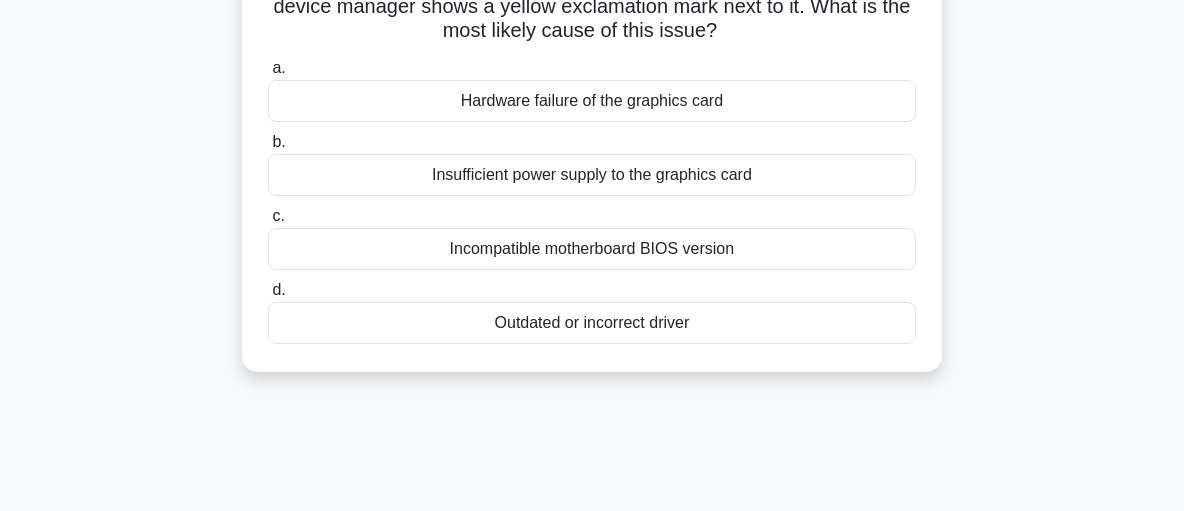 scroll, scrollTop: 0, scrollLeft: 0, axis: both 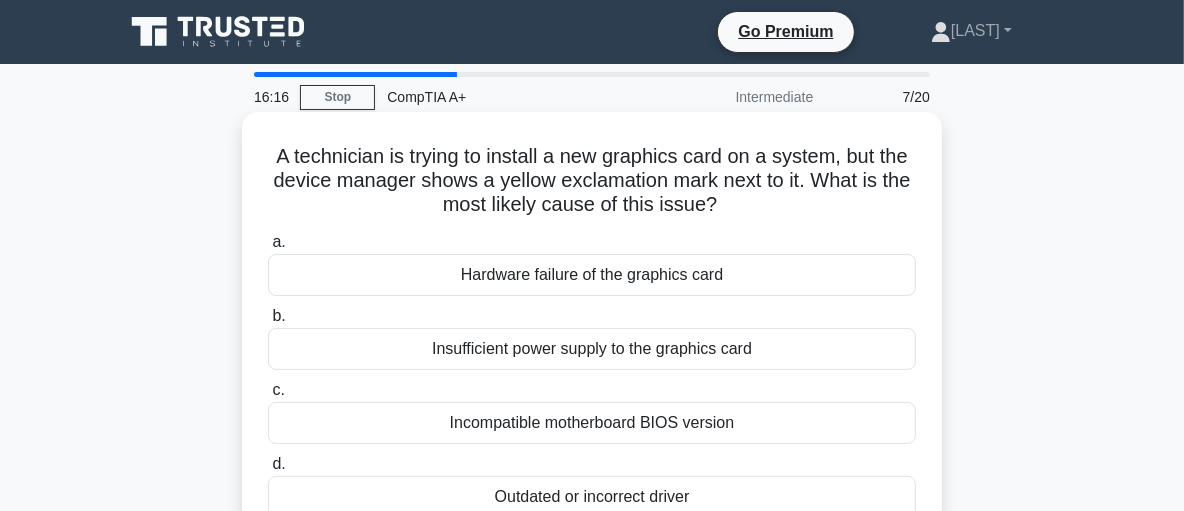 click on "Outdated or incorrect driver" at bounding box center (592, 497) 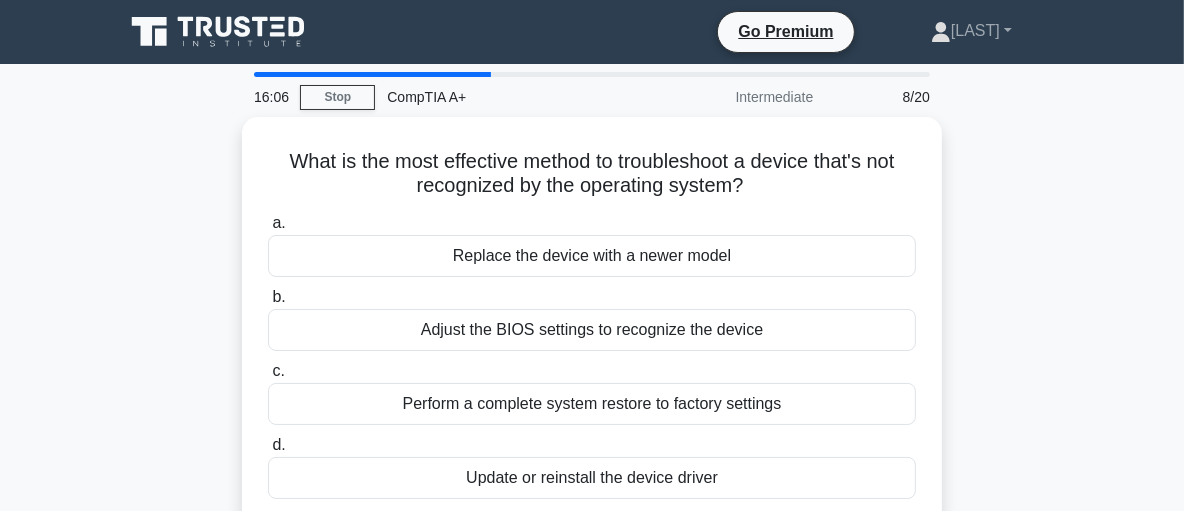 click on "Update or reinstall the device driver" at bounding box center [592, 478] 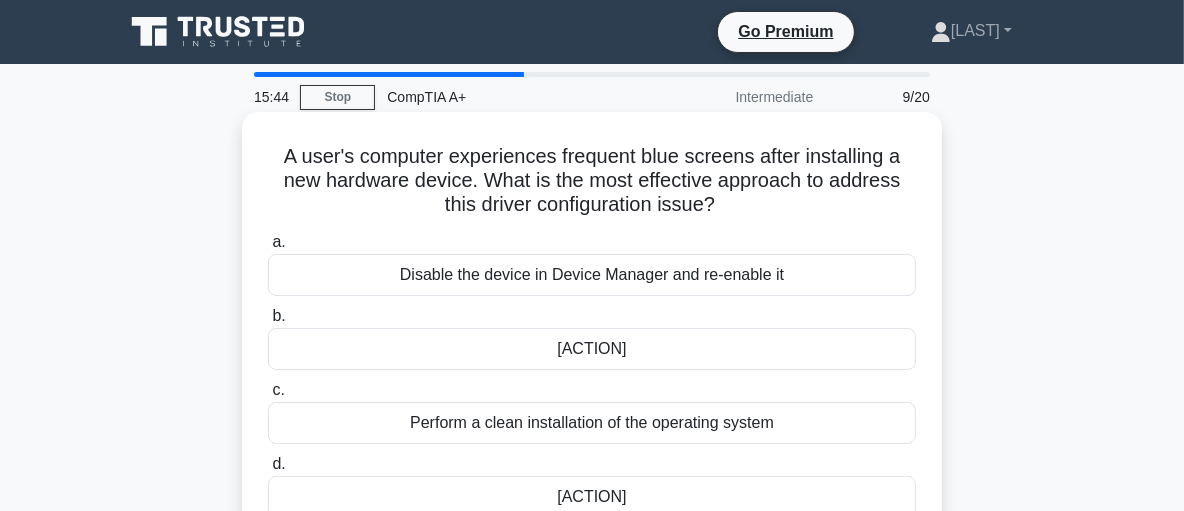 click on "Roll back to the previous driver version" at bounding box center [592, 349] 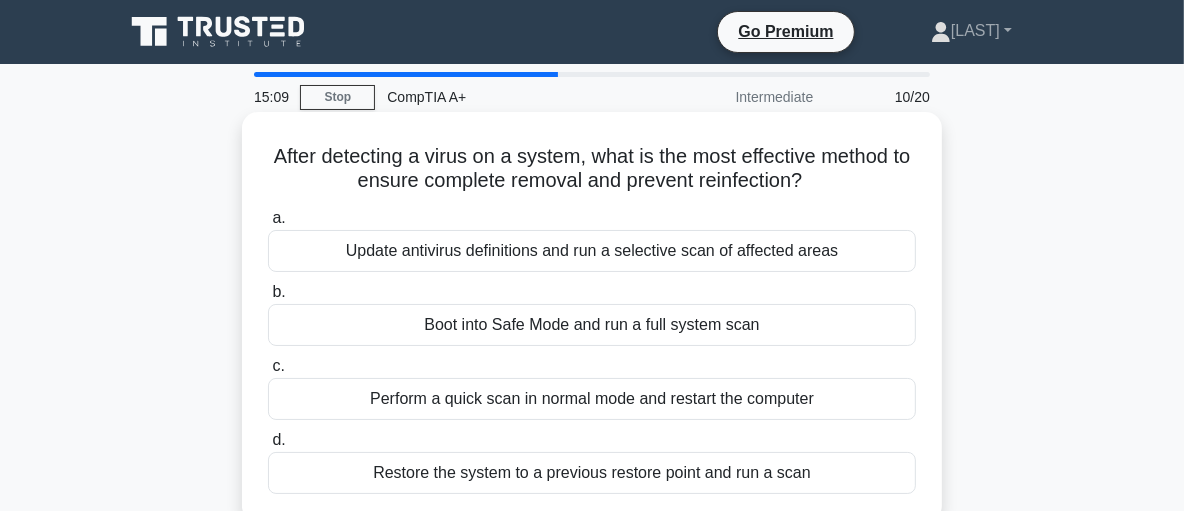 click on "Restore the system to a previous restore point and run a scan" at bounding box center (592, 473) 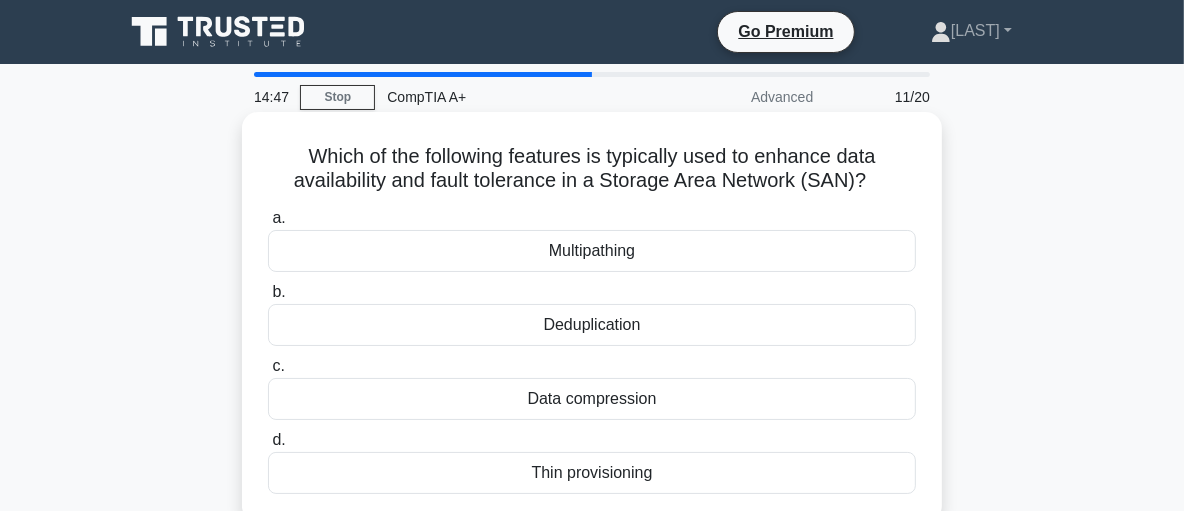 click on "Deduplication" at bounding box center [592, 325] 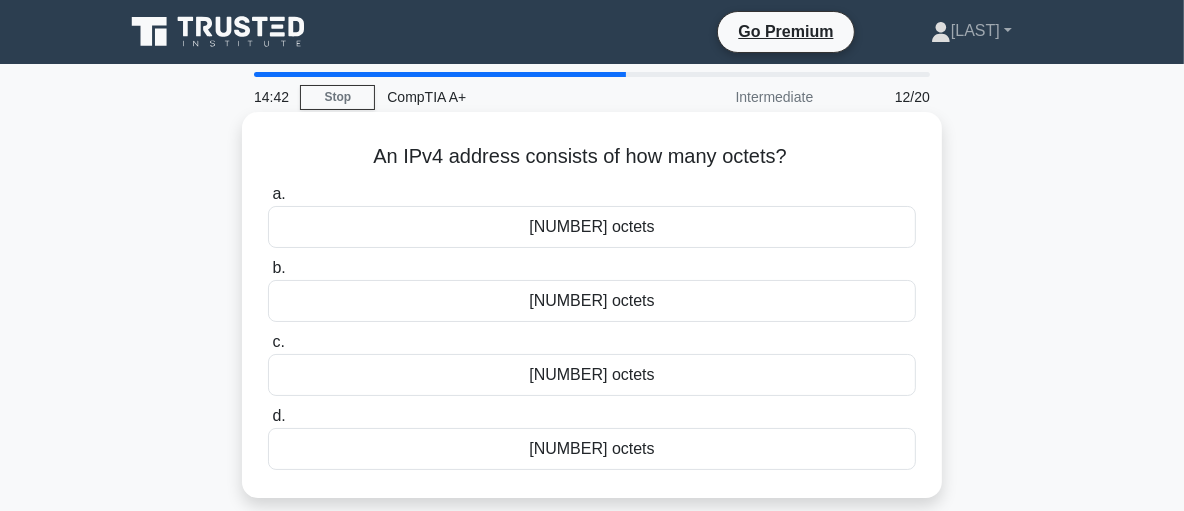 click on "4 octets" at bounding box center [592, 301] 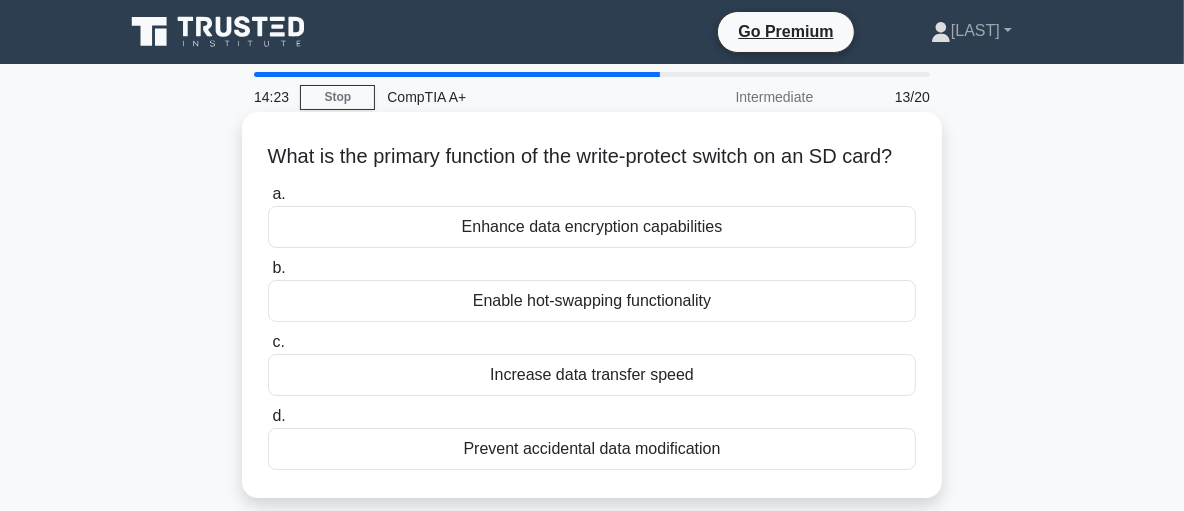 click on "Prevent accidental data modification" at bounding box center [592, 449] 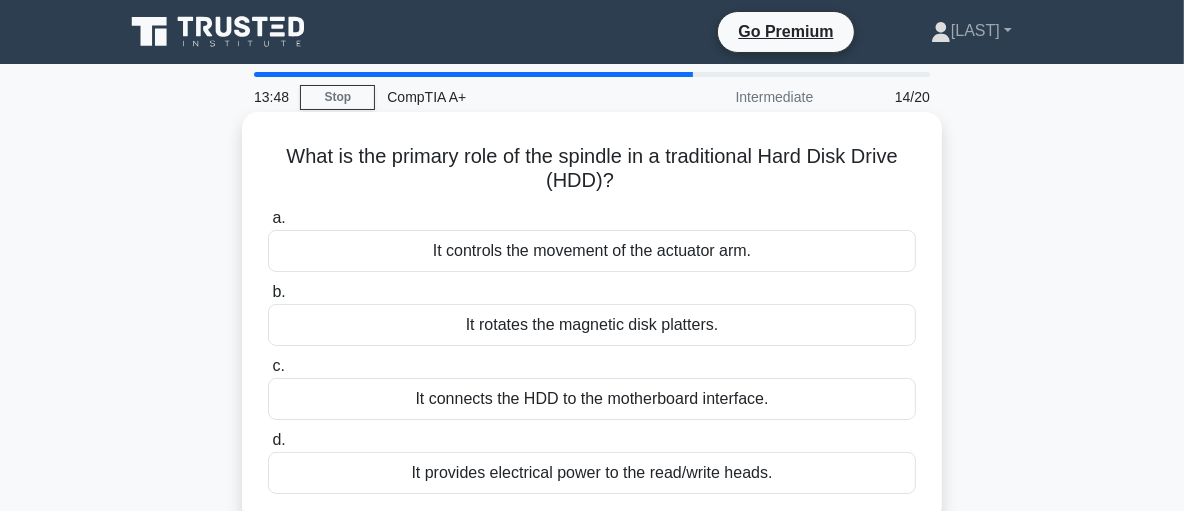 click on "It rotates the magnetic disk platters." at bounding box center [592, 325] 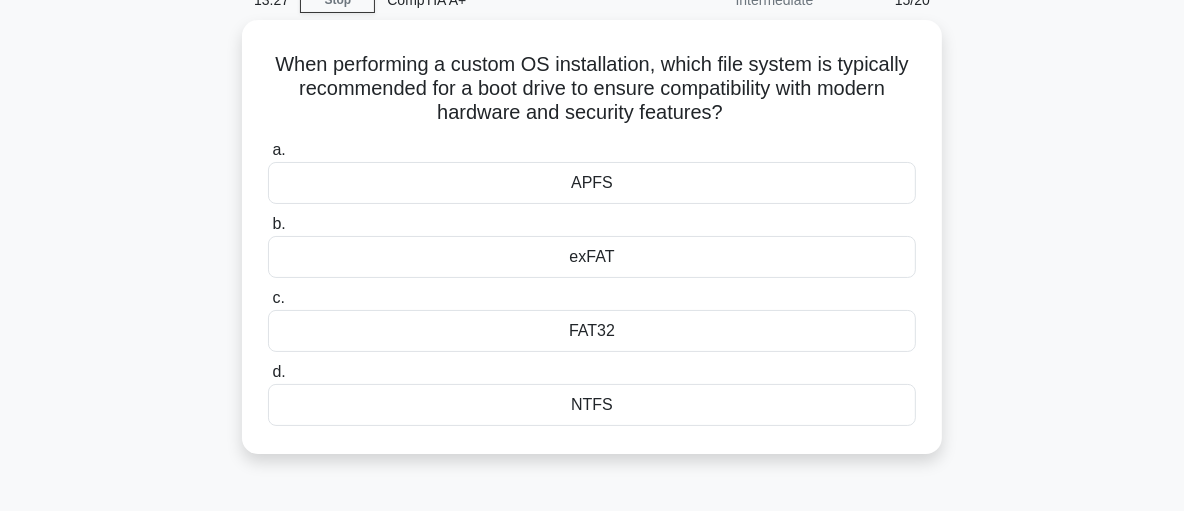 scroll, scrollTop: 106, scrollLeft: 0, axis: vertical 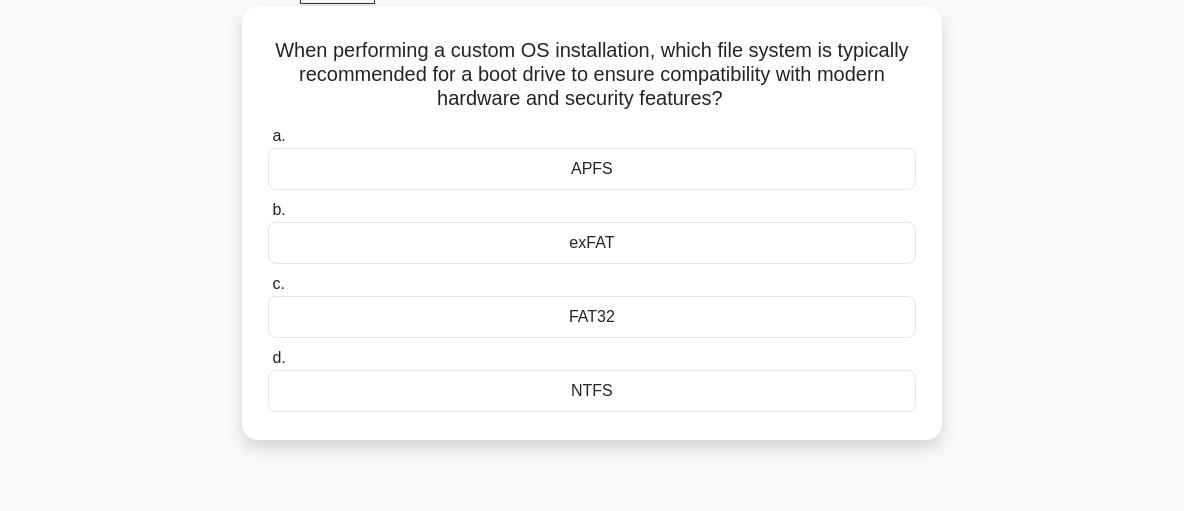 click on "NTFS" at bounding box center [592, 391] 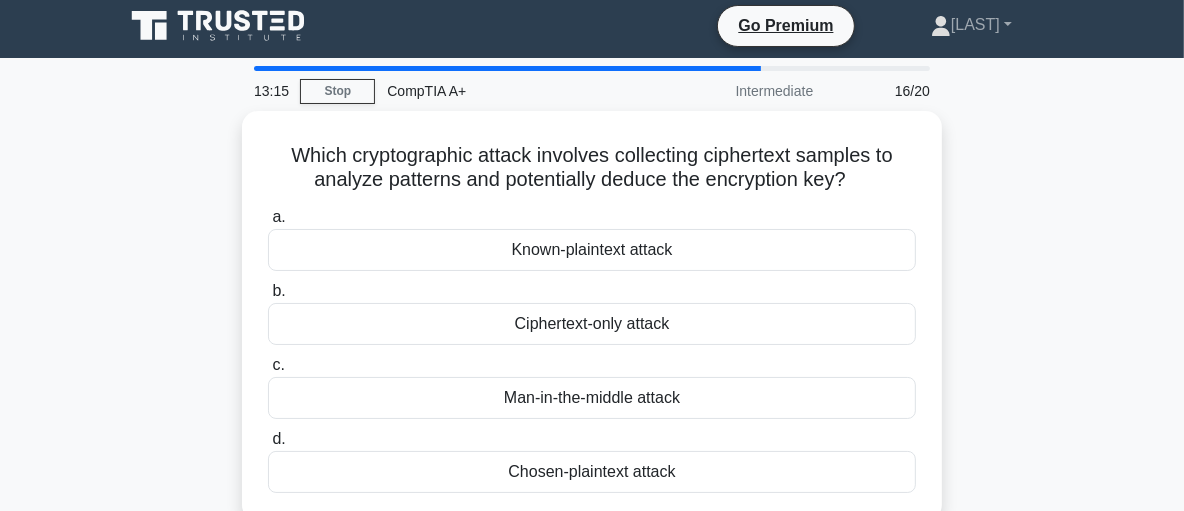 scroll, scrollTop: 0, scrollLeft: 0, axis: both 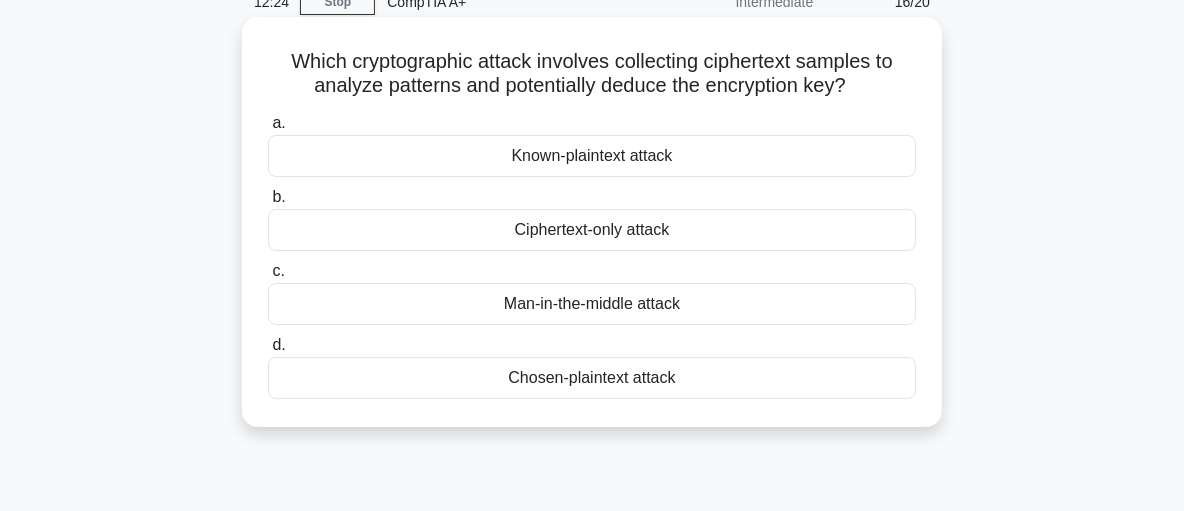 click on "Man-in-the-middle attack" at bounding box center (592, 304) 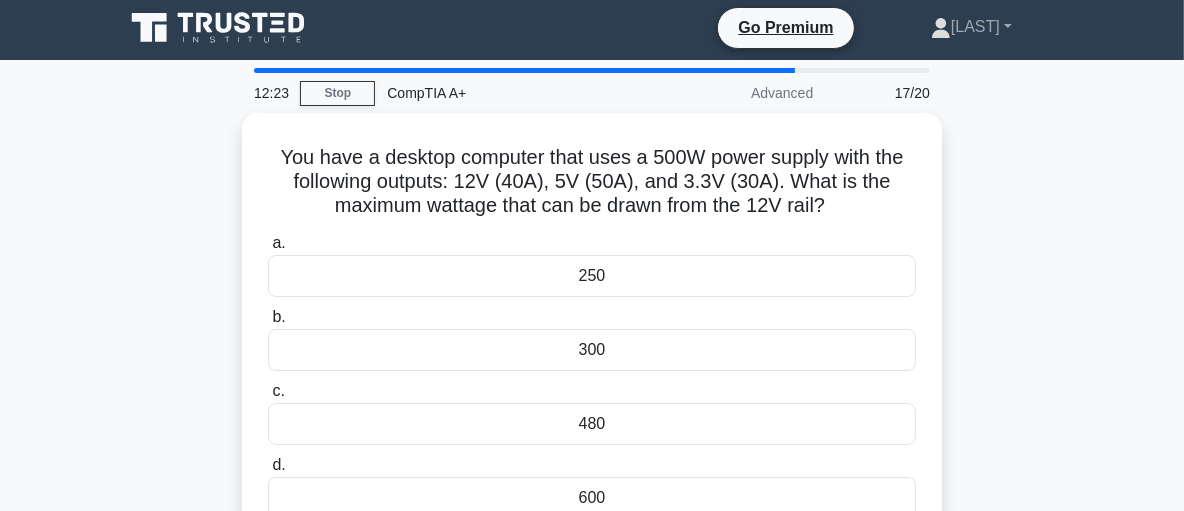 scroll, scrollTop: 0, scrollLeft: 0, axis: both 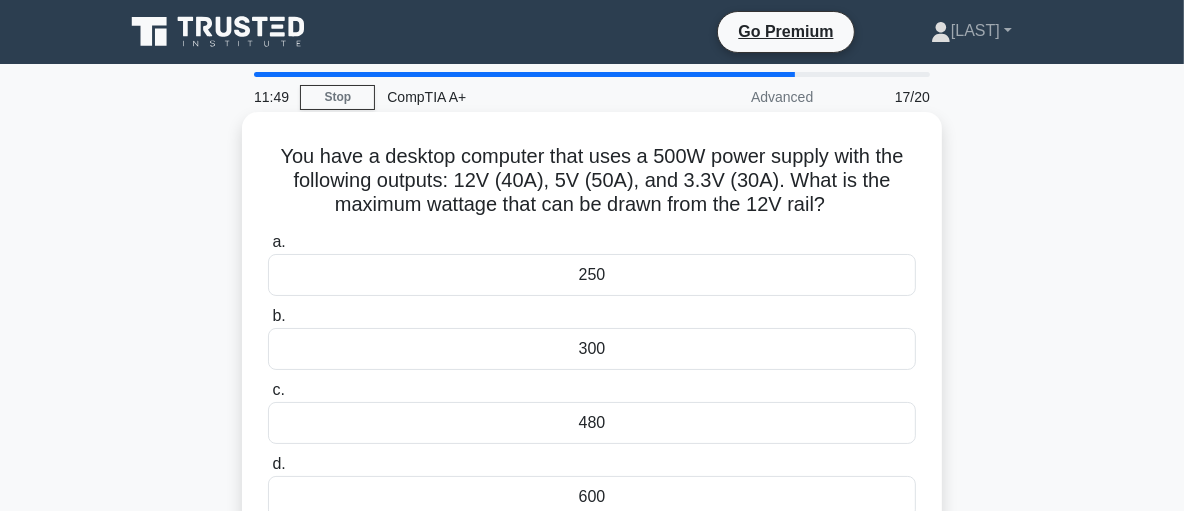 click on "480" at bounding box center [592, 423] 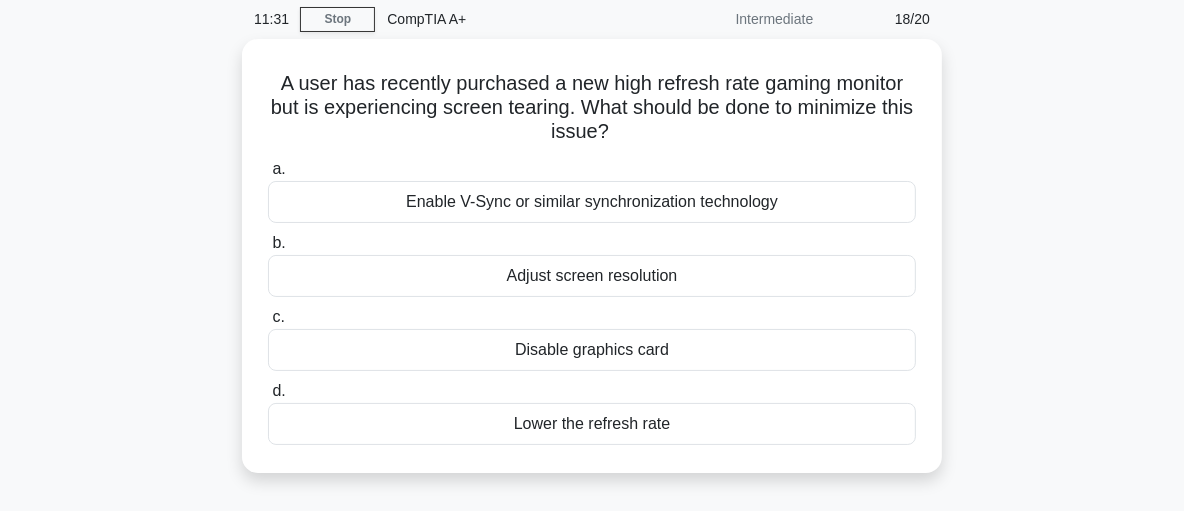 scroll, scrollTop: 85, scrollLeft: 0, axis: vertical 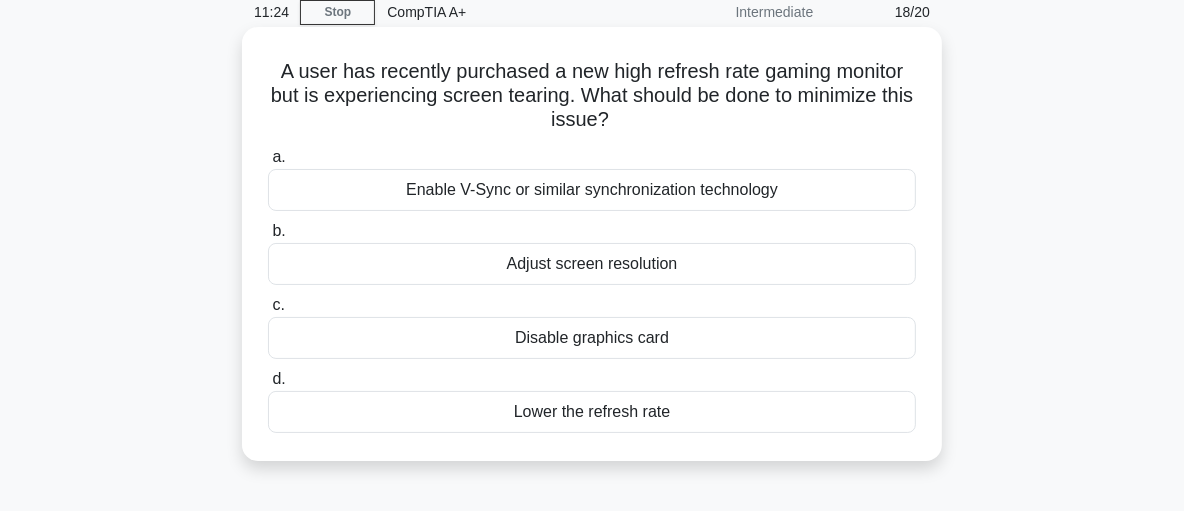 click on "Adjust screen resolution" at bounding box center (592, 264) 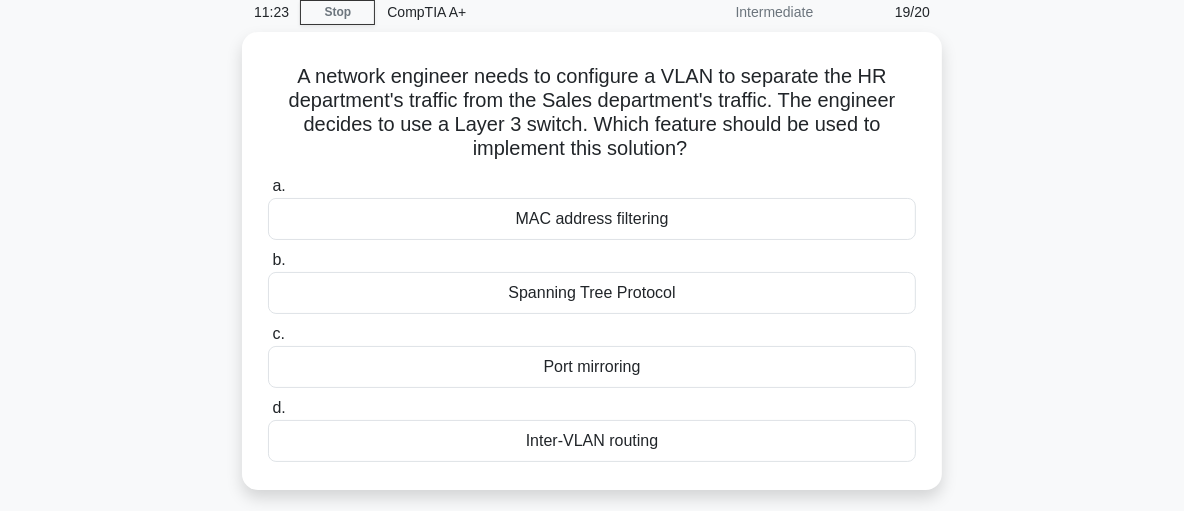 scroll, scrollTop: 0, scrollLeft: 0, axis: both 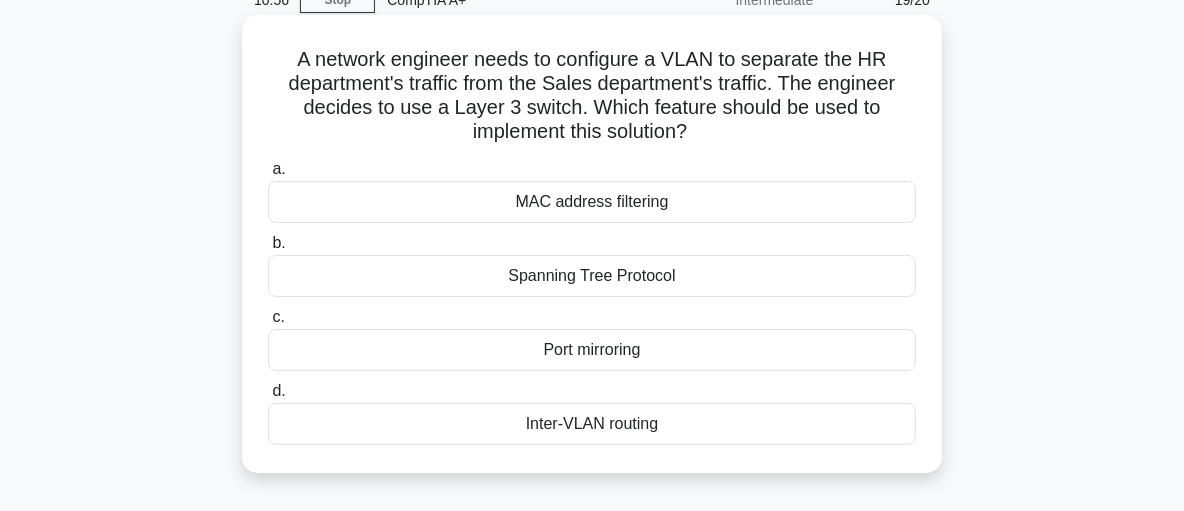 click on "Inter-VLAN routing" at bounding box center [592, 424] 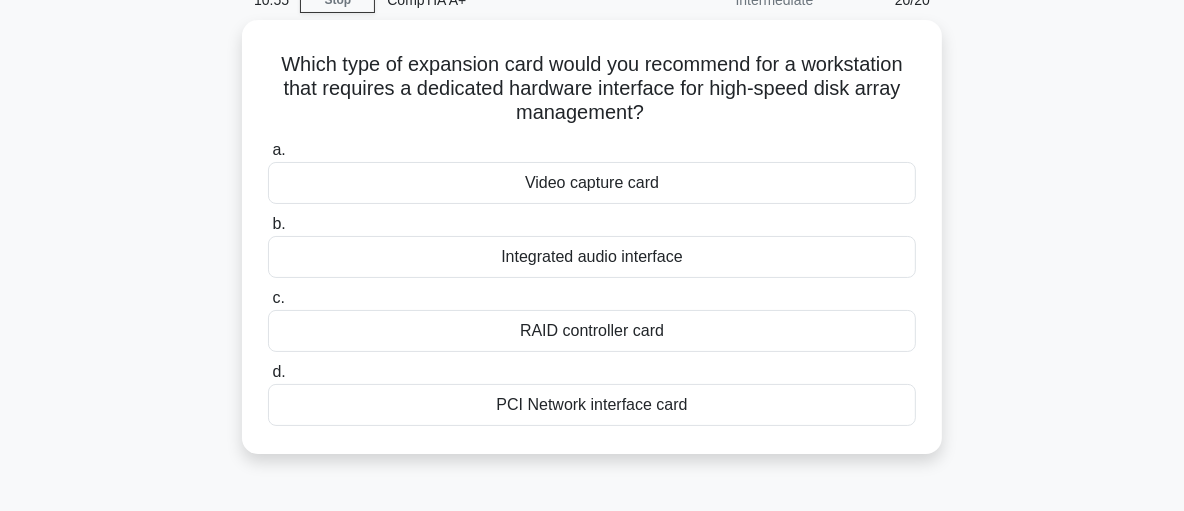 scroll, scrollTop: 0, scrollLeft: 0, axis: both 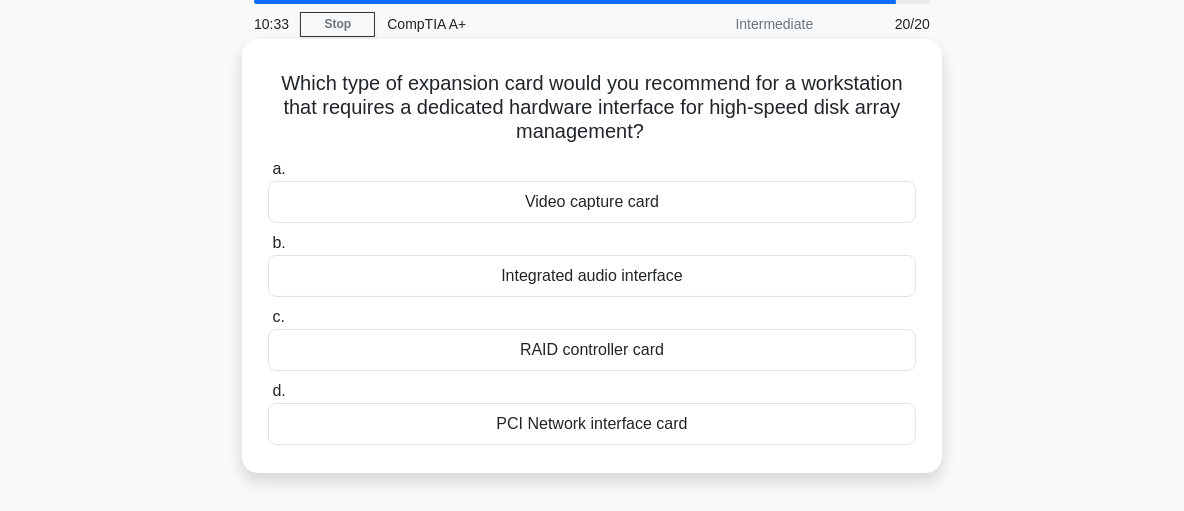click on "RAID controller card" at bounding box center [592, 350] 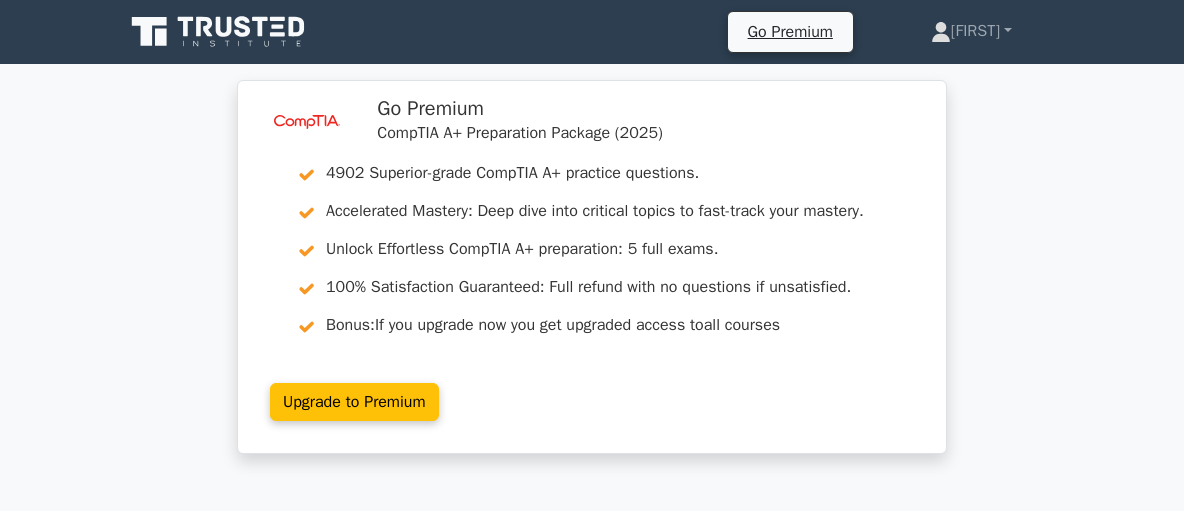 scroll, scrollTop: 0, scrollLeft: 0, axis: both 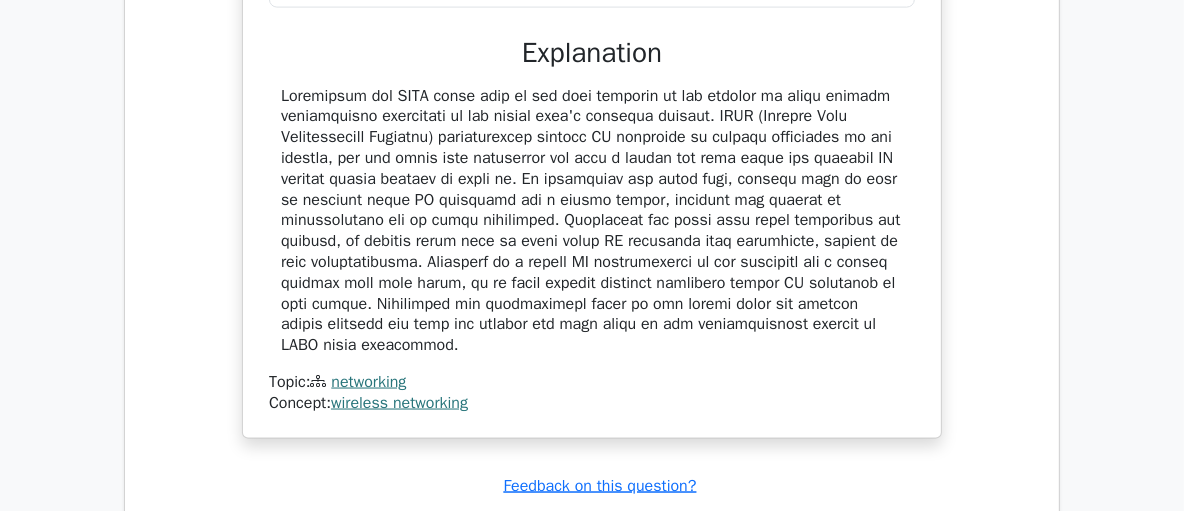 click at bounding box center [592, 221] 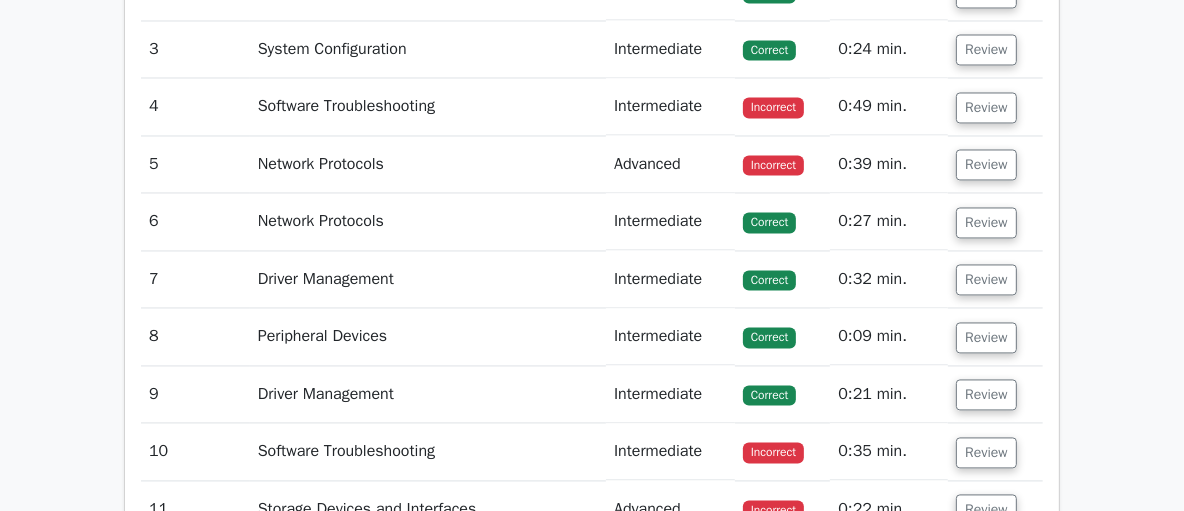 scroll, scrollTop: 2803, scrollLeft: 0, axis: vertical 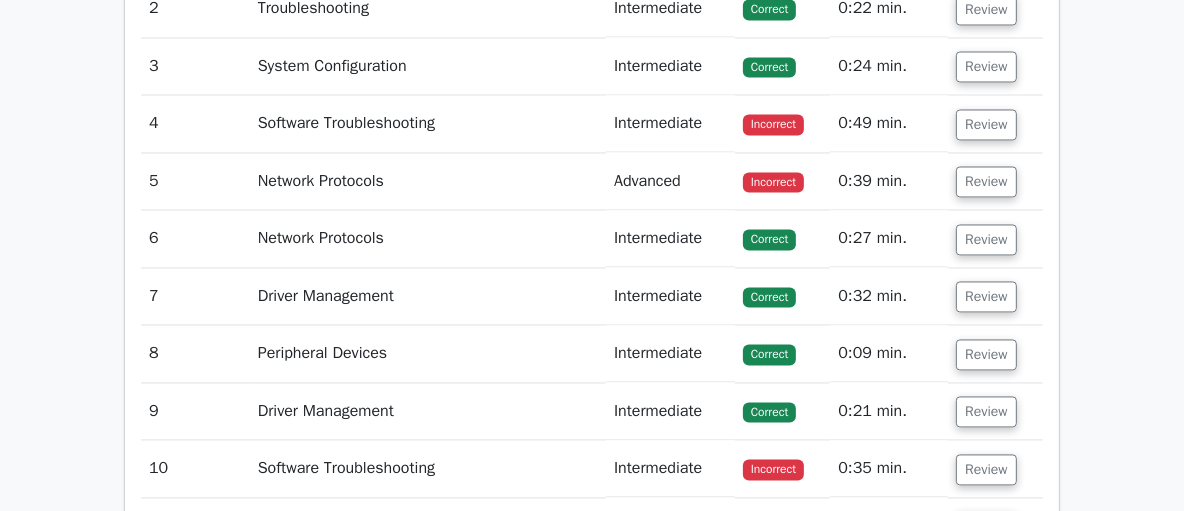 drag, startPoint x: 1183, startPoint y: 328, endPoint x: 1192, endPoint y: 235, distance: 93.43447 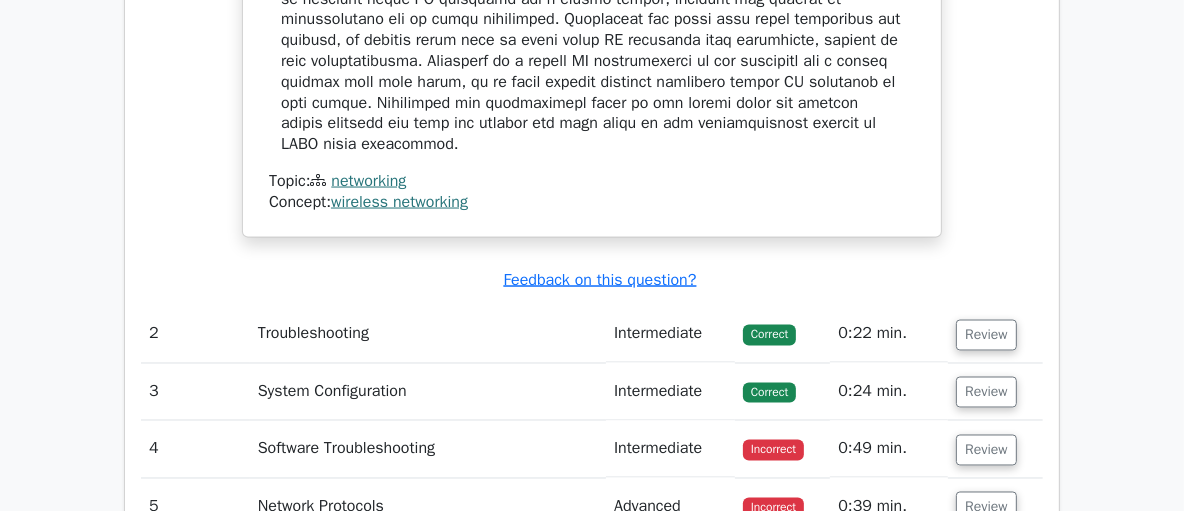 scroll, scrollTop: 2495, scrollLeft: 0, axis: vertical 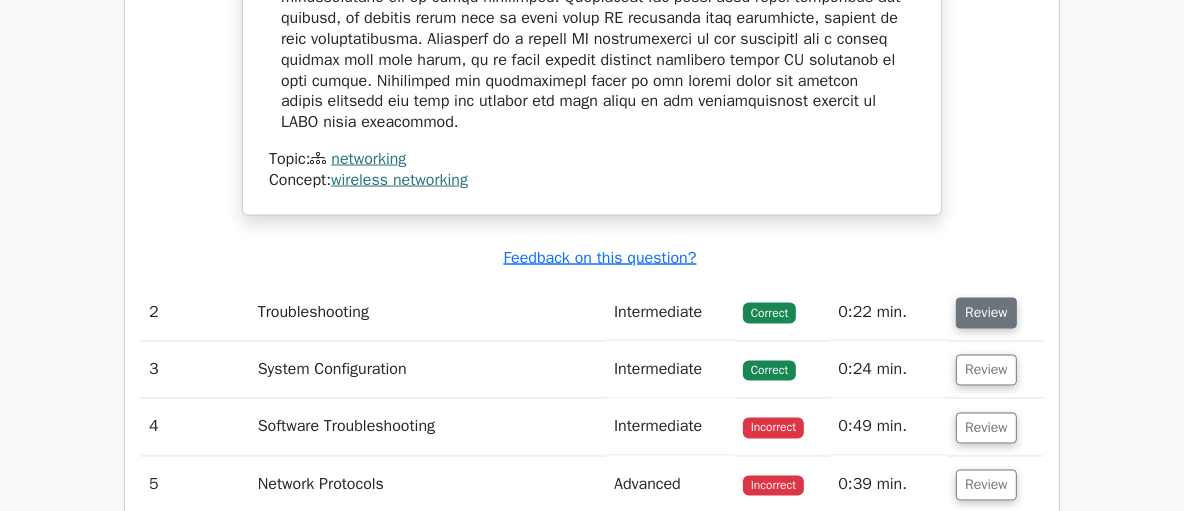 click on "Review" at bounding box center [986, 313] 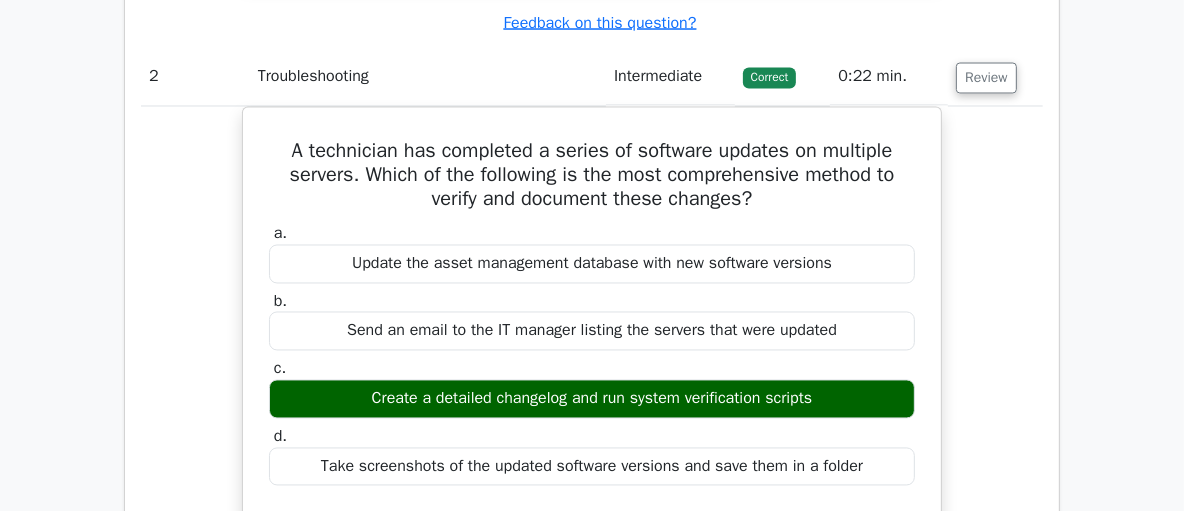 scroll, scrollTop: 2767, scrollLeft: 0, axis: vertical 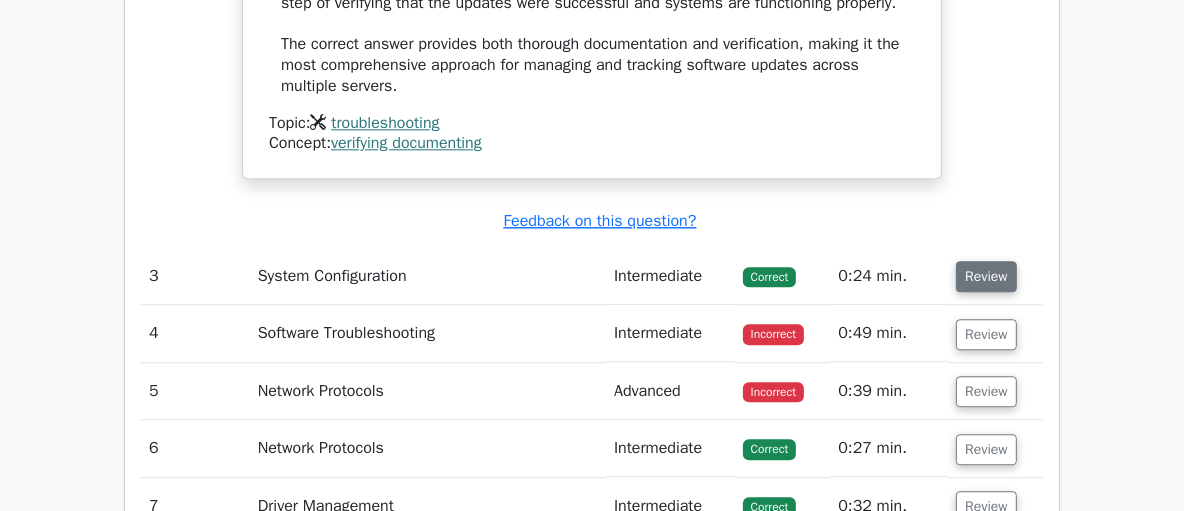 click on "Review" at bounding box center (986, 276) 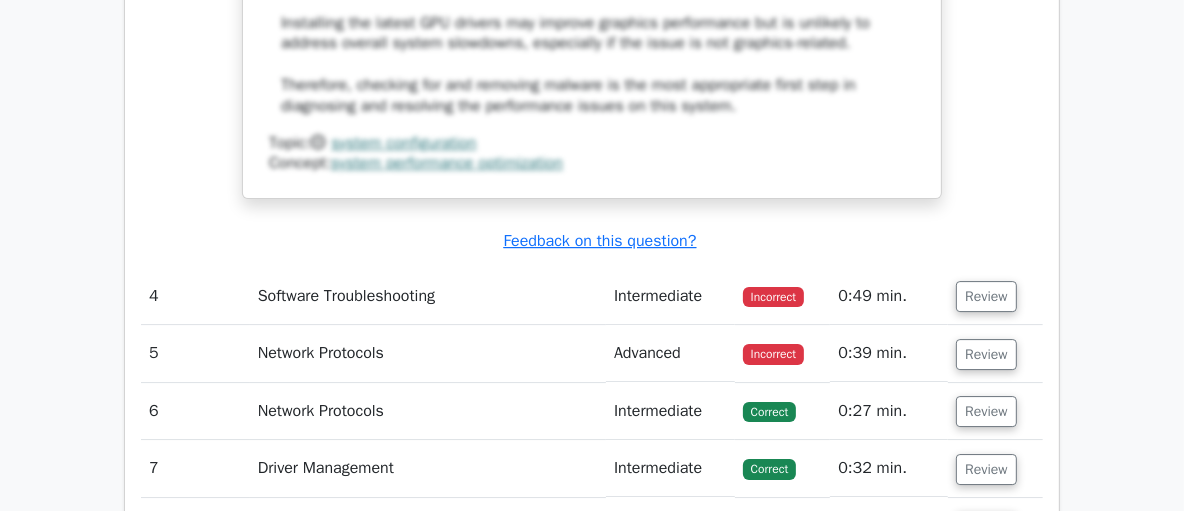 scroll, scrollTop: 4764, scrollLeft: 0, axis: vertical 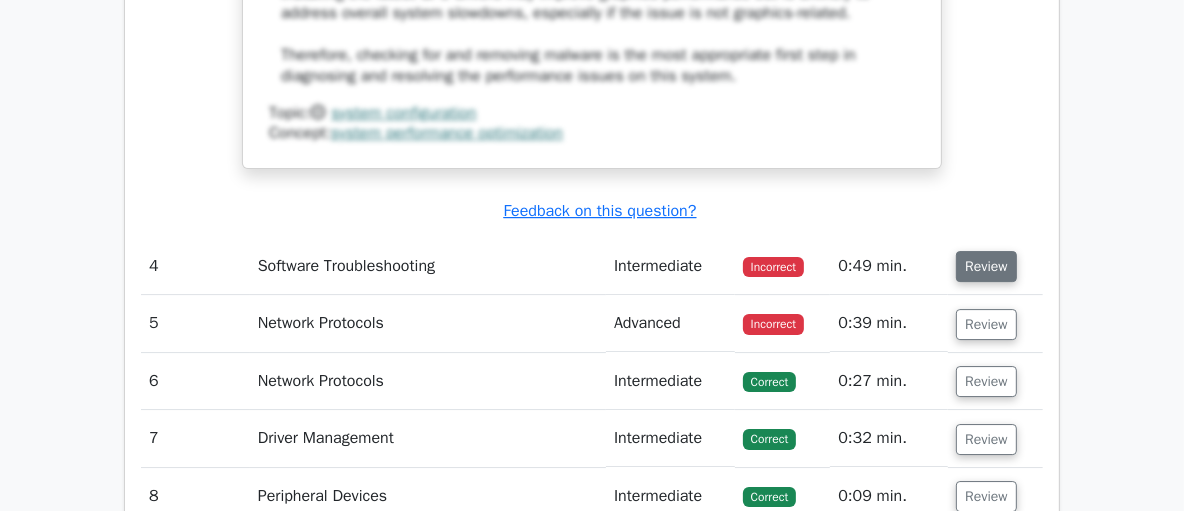 click on "Review" at bounding box center [986, 266] 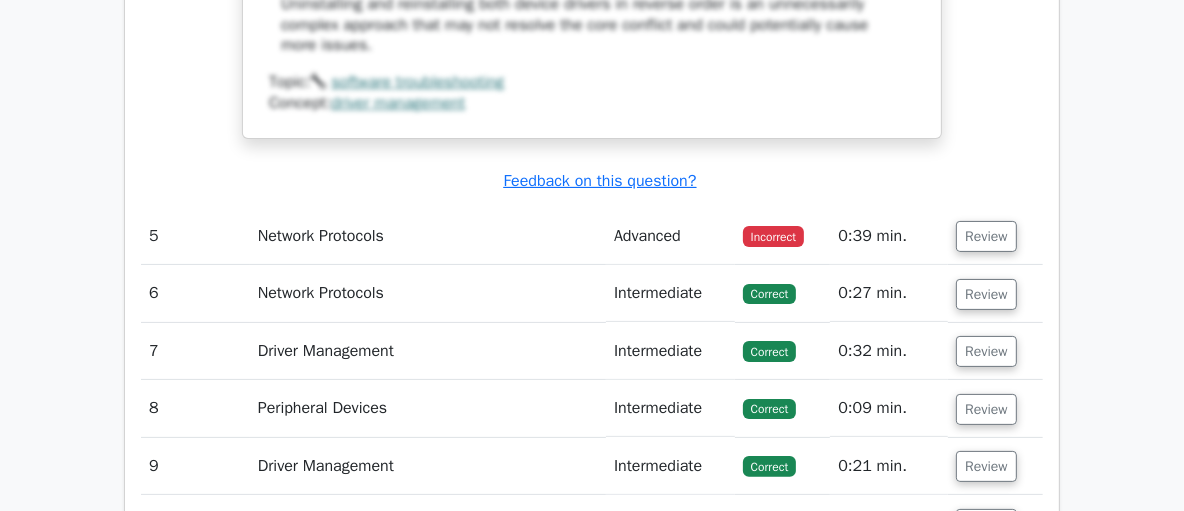 scroll, scrollTop: 5943, scrollLeft: 0, axis: vertical 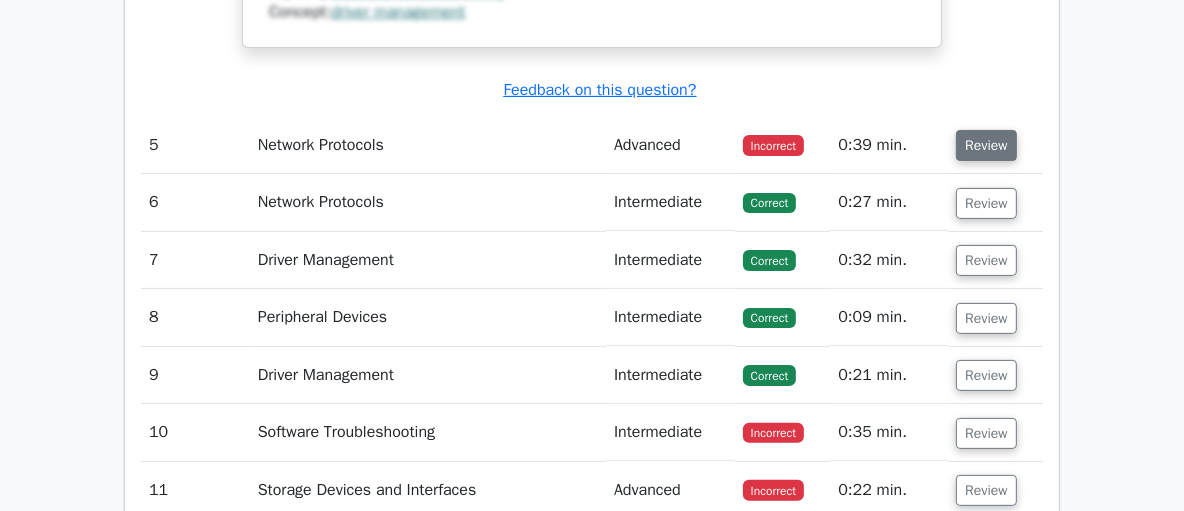 click on "Review" at bounding box center [986, 145] 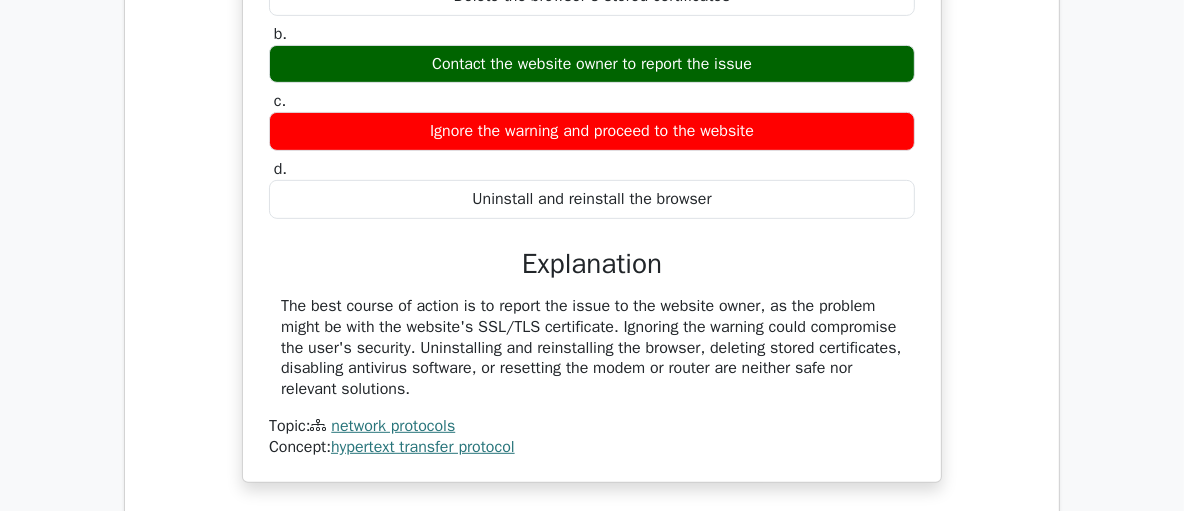 scroll, scrollTop: 6275, scrollLeft: 0, axis: vertical 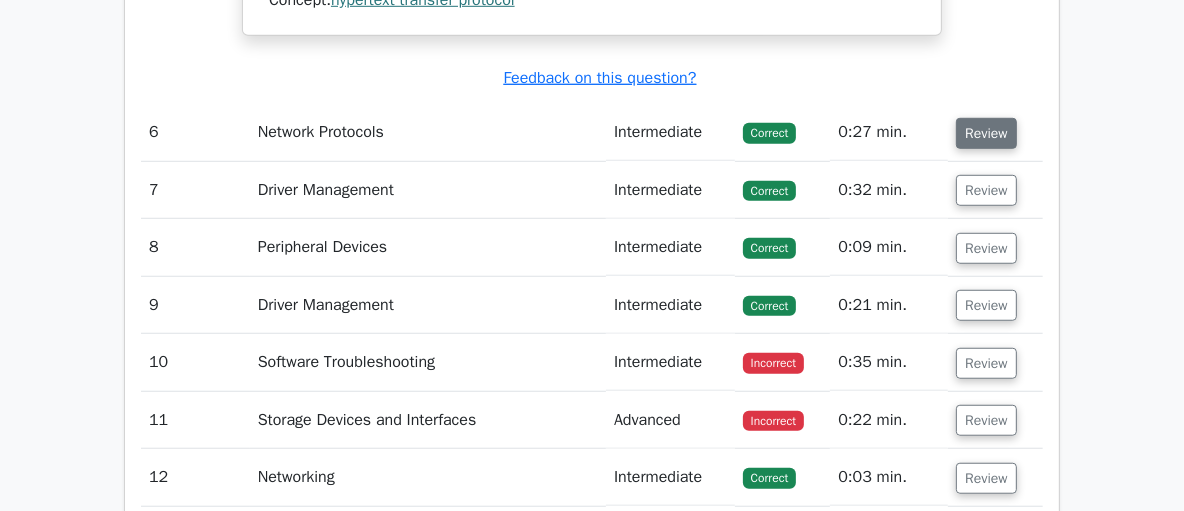 click on "Review" at bounding box center [986, 133] 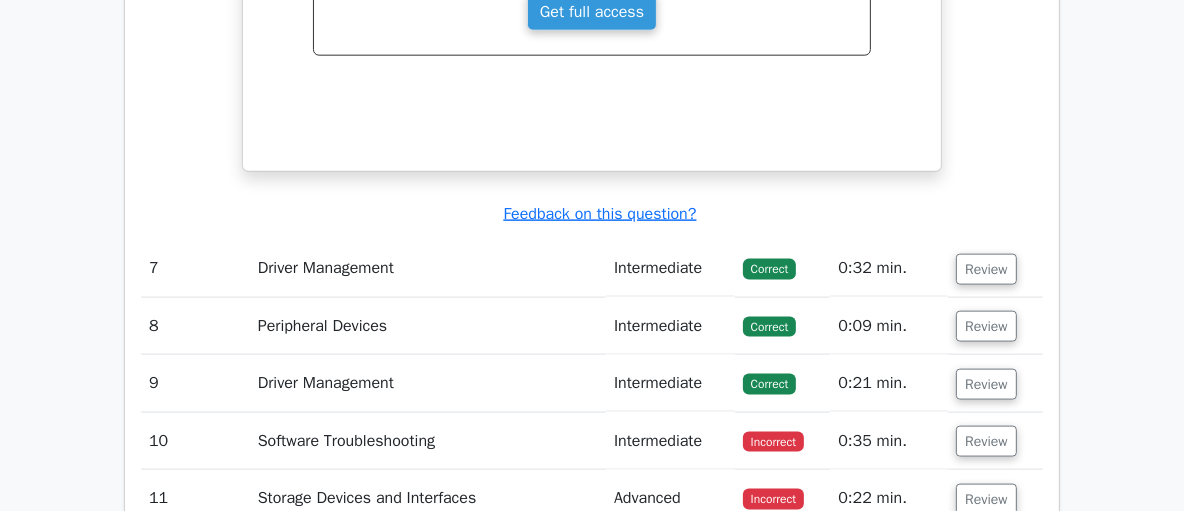 scroll, scrollTop: 7521, scrollLeft: 0, axis: vertical 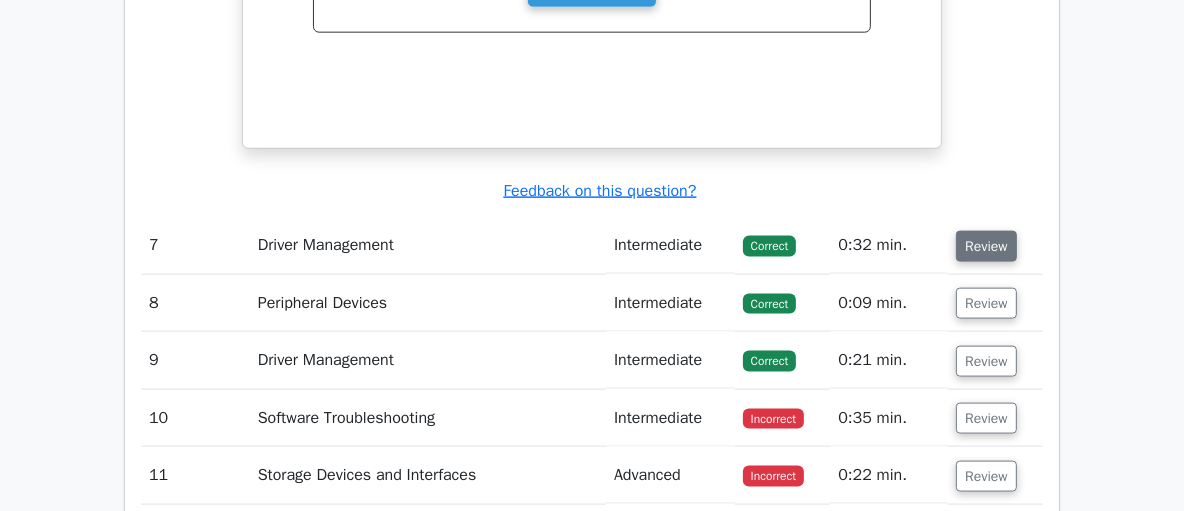 click on "Review" at bounding box center [986, 246] 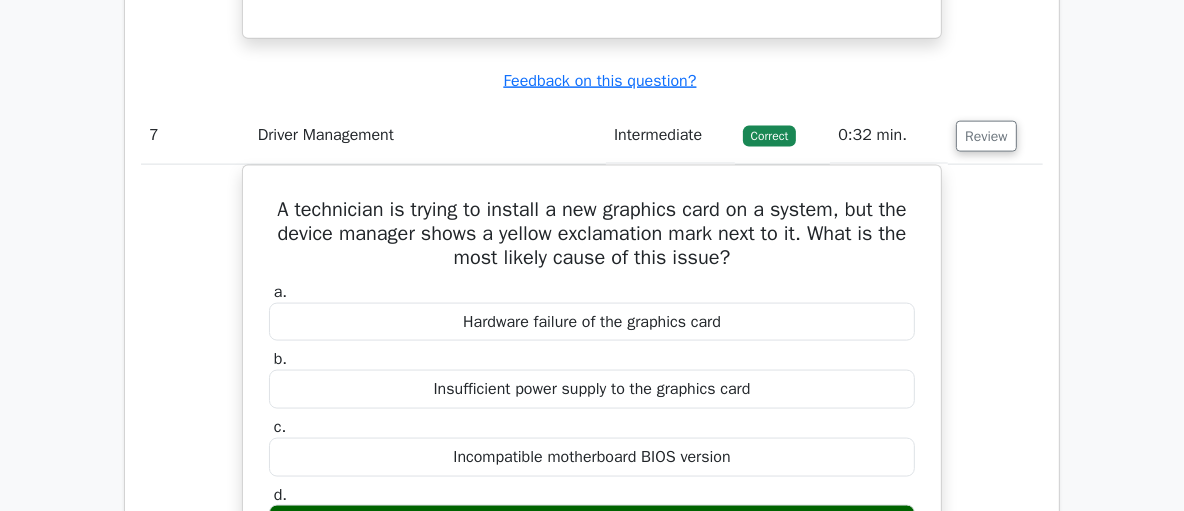 scroll, scrollTop: 7656, scrollLeft: 0, axis: vertical 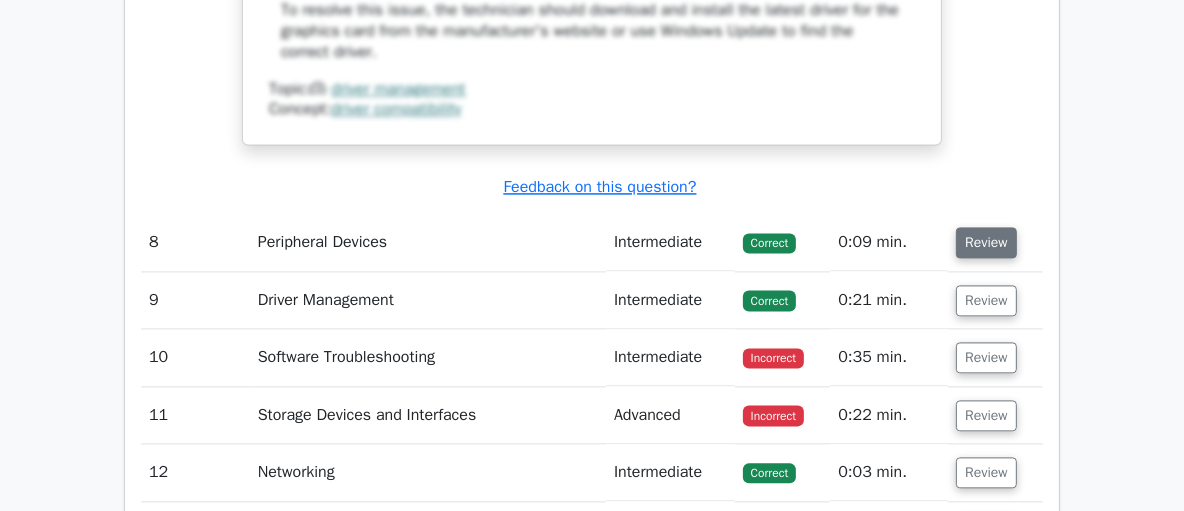 click on "Review" at bounding box center (986, 242) 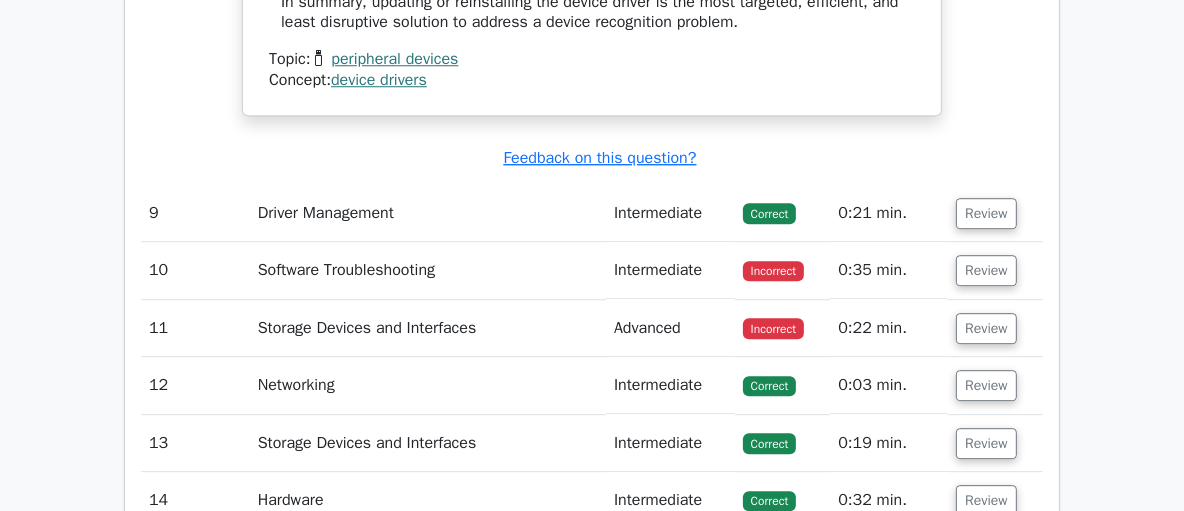 scroll, scrollTop: 9865, scrollLeft: 0, axis: vertical 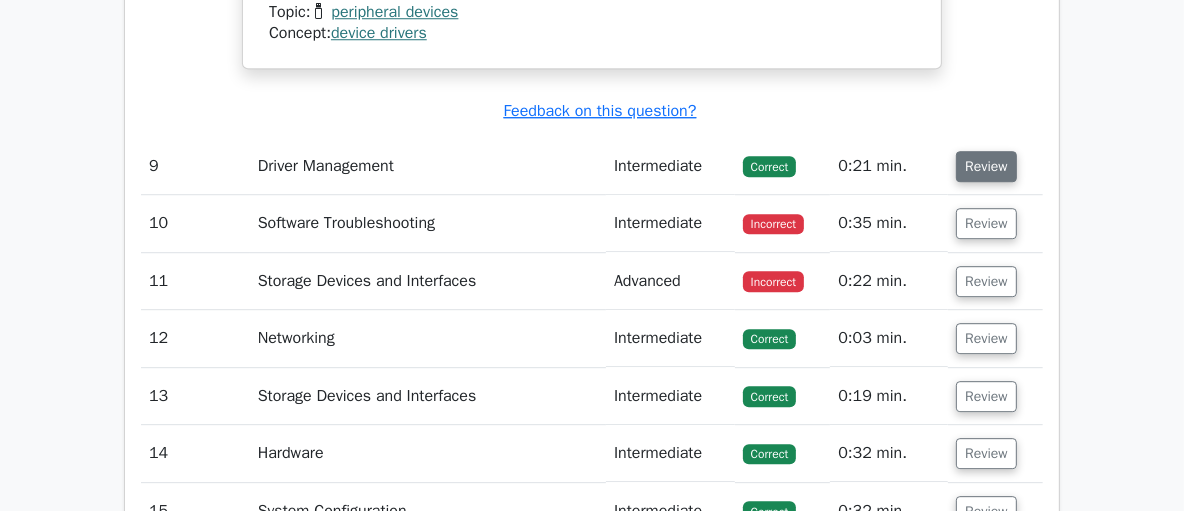 click on "Review" at bounding box center [986, 166] 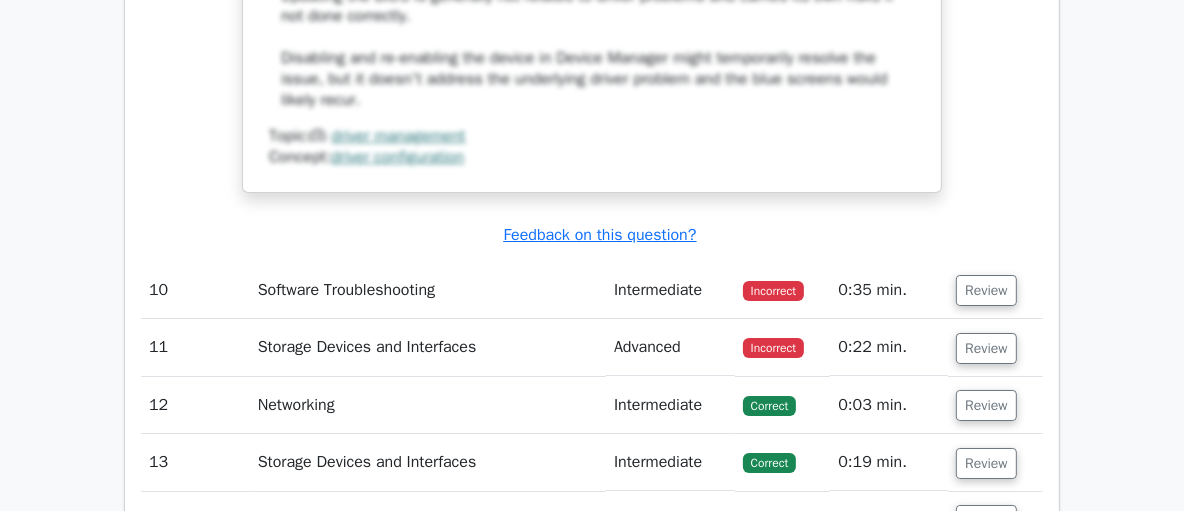 scroll, scrollTop: 11092, scrollLeft: 0, axis: vertical 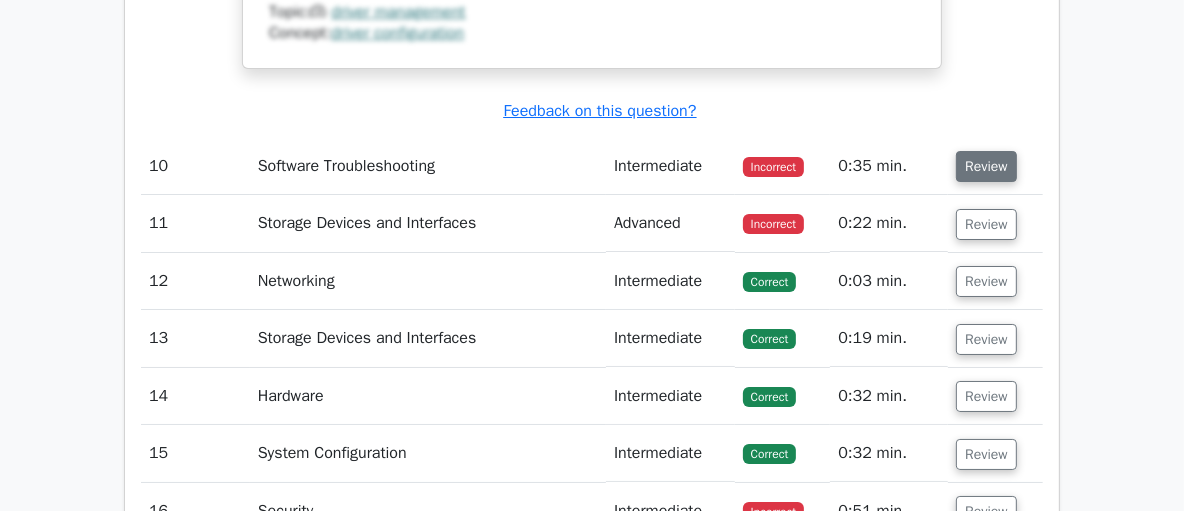 click on "Review" at bounding box center [986, 166] 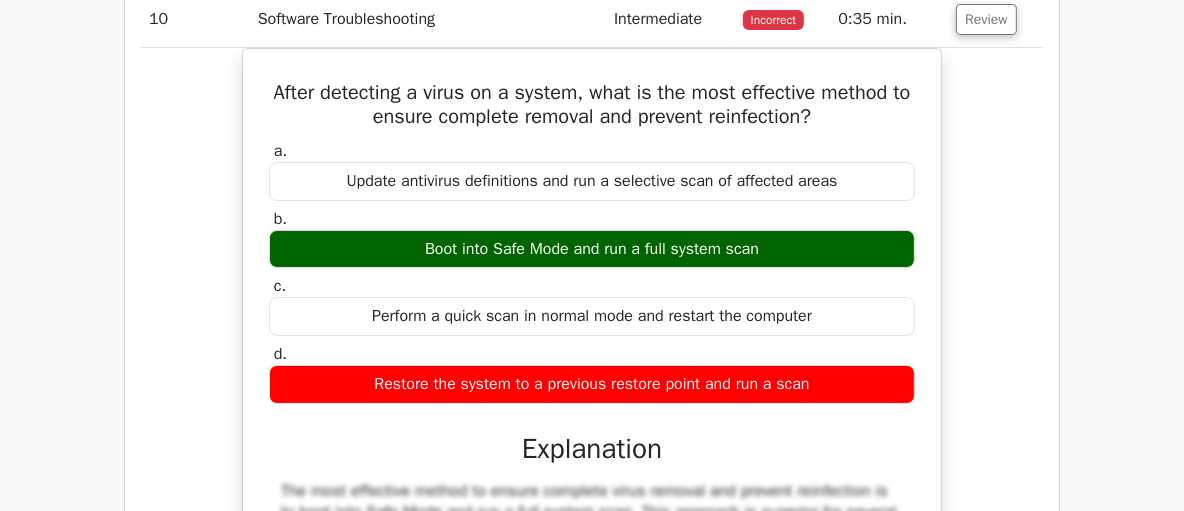 scroll, scrollTop: 11270, scrollLeft: 0, axis: vertical 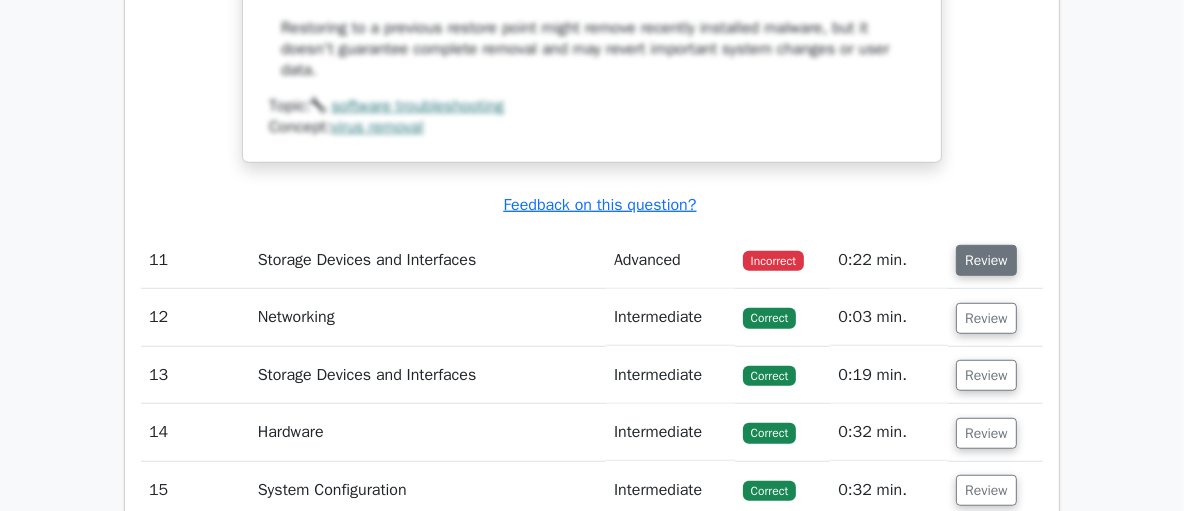 click on "Review" at bounding box center (986, 260) 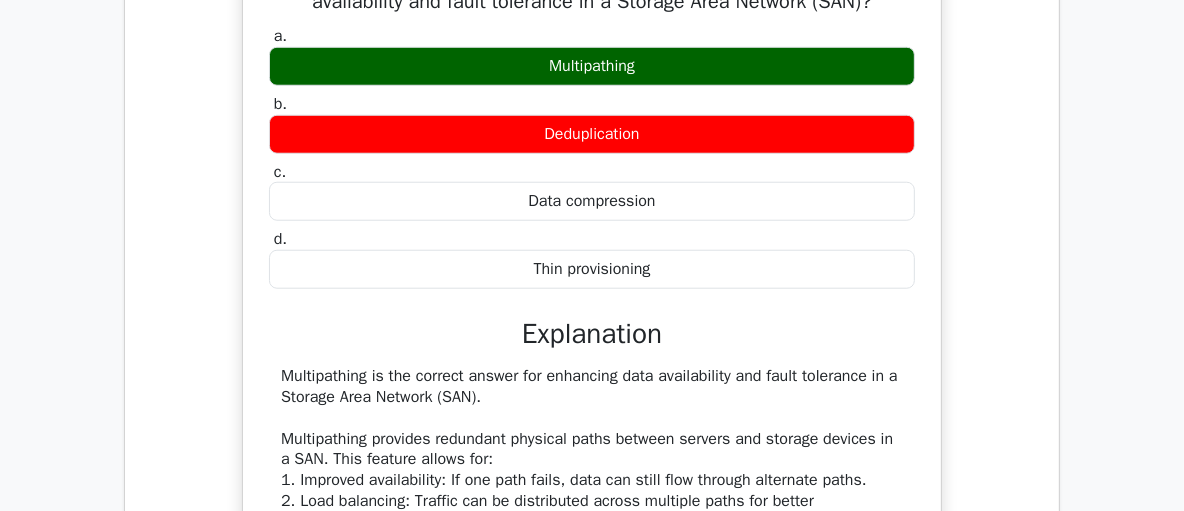 scroll, scrollTop: 12639, scrollLeft: 0, axis: vertical 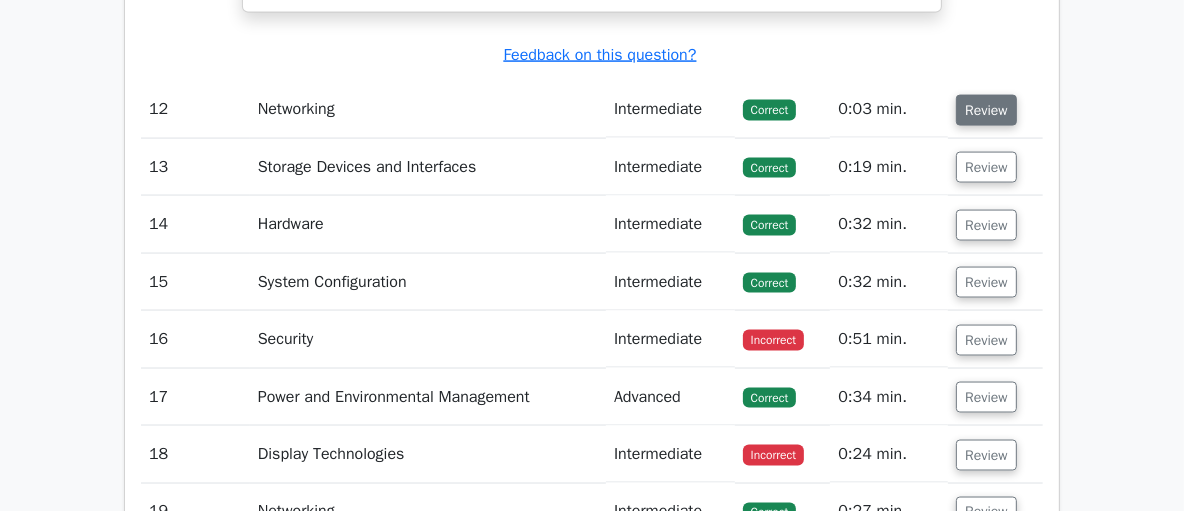 click on "Review" at bounding box center [986, 110] 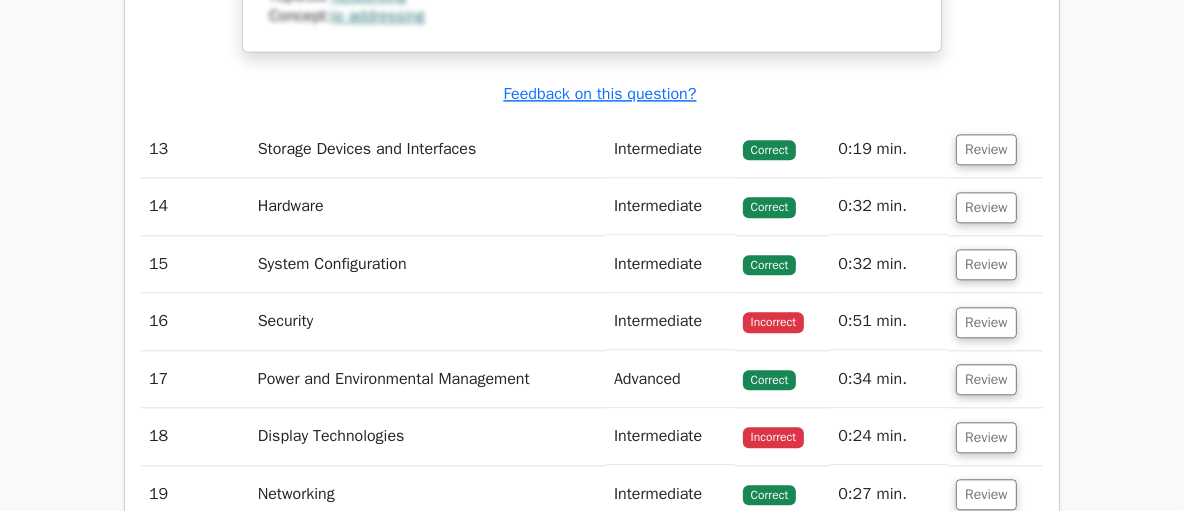 scroll, scrollTop: 14688, scrollLeft: 0, axis: vertical 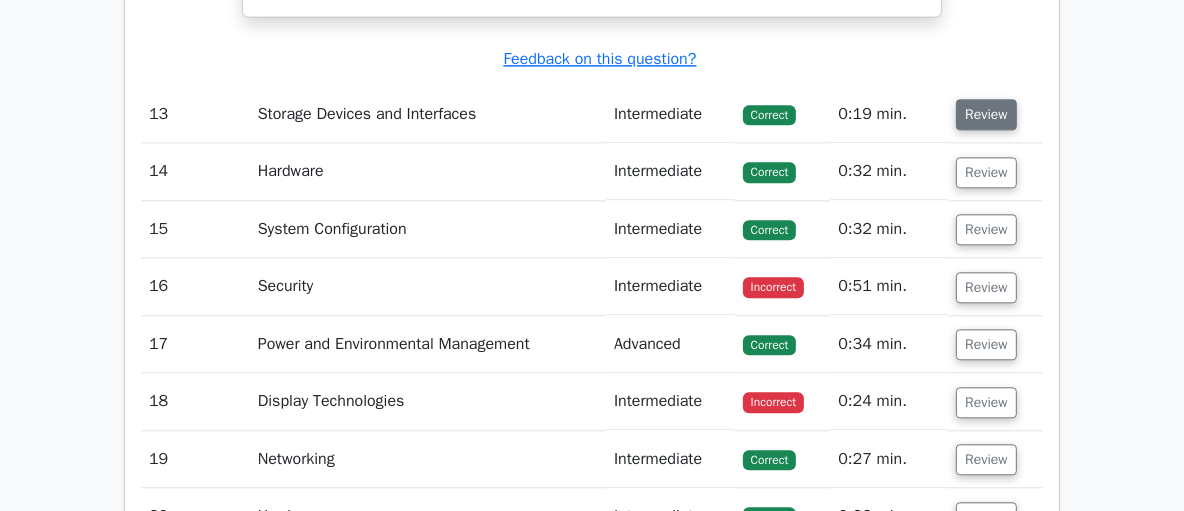 click on "Review" at bounding box center (986, 114) 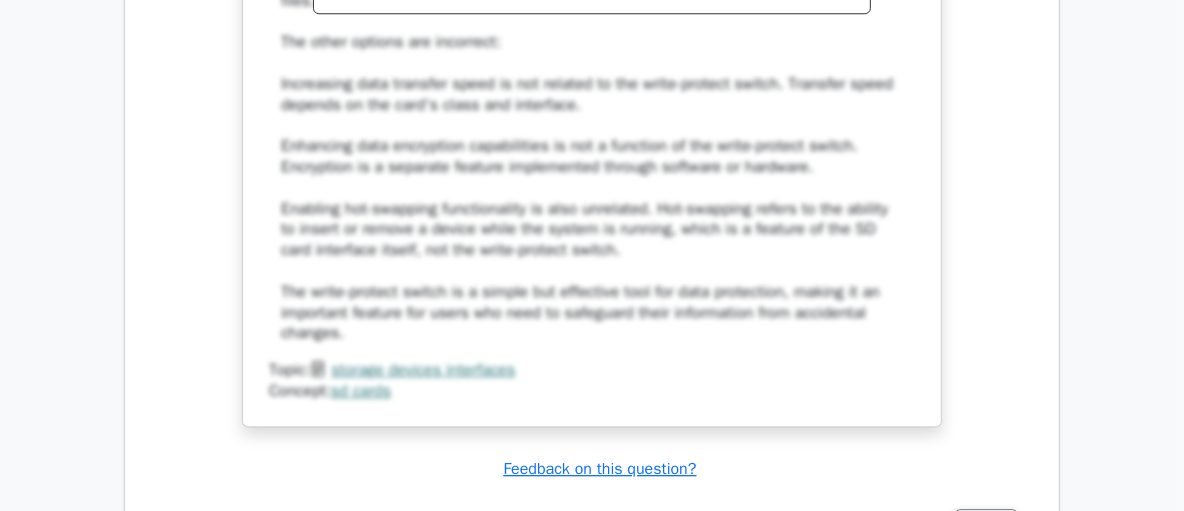 scroll, scrollTop: 15677, scrollLeft: 0, axis: vertical 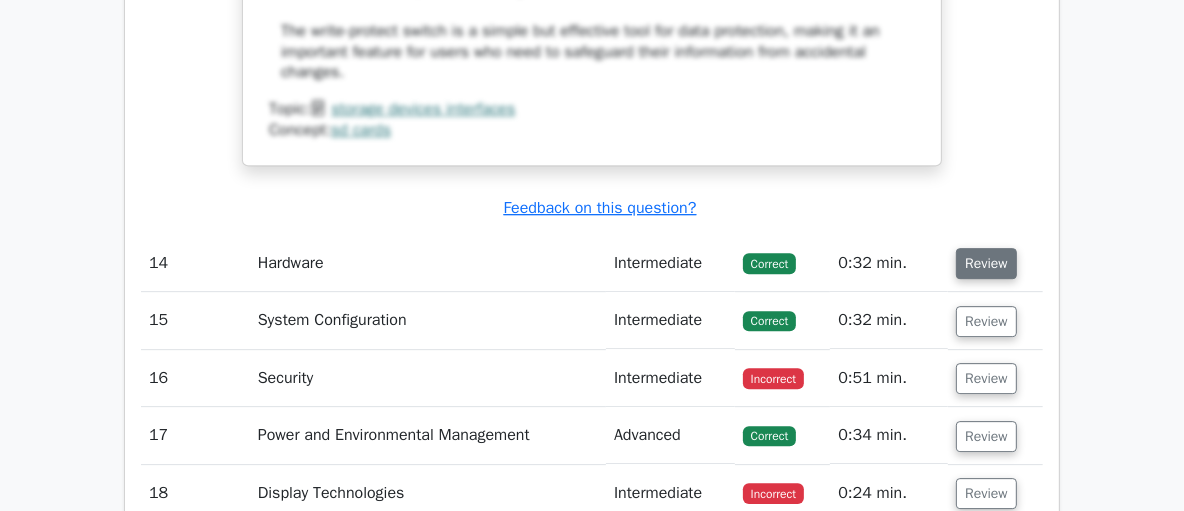 click on "Review" at bounding box center [986, 263] 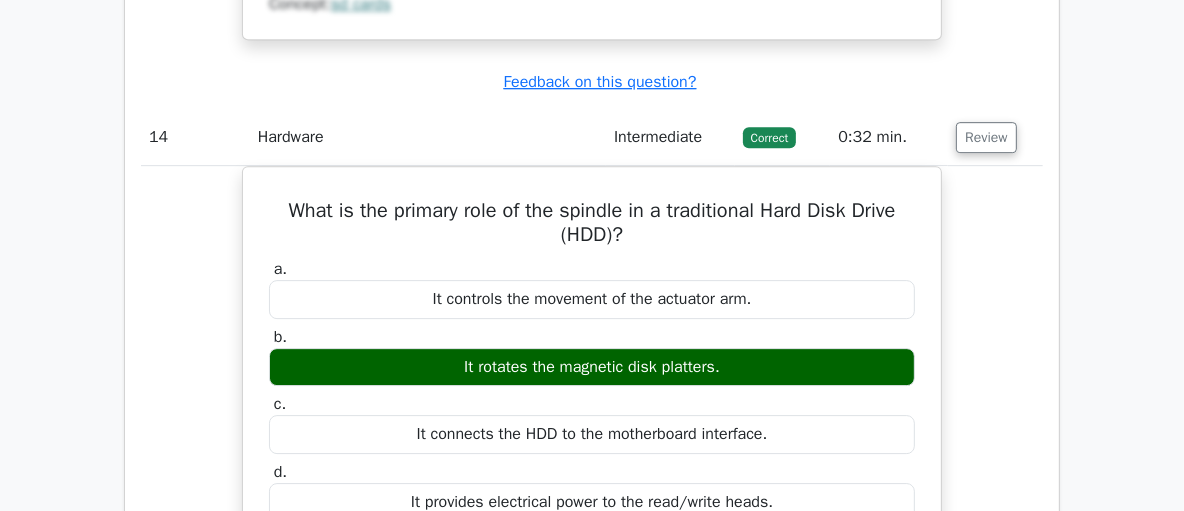scroll, scrollTop: 15909, scrollLeft: 0, axis: vertical 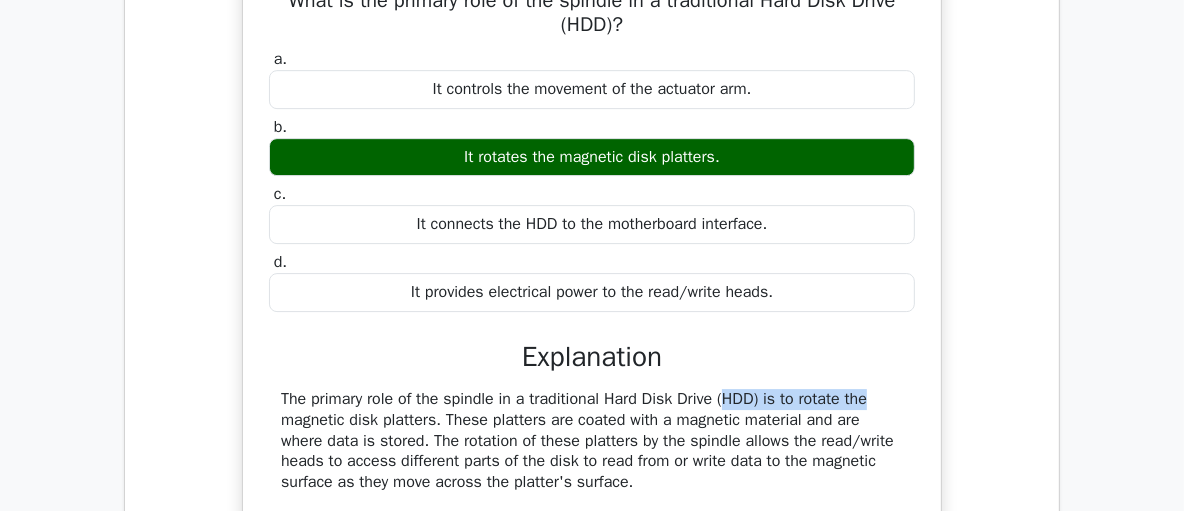 drag, startPoint x: 608, startPoint y: 382, endPoint x: 769, endPoint y: 382, distance: 161 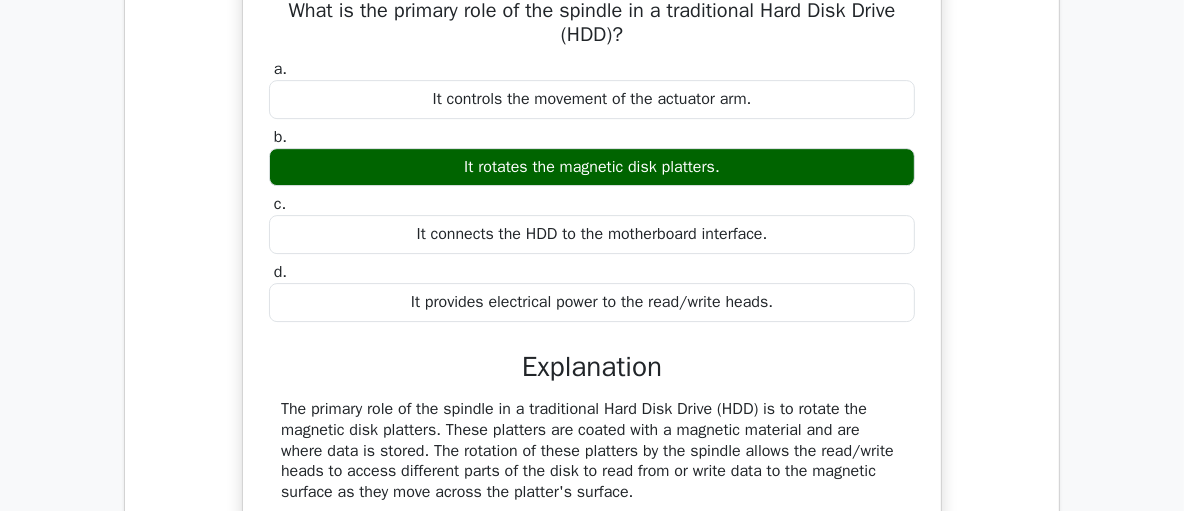 click on "image/svg+xml
Go Premium
CompTIA A+ Preparation Package (2025)
4902 Superior-grade  CompTIA A+ practice questions.
Accelerated Mastery: Deep dive into critical topics to fast-track your mastery.
Bonus:" at bounding box center (592, -7071) 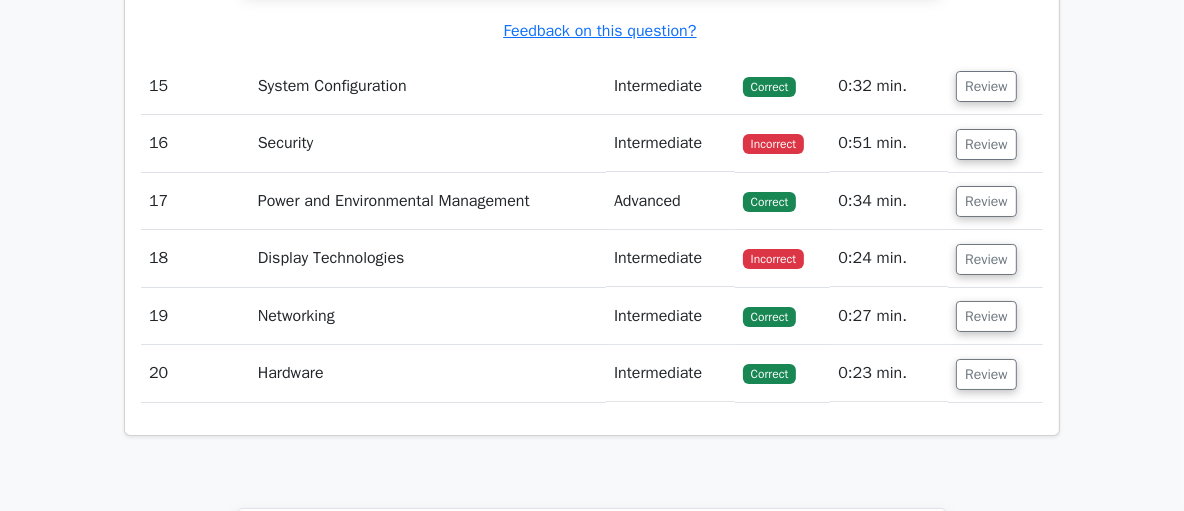 scroll, scrollTop: 16803, scrollLeft: 0, axis: vertical 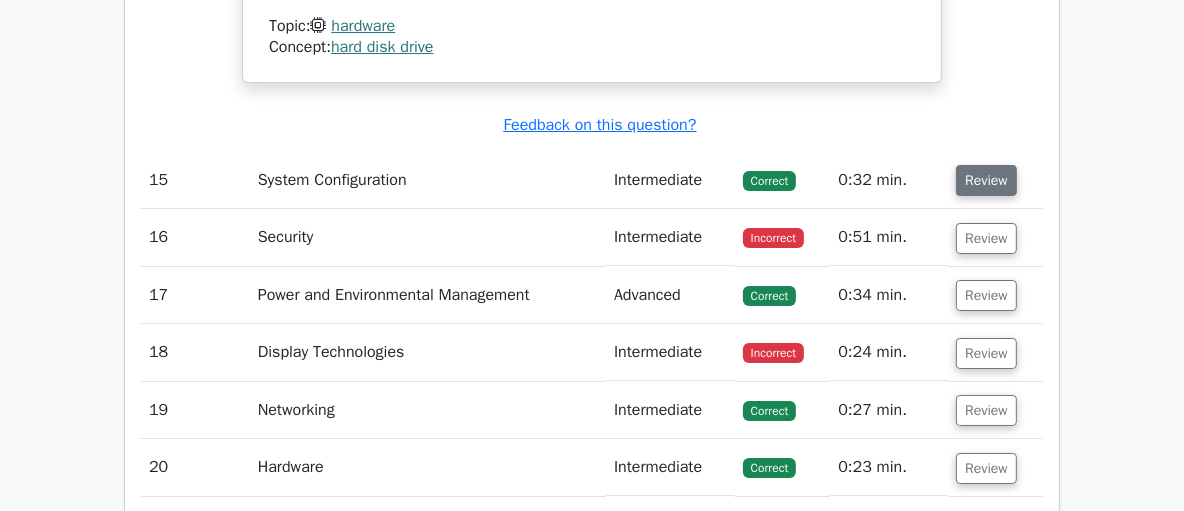 click on "Review" at bounding box center (986, 180) 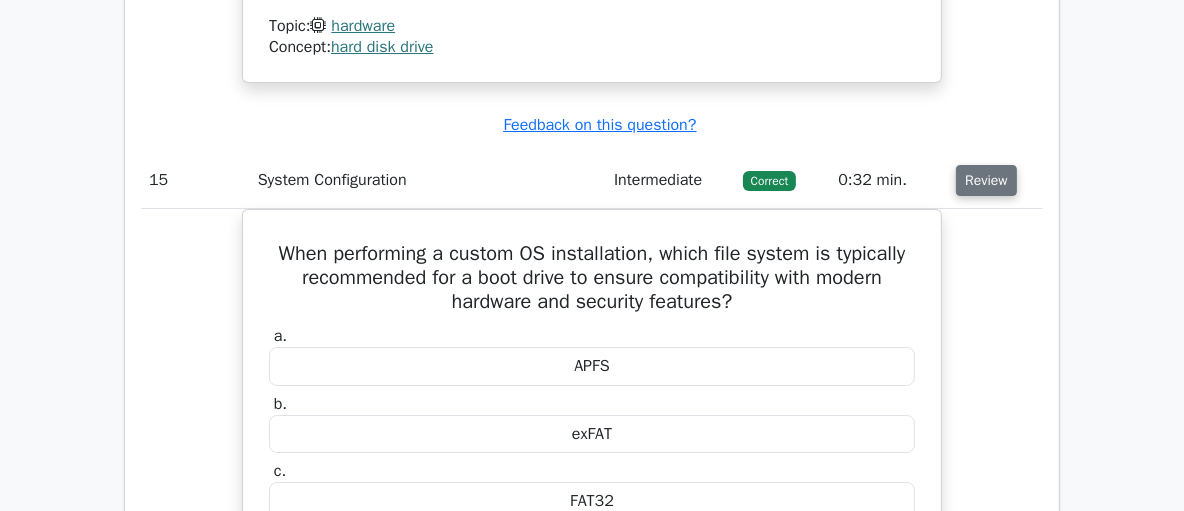 click on "Review" at bounding box center [986, 180] 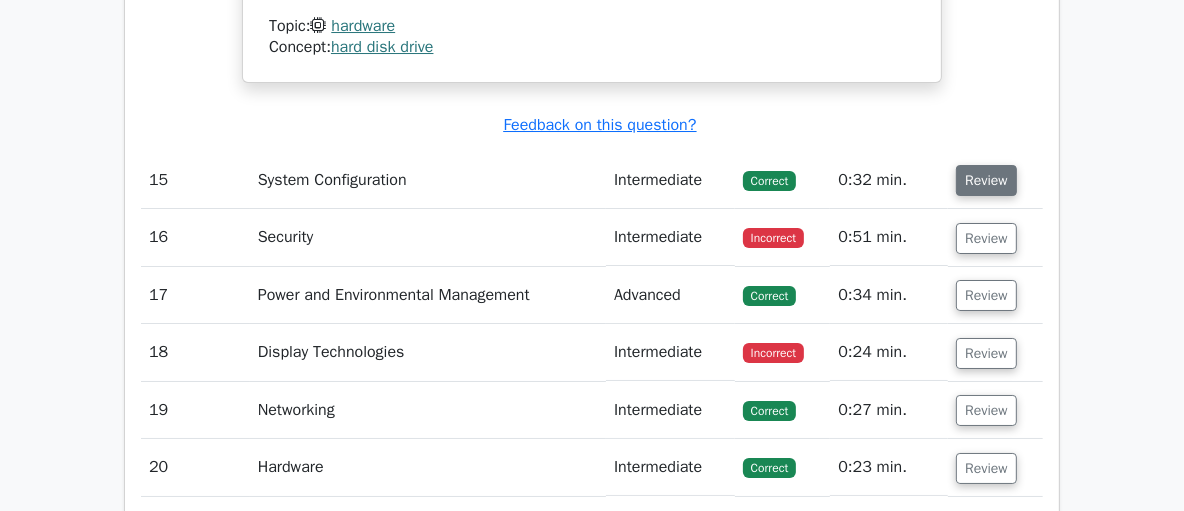click on "Review" at bounding box center (986, 180) 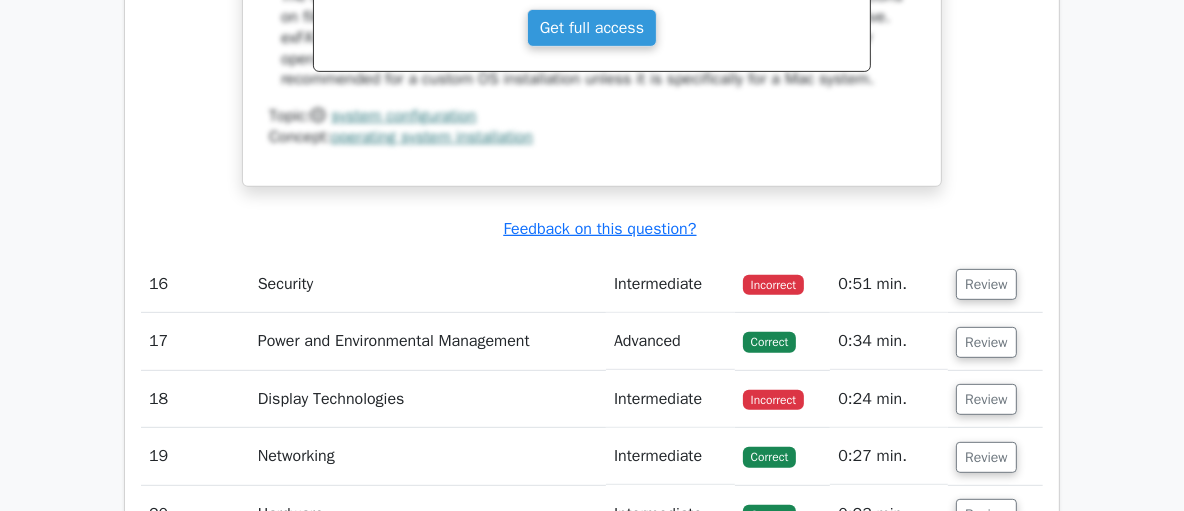 scroll, scrollTop: 17463, scrollLeft: 0, axis: vertical 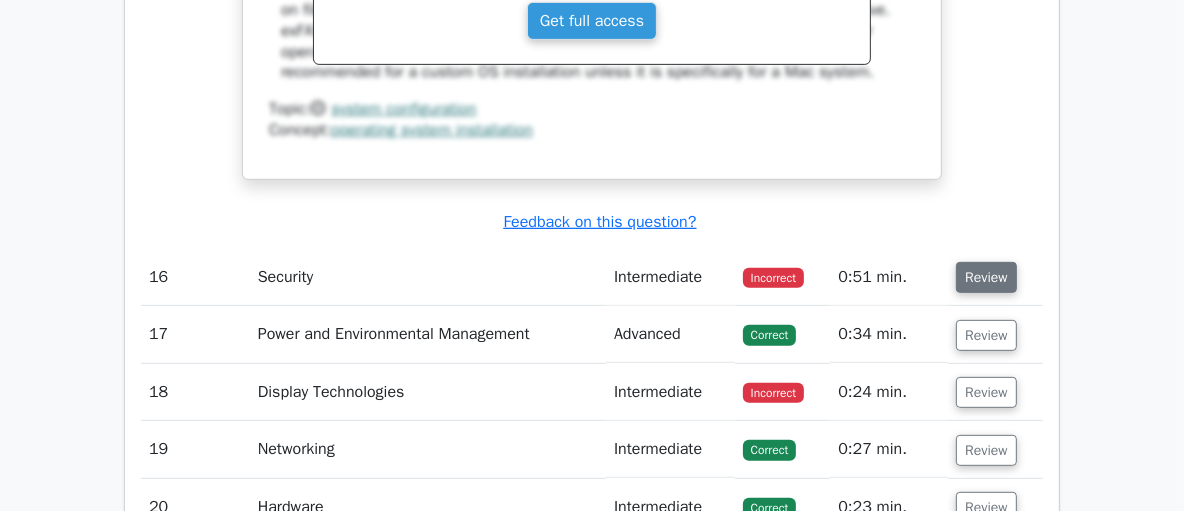 click on "Review" at bounding box center (986, 277) 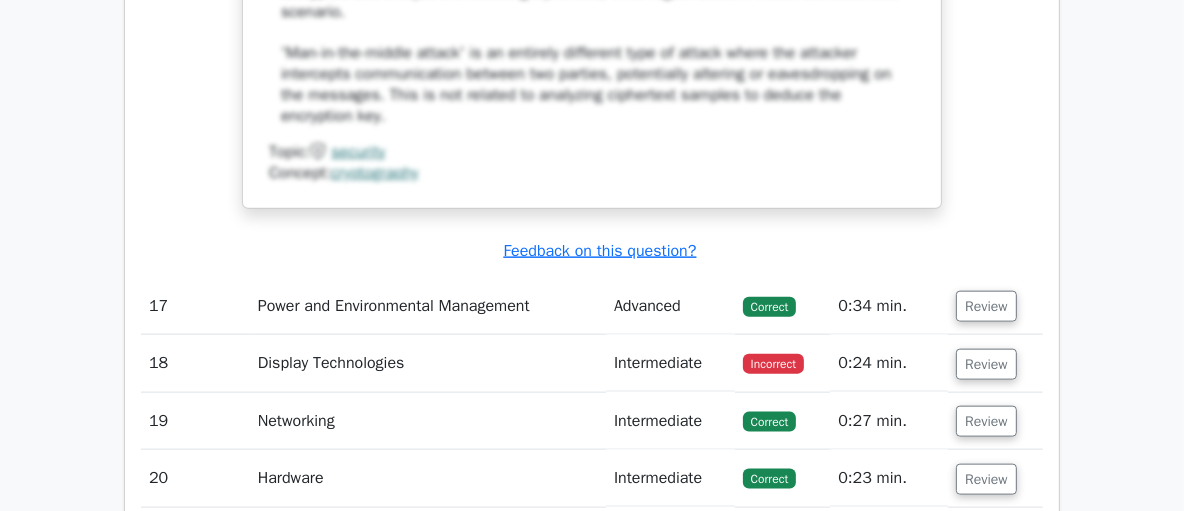scroll, scrollTop: 18585, scrollLeft: 0, axis: vertical 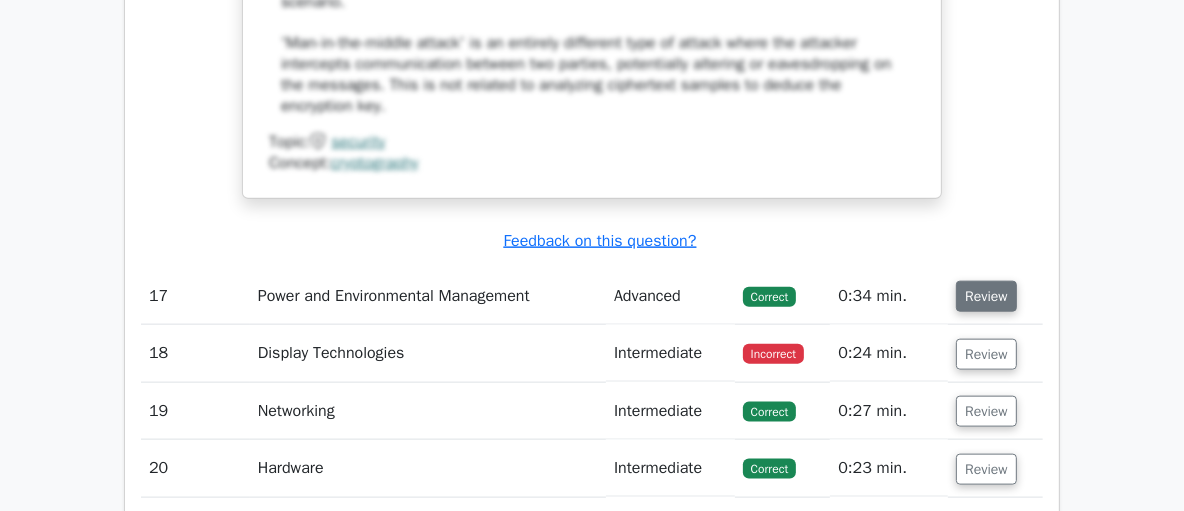 click on "Review" at bounding box center (986, 296) 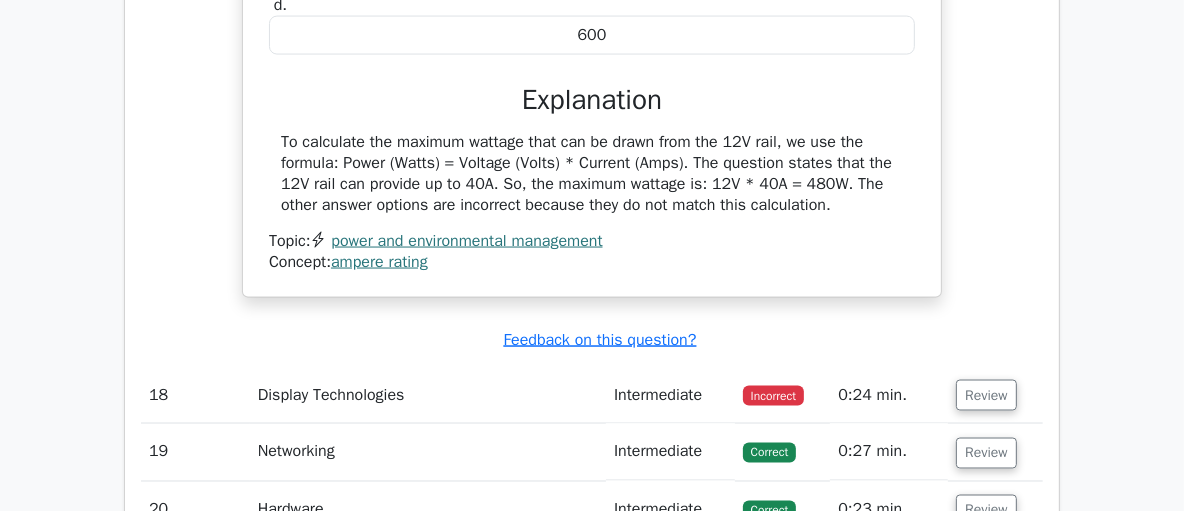 scroll, scrollTop: 19297, scrollLeft: 0, axis: vertical 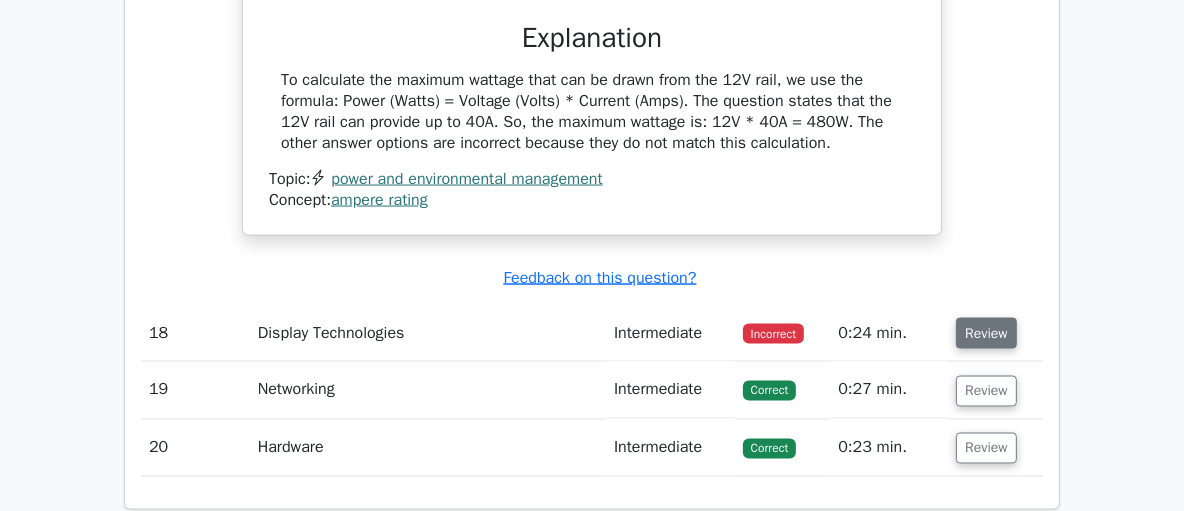 click on "Review" at bounding box center [986, 333] 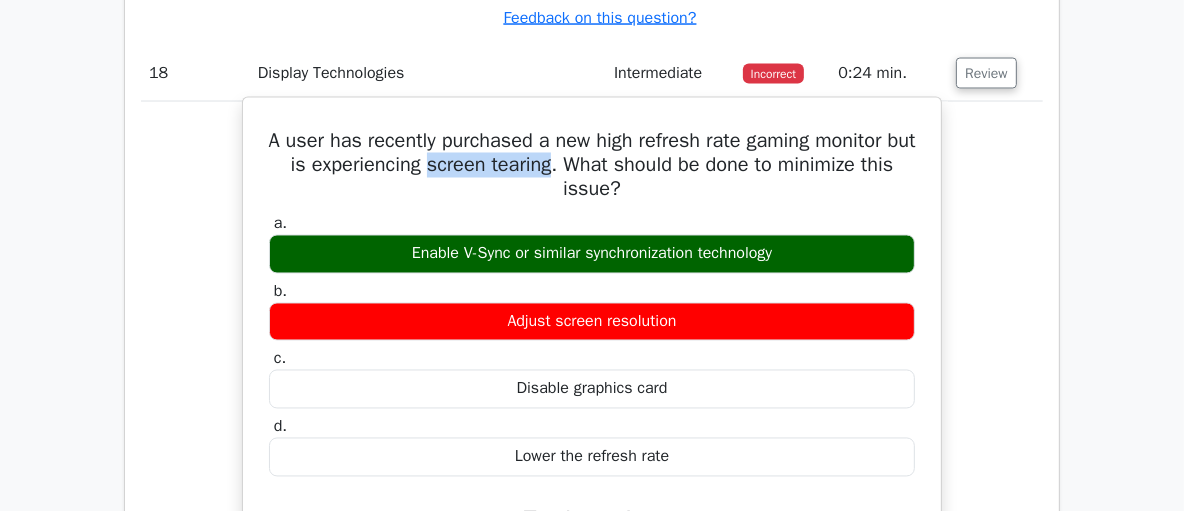 scroll, scrollTop: 19553, scrollLeft: 0, axis: vertical 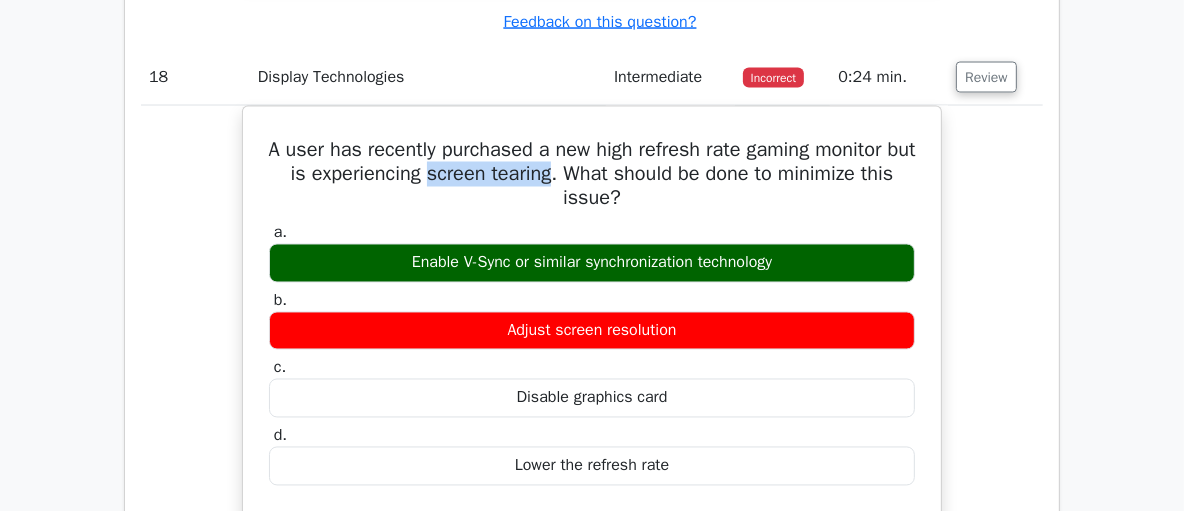click on "A user has recently purchased a new high refresh rate gaming monitor but is experiencing screen tearing. What should be done to minimize this issue?
a.
Enable V-Sync or similar synchronization technology
b." at bounding box center [592, 499] 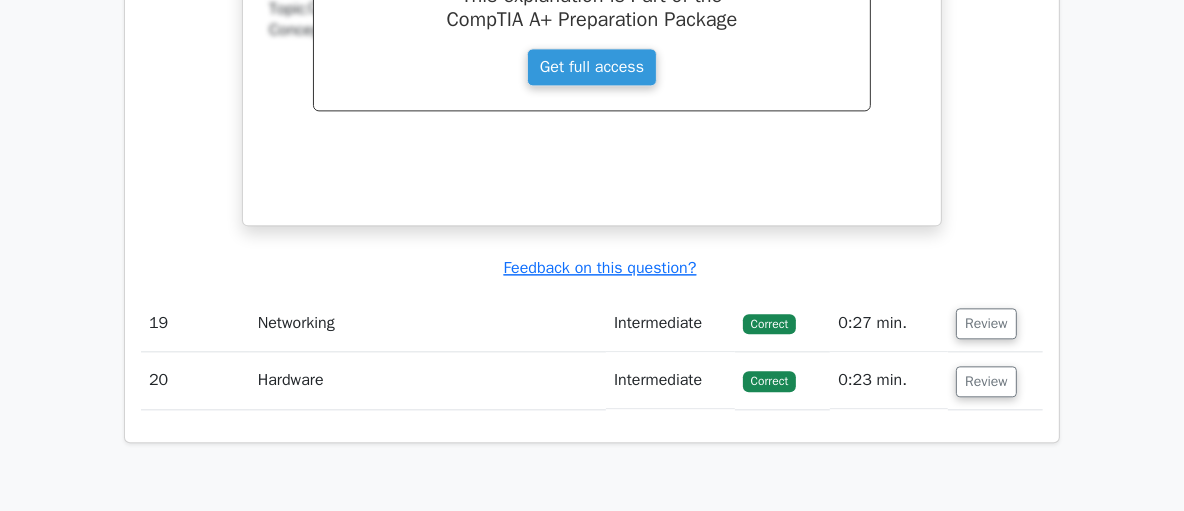 scroll, scrollTop: 20196, scrollLeft: 0, axis: vertical 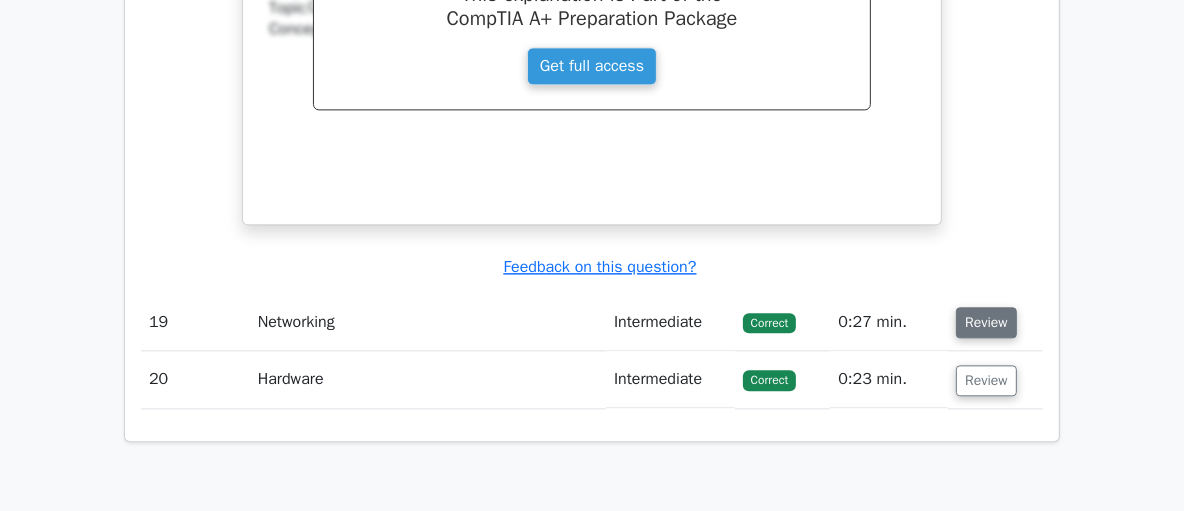 click on "Review" at bounding box center [986, 322] 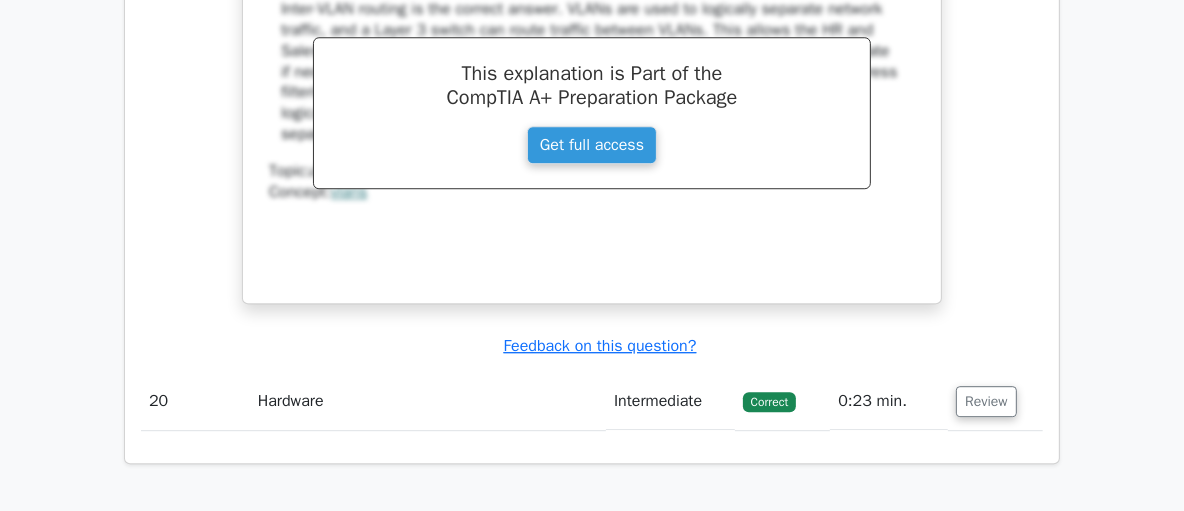 scroll, scrollTop: 21030, scrollLeft: 0, axis: vertical 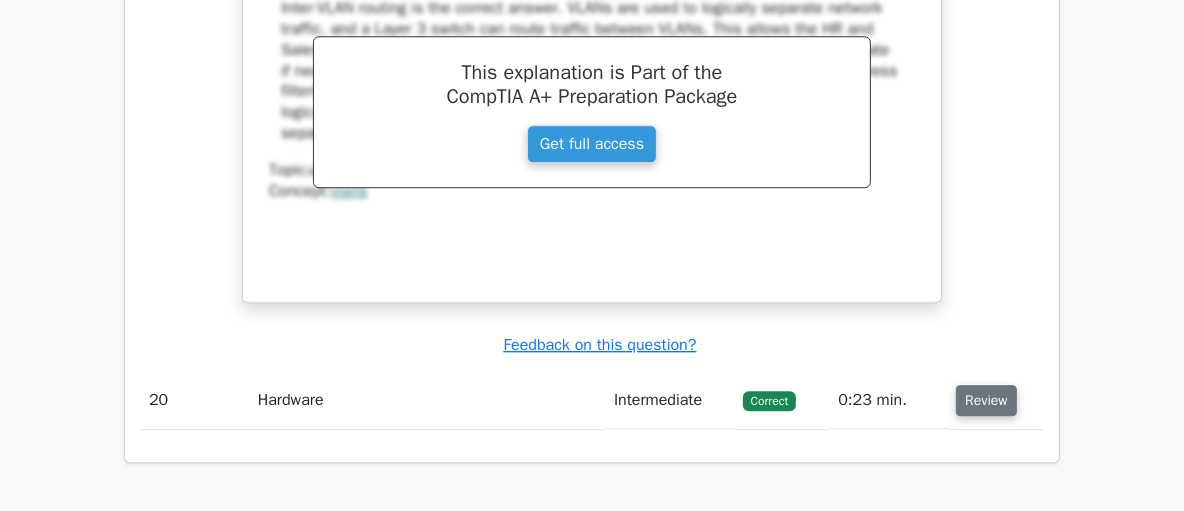 click on "Review" at bounding box center (986, 400) 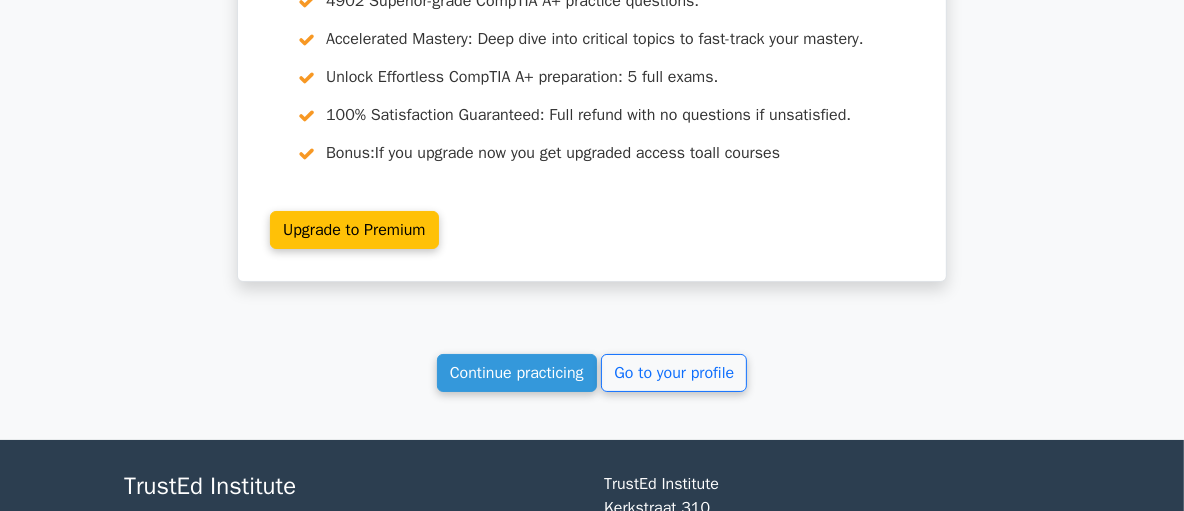 scroll, scrollTop: 22524, scrollLeft: 0, axis: vertical 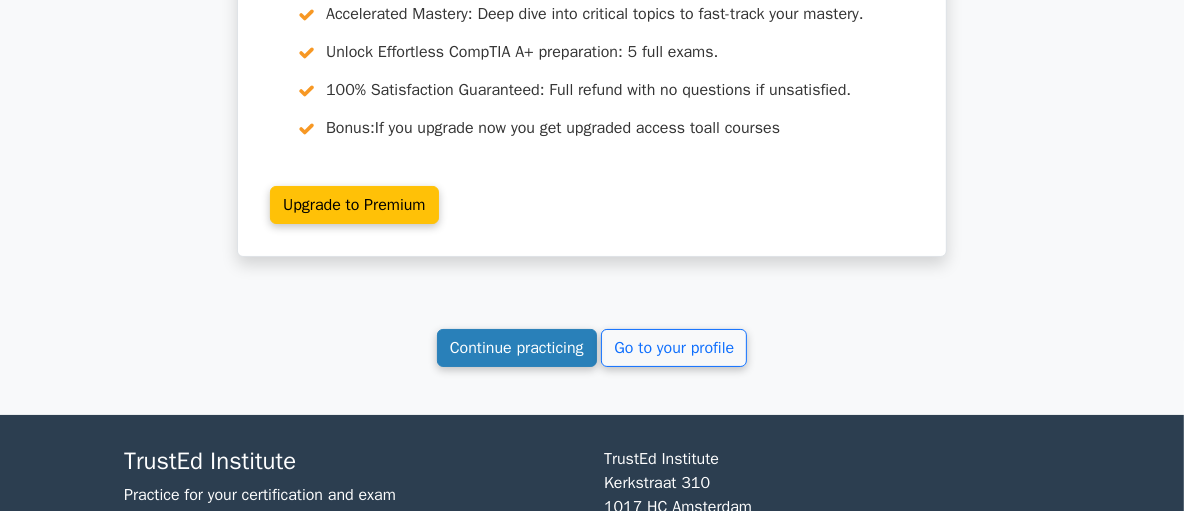 click on "Continue practicing" at bounding box center [517, 348] 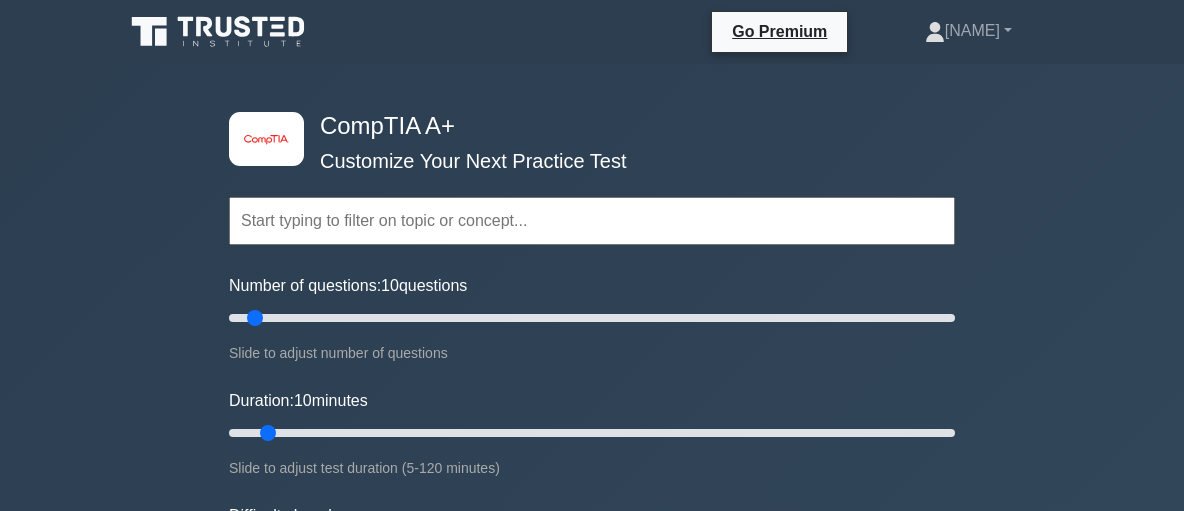 scroll, scrollTop: 0, scrollLeft: 0, axis: both 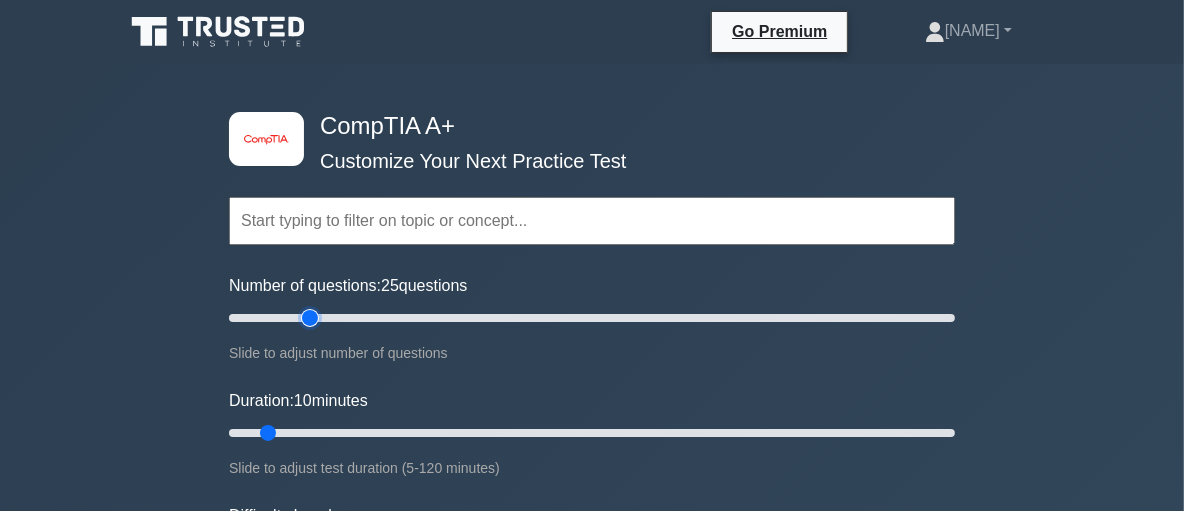 click on "Number of questions:  25  questions" at bounding box center (592, 318) 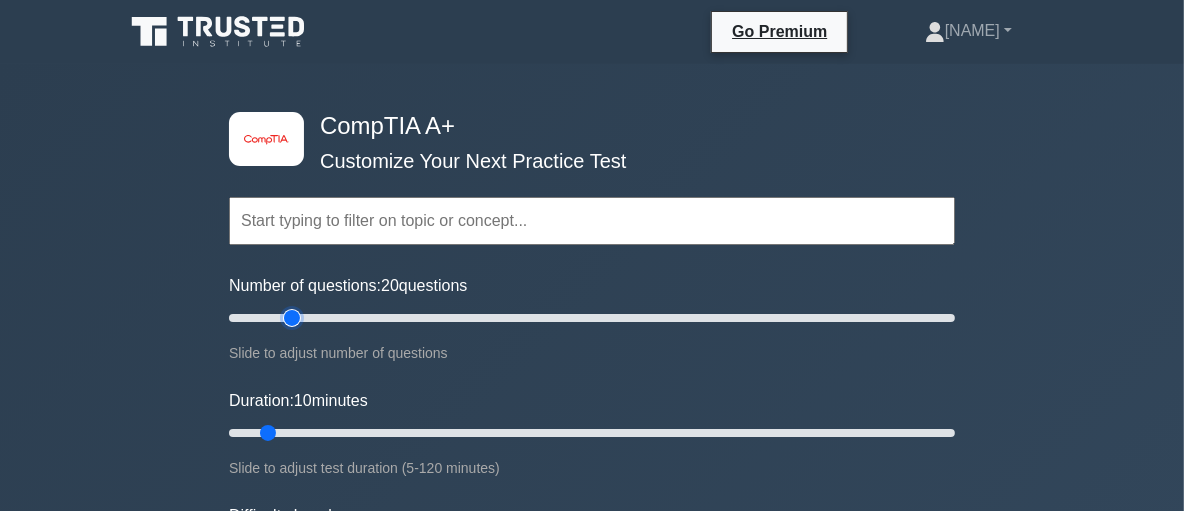 type on "20" 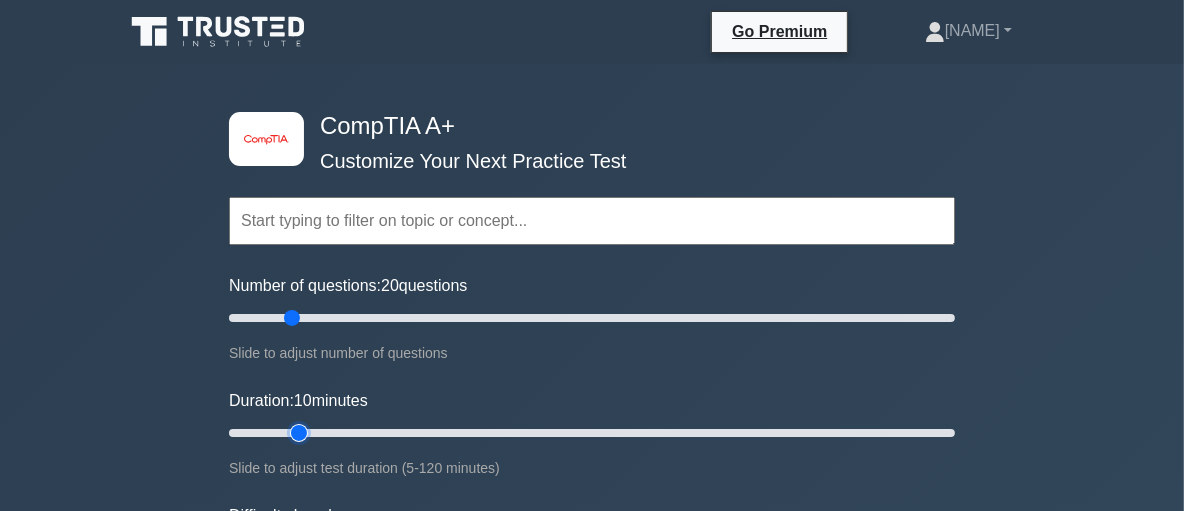 click on "Duration:  10  minutes" at bounding box center (592, 433) 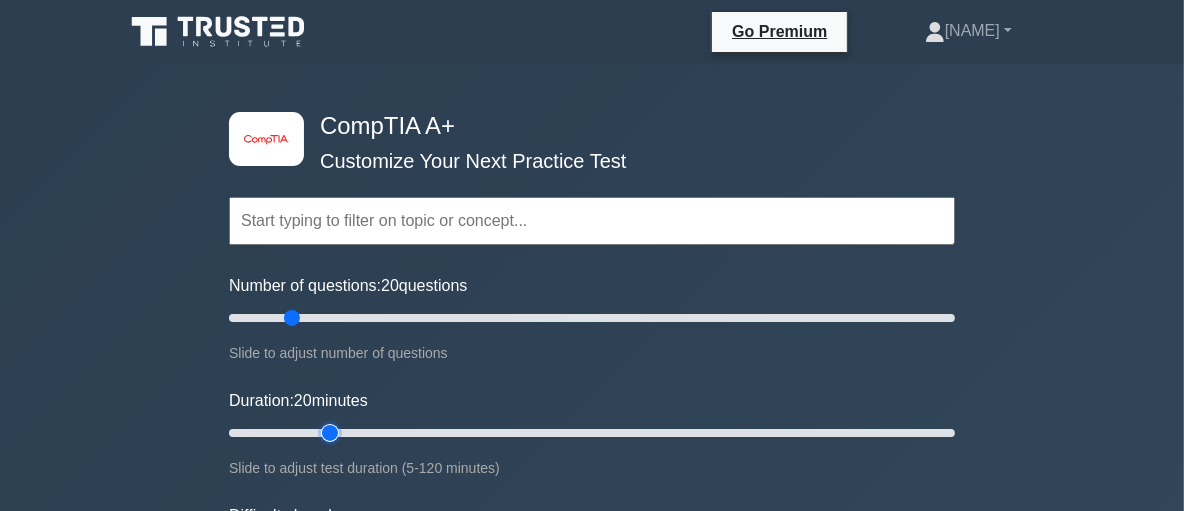 type on "20" 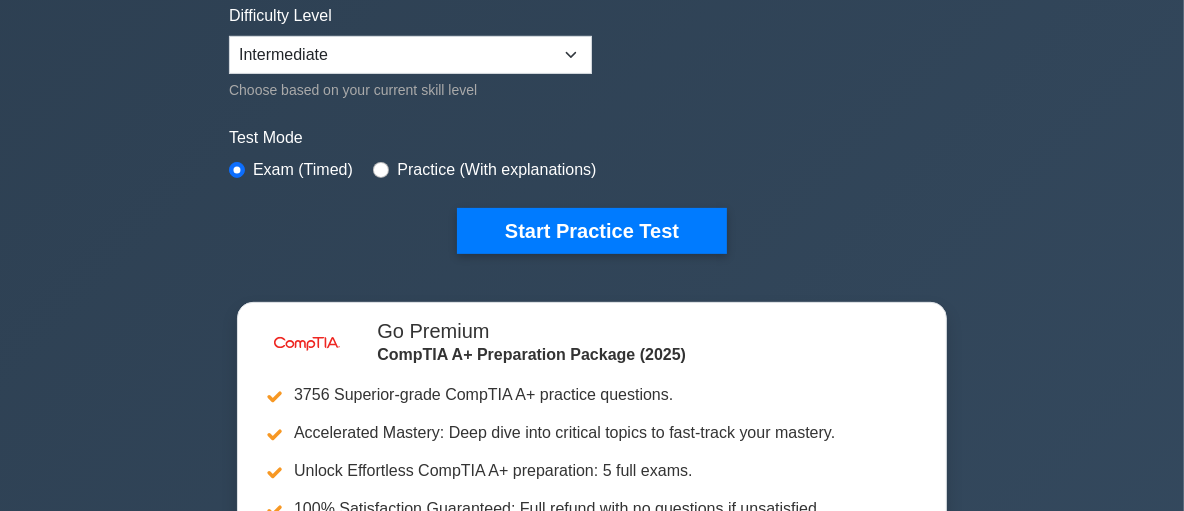 scroll, scrollTop: 514, scrollLeft: 0, axis: vertical 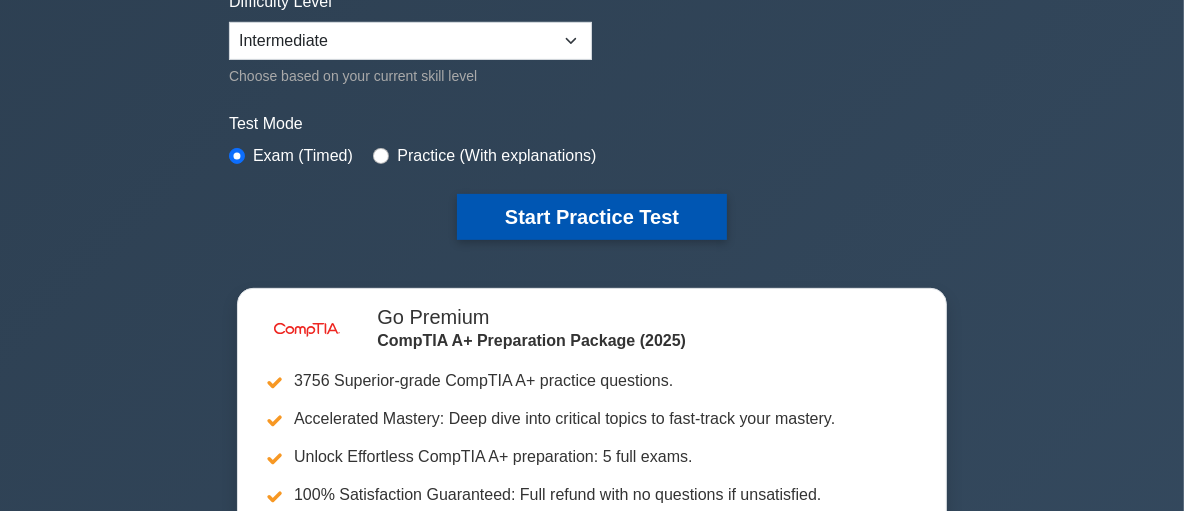 click on "Start Practice Test" at bounding box center [592, 217] 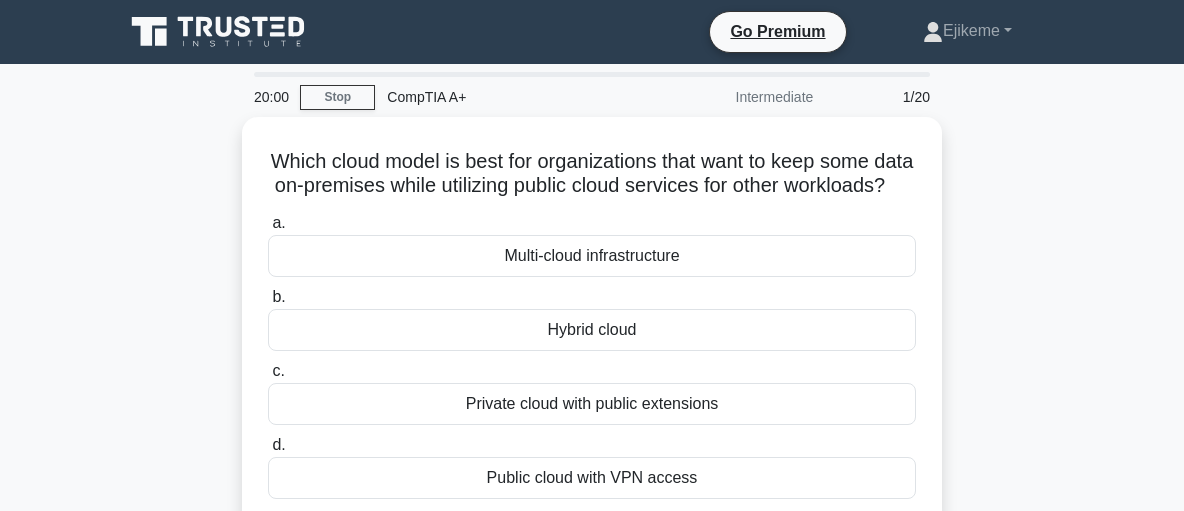 scroll, scrollTop: 0, scrollLeft: 0, axis: both 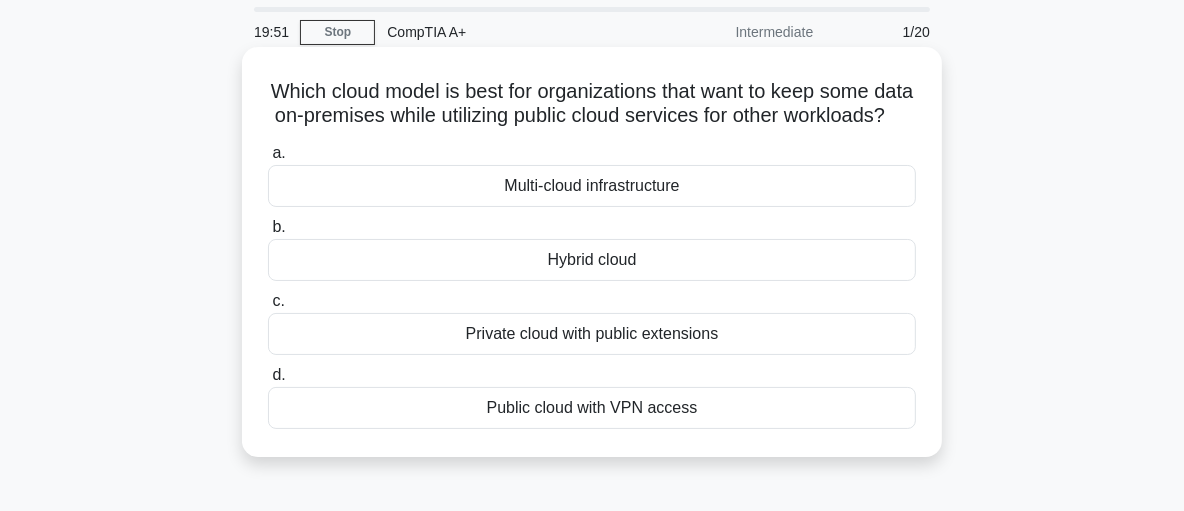 click on "Hybrid cloud" at bounding box center [592, 260] 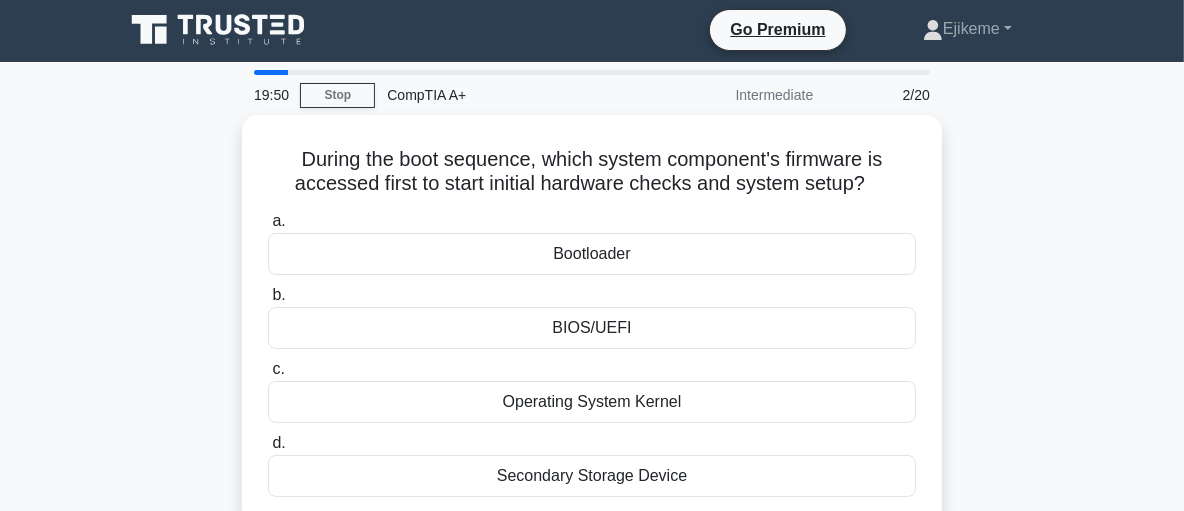 scroll, scrollTop: 0, scrollLeft: 0, axis: both 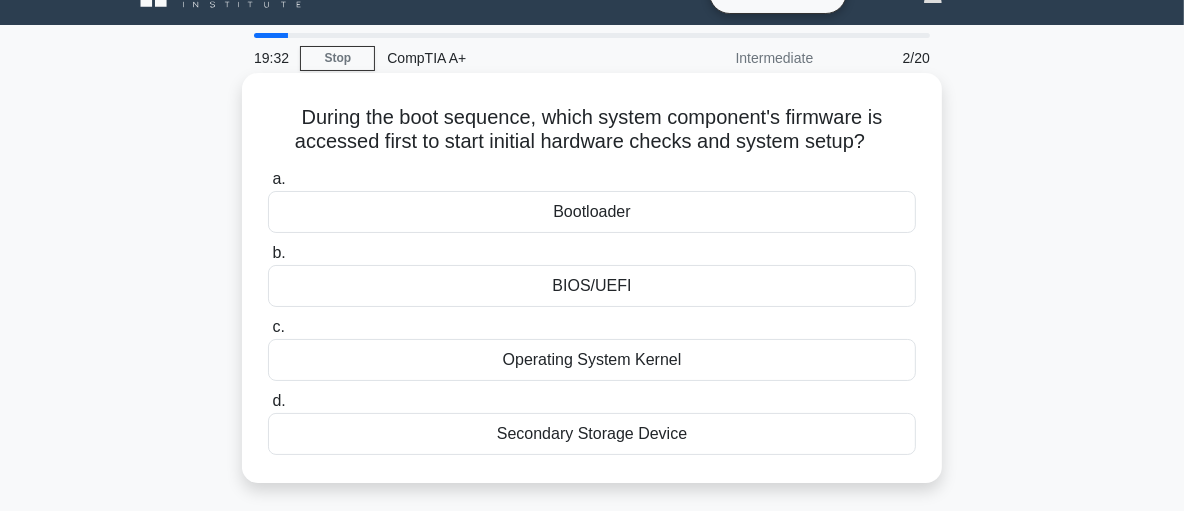 click on "BIOS/UEFI" at bounding box center (592, 286) 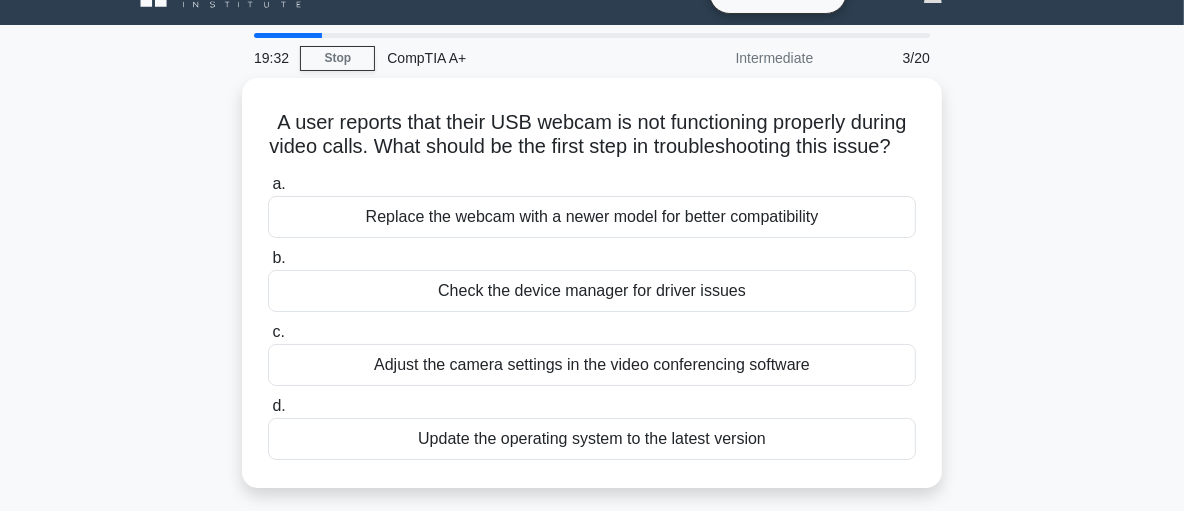 scroll, scrollTop: 0, scrollLeft: 0, axis: both 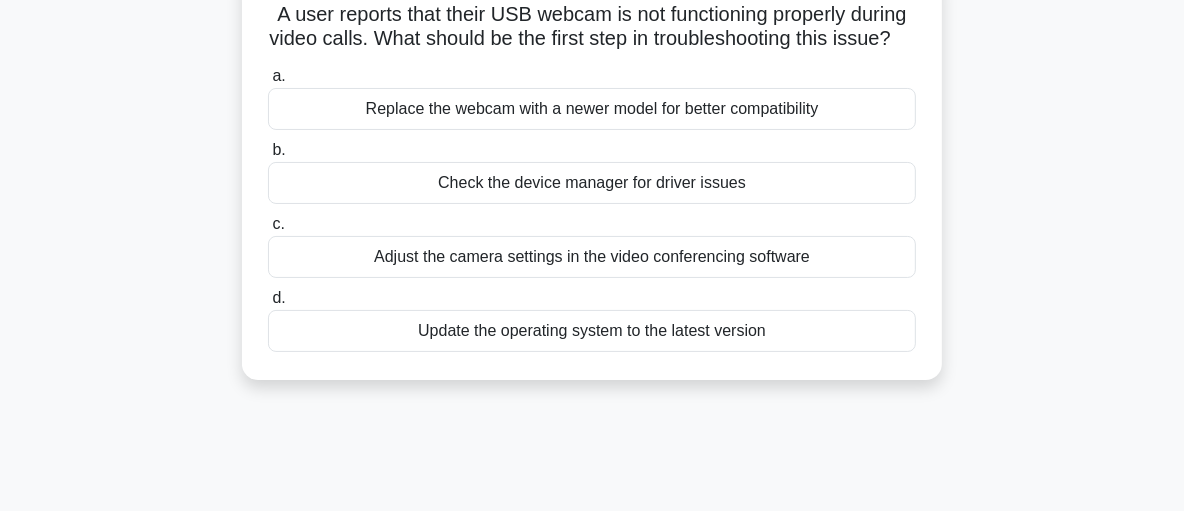 click on "Check the device manager for driver issues" at bounding box center (592, 183) 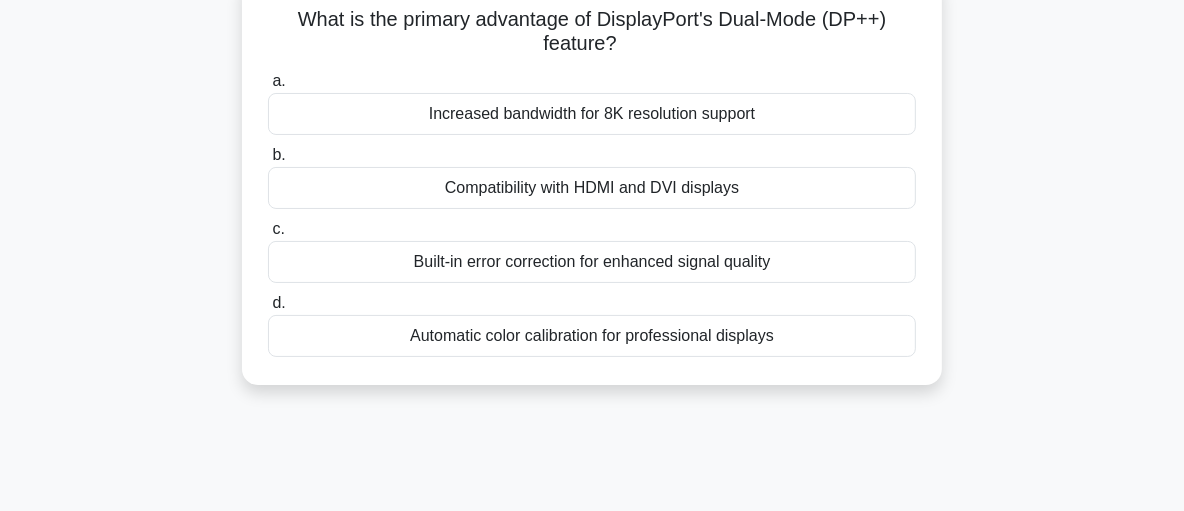 scroll, scrollTop: 0, scrollLeft: 0, axis: both 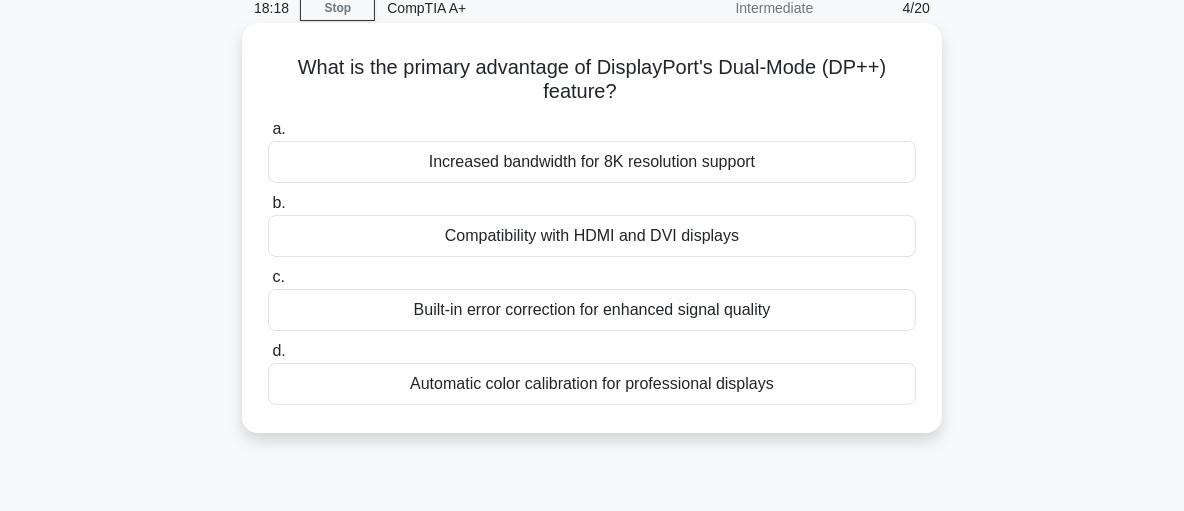 click on "Compatibility with HDMI and DVI displays" at bounding box center [592, 236] 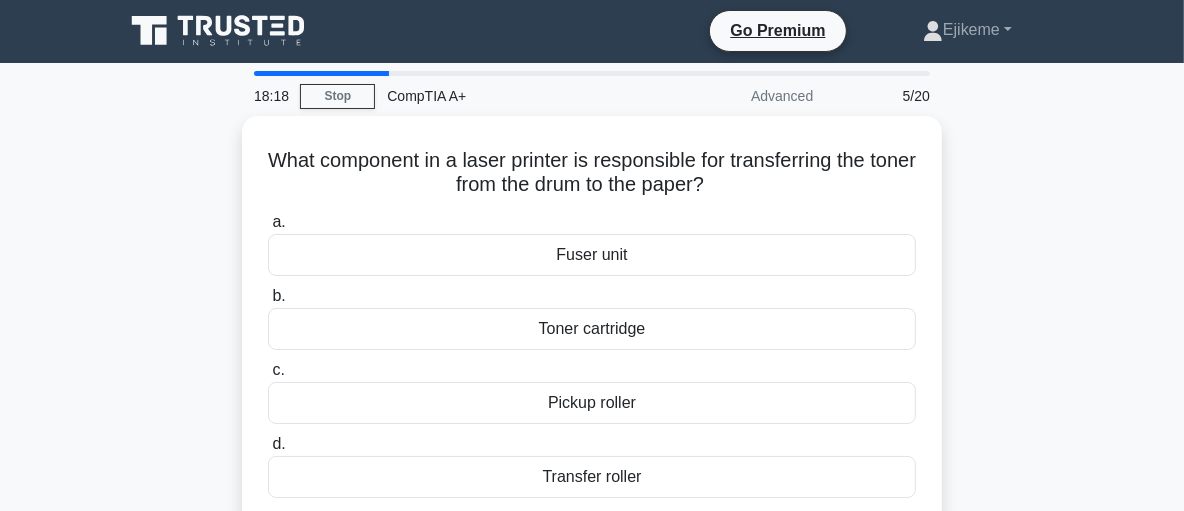scroll, scrollTop: 0, scrollLeft: 0, axis: both 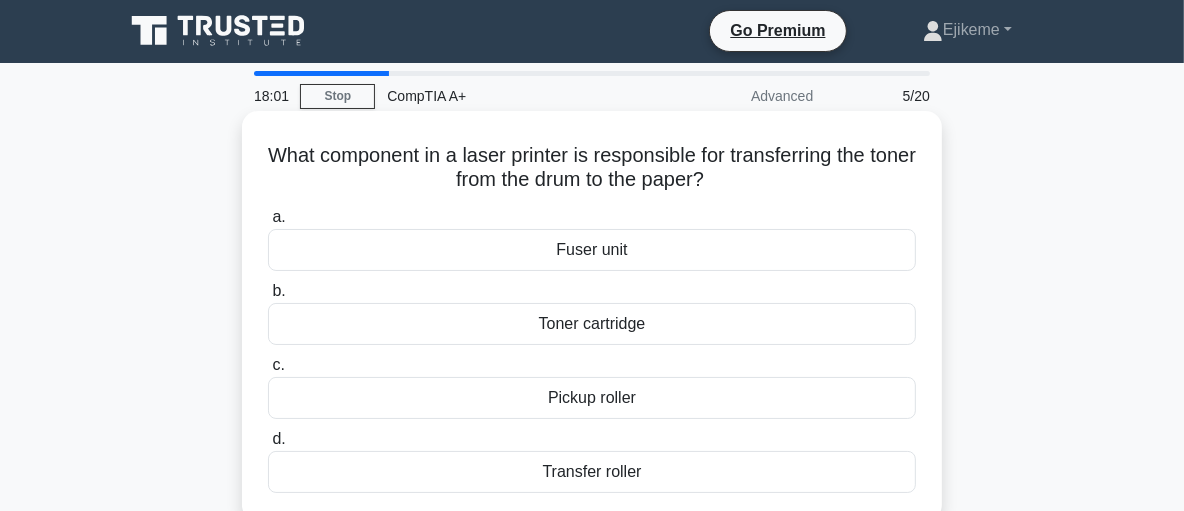 click on "Fuser unit" at bounding box center (592, 250) 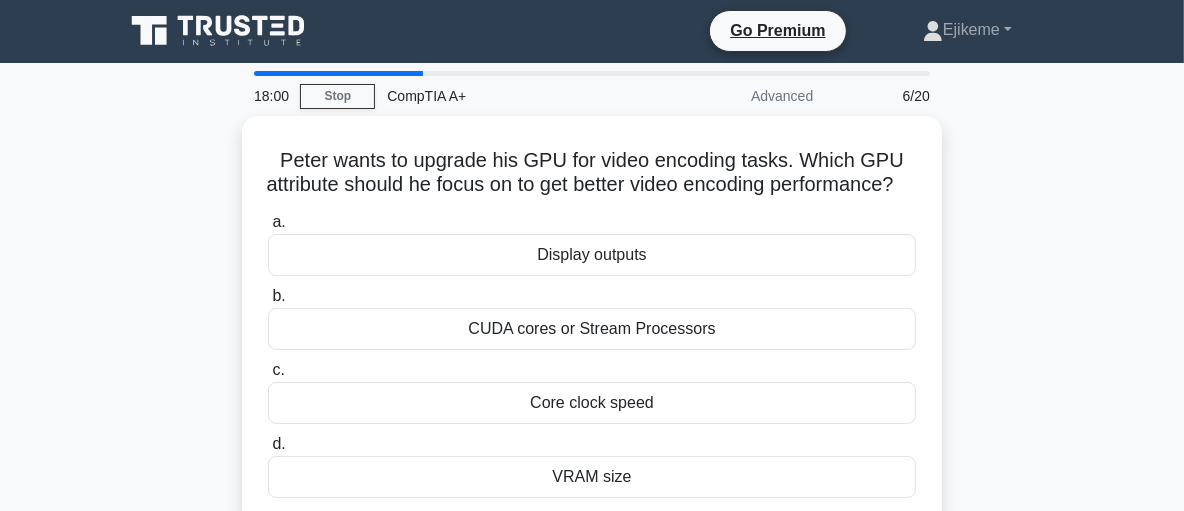scroll, scrollTop: 0, scrollLeft: 0, axis: both 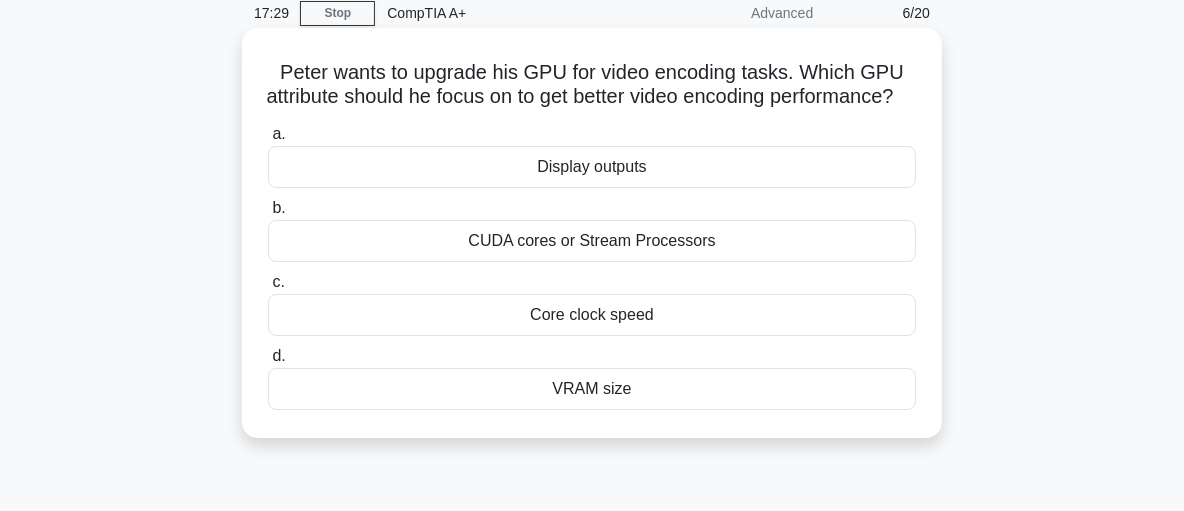click on "CUDA cores or Stream Processors" at bounding box center (592, 241) 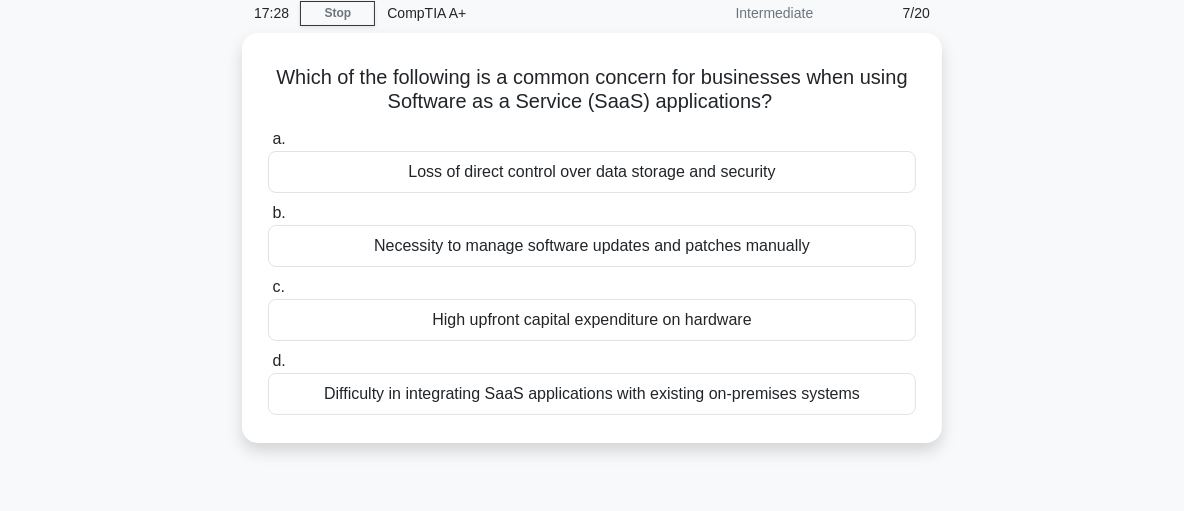 scroll, scrollTop: 0, scrollLeft: 0, axis: both 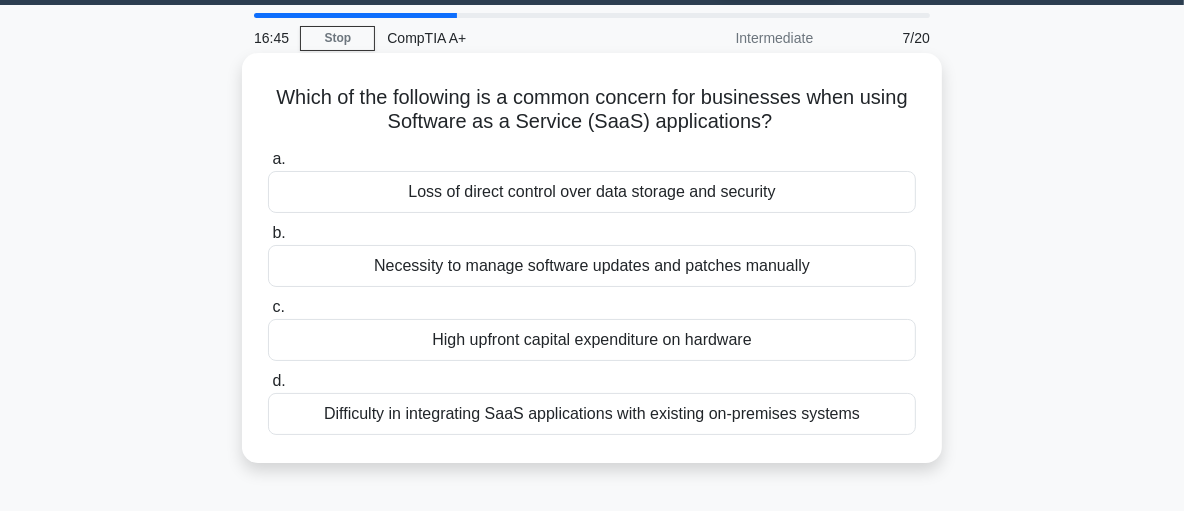 click on "Loss of direct control over data storage and security" at bounding box center (592, 192) 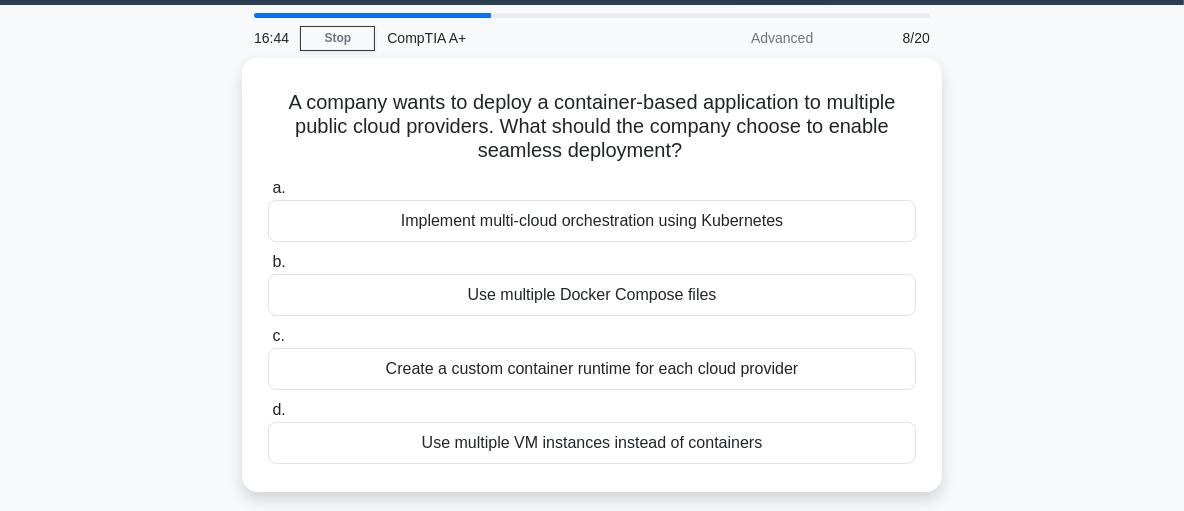 scroll, scrollTop: 0, scrollLeft: 0, axis: both 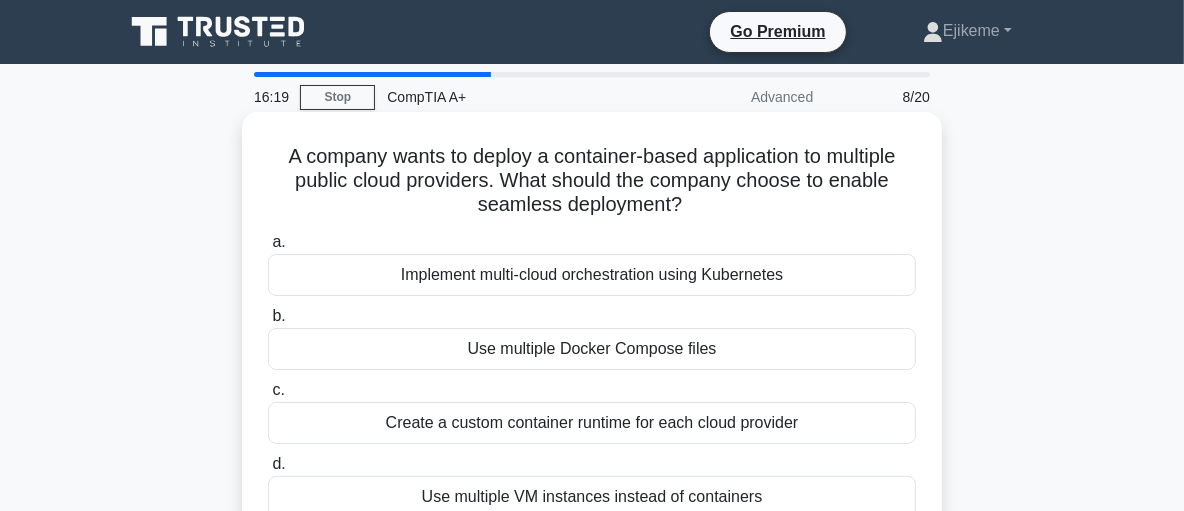 click on "Implement multi-cloud orchestration using Kubernetes" at bounding box center [592, 275] 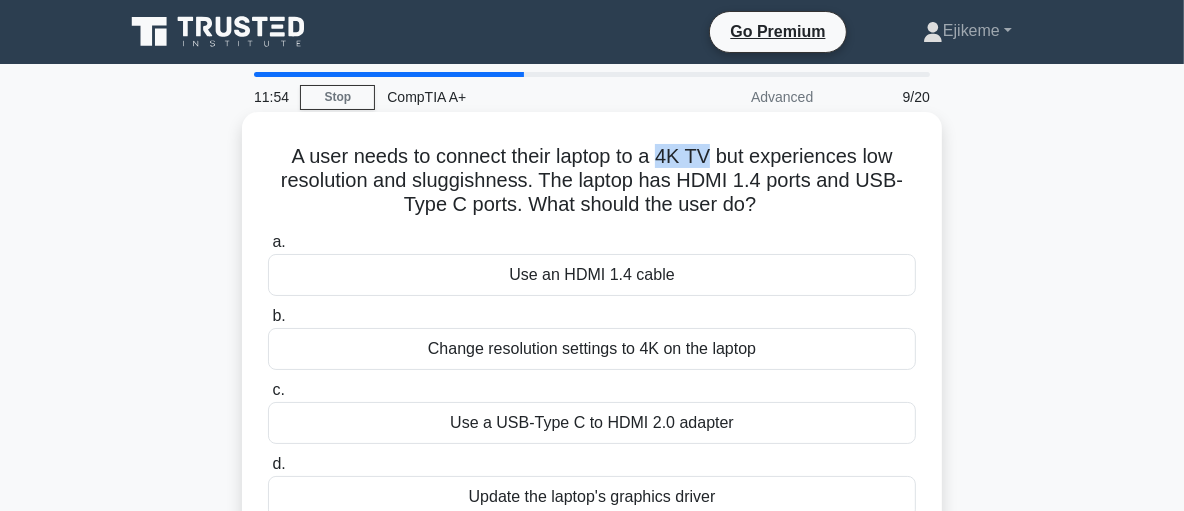 drag, startPoint x: 659, startPoint y: 164, endPoint x: 710, endPoint y: 165, distance: 51.009804 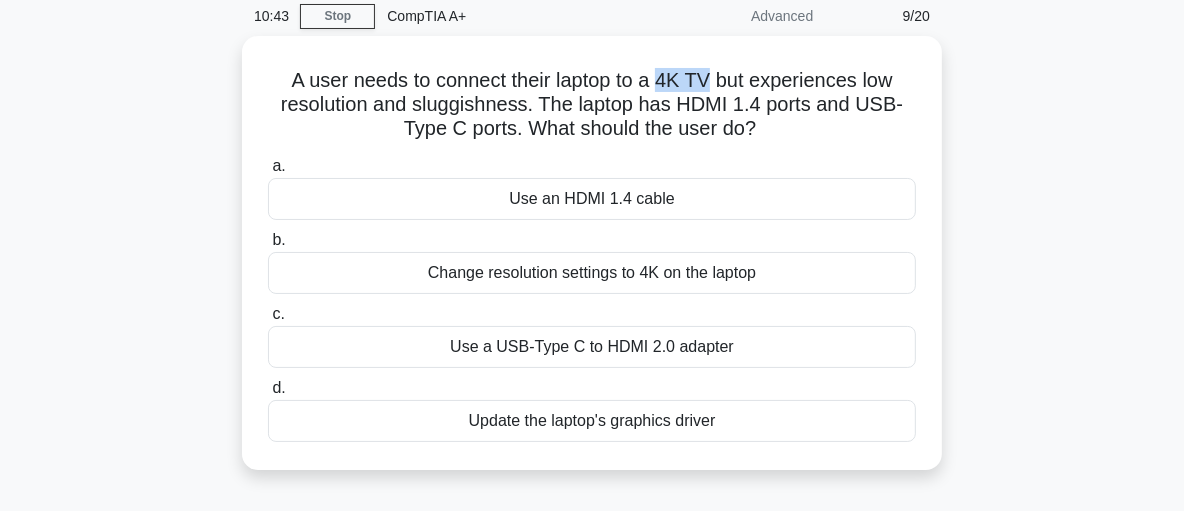 scroll, scrollTop: 84, scrollLeft: 0, axis: vertical 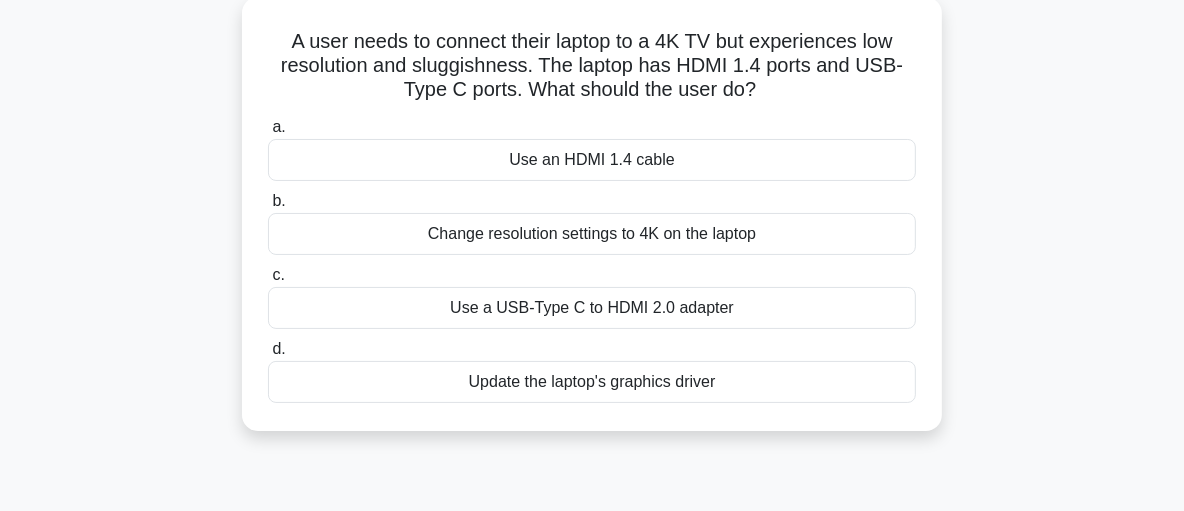 click on "Use a USB-Type C to HDMI 2.0 adapter" at bounding box center (592, 308) 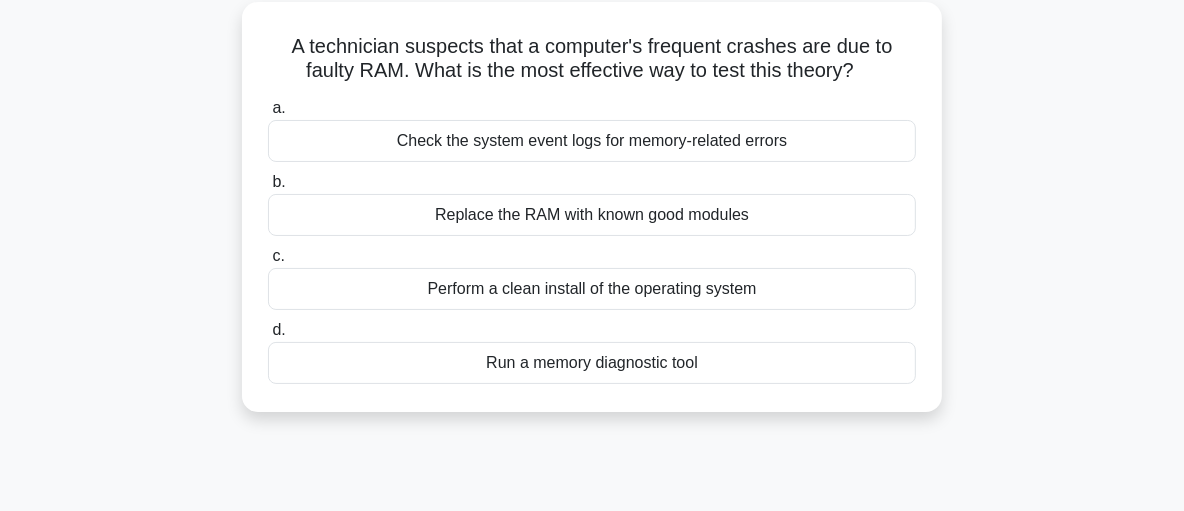 scroll, scrollTop: 0, scrollLeft: 0, axis: both 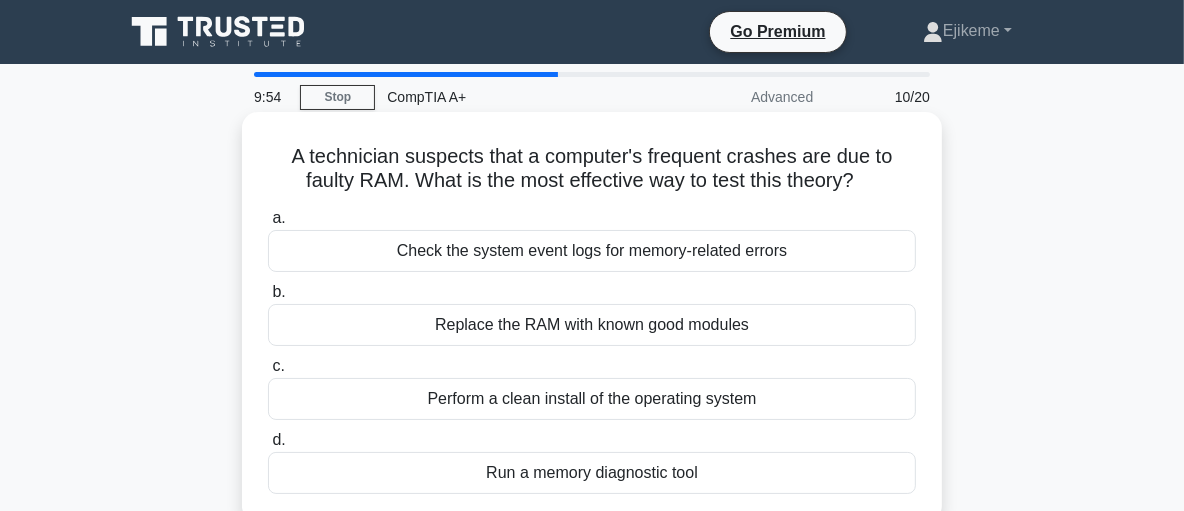 click on "Check the system event logs for memory-related errors" at bounding box center (592, 251) 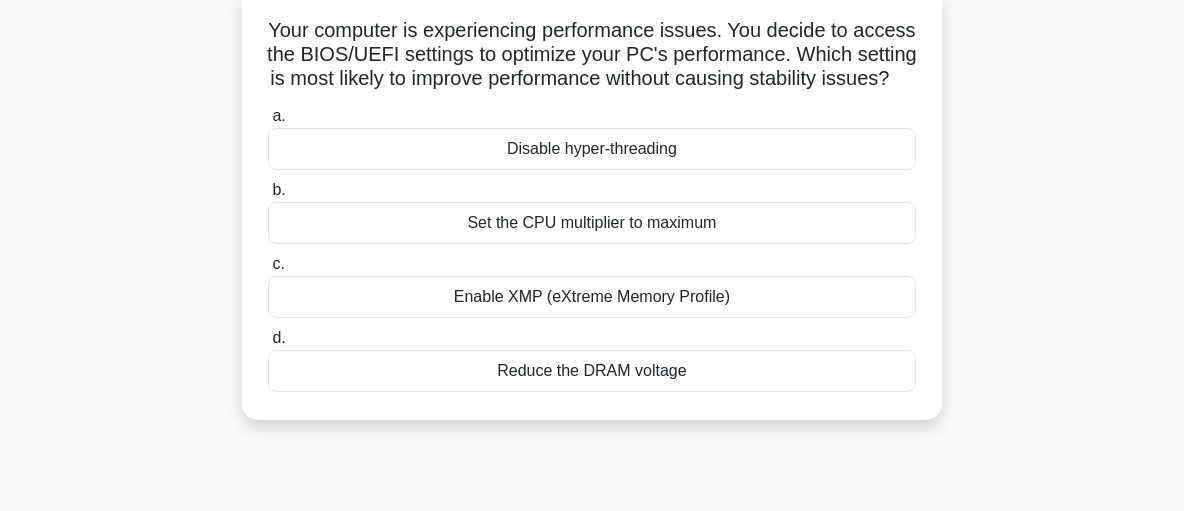 scroll, scrollTop: 135, scrollLeft: 0, axis: vertical 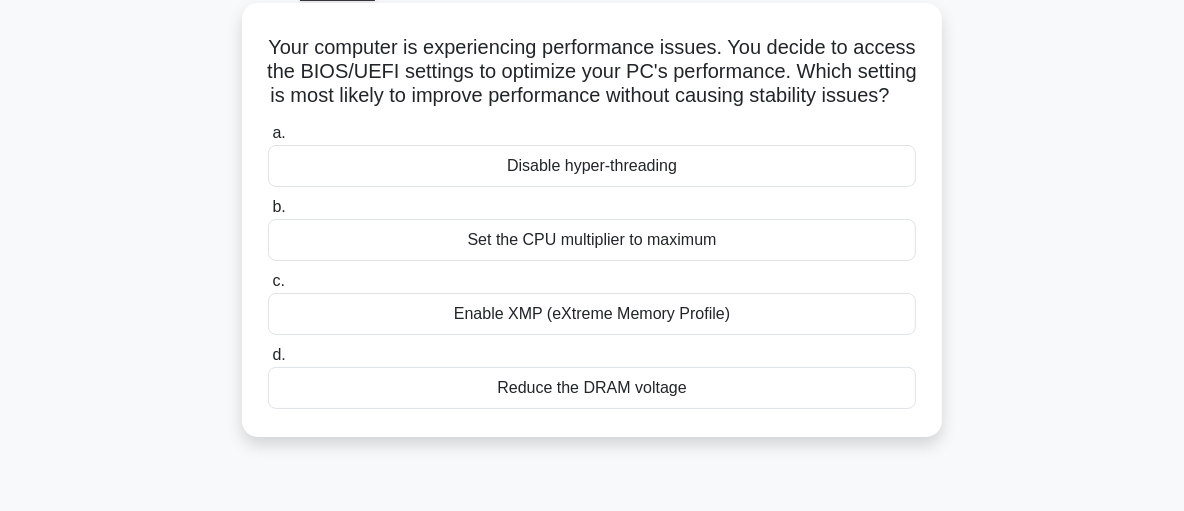 click on "Disable hyper-threading" at bounding box center [592, 166] 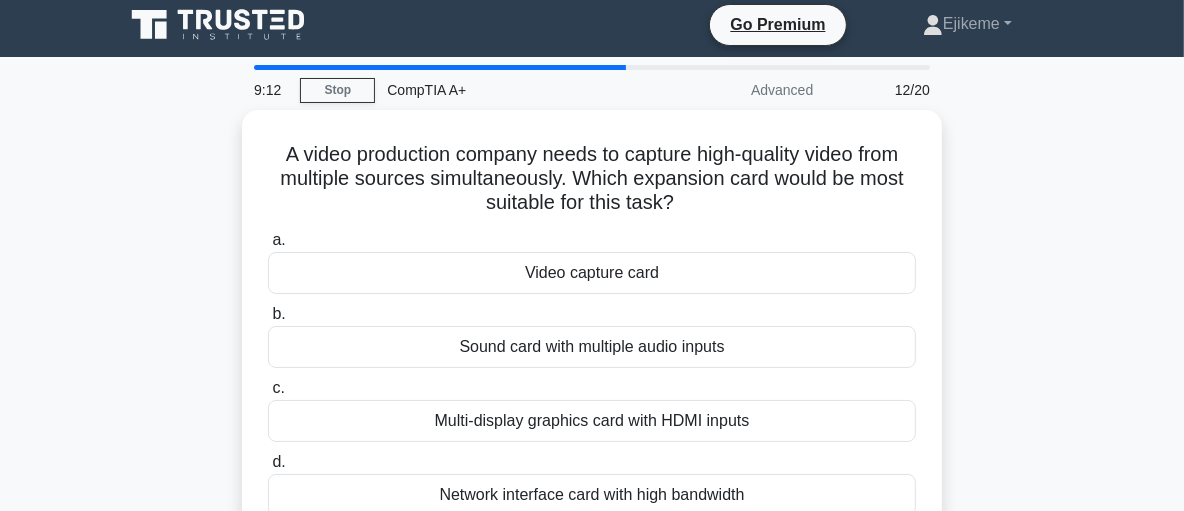 scroll, scrollTop: 0, scrollLeft: 0, axis: both 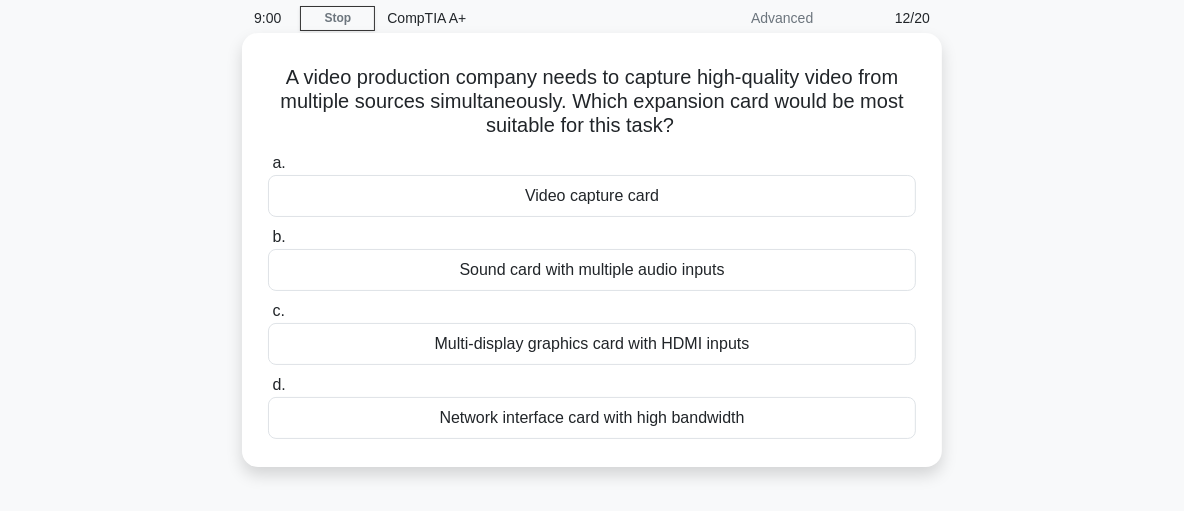 click on "Video capture card" at bounding box center [592, 196] 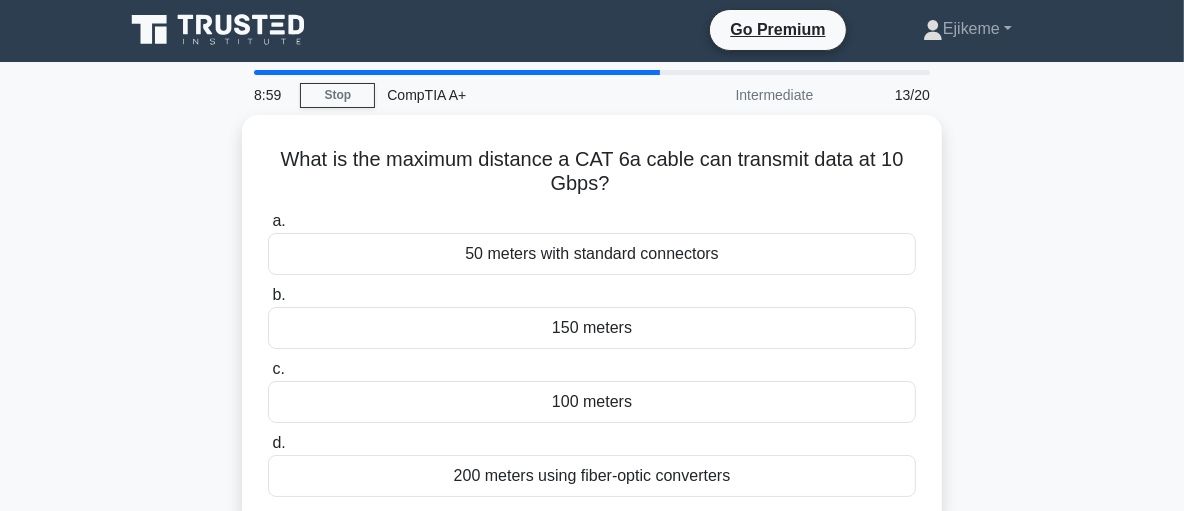 scroll, scrollTop: 0, scrollLeft: 0, axis: both 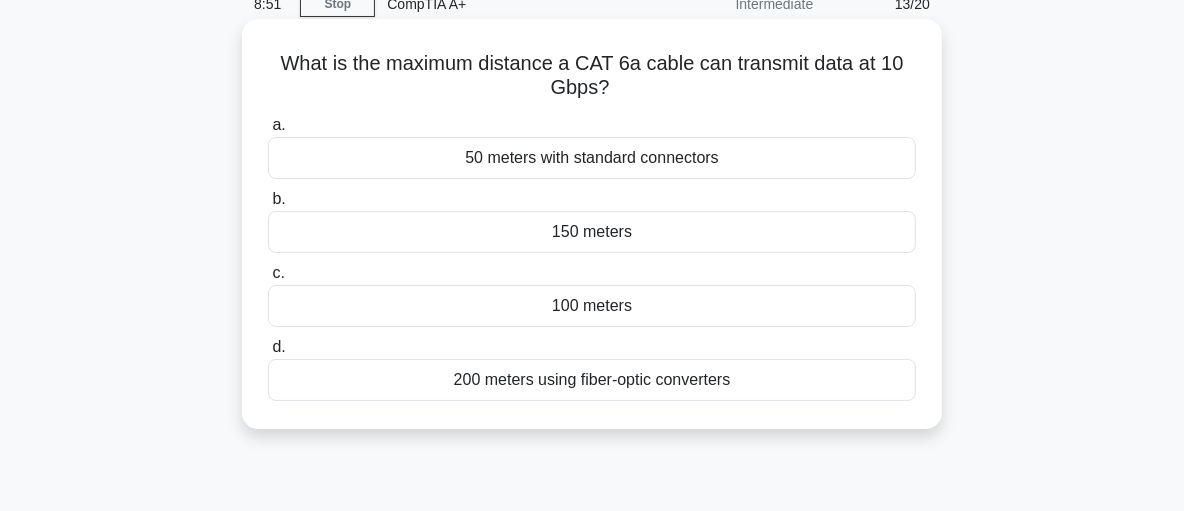 click on "100 meters" at bounding box center [592, 306] 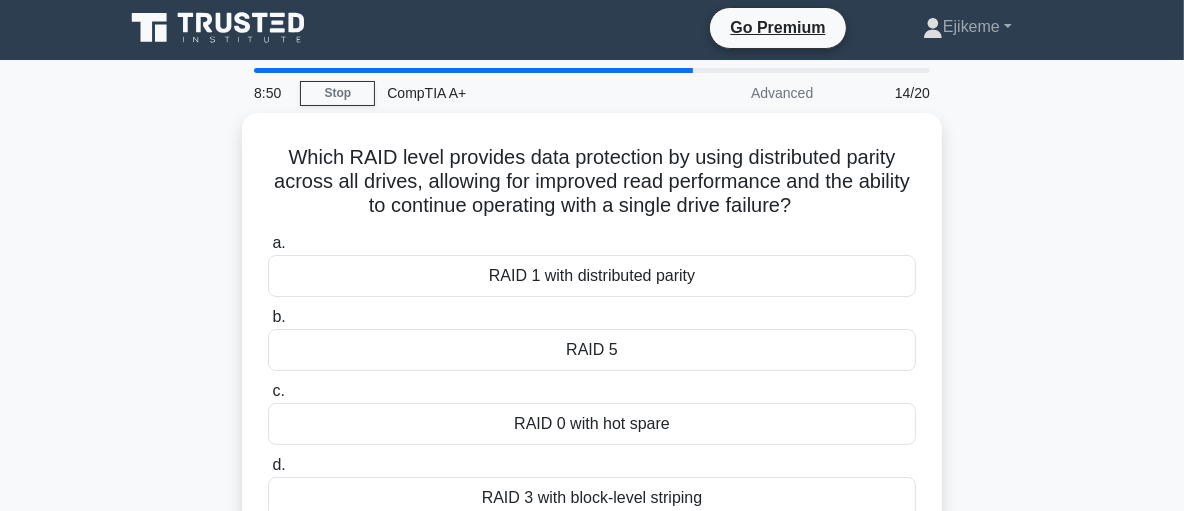 scroll, scrollTop: 0, scrollLeft: 0, axis: both 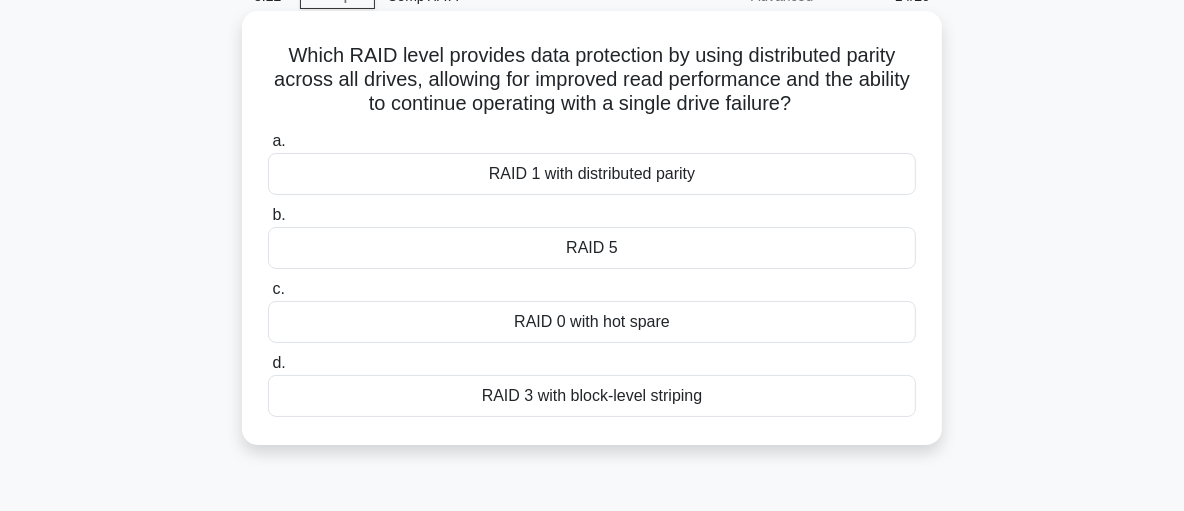 click on "RAID 3 with block-level striping" at bounding box center (592, 396) 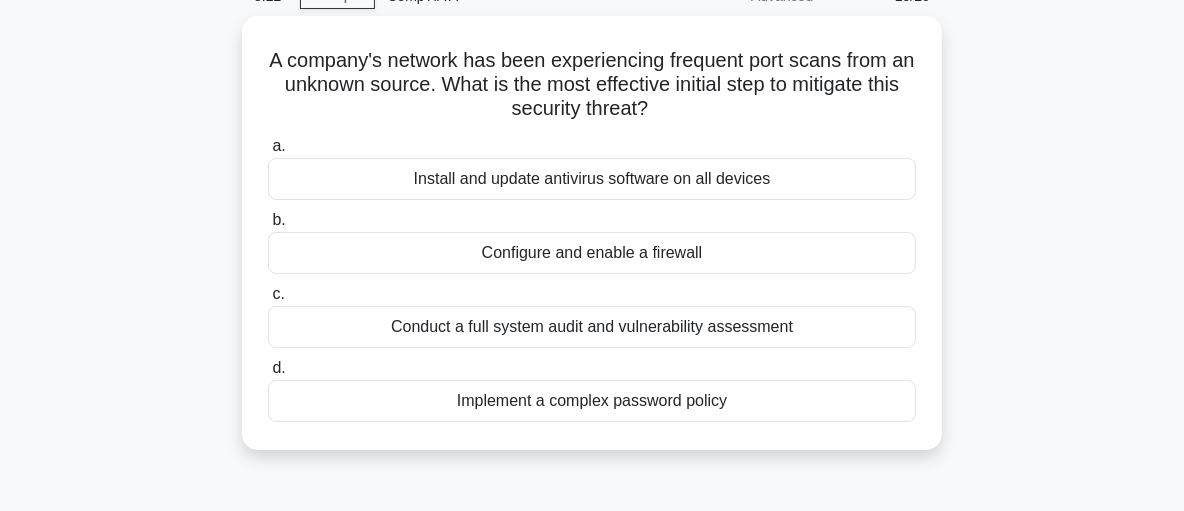 scroll, scrollTop: 0, scrollLeft: 0, axis: both 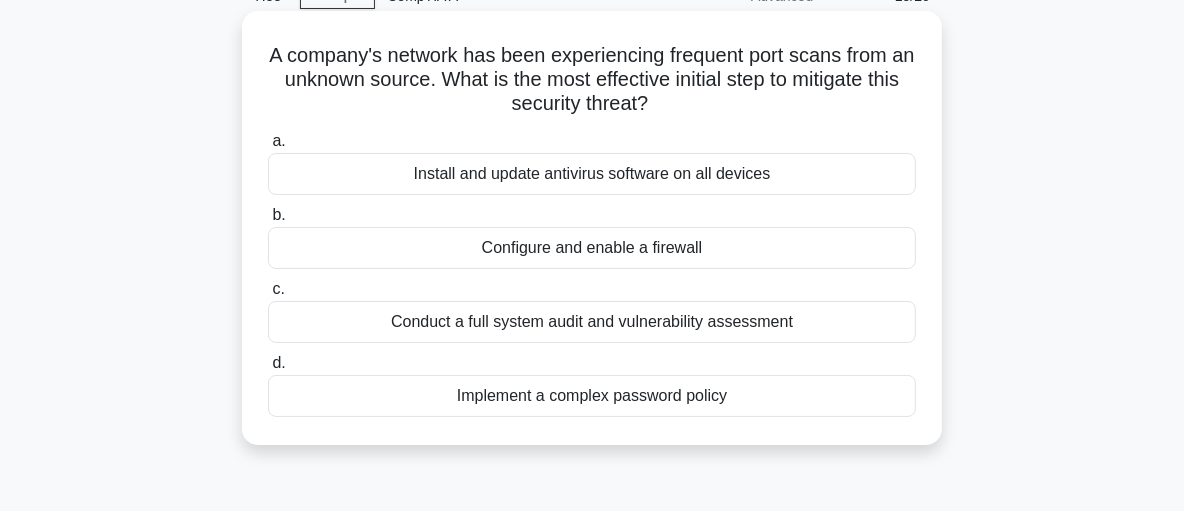 click on "Configure and enable a firewall" at bounding box center (592, 248) 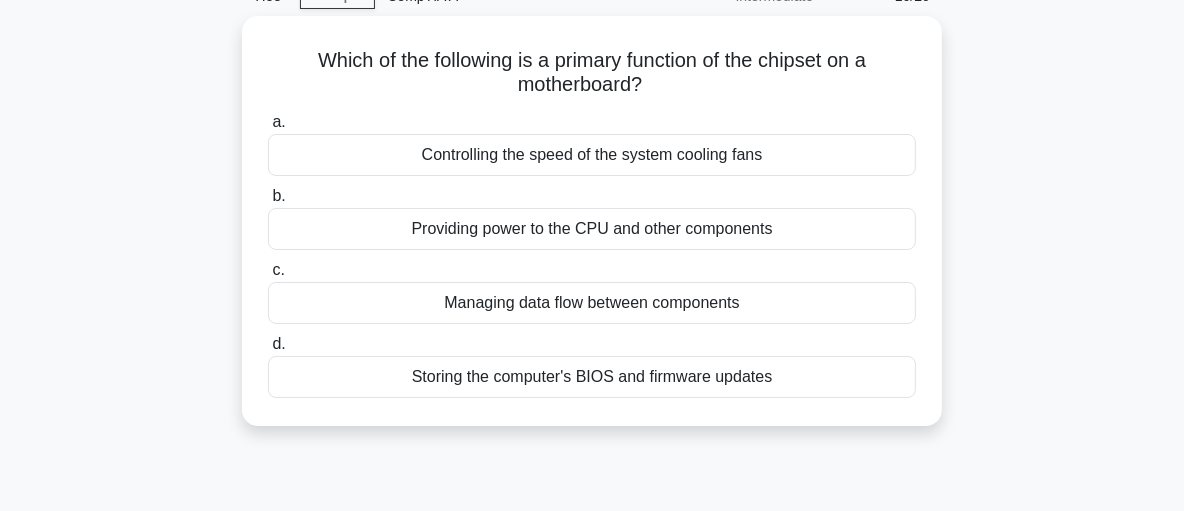 scroll, scrollTop: 0, scrollLeft: 0, axis: both 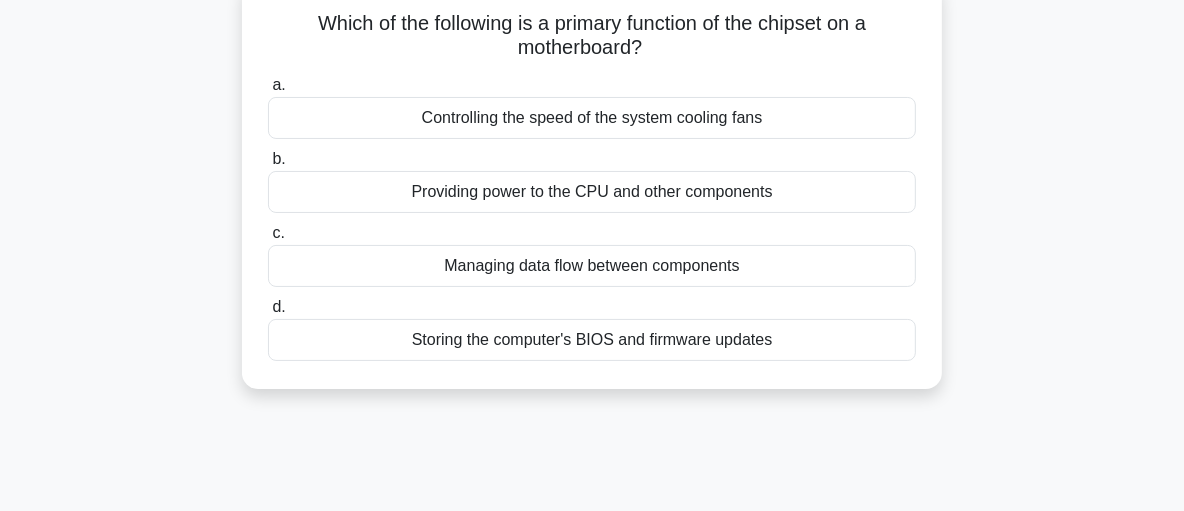click on "Storing the computer's BIOS and firmware updates" at bounding box center (592, 340) 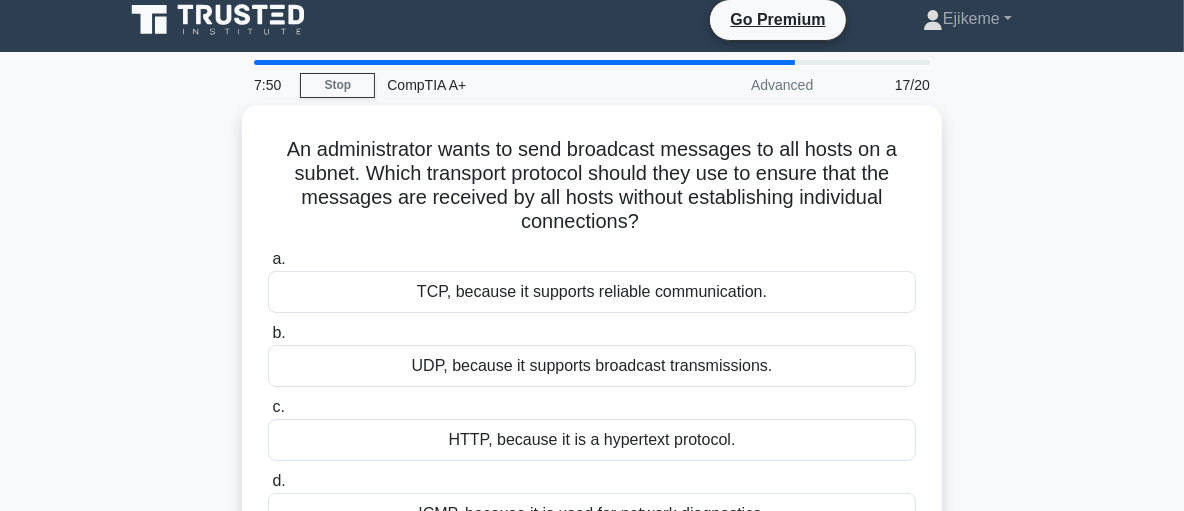 scroll, scrollTop: 0, scrollLeft: 0, axis: both 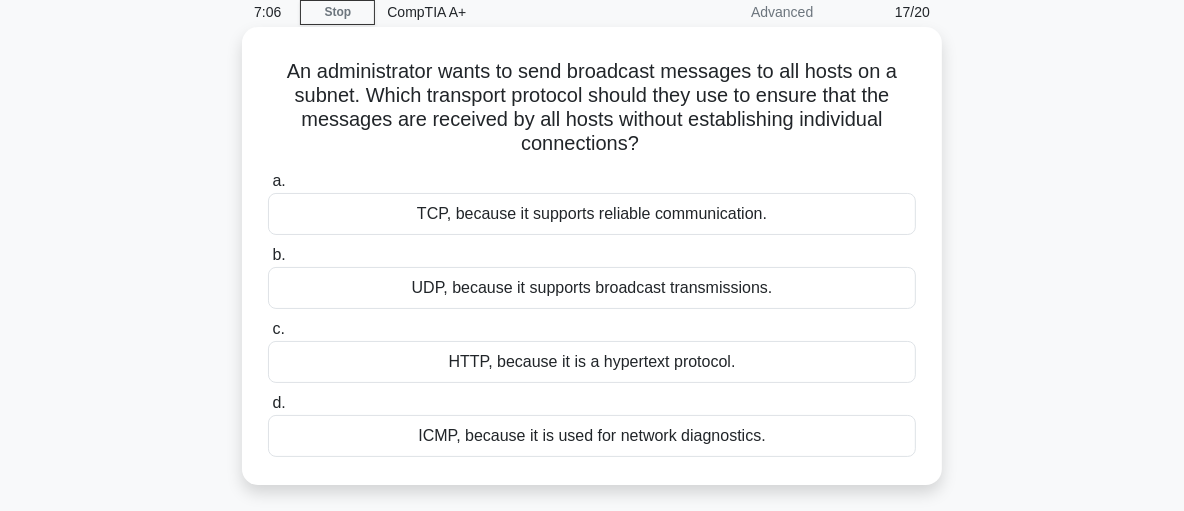click on "UDP, because it supports broadcast transmissions." at bounding box center (592, 288) 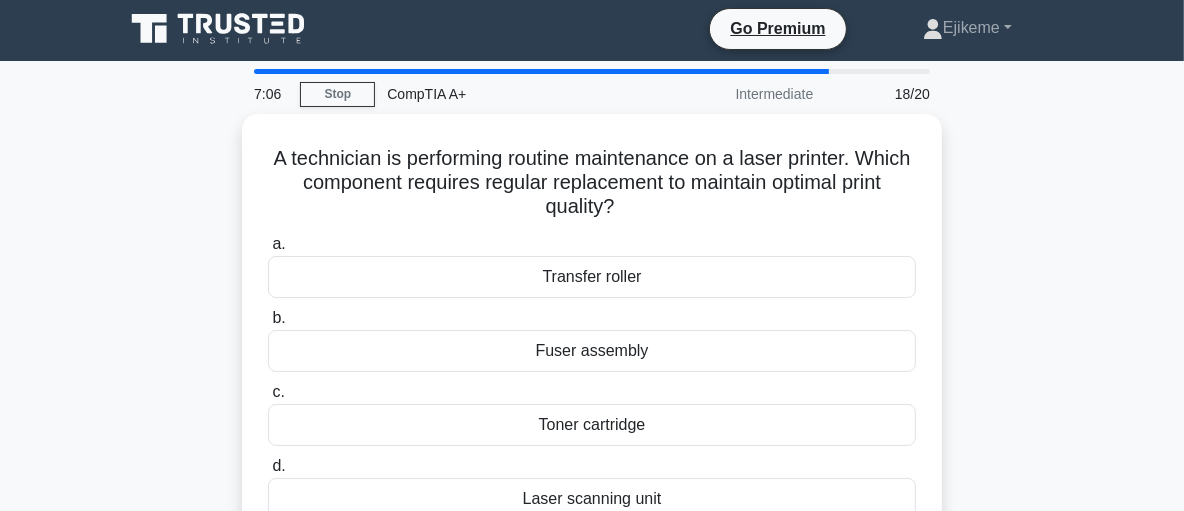scroll, scrollTop: 0, scrollLeft: 0, axis: both 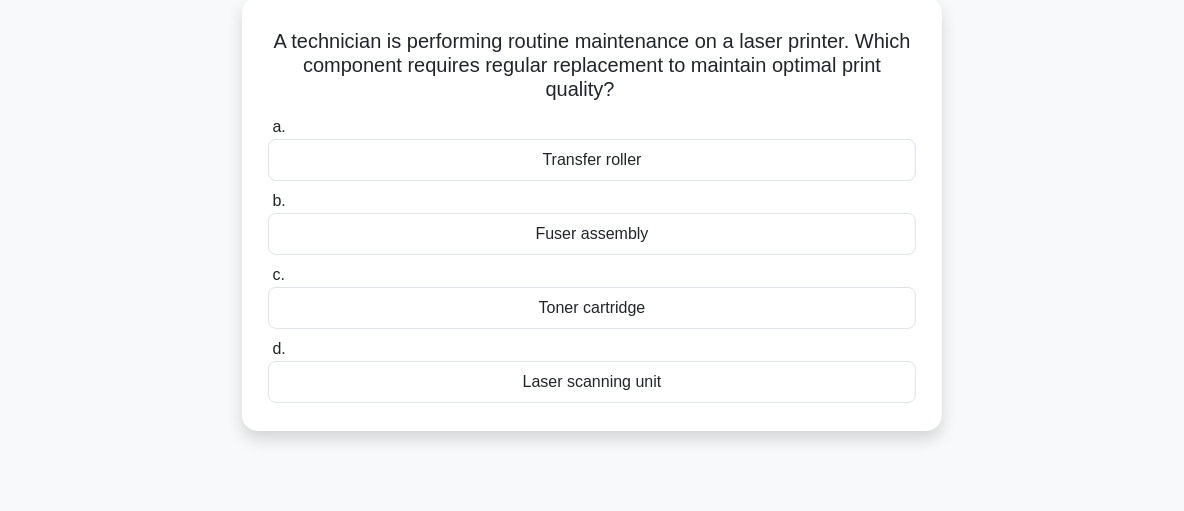click on "Toner cartridge" at bounding box center [592, 308] 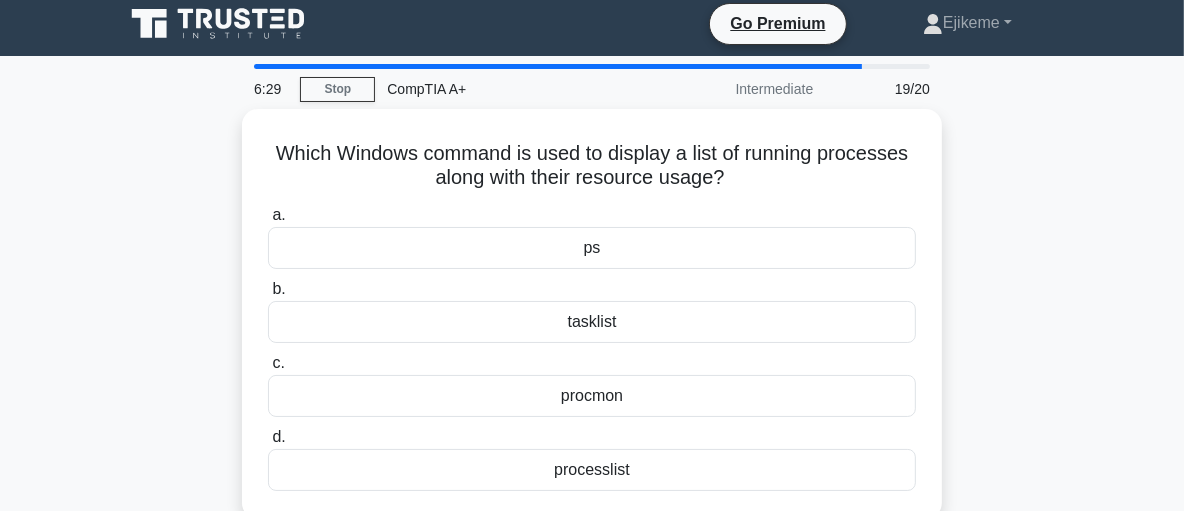 scroll, scrollTop: 0, scrollLeft: 0, axis: both 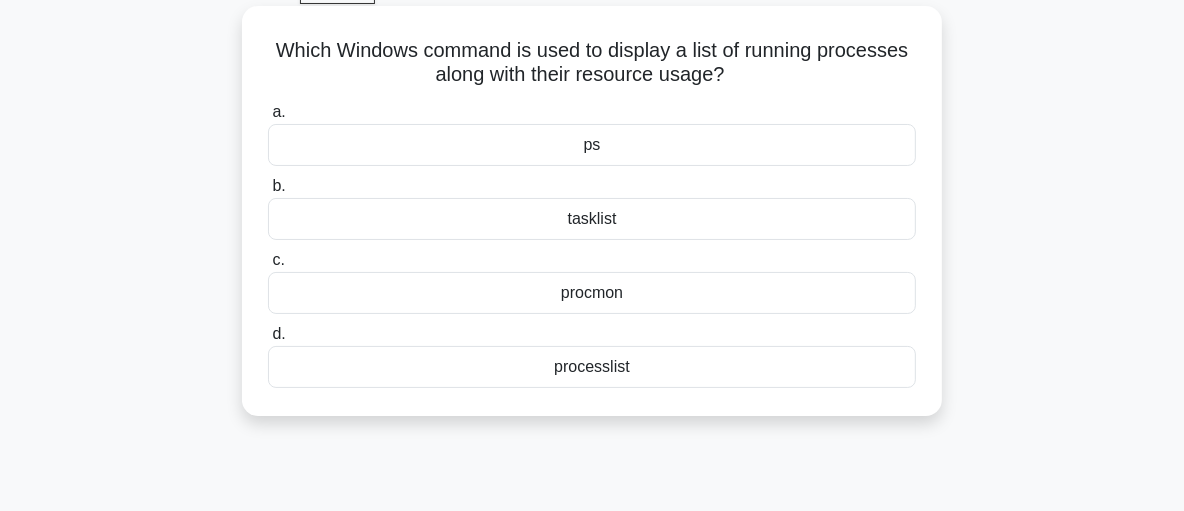click on "tasklist" at bounding box center (592, 219) 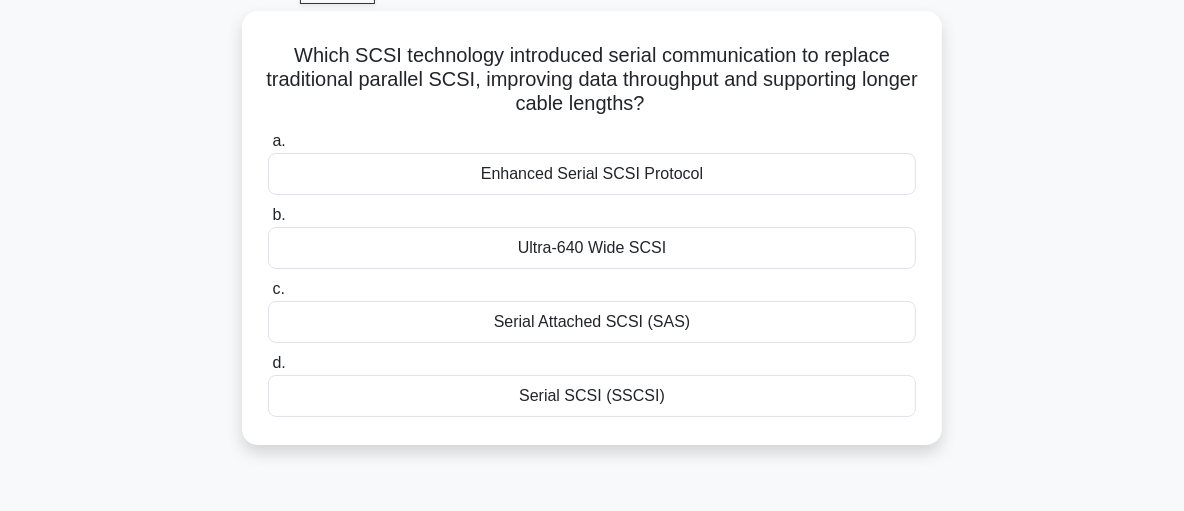 scroll, scrollTop: 0, scrollLeft: 0, axis: both 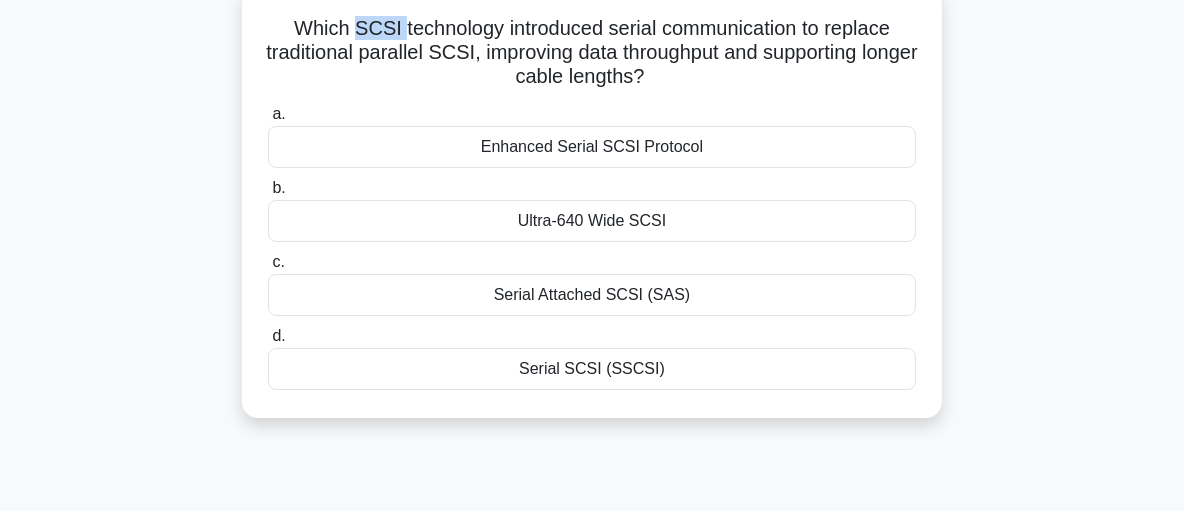 drag, startPoint x: 350, startPoint y: 29, endPoint x: 397, endPoint y: 30, distance: 47.010635 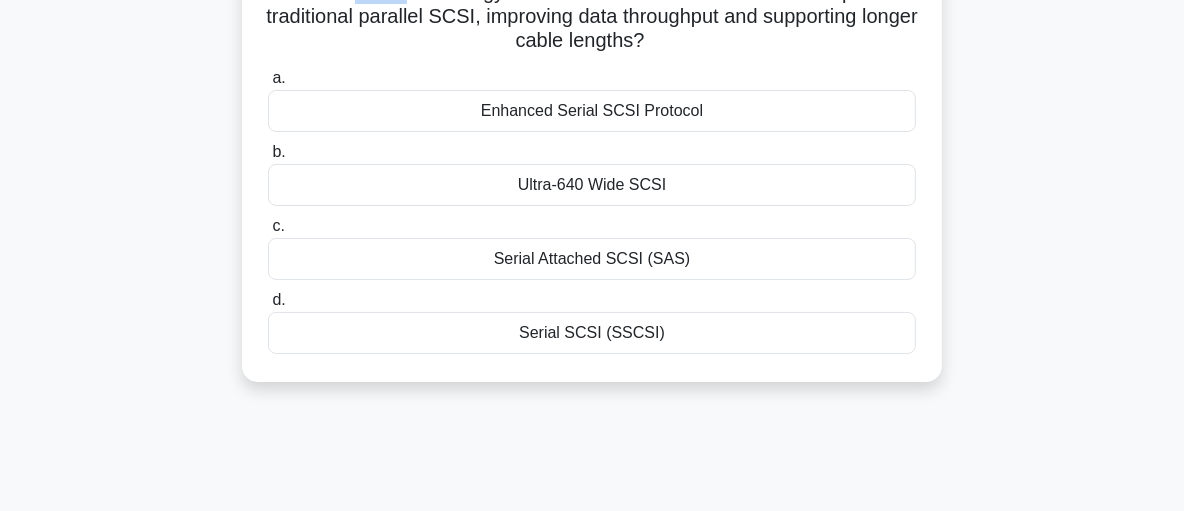 scroll, scrollTop: 175, scrollLeft: 0, axis: vertical 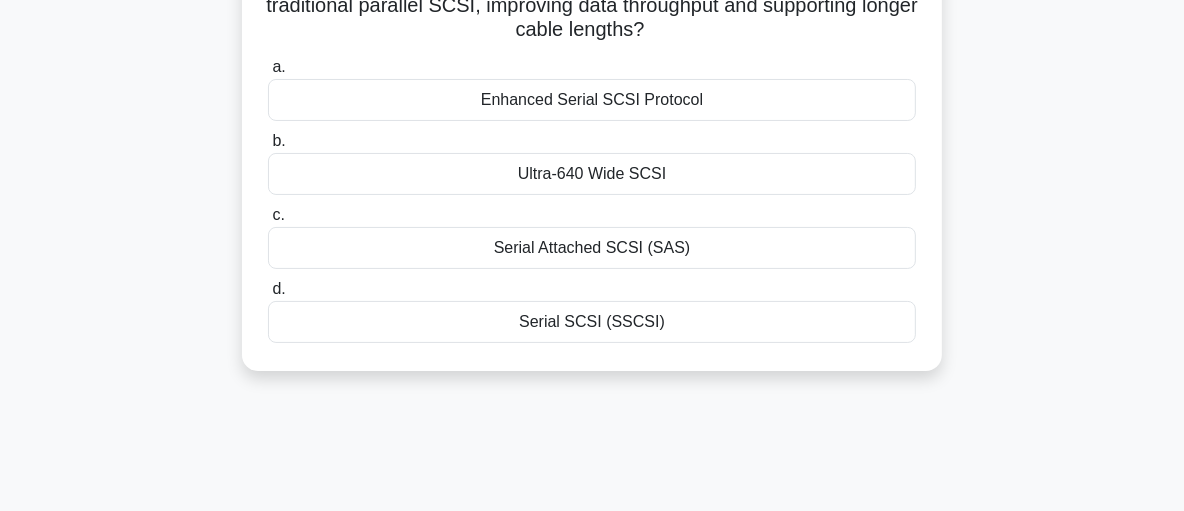 click on "Serial Attached SCSI (SAS)" at bounding box center [592, 248] 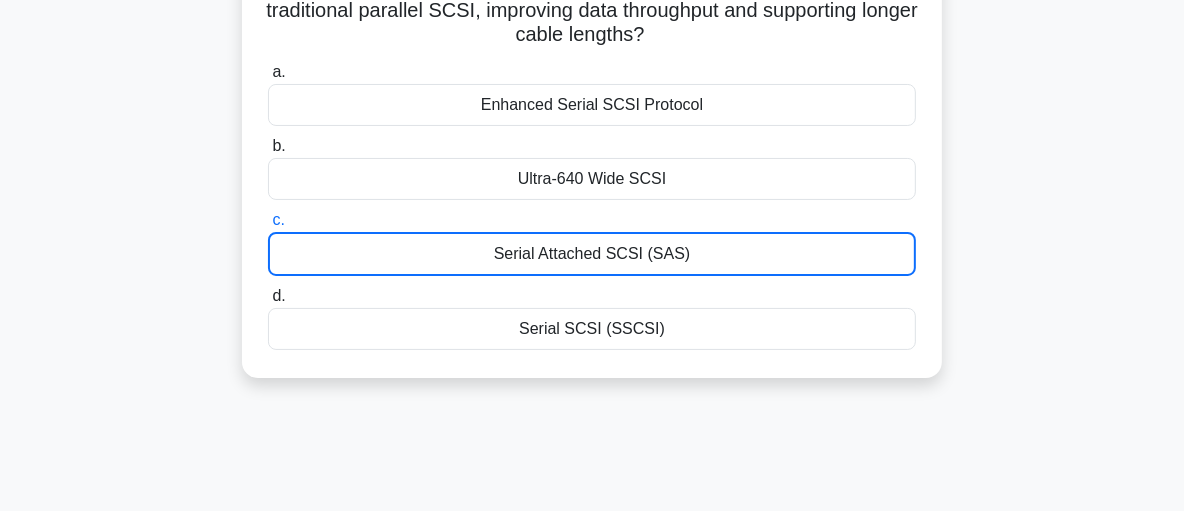 scroll, scrollTop: 0, scrollLeft: 0, axis: both 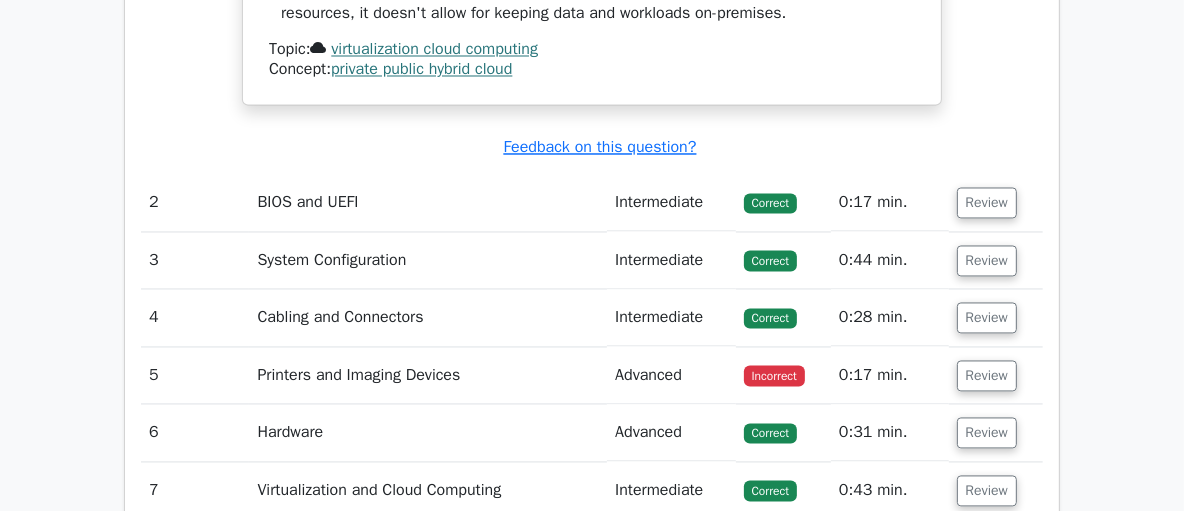 drag, startPoint x: 1191, startPoint y: 36, endPoint x: 1165, endPoint y: 302, distance: 267.26767 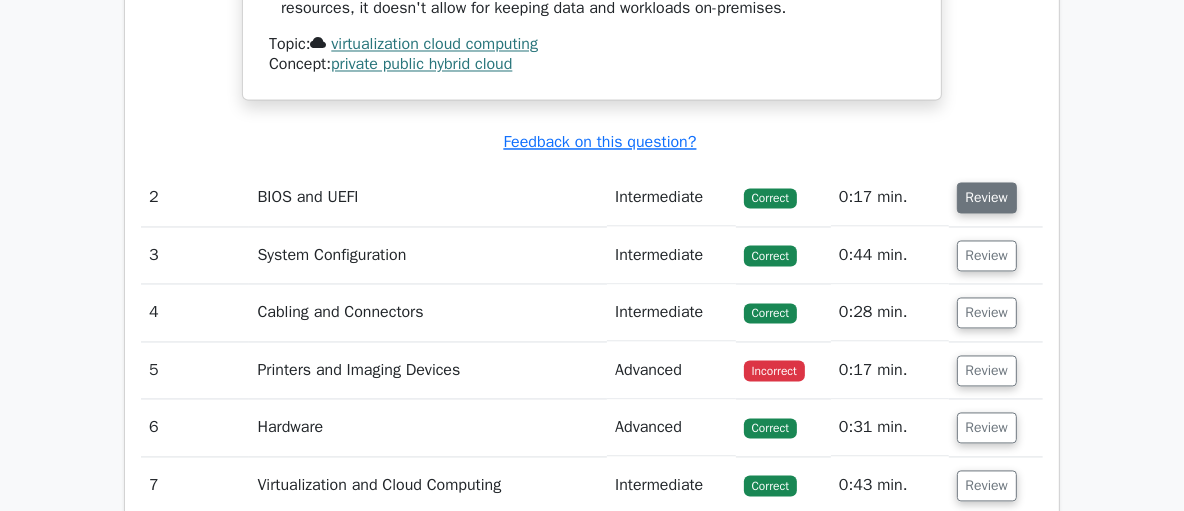 click on "Review" at bounding box center (987, 198) 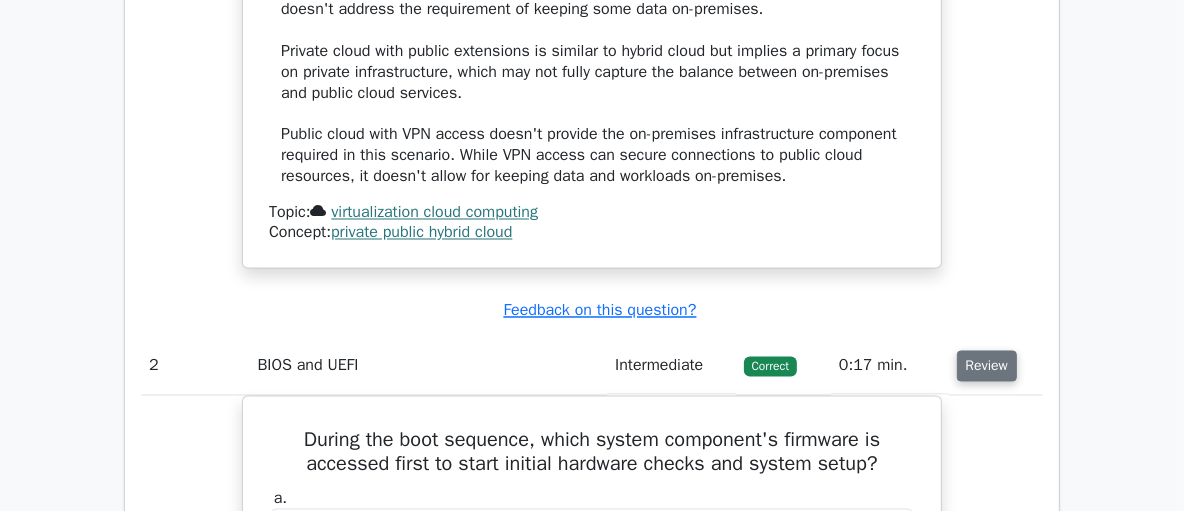 scroll, scrollTop: 2626, scrollLeft: 0, axis: vertical 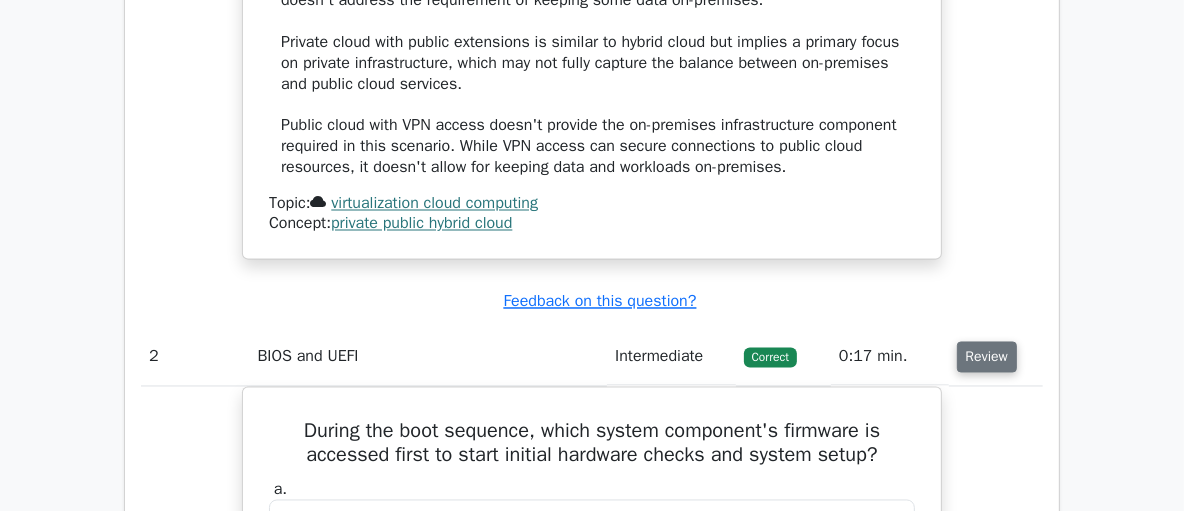 click on "Review" at bounding box center [987, 357] 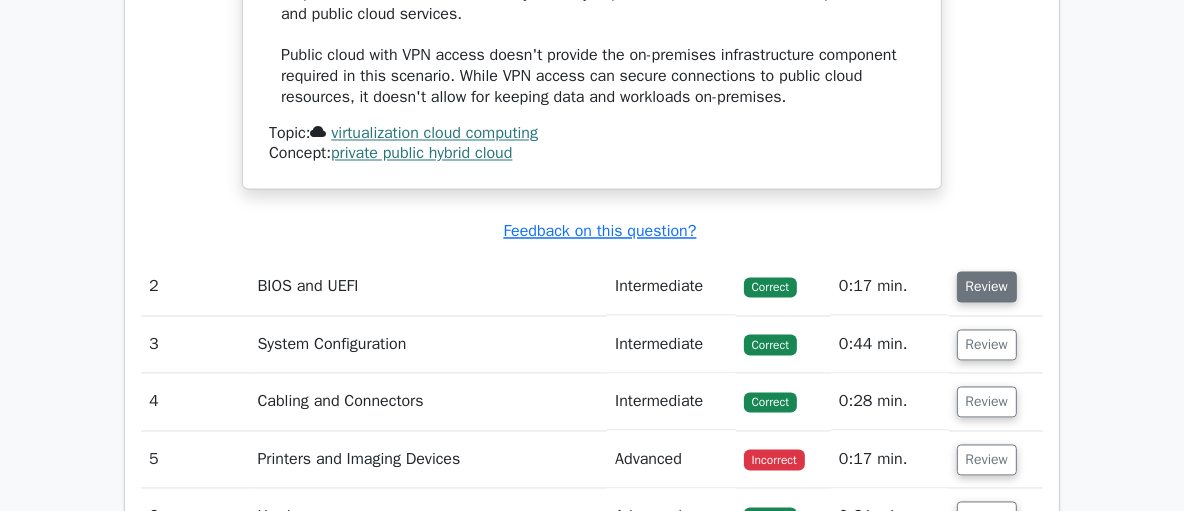 scroll, scrollTop: 2699, scrollLeft: 0, axis: vertical 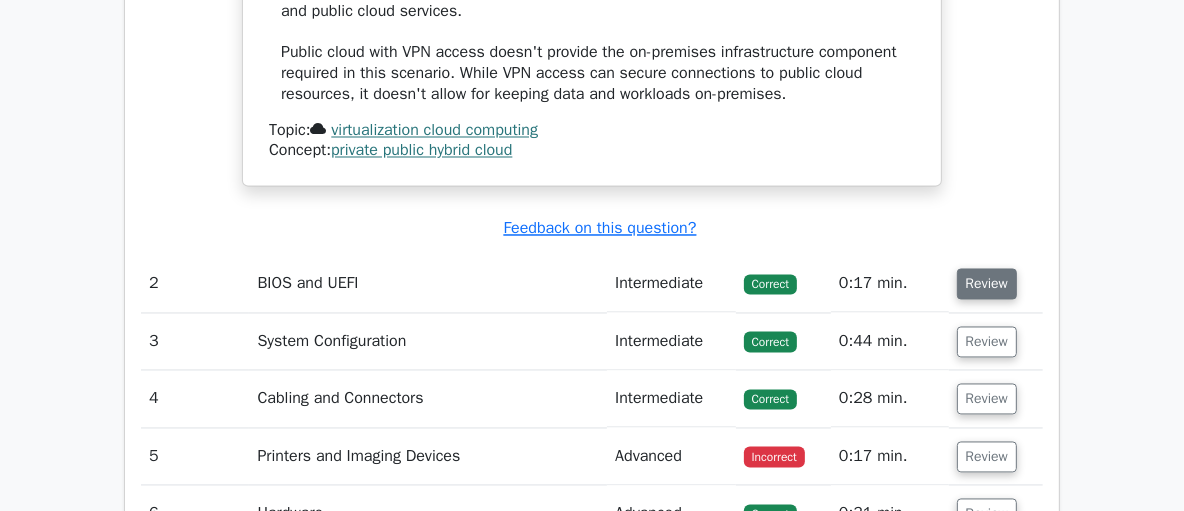 click on "Review" at bounding box center [987, 284] 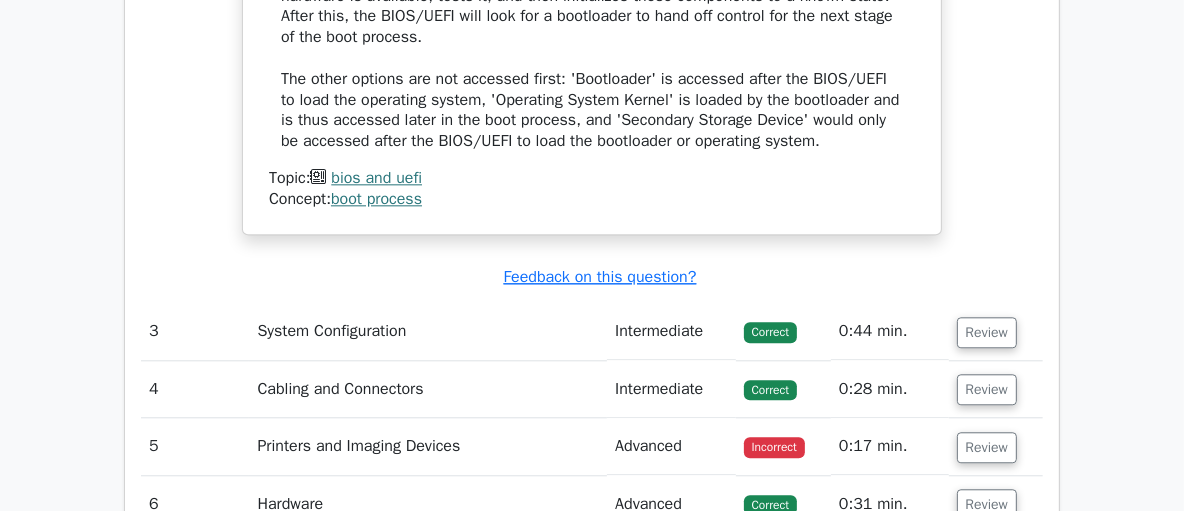 scroll, scrollTop: 3550, scrollLeft: 0, axis: vertical 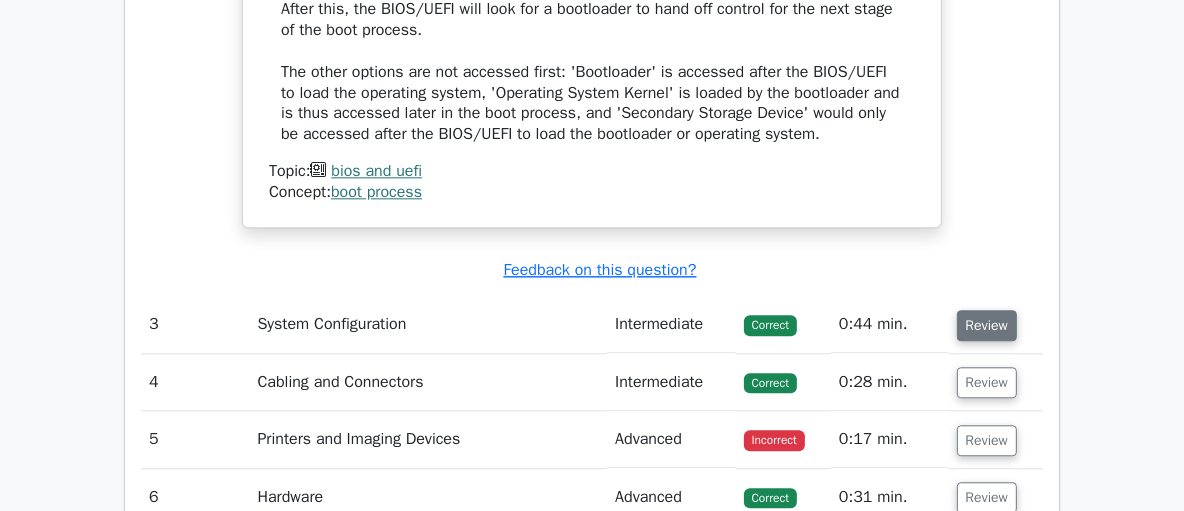 click on "Review" at bounding box center [987, 325] 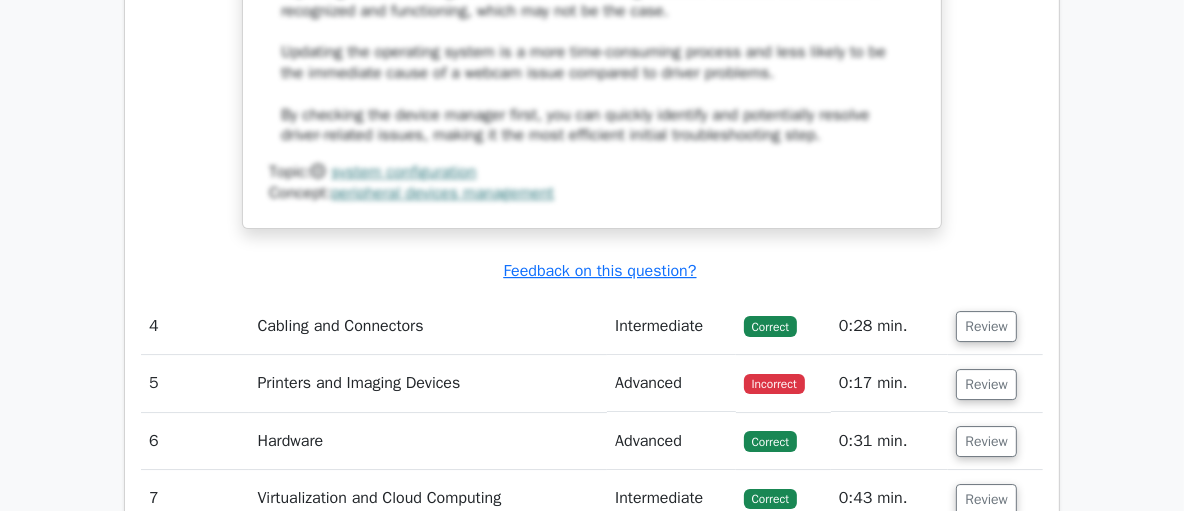 scroll, scrollTop: 4755, scrollLeft: 0, axis: vertical 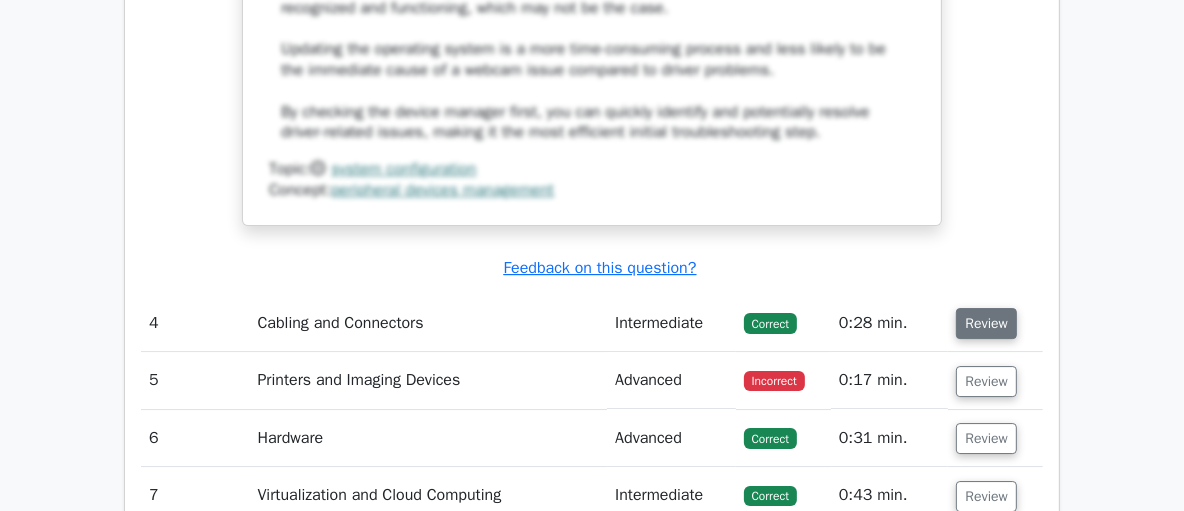 click on "Review" at bounding box center [986, 323] 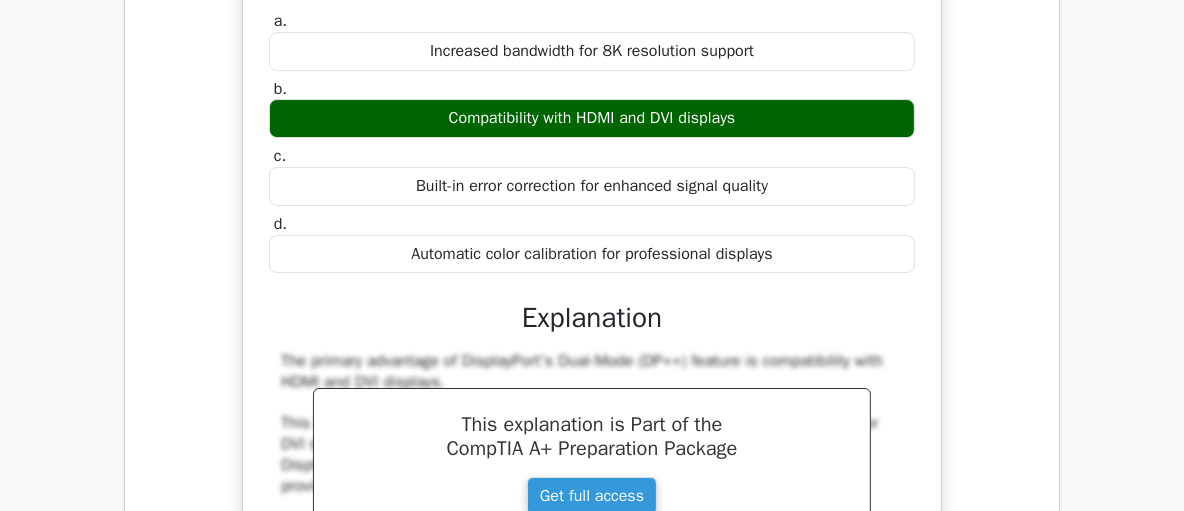scroll, scrollTop: 5184, scrollLeft: 0, axis: vertical 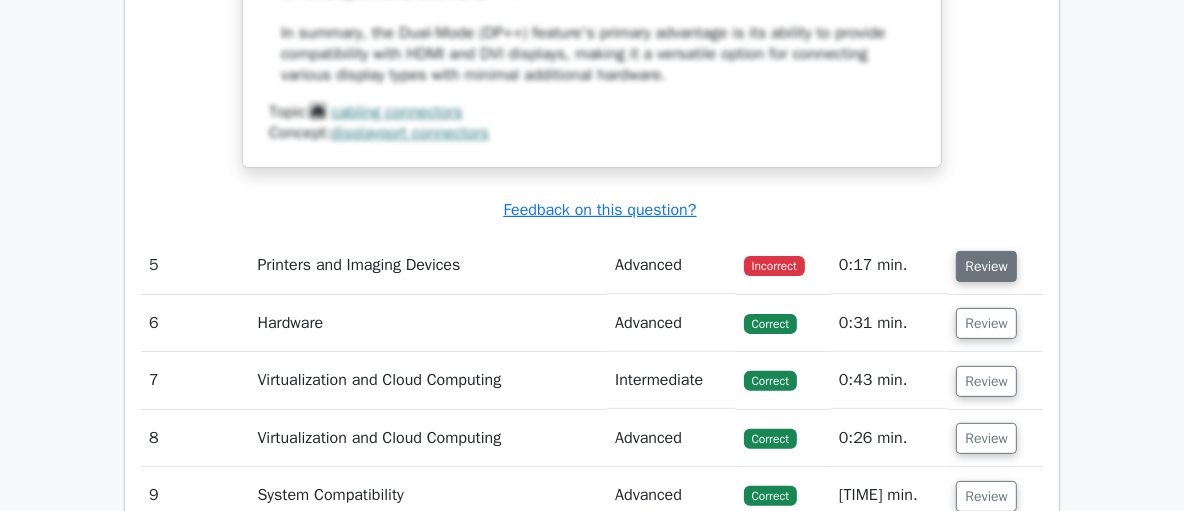 click on "Review" at bounding box center [986, 266] 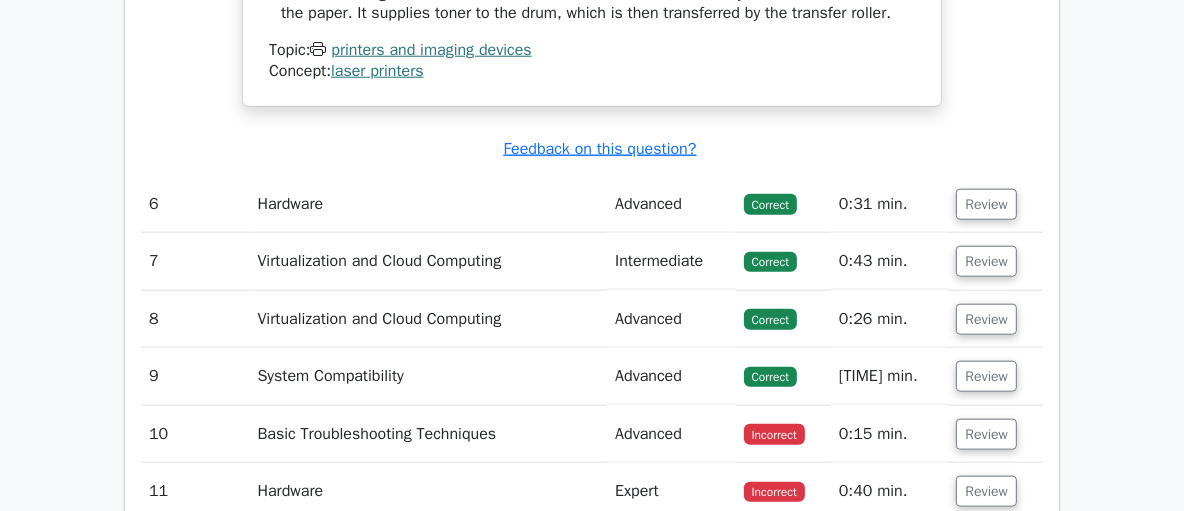 scroll, scrollTop: 7149, scrollLeft: 0, axis: vertical 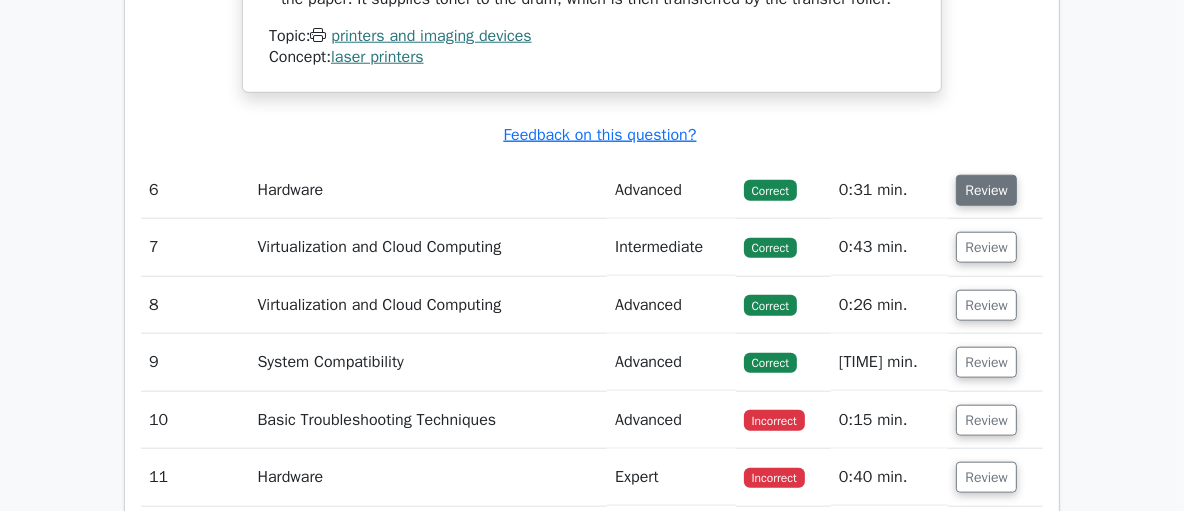 click on "Review" at bounding box center (986, 190) 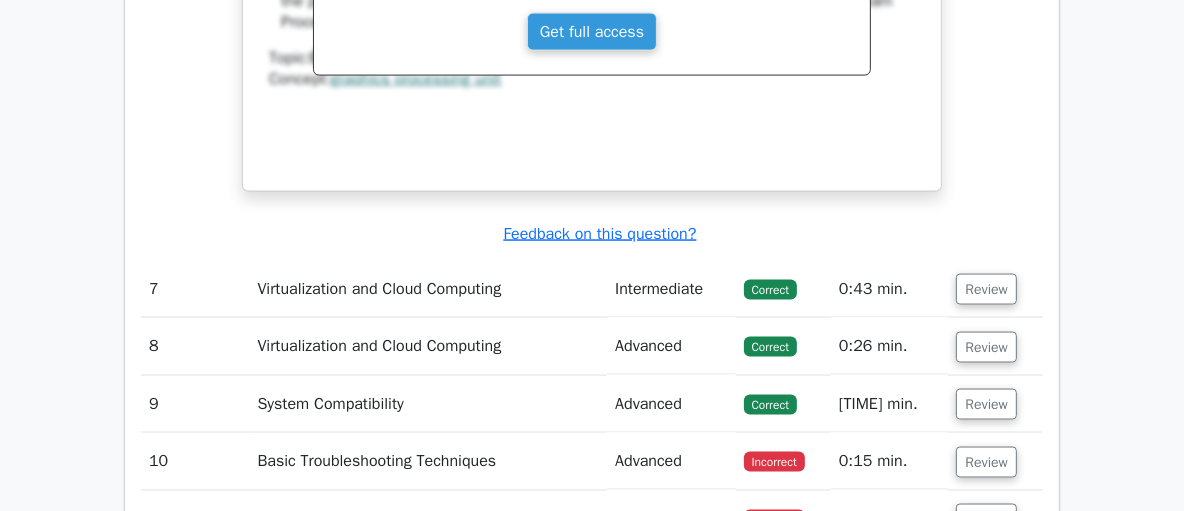 scroll, scrollTop: 7937, scrollLeft: 0, axis: vertical 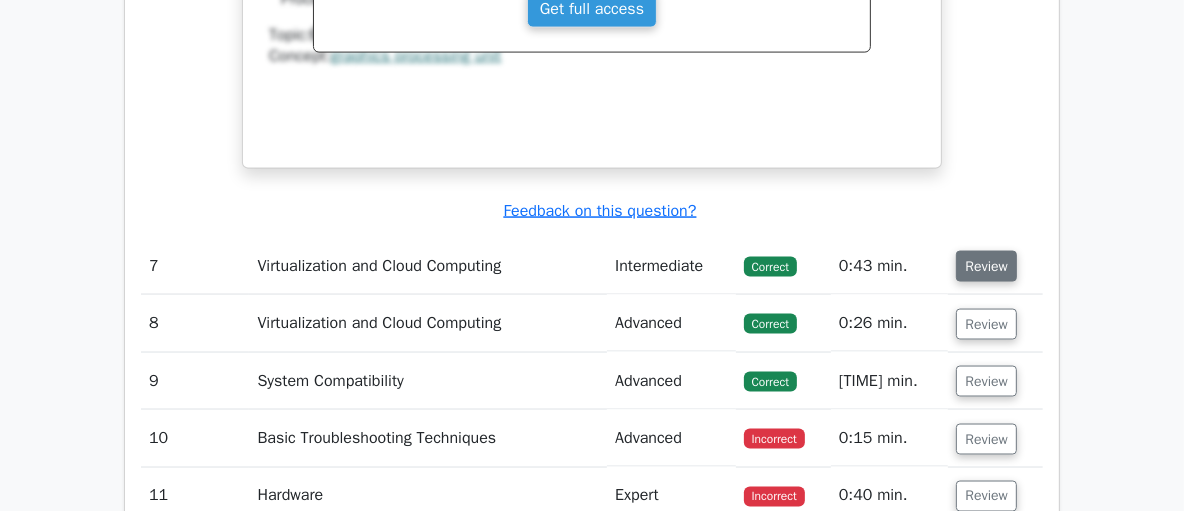 click on "Review" at bounding box center (986, 266) 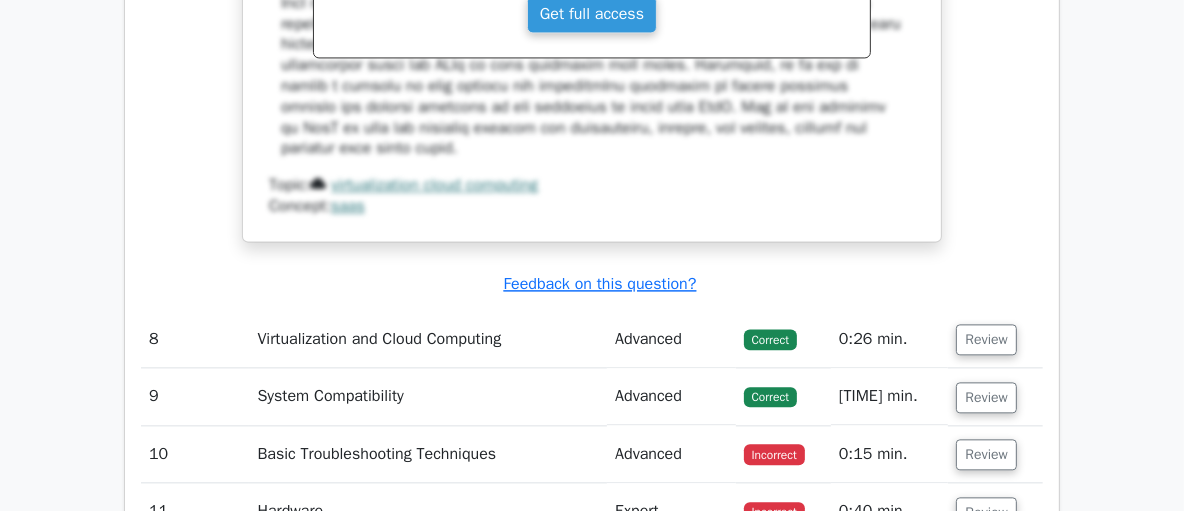 scroll, scrollTop: 8806, scrollLeft: 0, axis: vertical 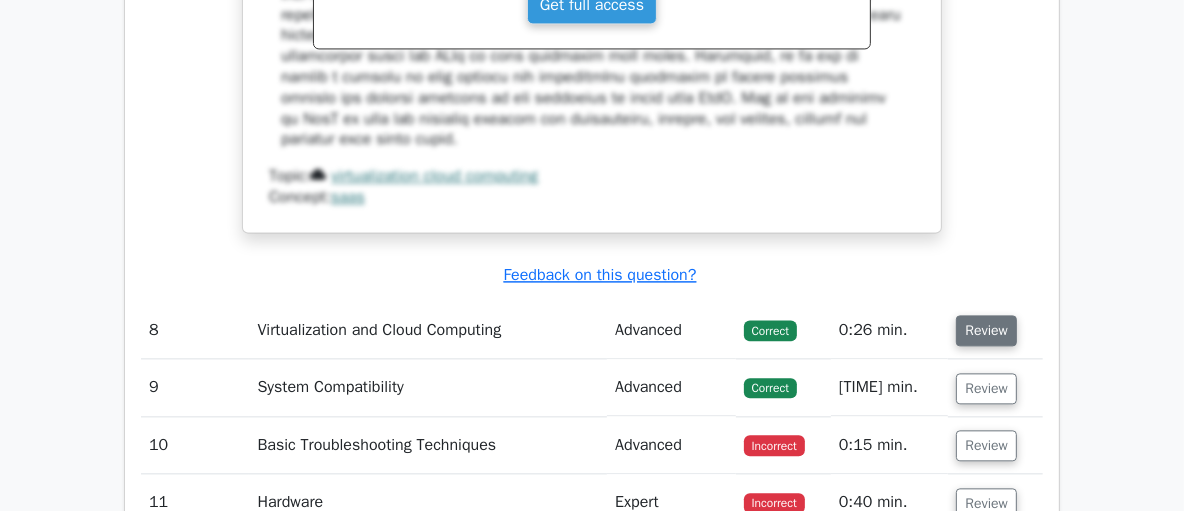 click on "Review" at bounding box center (986, 330) 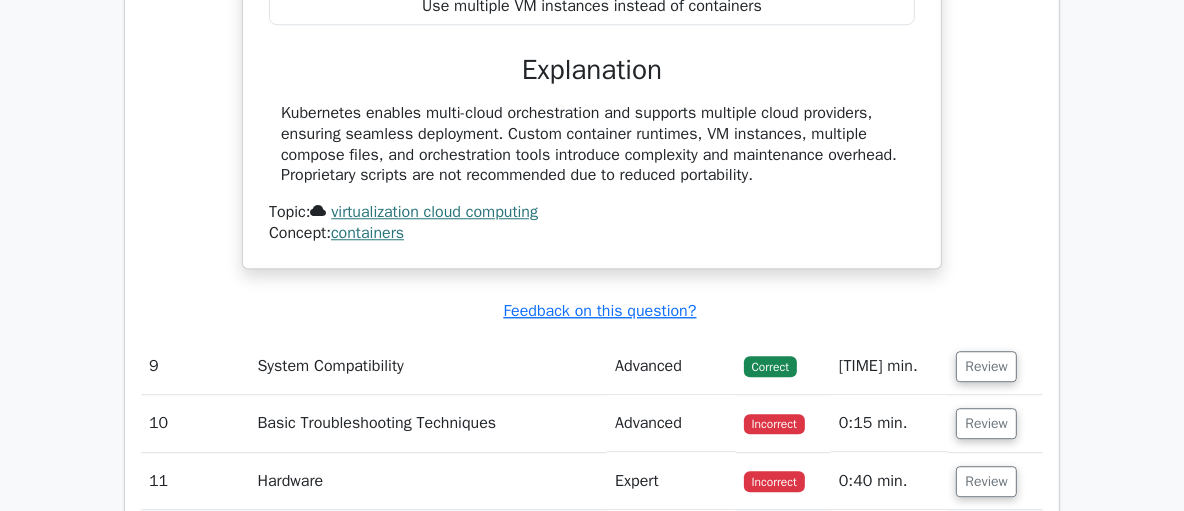 scroll, scrollTop: 9524, scrollLeft: 0, axis: vertical 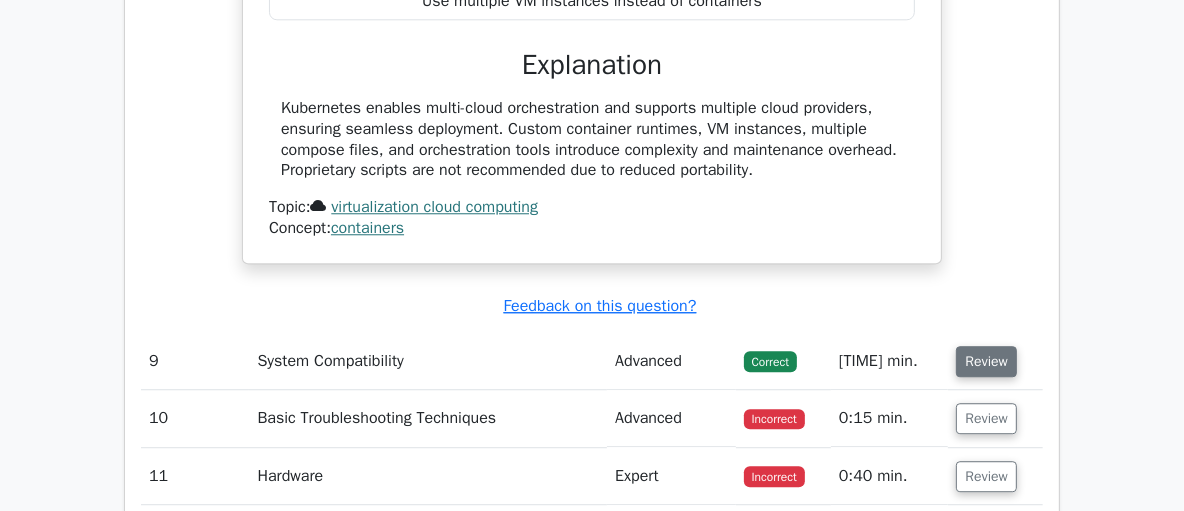click on "Review" at bounding box center [986, 361] 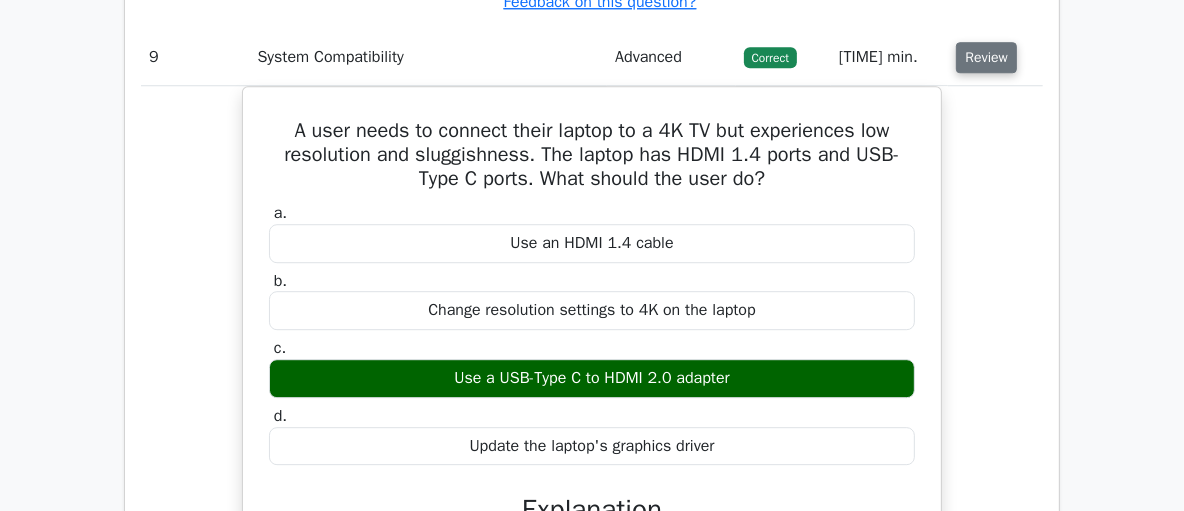 scroll, scrollTop: 9851, scrollLeft: 0, axis: vertical 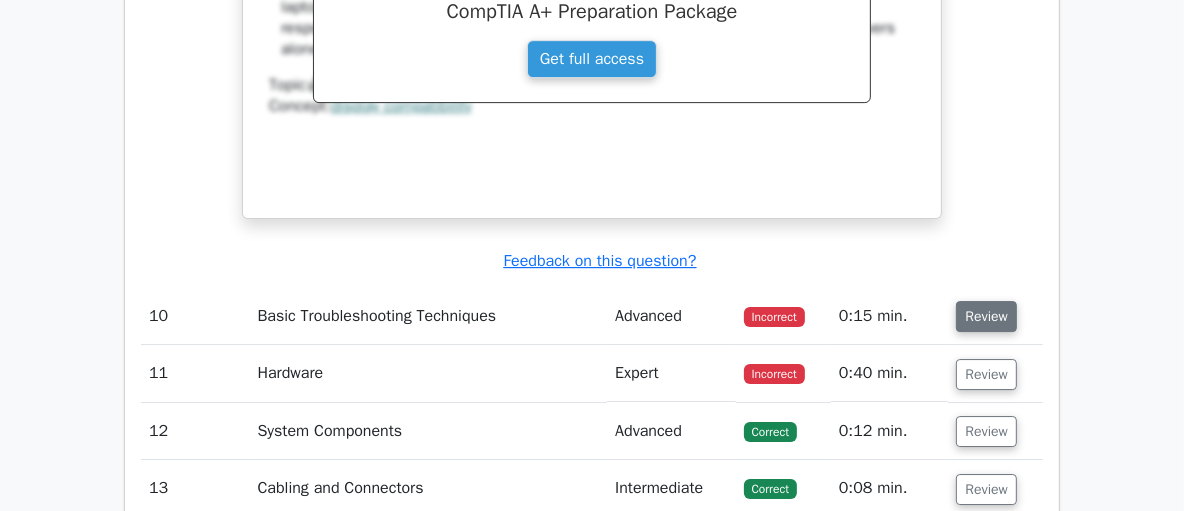 click on "Review" at bounding box center [986, 316] 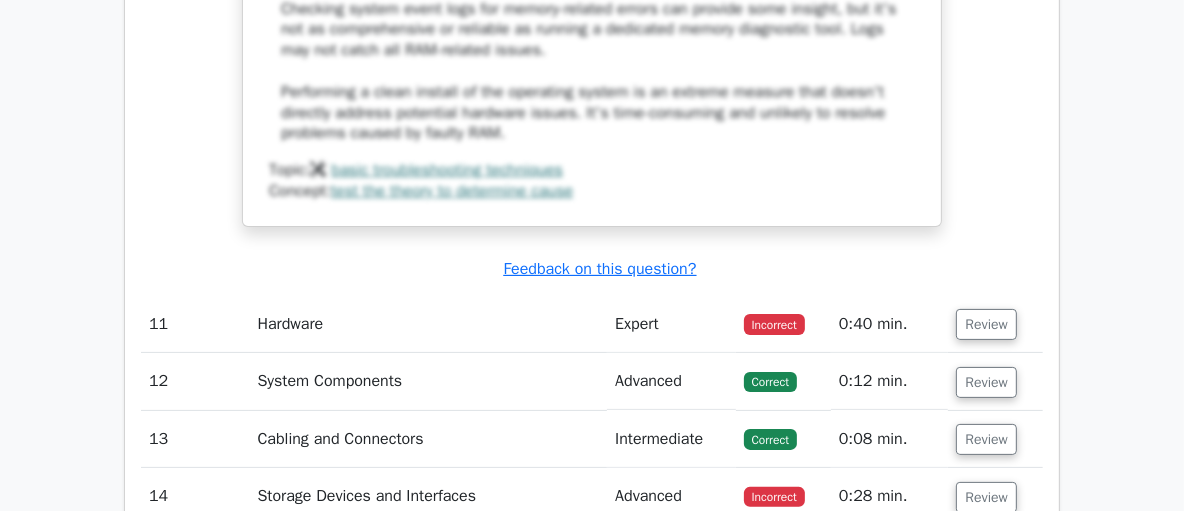 scroll, scrollTop: 11498, scrollLeft: 0, axis: vertical 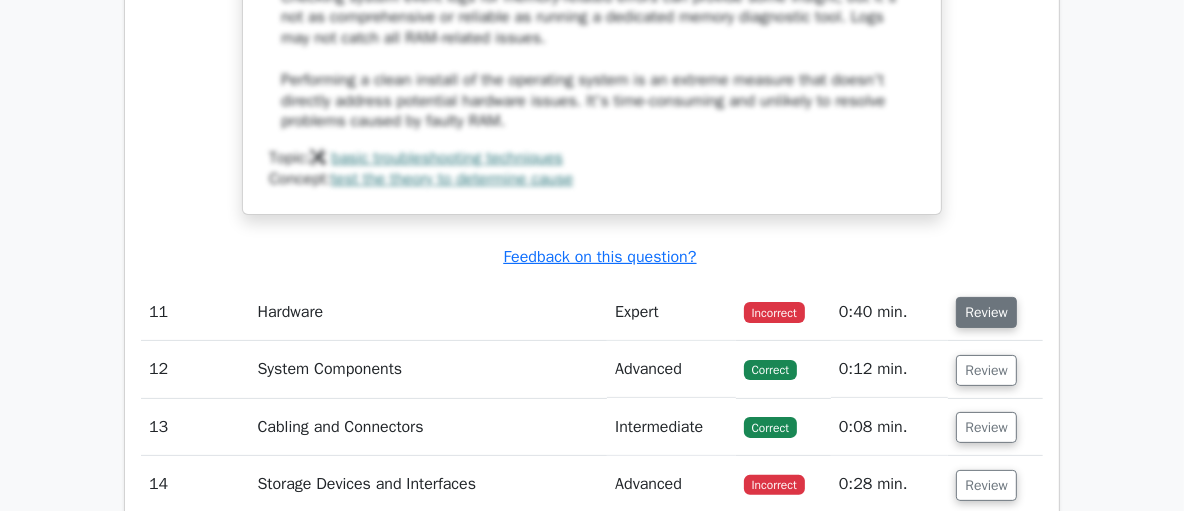 click on "Review" at bounding box center [986, 312] 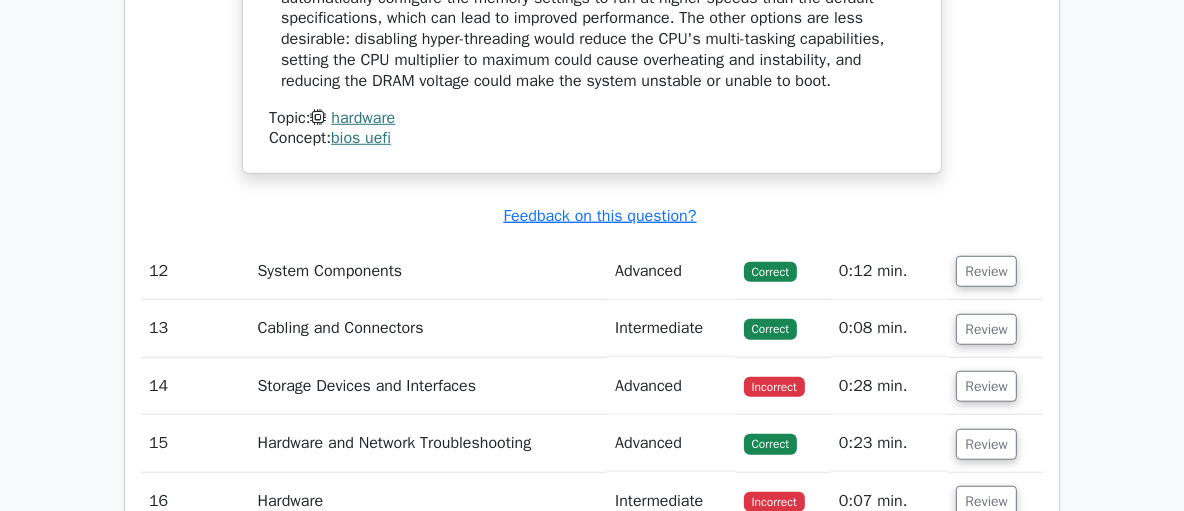 scroll, scrollTop: 12352, scrollLeft: 0, axis: vertical 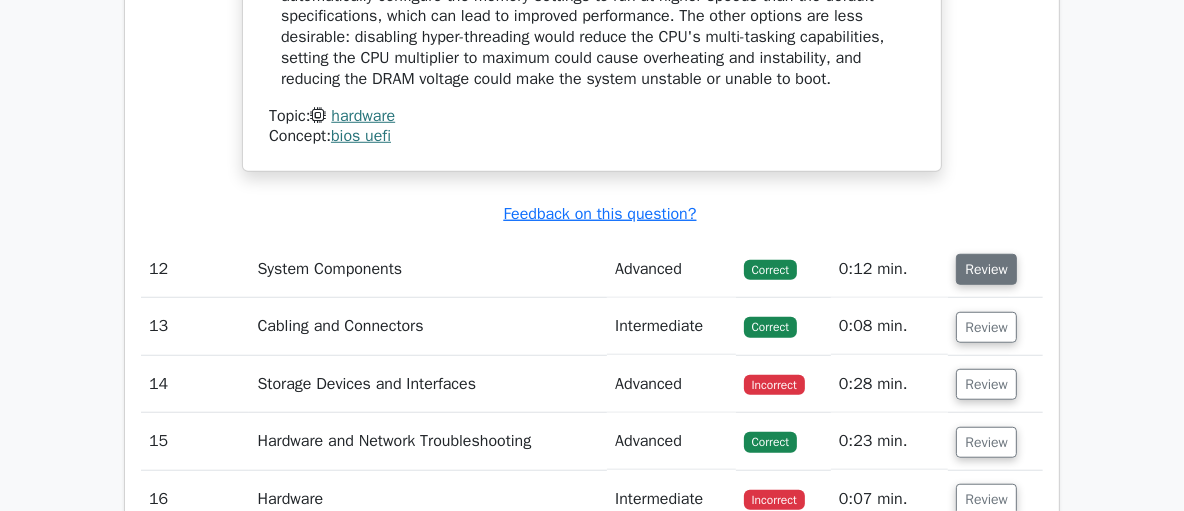 click on "Review" at bounding box center (986, 269) 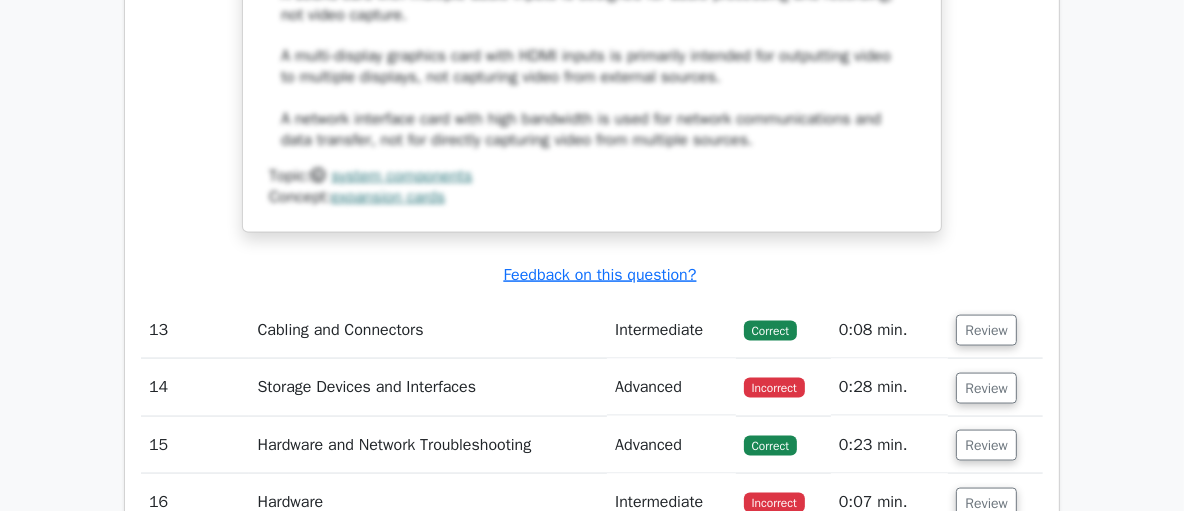 scroll, scrollTop: 13370, scrollLeft: 0, axis: vertical 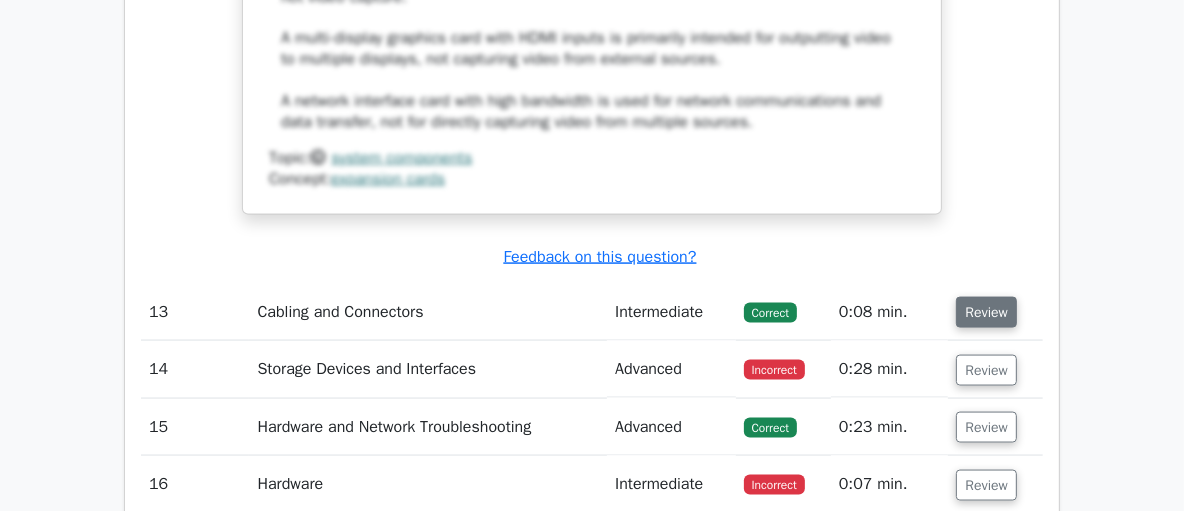 click on "Review" at bounding box center [986, 312] 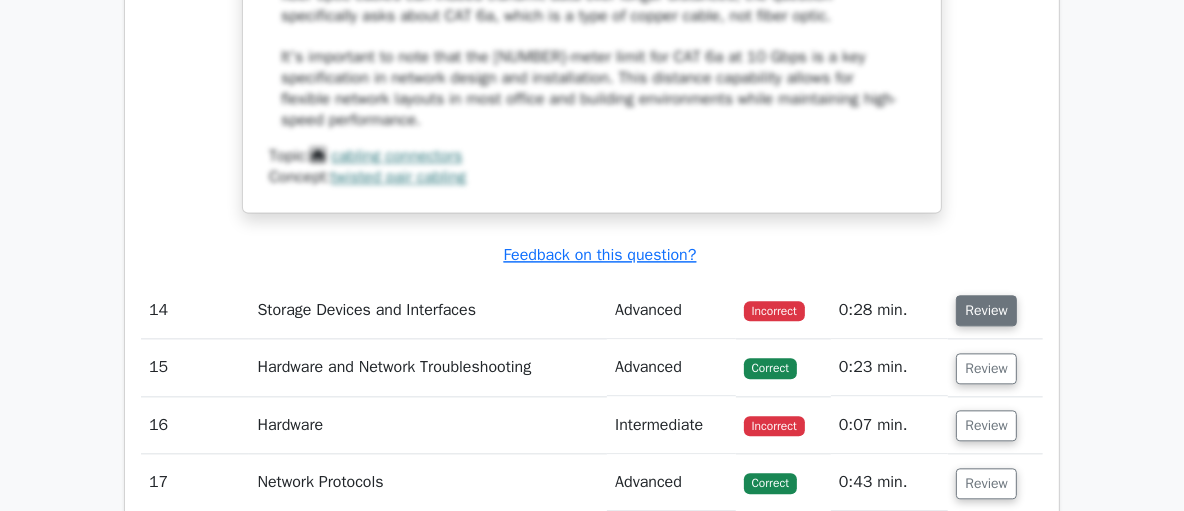 click on "Review" at bounding box center [986, 310] 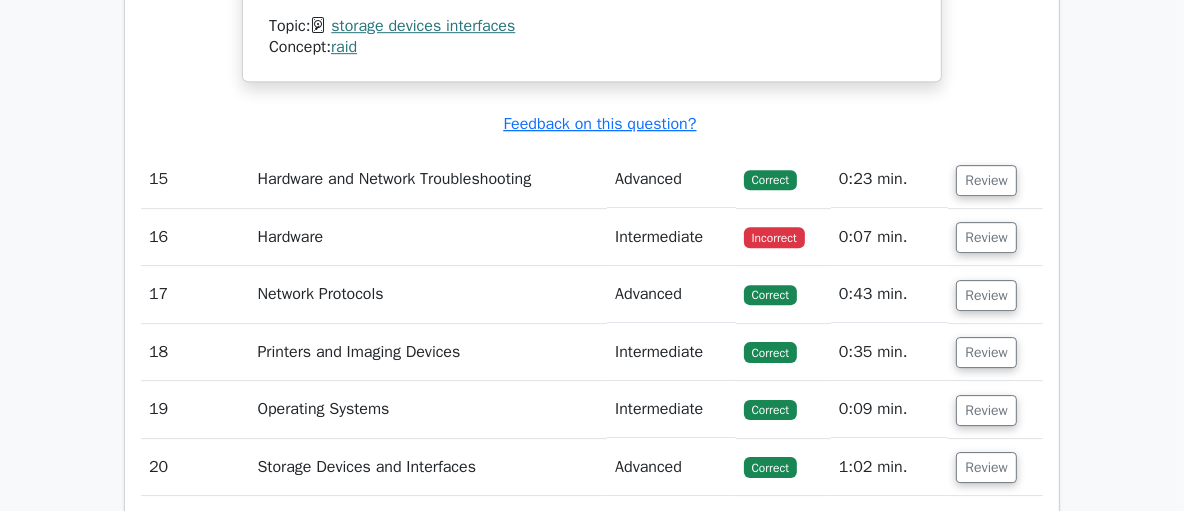 scroll, scrollTop: 15885, scrollLeft: 0, axis: vertical 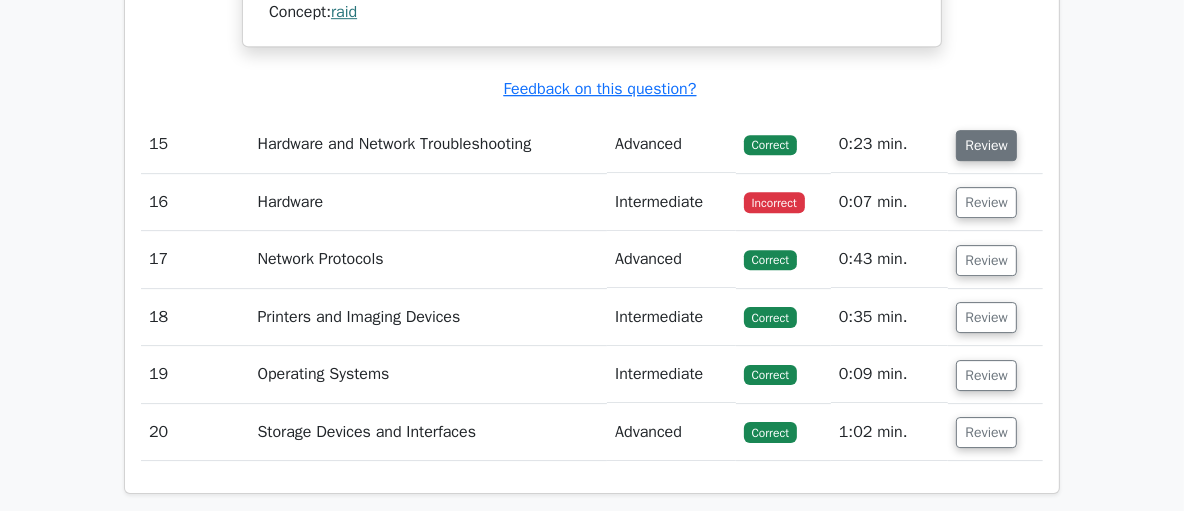 click on "Review" at bounding box center (986, 145) 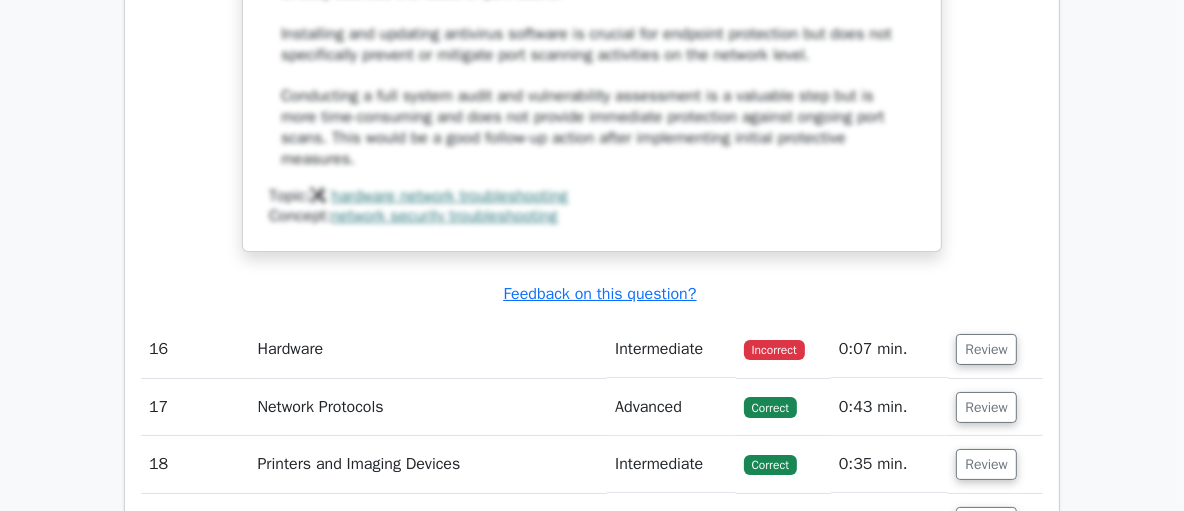 scroll, scrollTop: 16872, scrollLeft: 0, axis: vertical 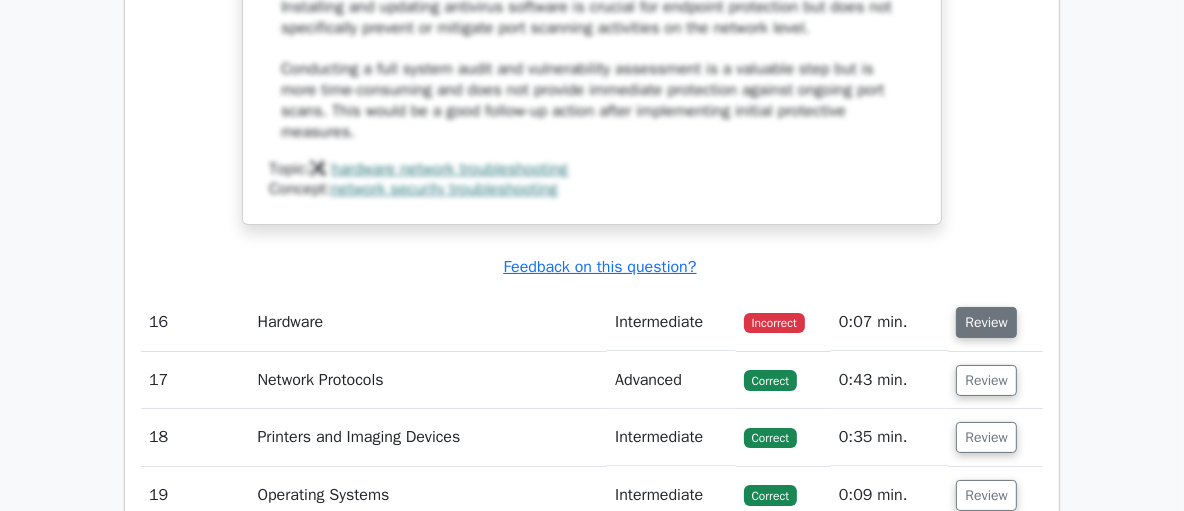 click on "Review" at bounding box center [986, 322] 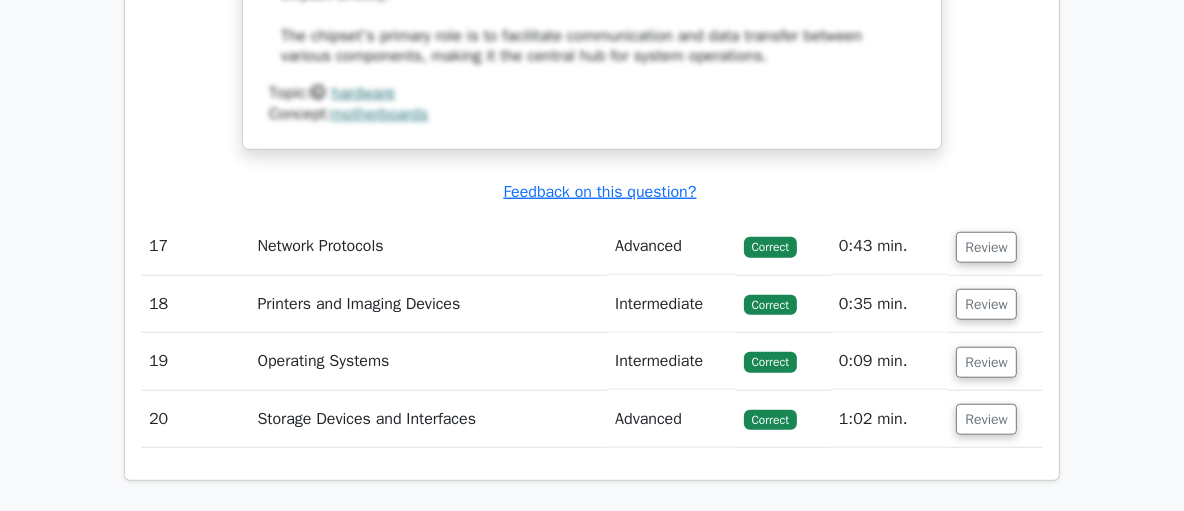 scroll, scrollTop: 18144, scrollLeft: 0, axis: vertical 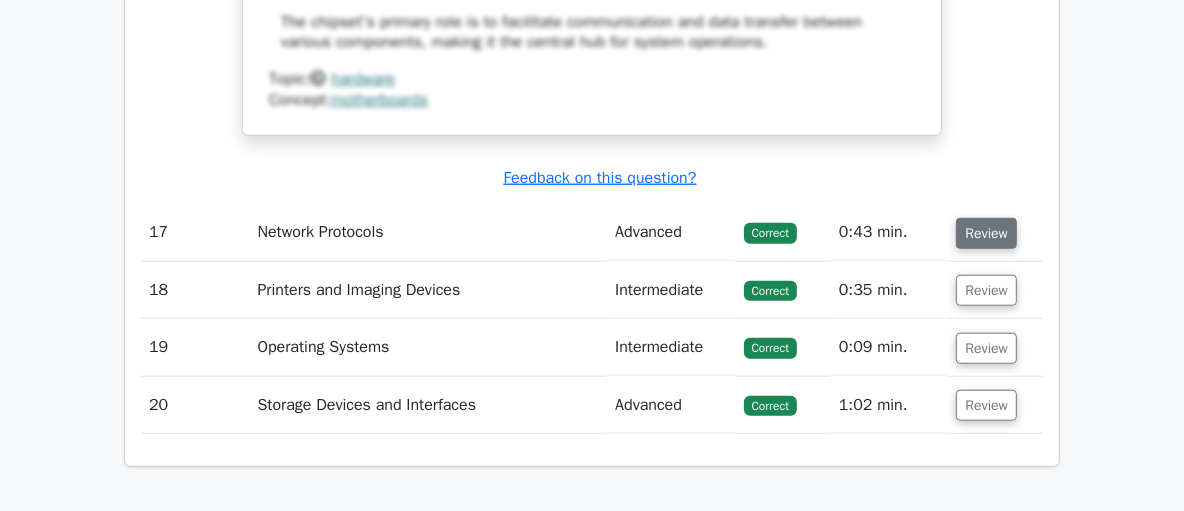 click on "Review" at bounding box center [986, 233] 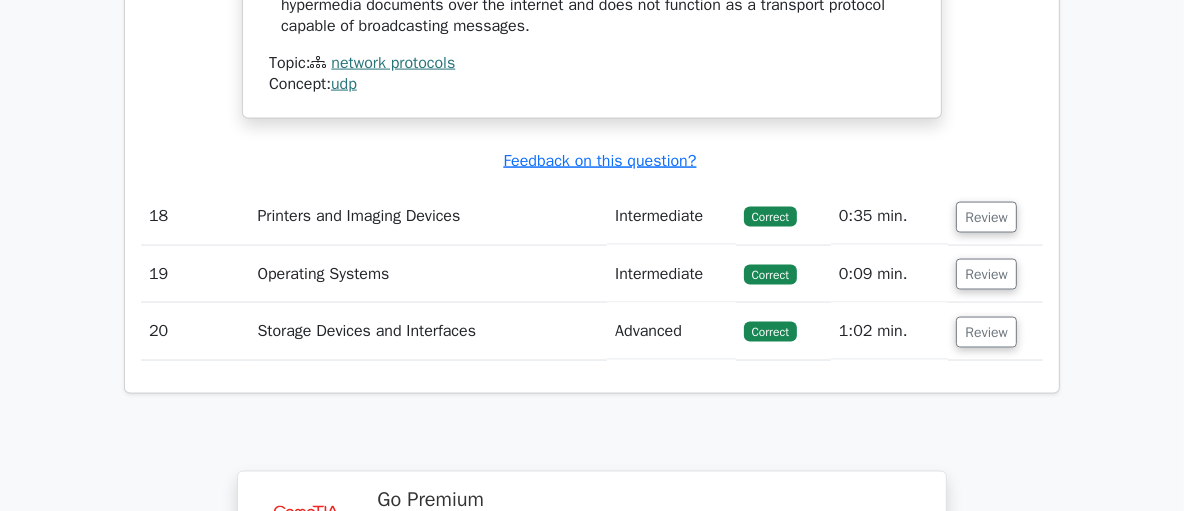 scroll, scrollTop: 19163, scrollLeft: 0, axis: vertical 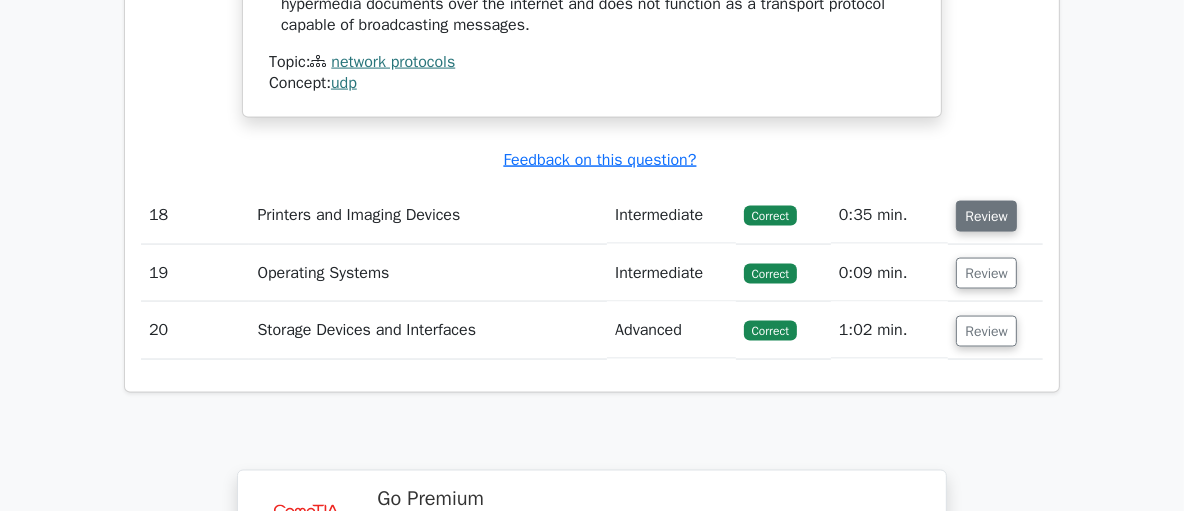 click on "Review" at bounding box center [986, 216] 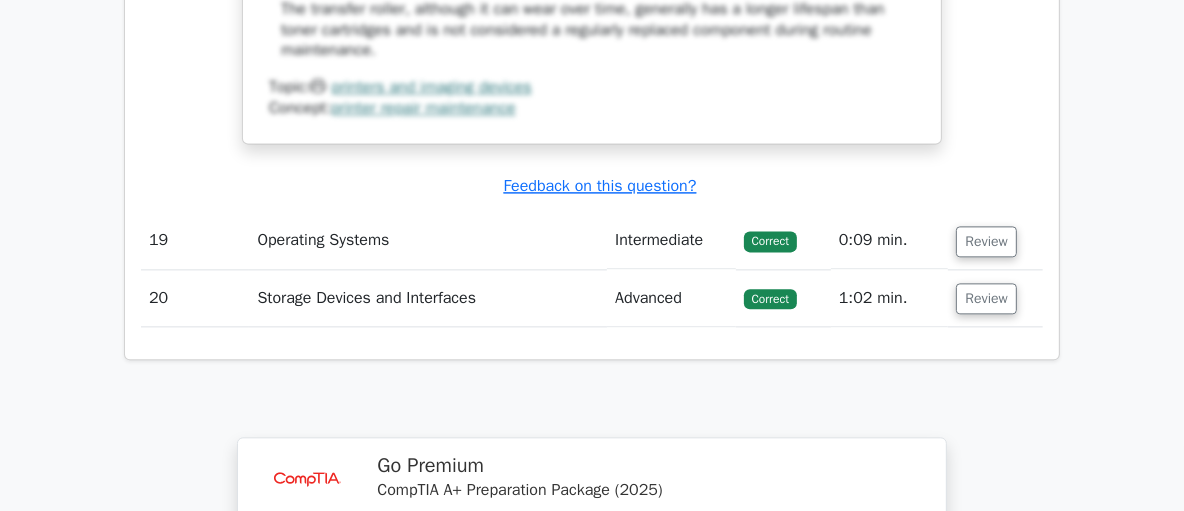 scroll, scrollTop: 20139, scrollLeft: 0, axis: vertical 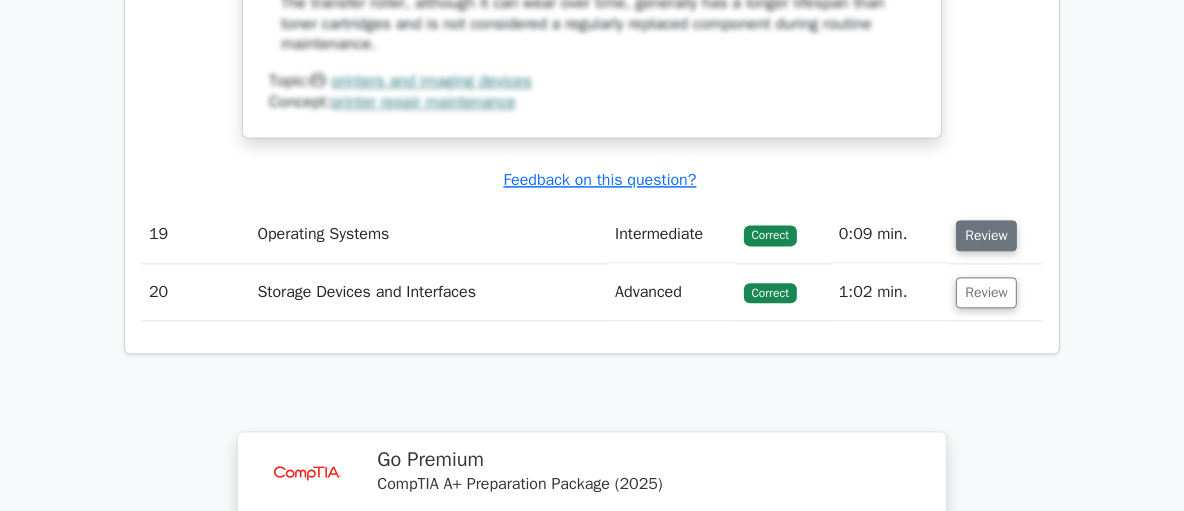 click on "Review" at bounding box center [986, 235] 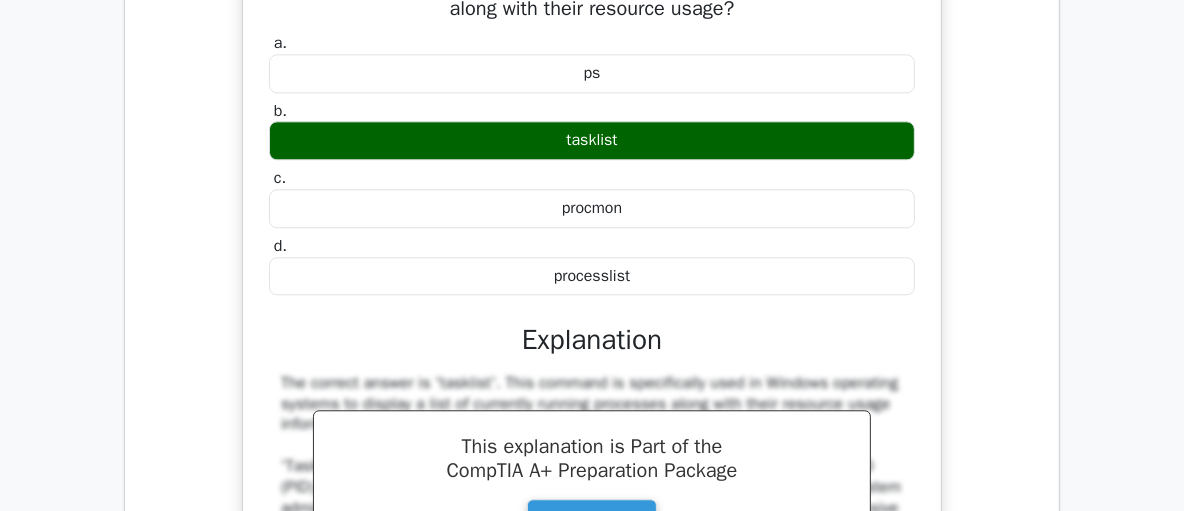 scroll, scrollTop: 20462, scrollLeft: 0, axis: vertical 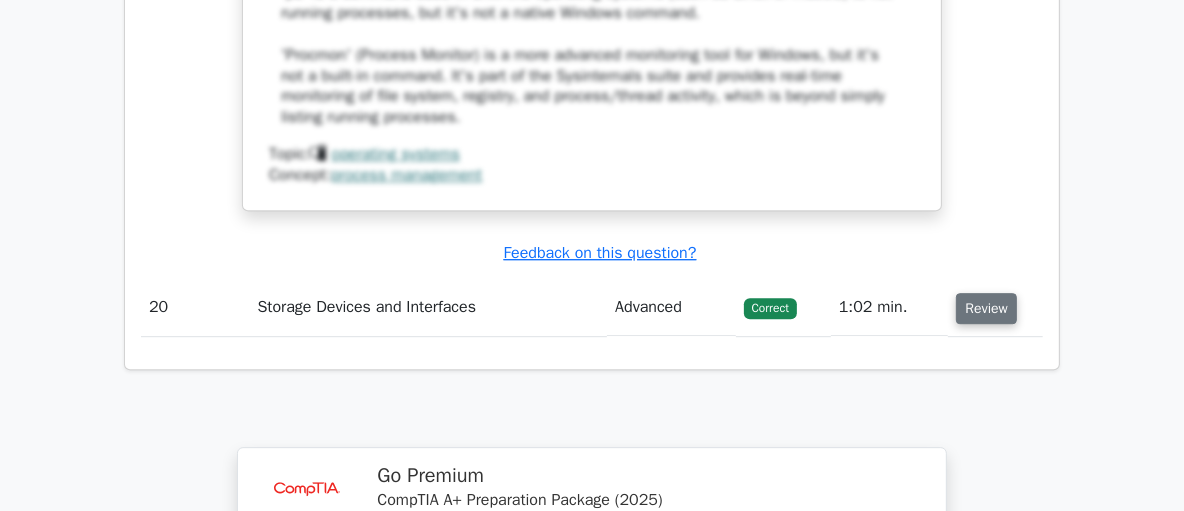 click on "Review" at bounding box center (986, 308) 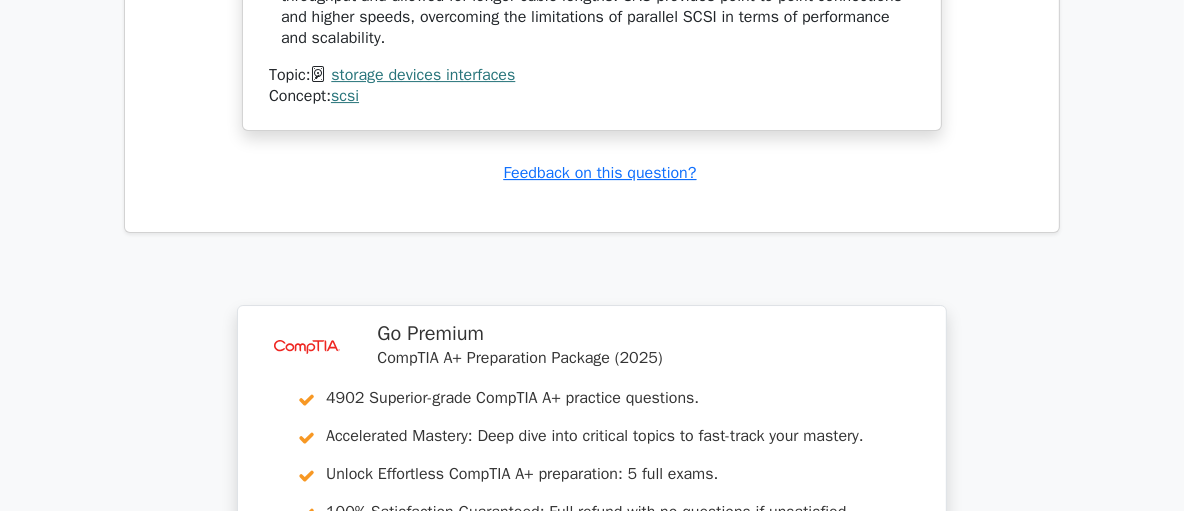 scroll, scrollTop: 21960, scrollLeft: 0, axis: vertical 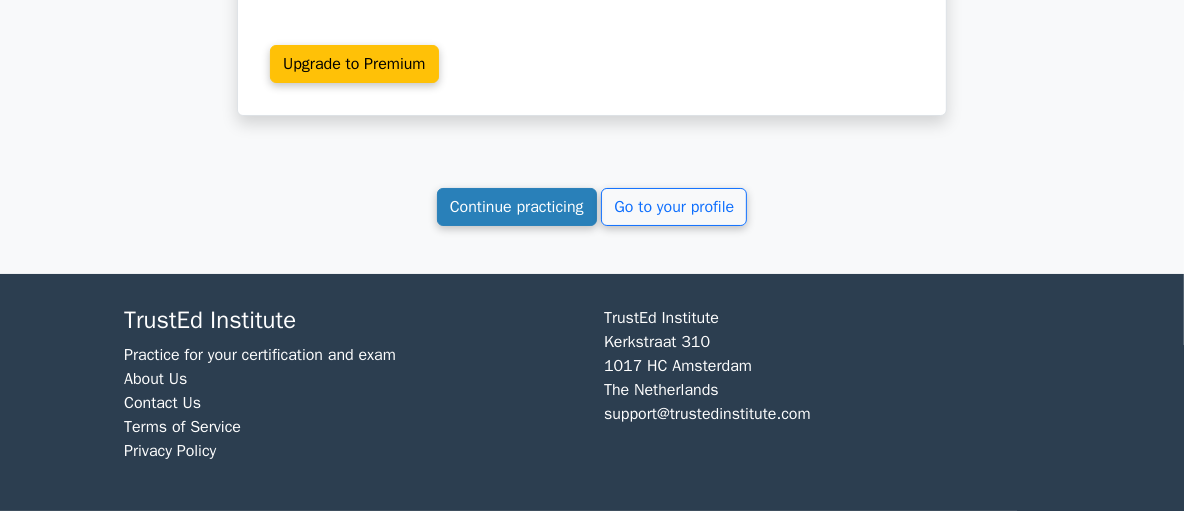 click on "Continue practicing" at bounding box center [517, 207] 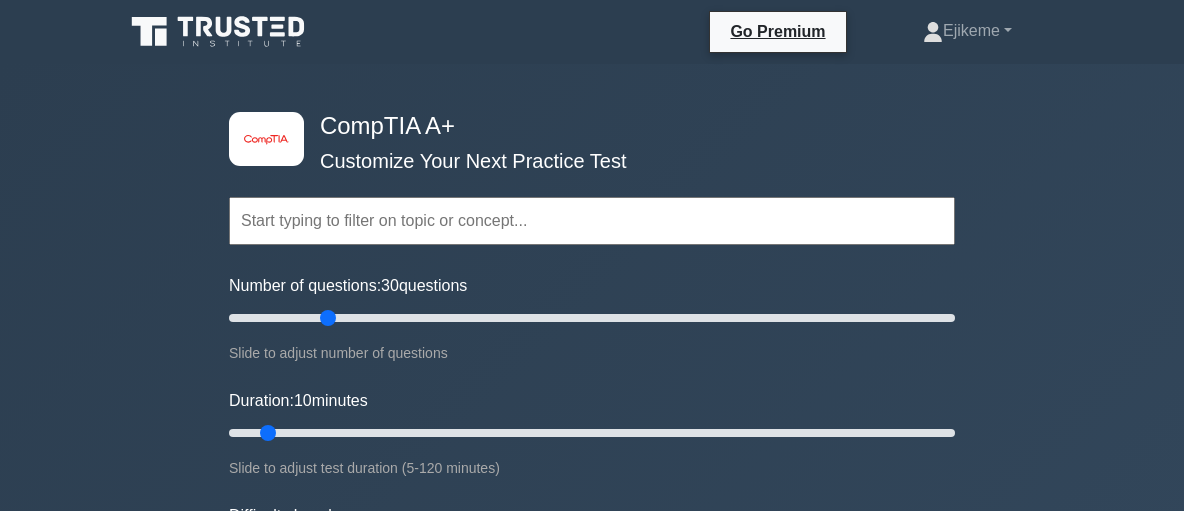 click on "Number of questions:  30  questions" at bounding box center (592, 318) 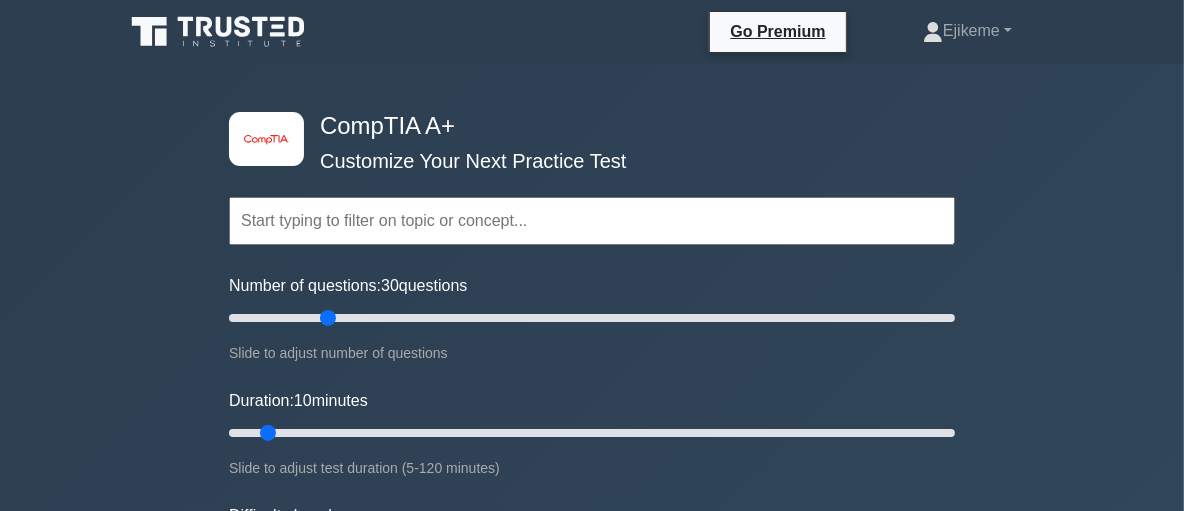 scroll, scrollTop: 0, scrollLeft: 0, axis: both 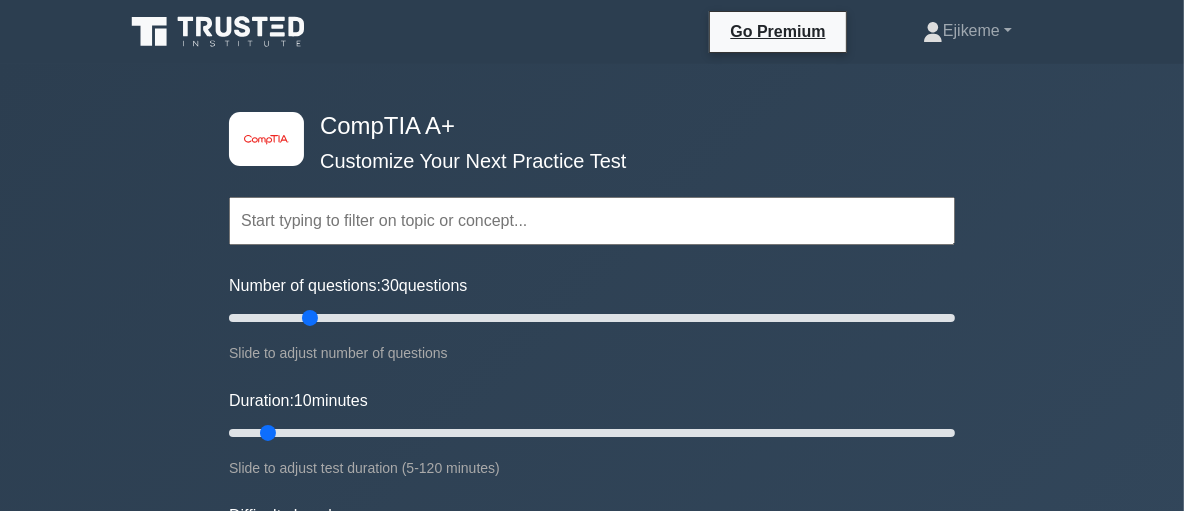 click on "Number of questions:  30  questions" at bounding box center (592, 318) 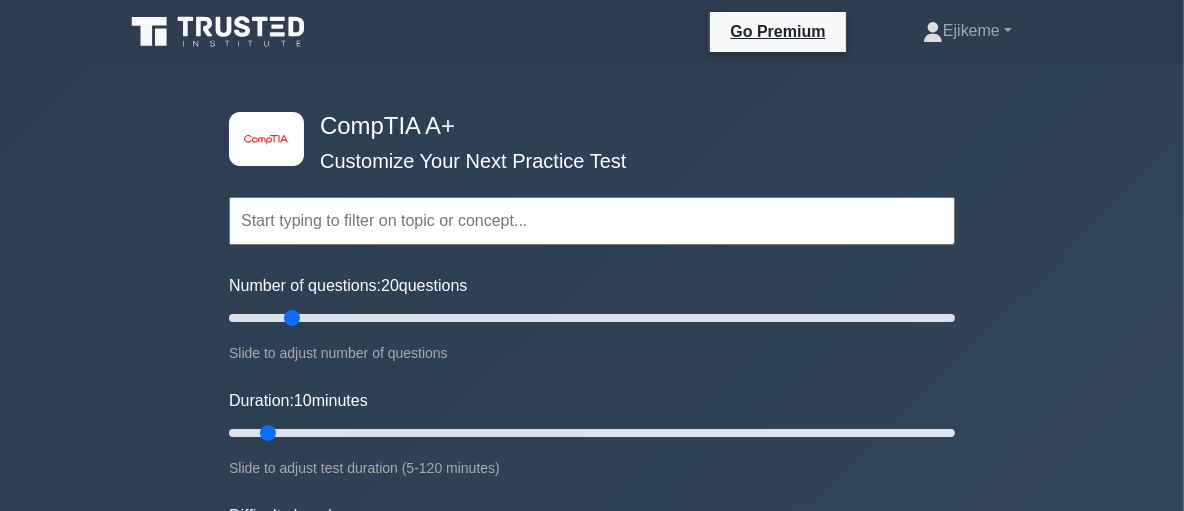 type on "20" 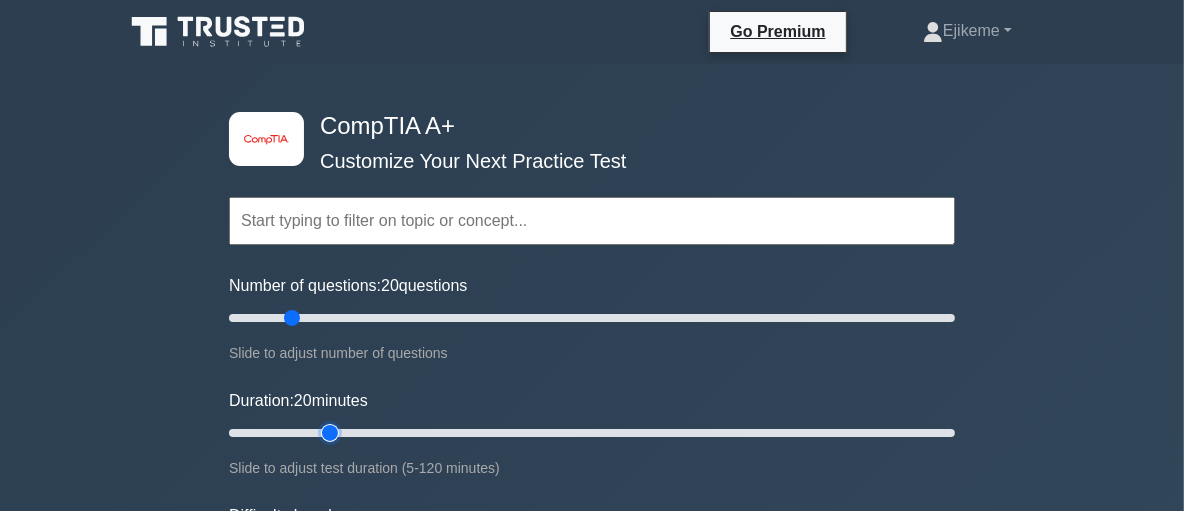 type on "20" 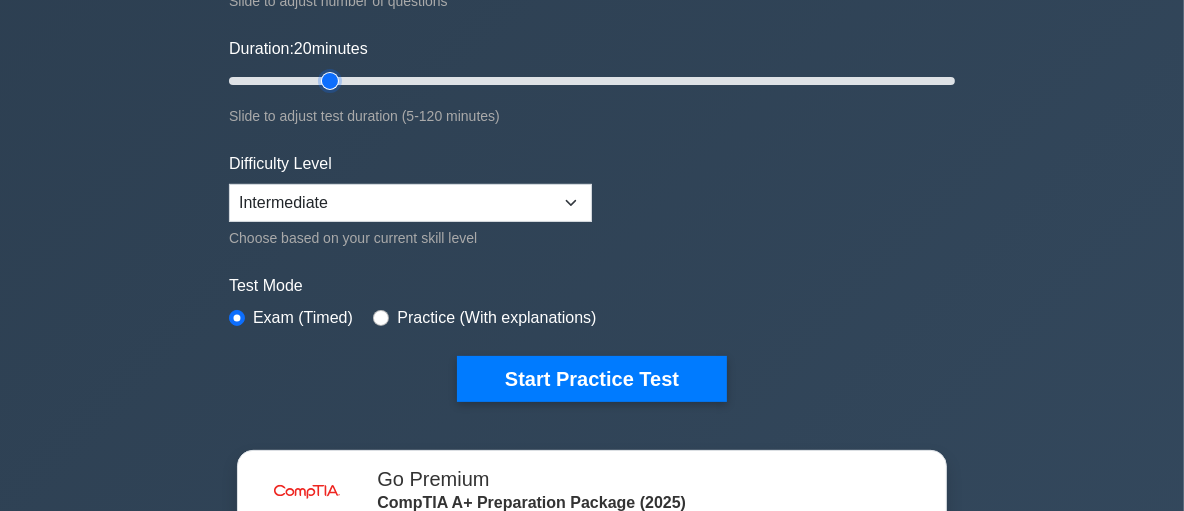 scroll, scrollTop: 0, scrollLeft: 0, axis: both 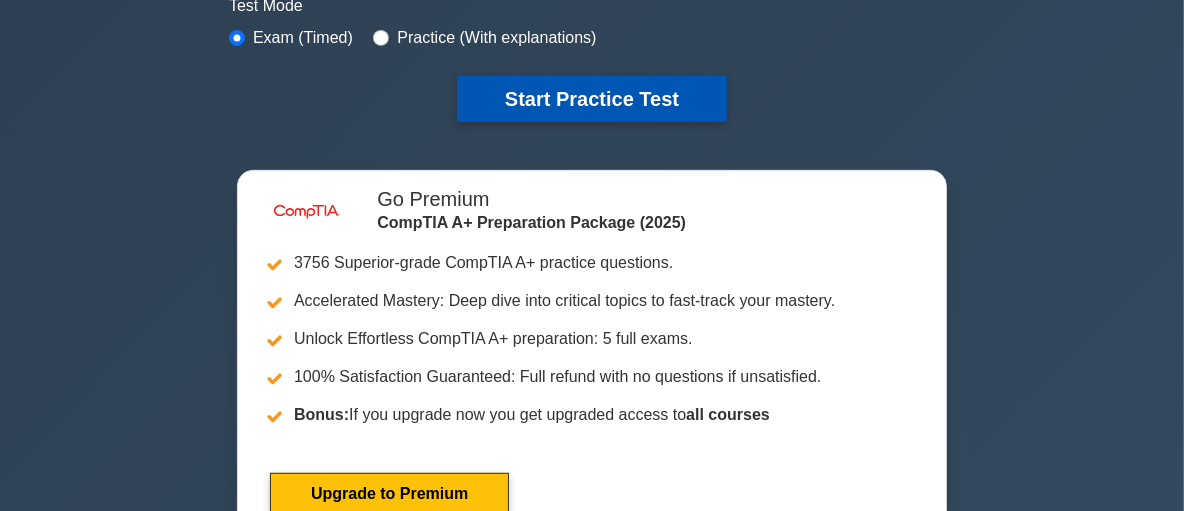 click on "Start Practice Test" at bounding box center (592, 99) 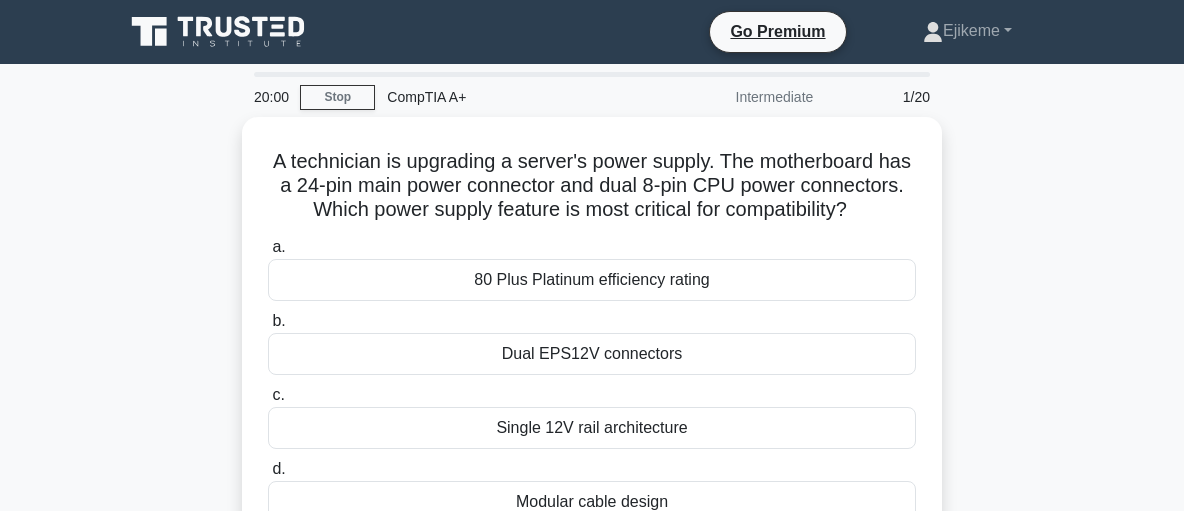 scroll, scrollTop: 0, scrollLeft: 0, axis: both 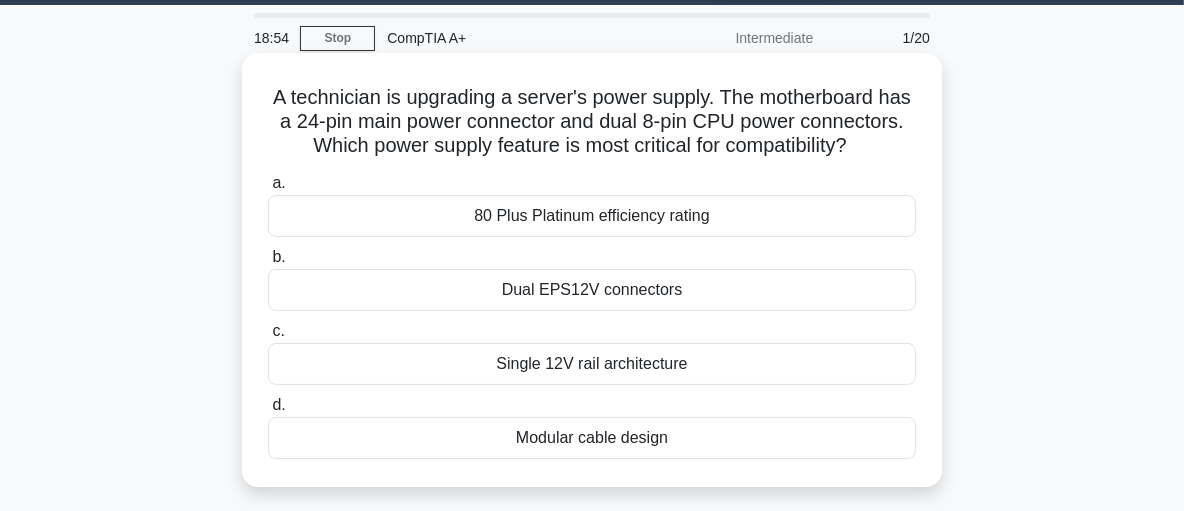 click on "80 Plus Platinum efficiency rating" at bounding box center [592, 216] 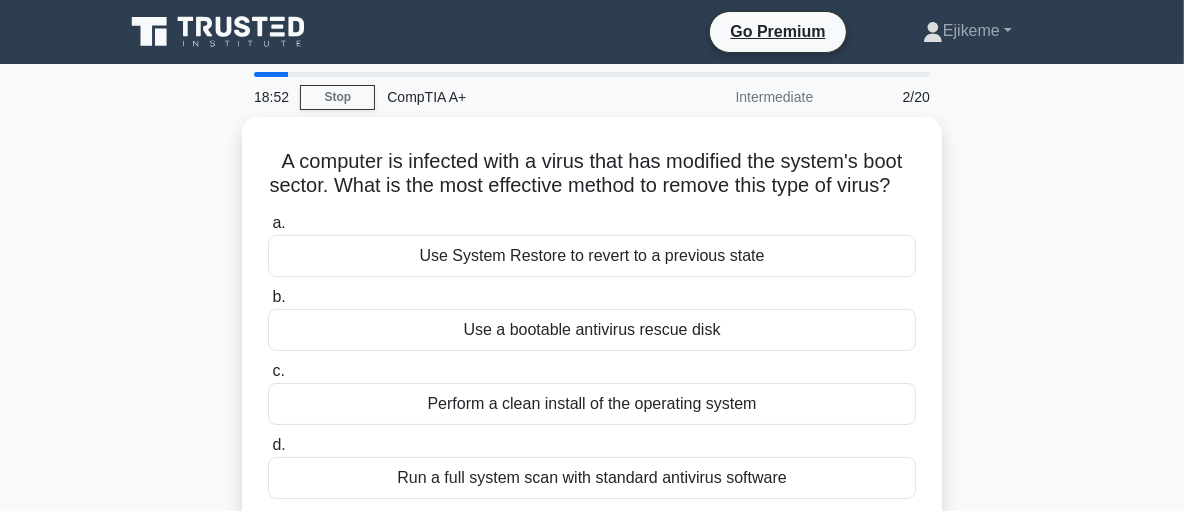 scroll, scrollTop: 0, scrollLeft: 0, axis: both 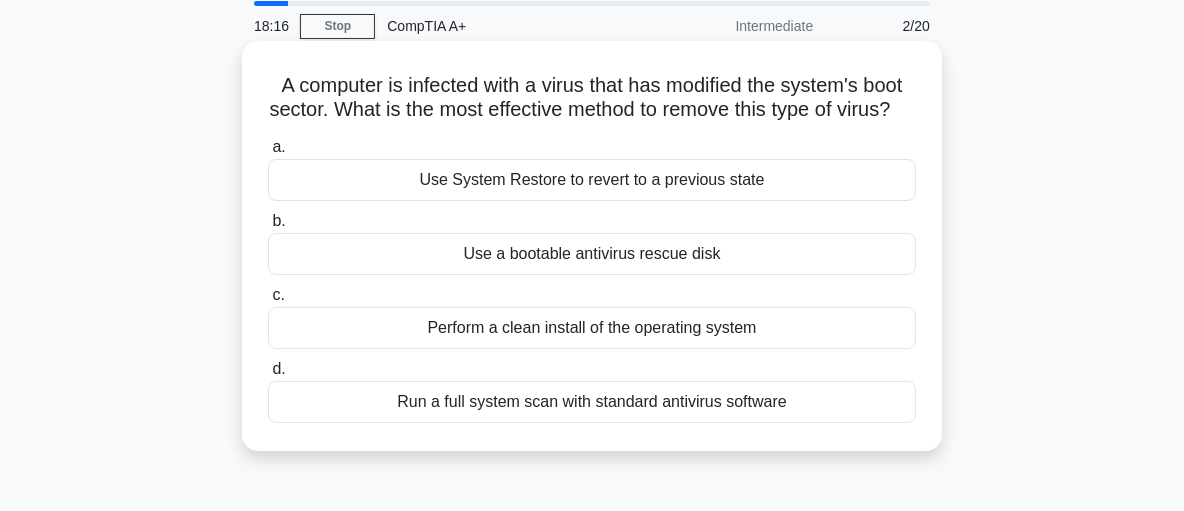 click on "Use a bootable antivirus rescue disk" at bounding box center [592, 254] 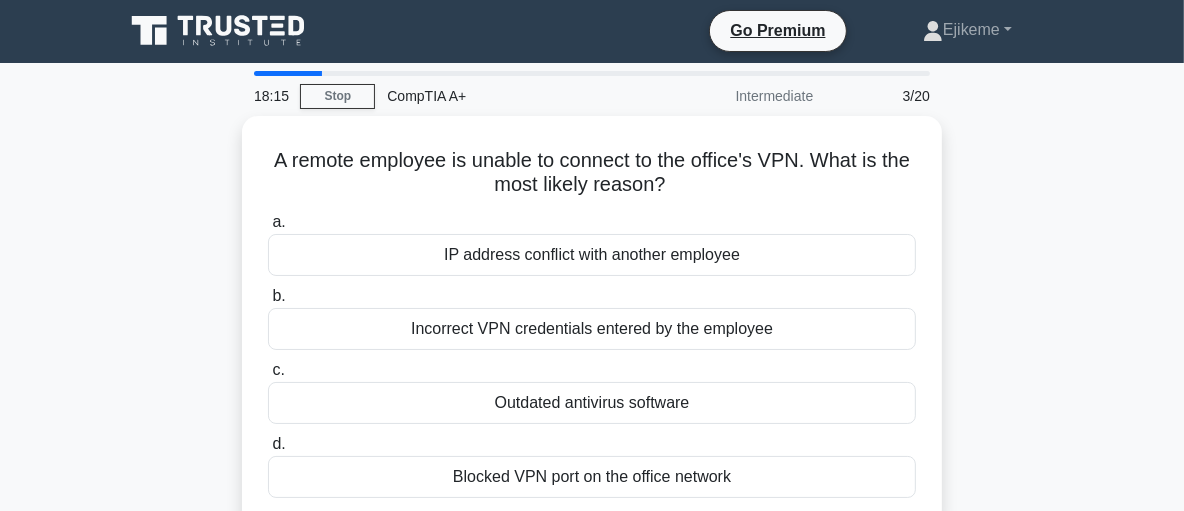 scroll, scrollTop: 0, scrollLeft: 0, axis: both 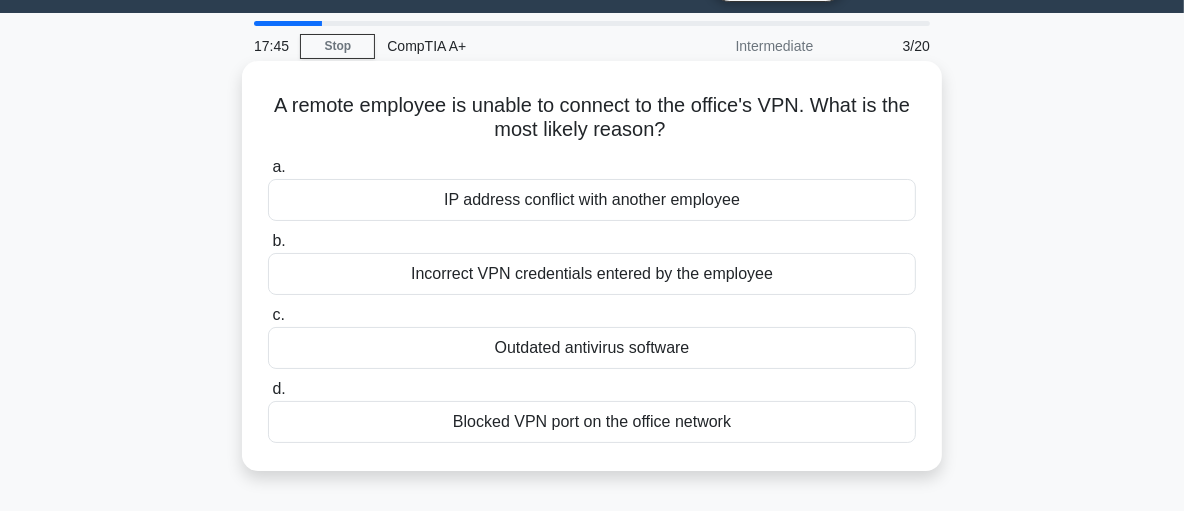 click on "Incorrect VPN credentials entered by the employee" at bounding box center (592, 274) 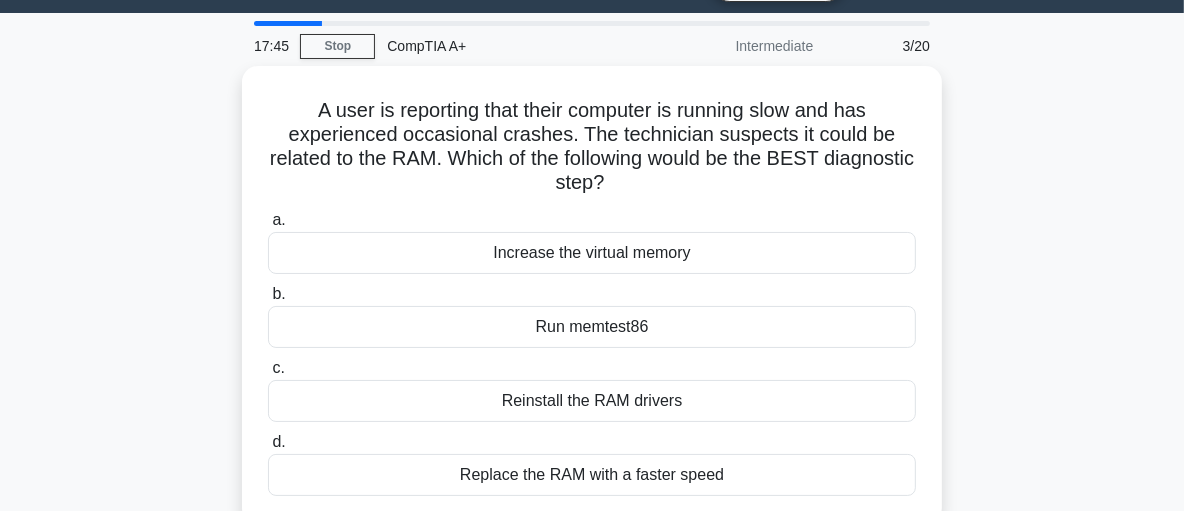 scroll, scrollTop: 0, scrollLeft: 0, axis: both 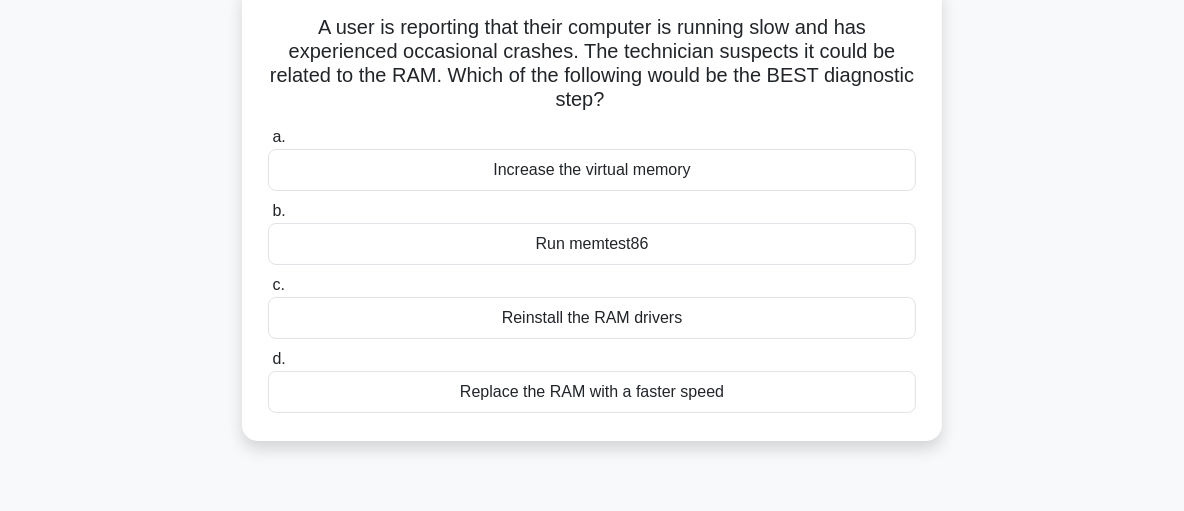 click on "Run memtest86" at bounding box center (592, 244) 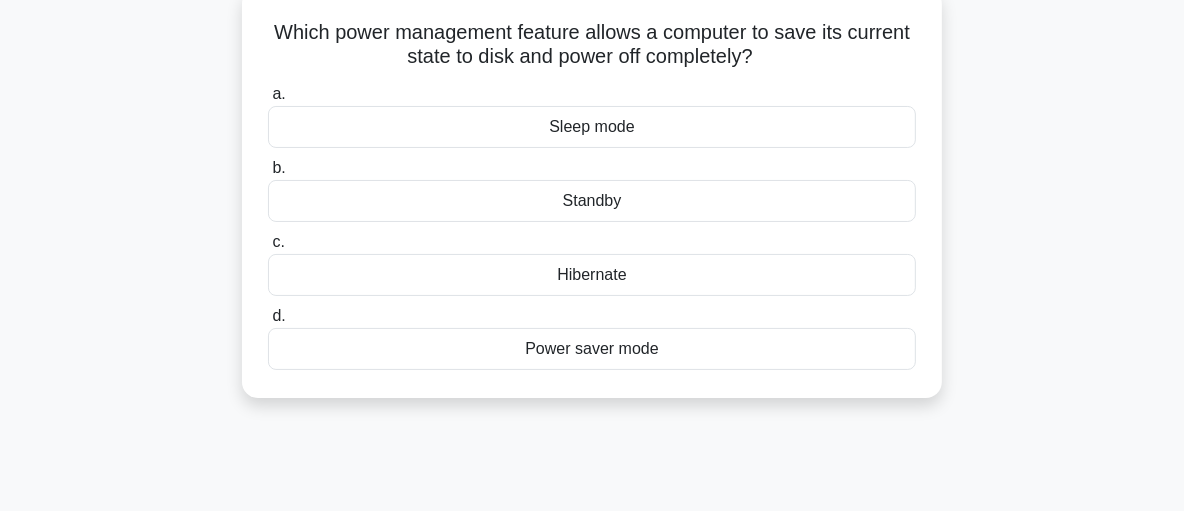 scroll, scrollTop: 0, scrollLeft: 0, axis: both 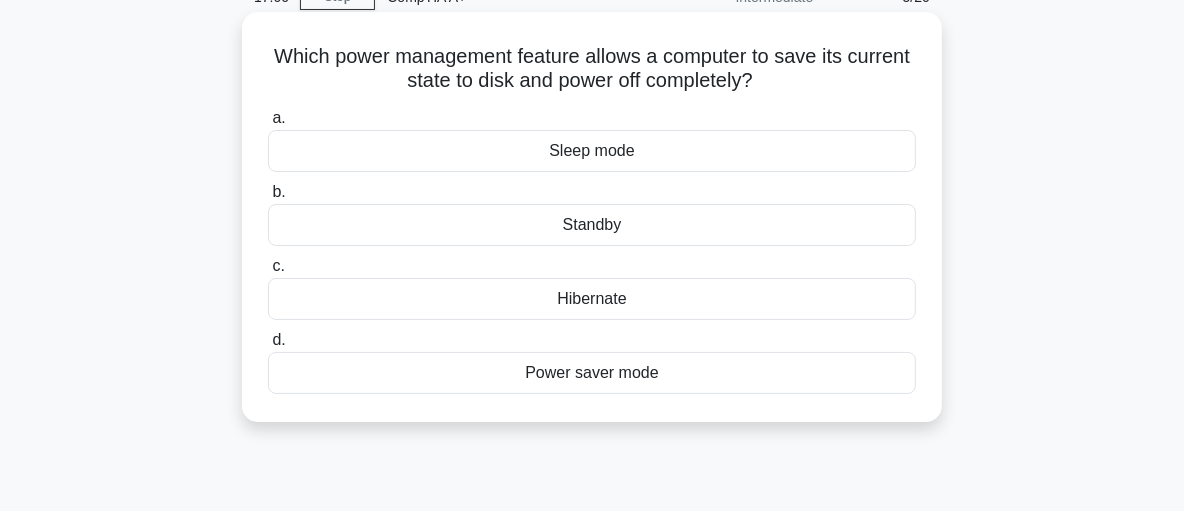 click on "Hibernate" at bounding box center [592, 299] 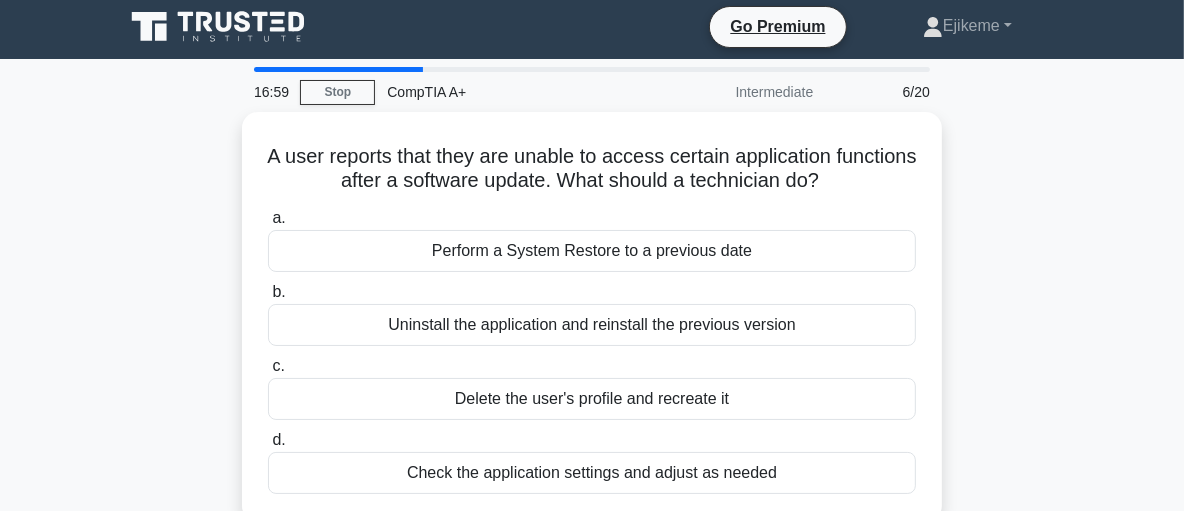 scroll, scrollTop: 0, scrollLeft: 0, axis: both 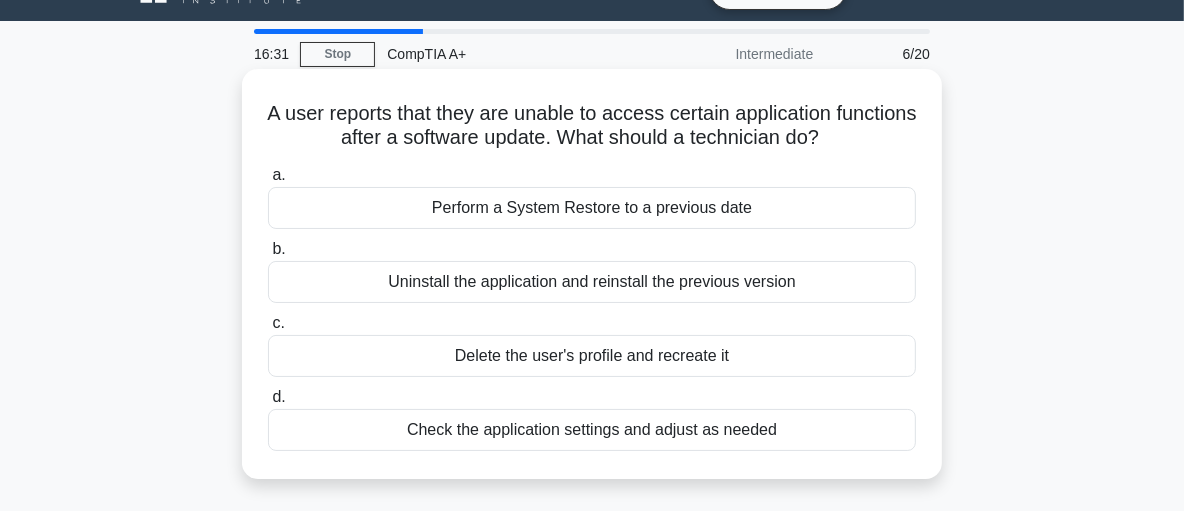 click on "Uninstall the application and reinstall the previous version" at bounding box center (592, 282) 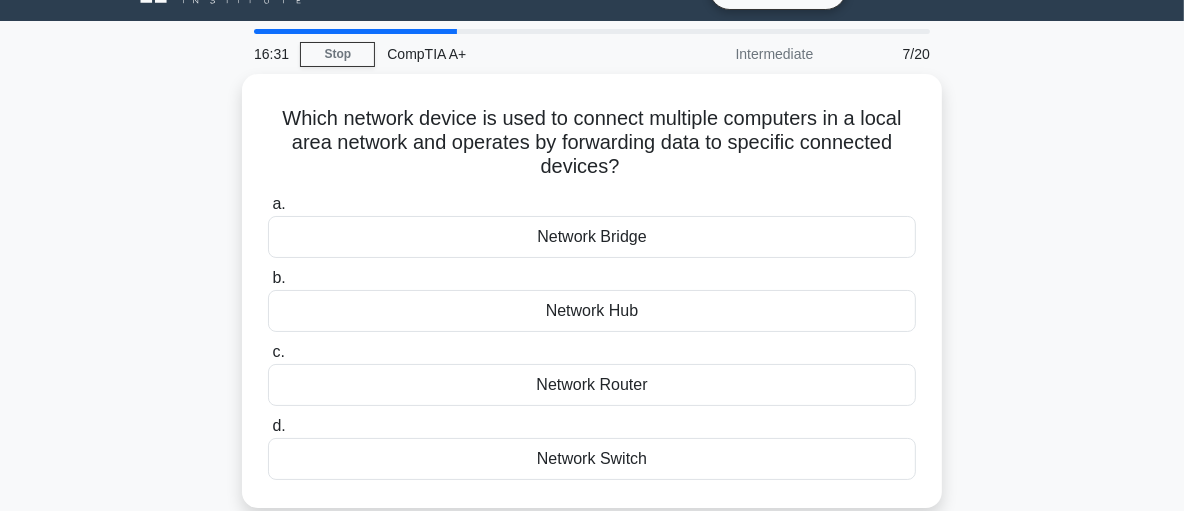 scroll, scrollTop: 0, scrollLeft: 0, axis: both 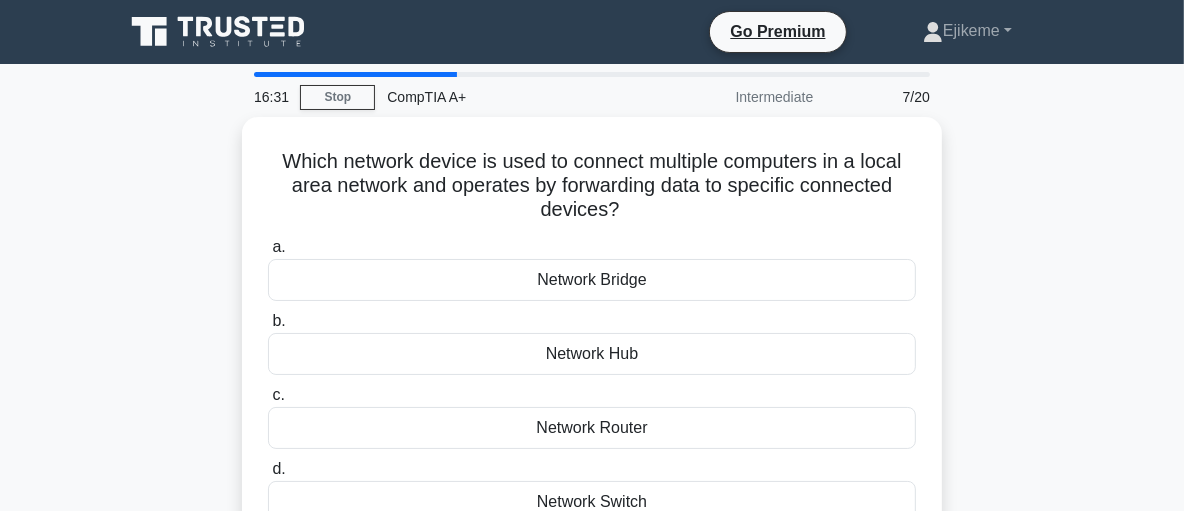 click on "a.
Network Bridge
b.
Network Hub
c. d." at bounding box center [592, 379] 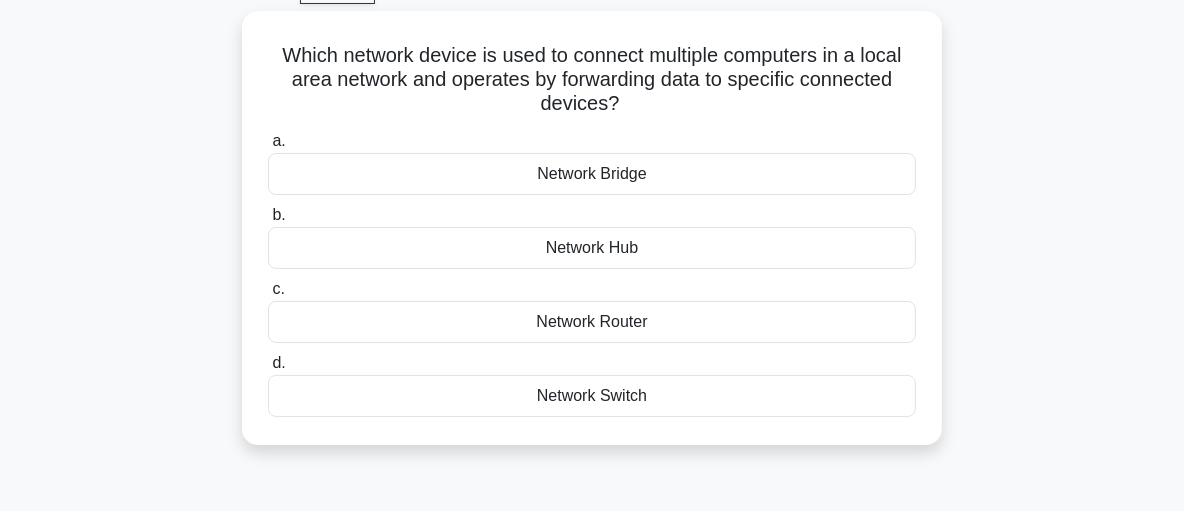scroll, scrollTop: 119, scrollLeft: 0, axis: vertical 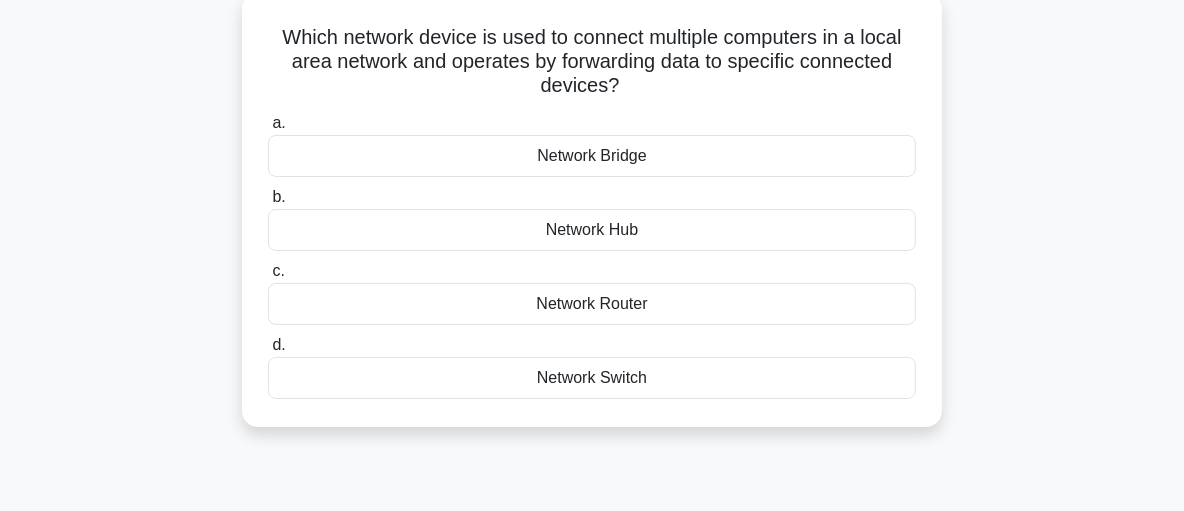 click on "Network Switch" at bounding box center (592, 378) 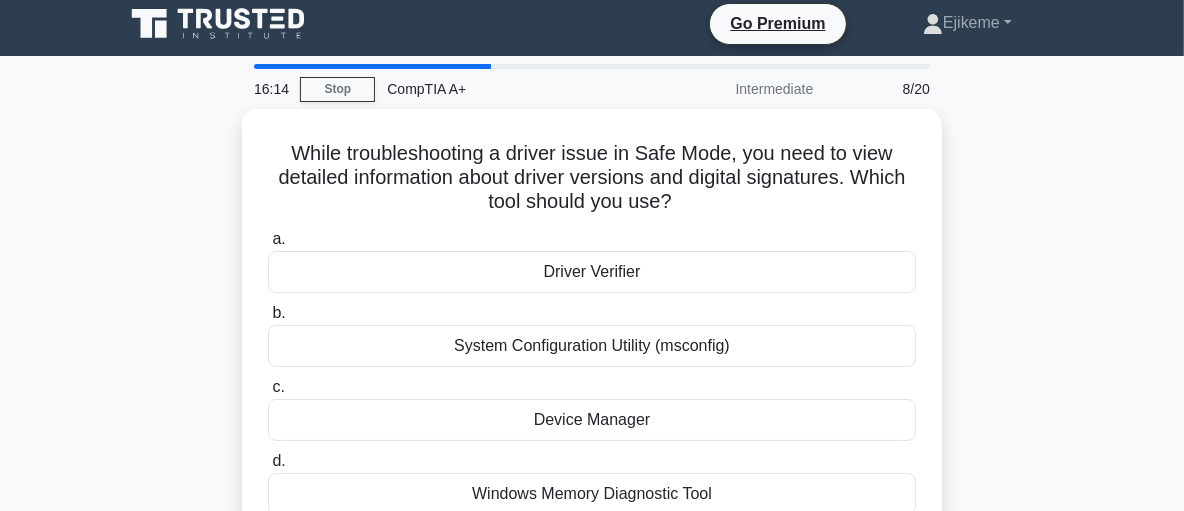 scroll, scrollTop: 0, scrollLeft: 0, axis: both 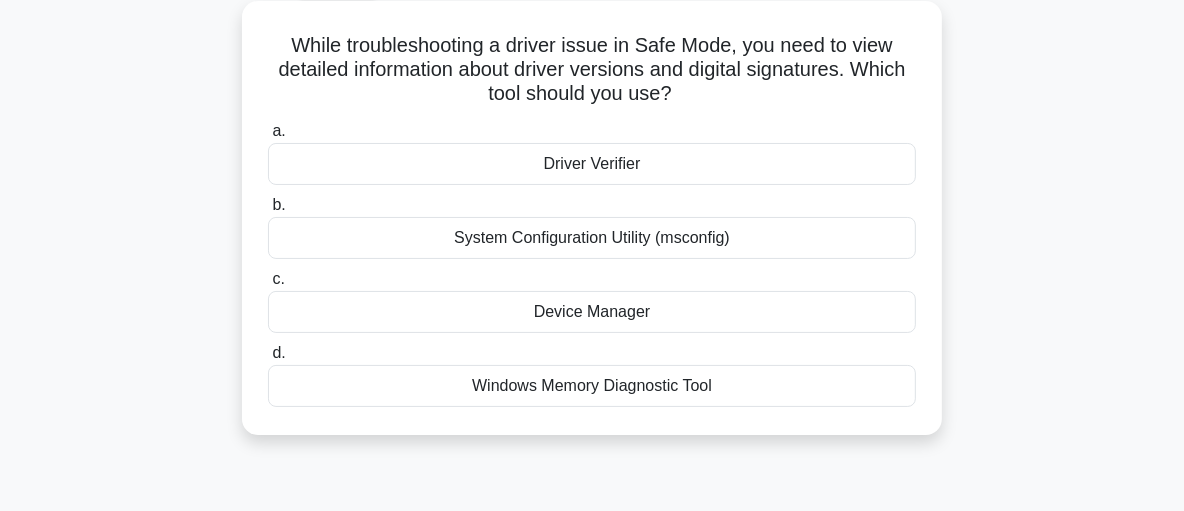 click on "Device Manager" at bounding box center (592, 312) 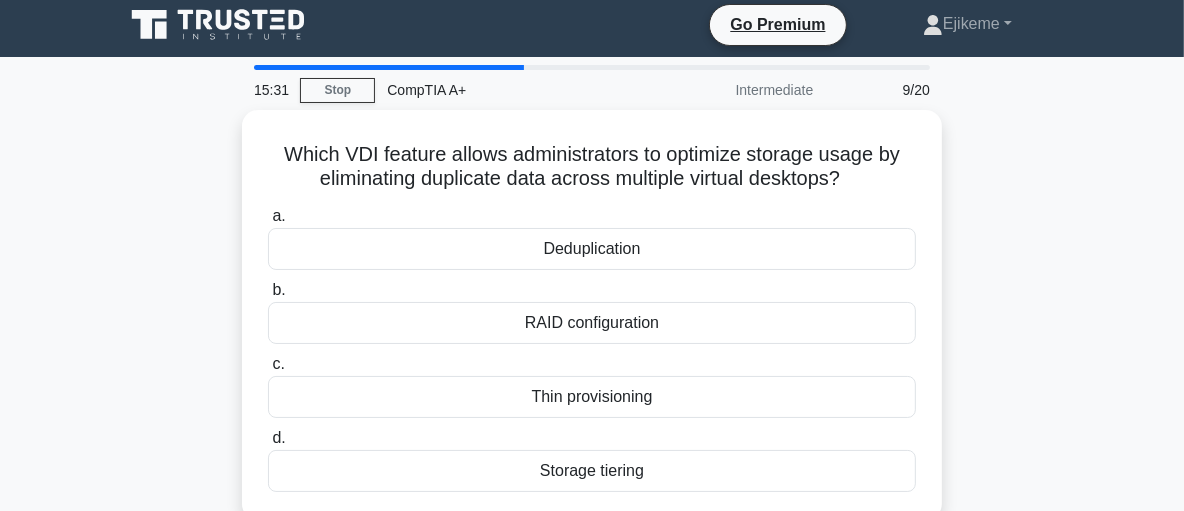 scroll, scrollTop: 0, scrollLeft: 0, axis: both 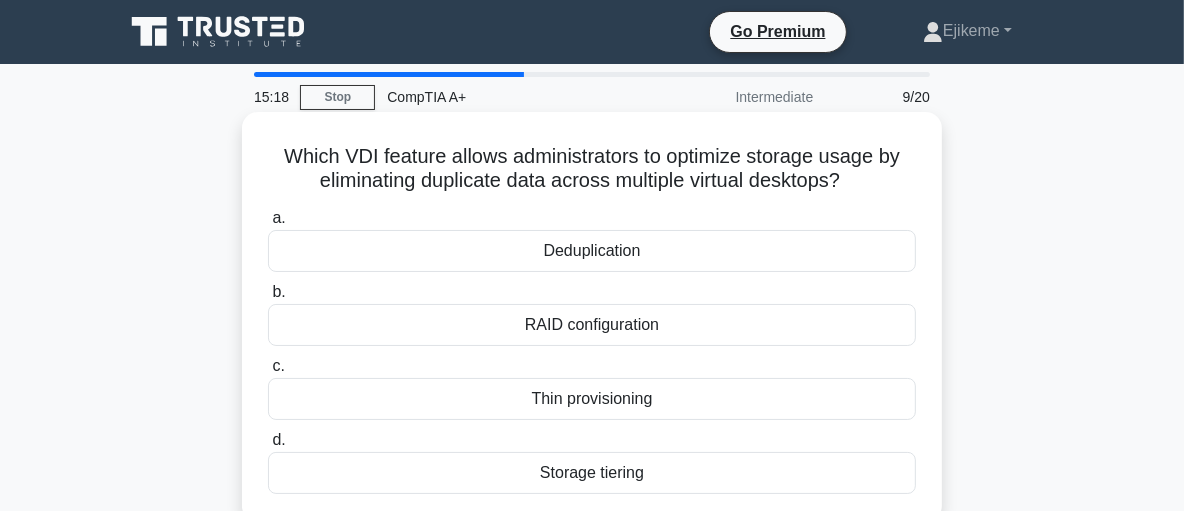click on "Deduplication" at bounding box center (592, 251) 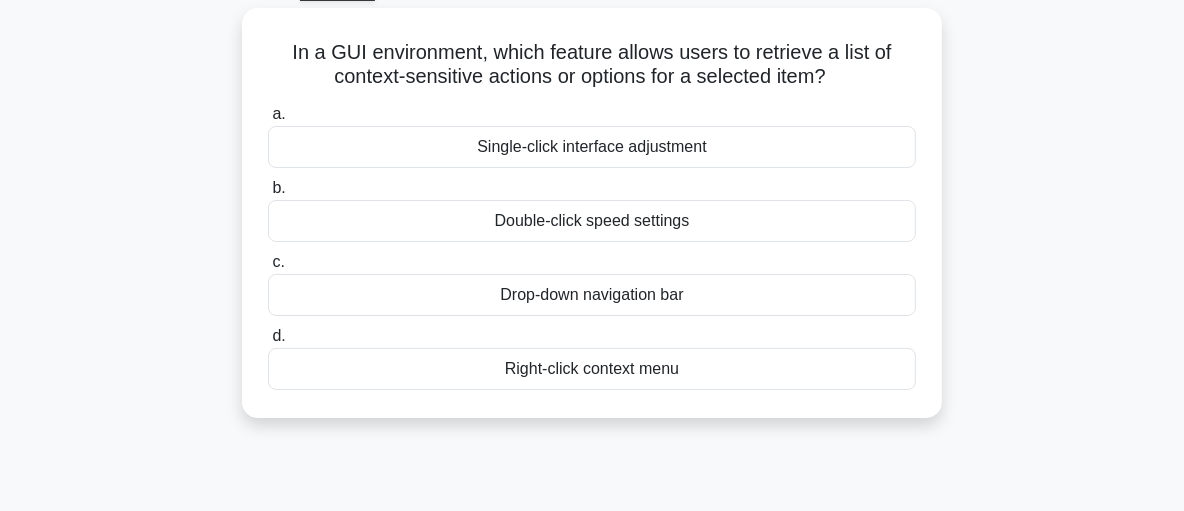 scroll, scrollTop: 117, scrollLeft: 0, axis: vertical 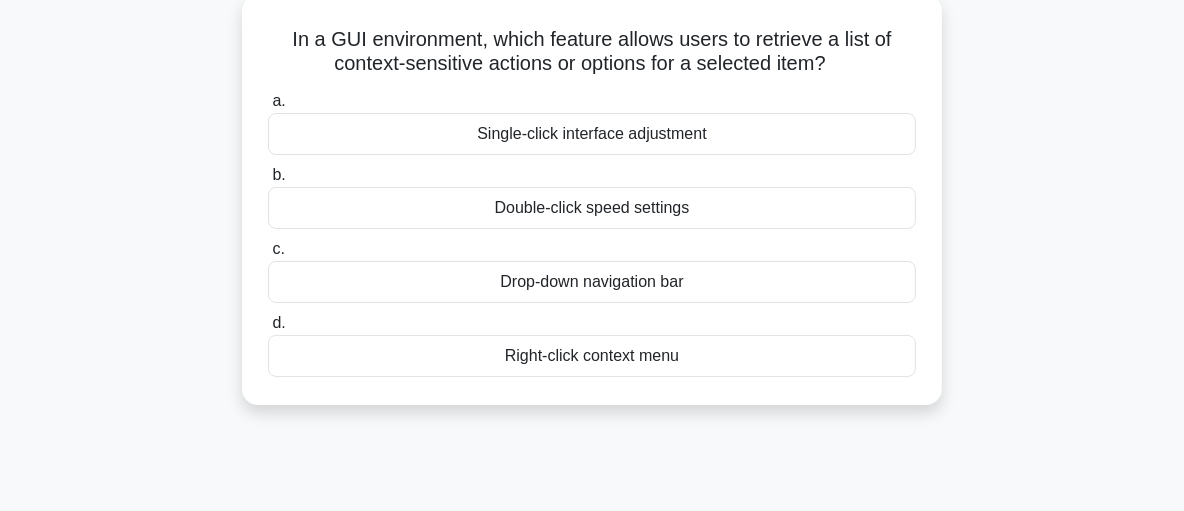 click on "Right-click context menu" at bounding box center (592, 356) 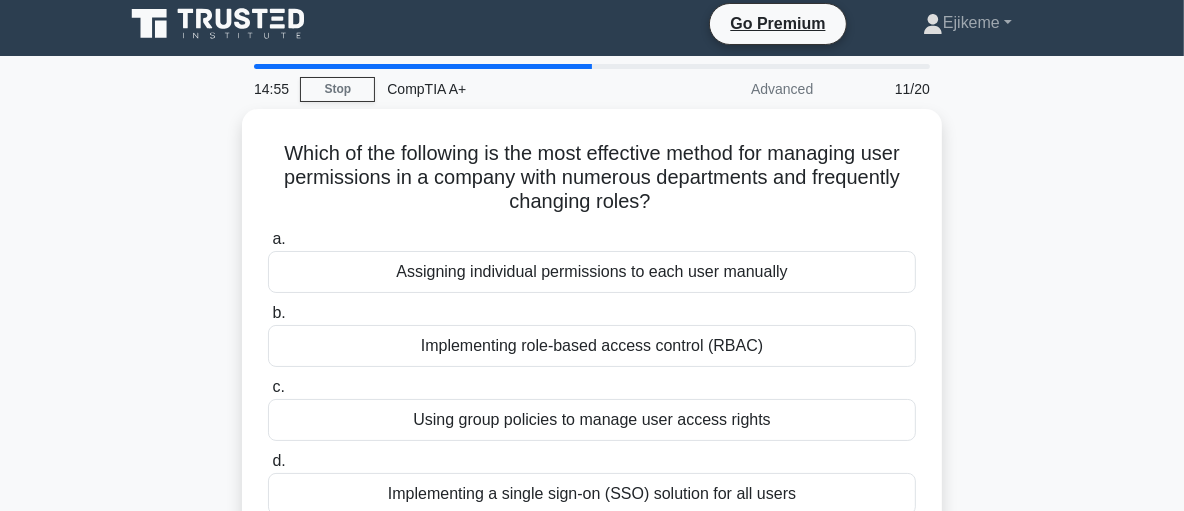 scroll, scrollTop: 0, scrollLeft: 0, axis: both 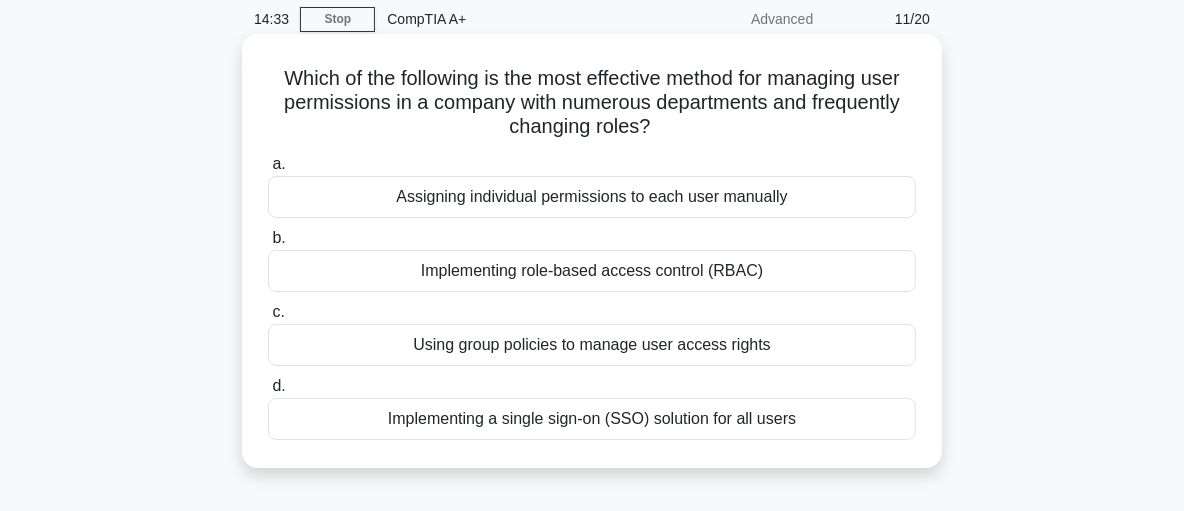 click on "Using group policies to manage user access rights" at bounding box center [592, 345] 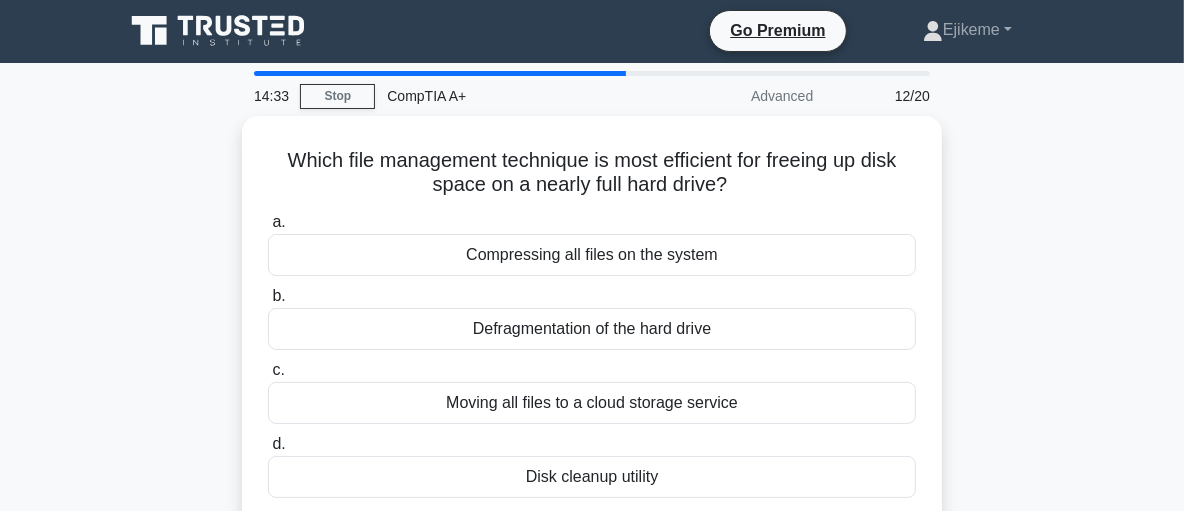 scroll, scrollTop: 0, scrollLeft: 0, axis: both 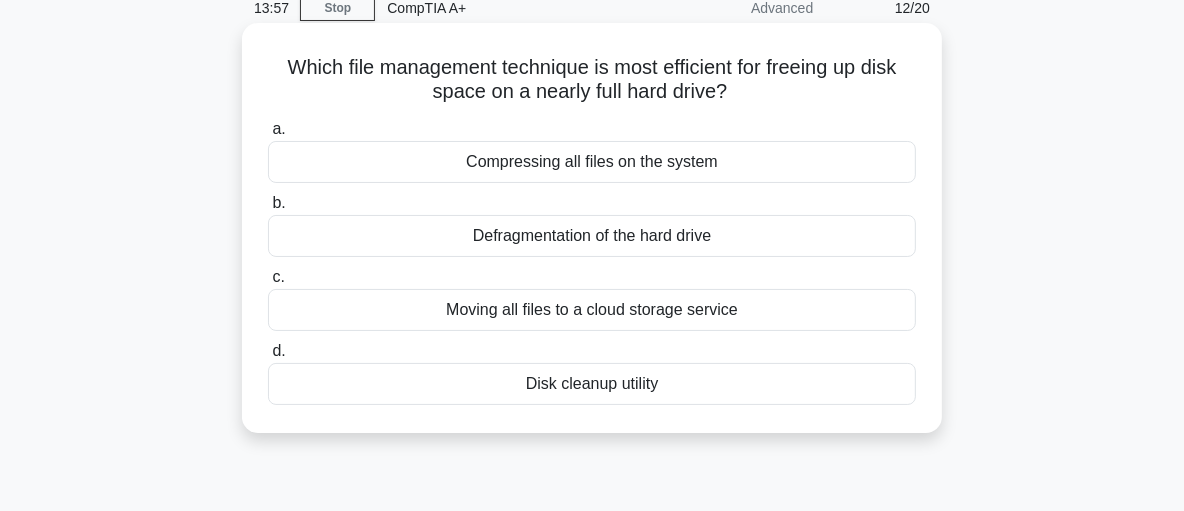 click on "Defragmentation of the hard drive" at bounding box center [592, 236] 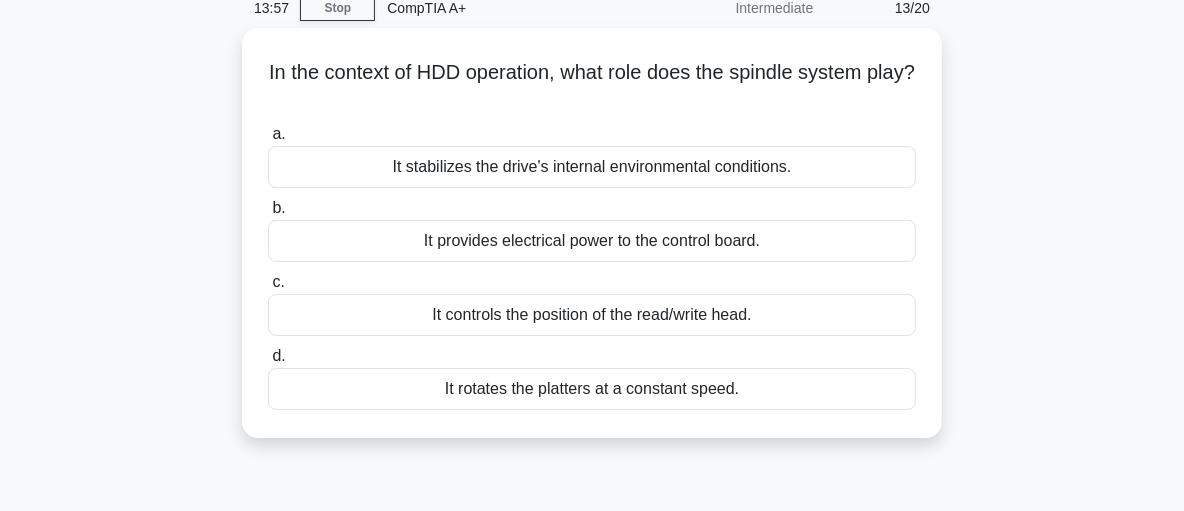 scroll, scrollTop: 0, scrollLeft: 0, axis: both 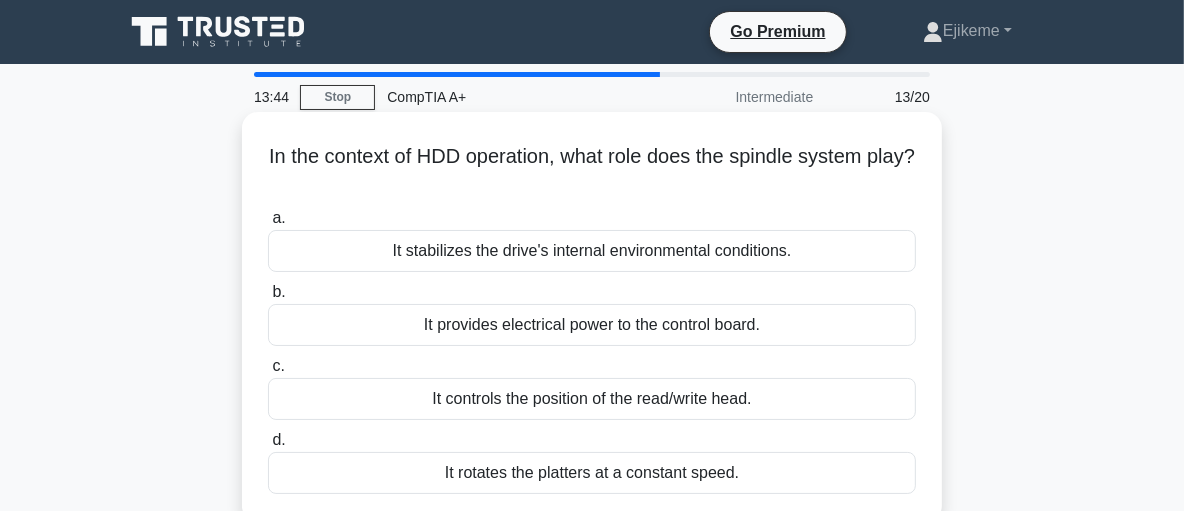 click on "It rotates the platters at a constant speed." at bounding box center [592, 473] 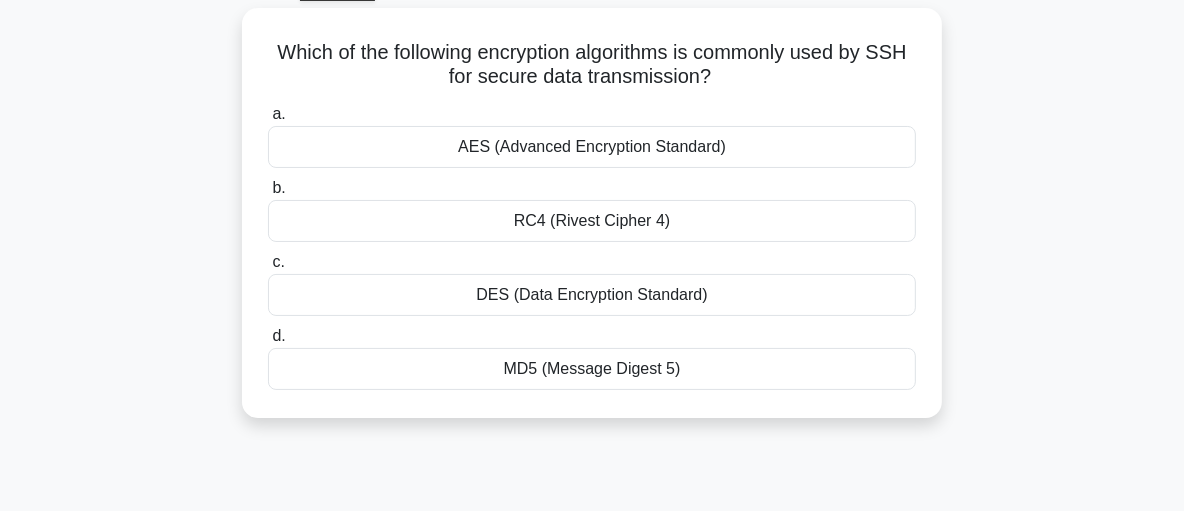 scroll, scrollTop: 125, scrollLeft: 0, axis: vertical 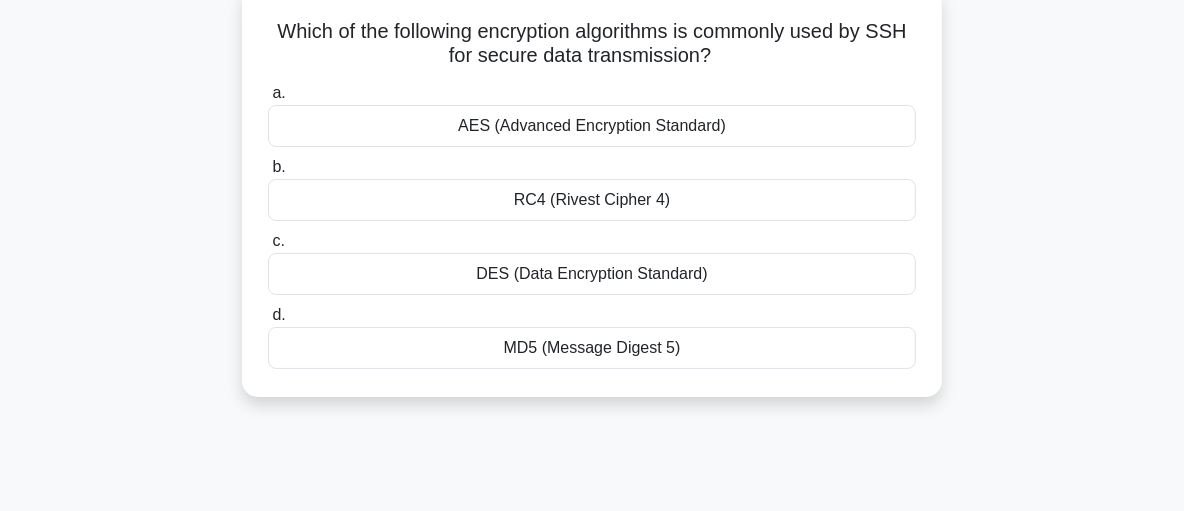 click on "AES (Advanced Encryption Standard)" at bounding box center (592, 126) 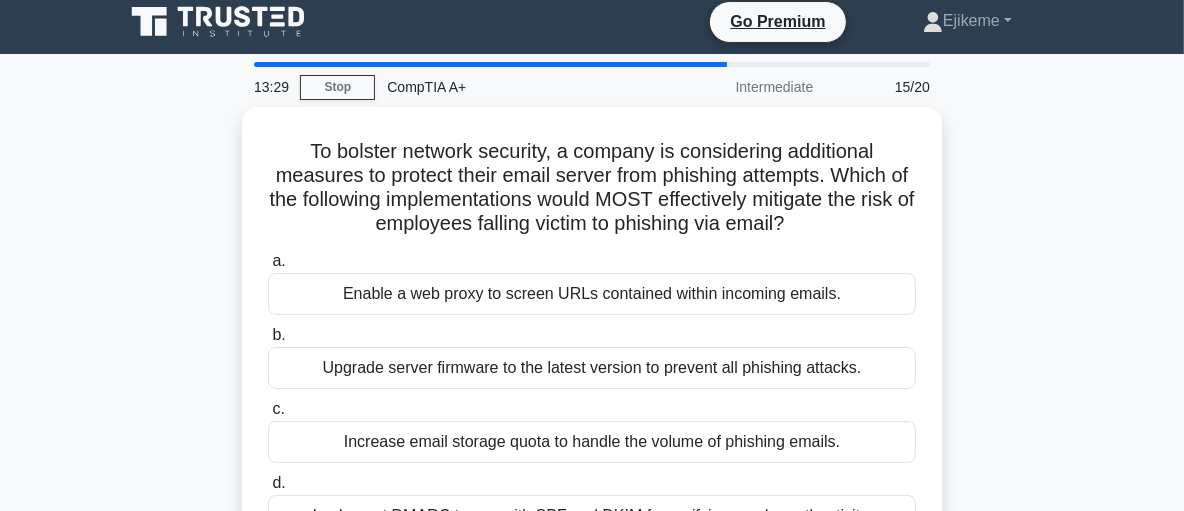 scroll, scrollTop: 0, scrollLeft: 0, axis: both 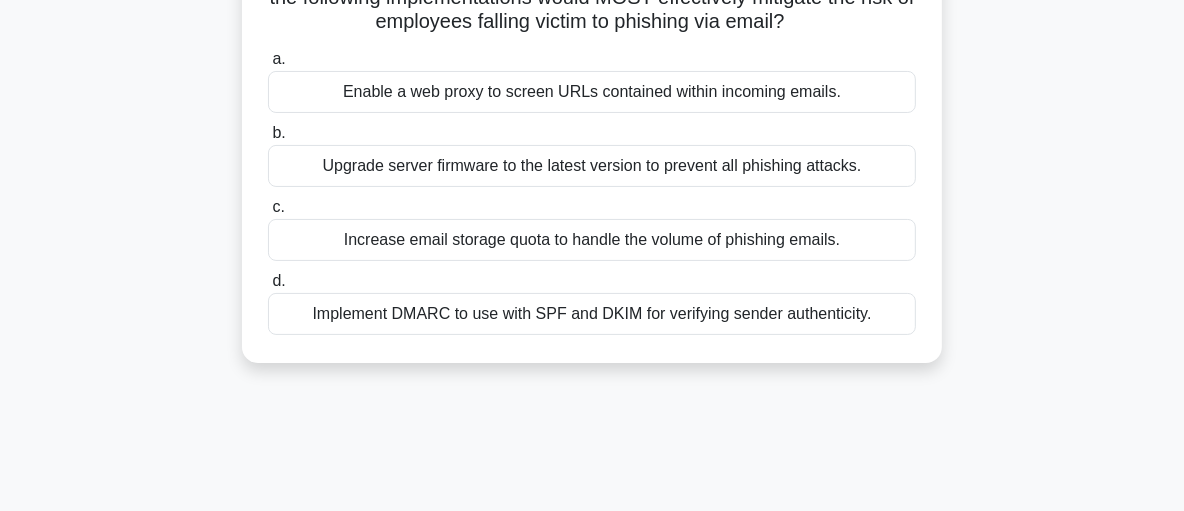 click on "Implement DMARC to use with SPF and DKIM for verifying sender authenticity." at bounding box center [592, 314] 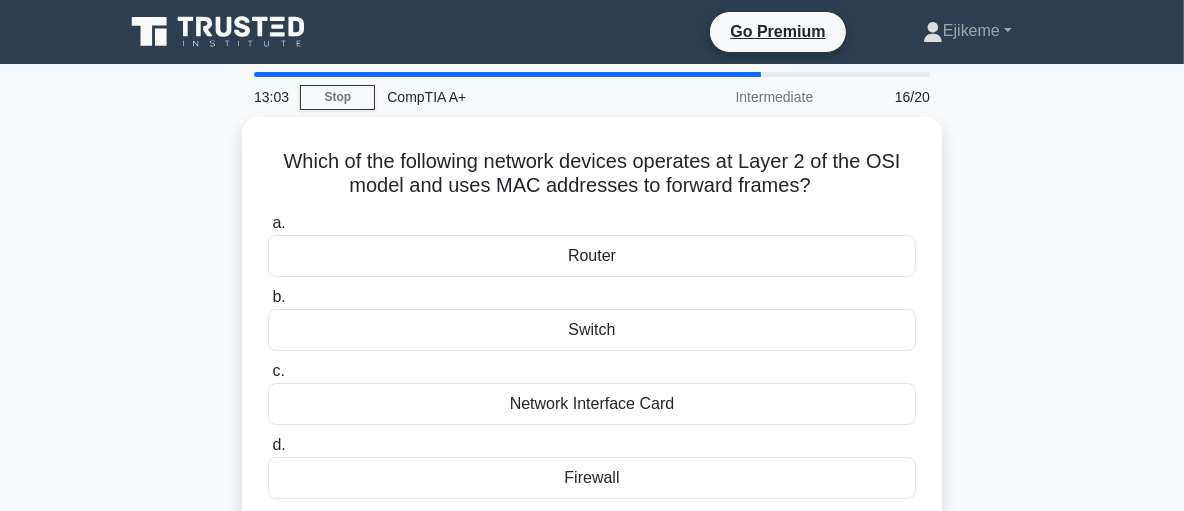 scroll, scrollTop: 0, scrollLeft: 0, axis: both 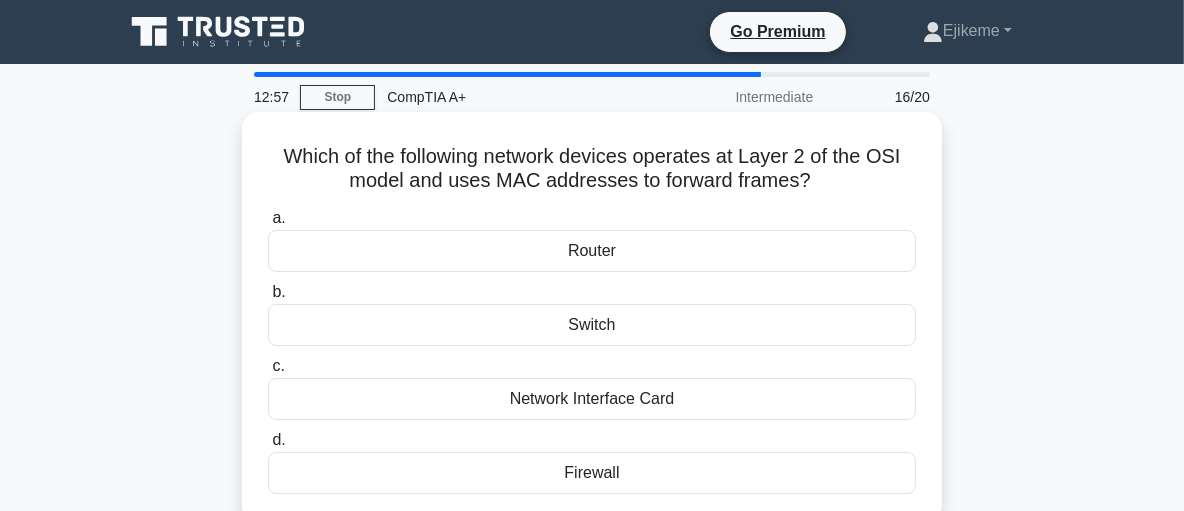 click on "Switch" at bounding box center (592, 325) 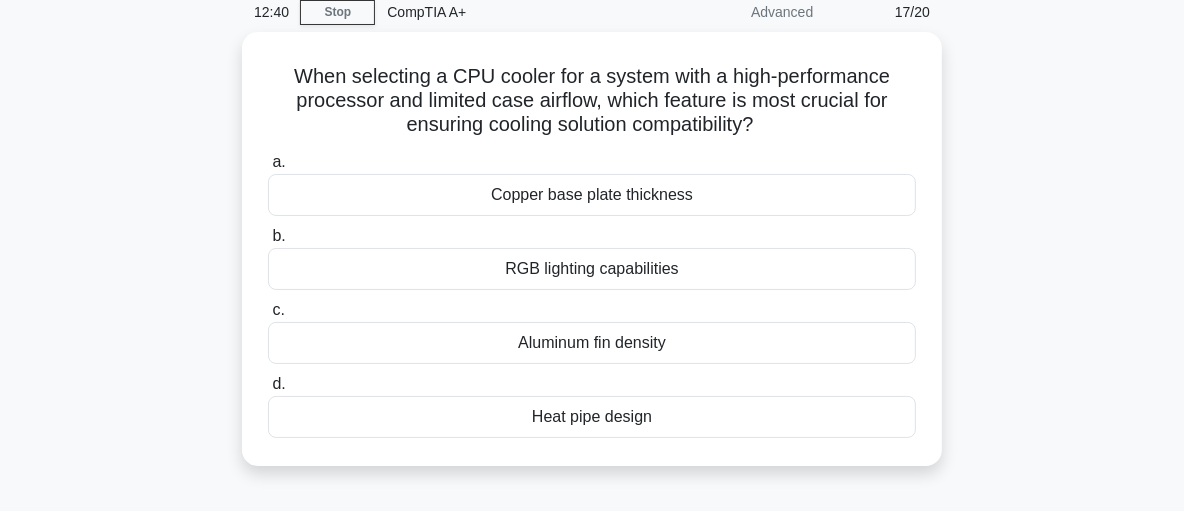 scroll, scrollTop: 67, scrollLeft: 0, axis: vertical 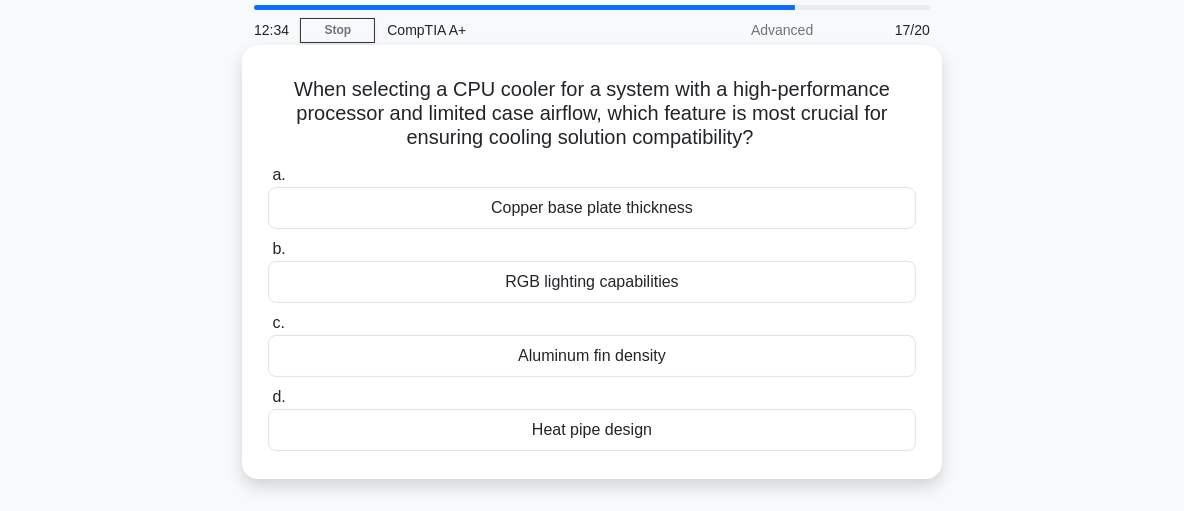 click on "Heat pipe design" at bounding box center (592, 430) 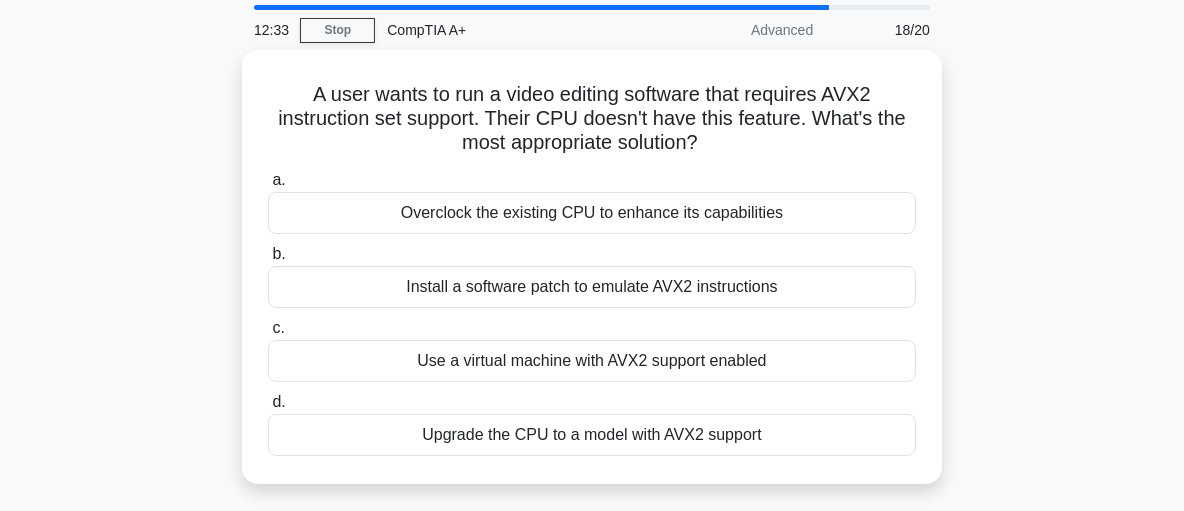 scroll, scrollTop: 0, scrollLeft: 0, axis: both 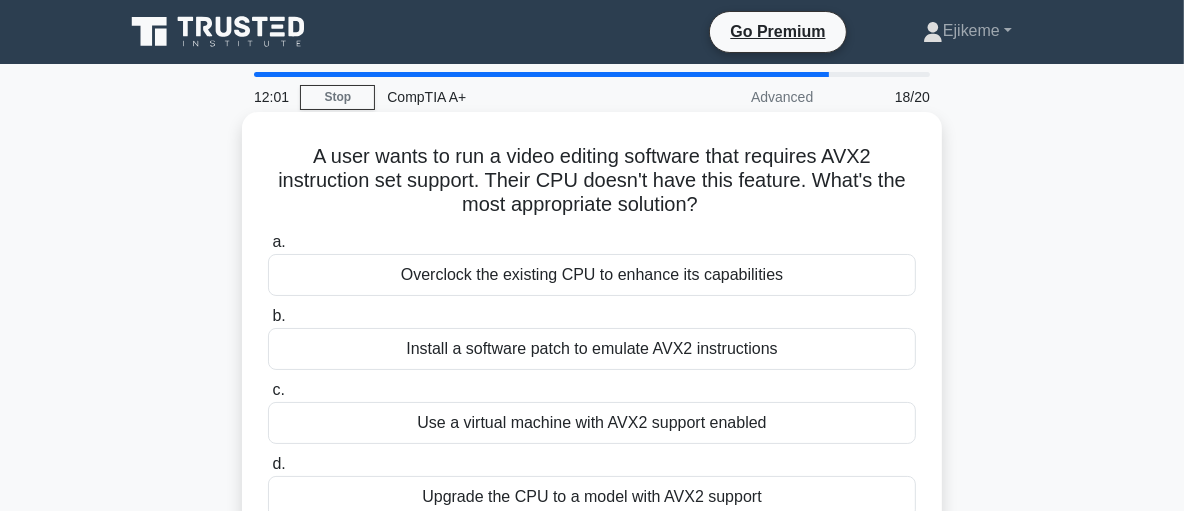 click on "Use a virtual machine with AVX2 support enabled" at bounding box center (592, 423) 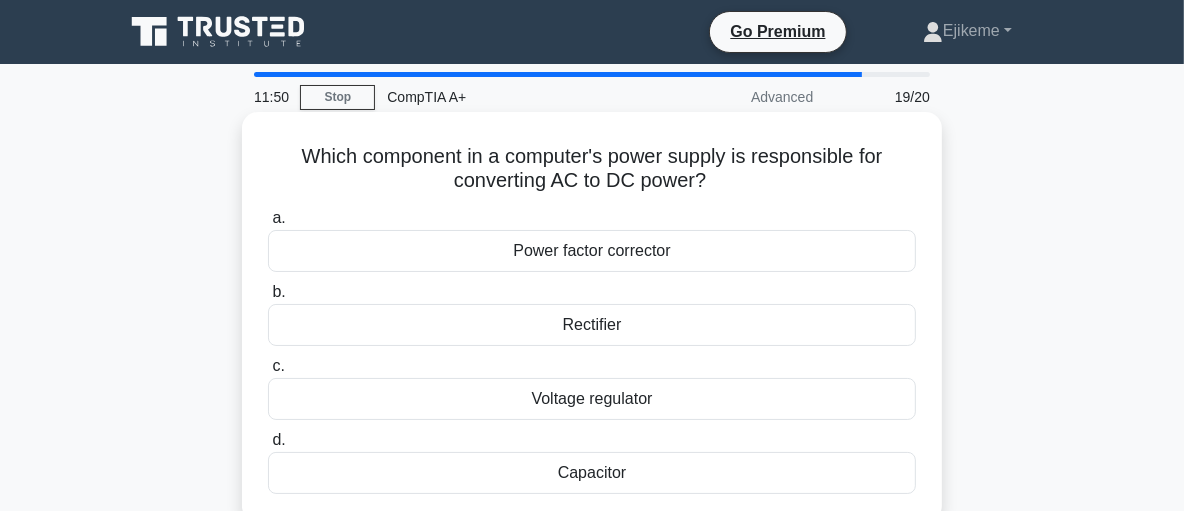 click on "Capacitor" at bounding box center (592, 473) 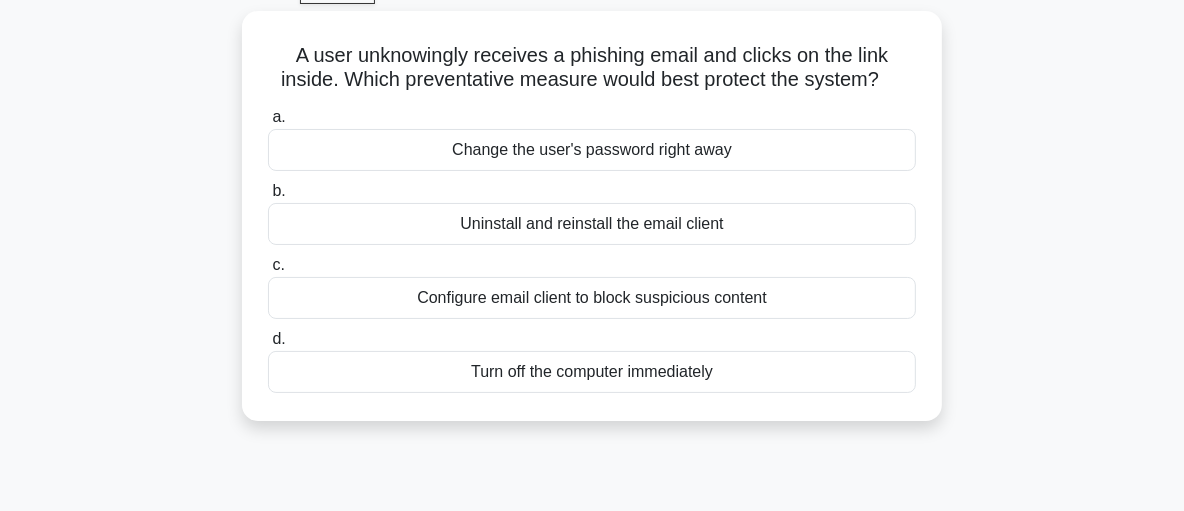 scroll, scrollTop: 111, scrollLeft: 0, axis: vertical 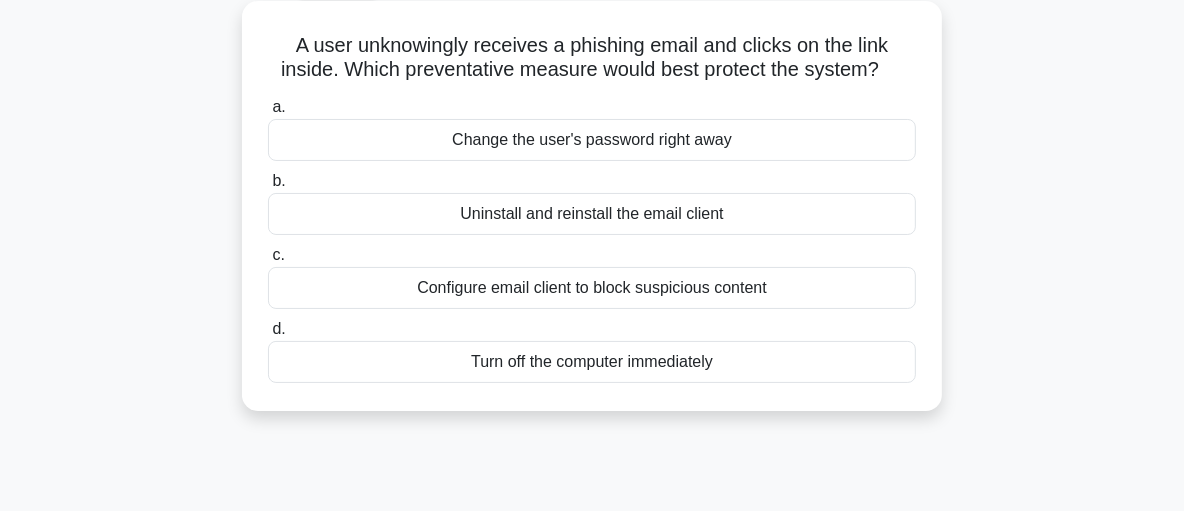 click on "Change the user's password right away" at bounding box center (592, 140) 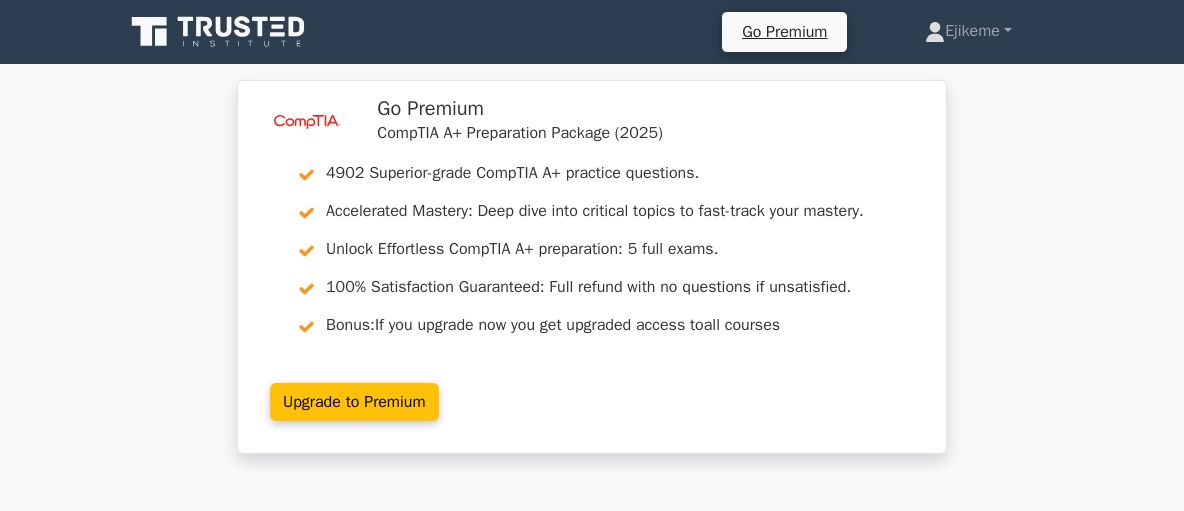 scroll, scrollTop: 0, scrollLeft: 0, axis: both 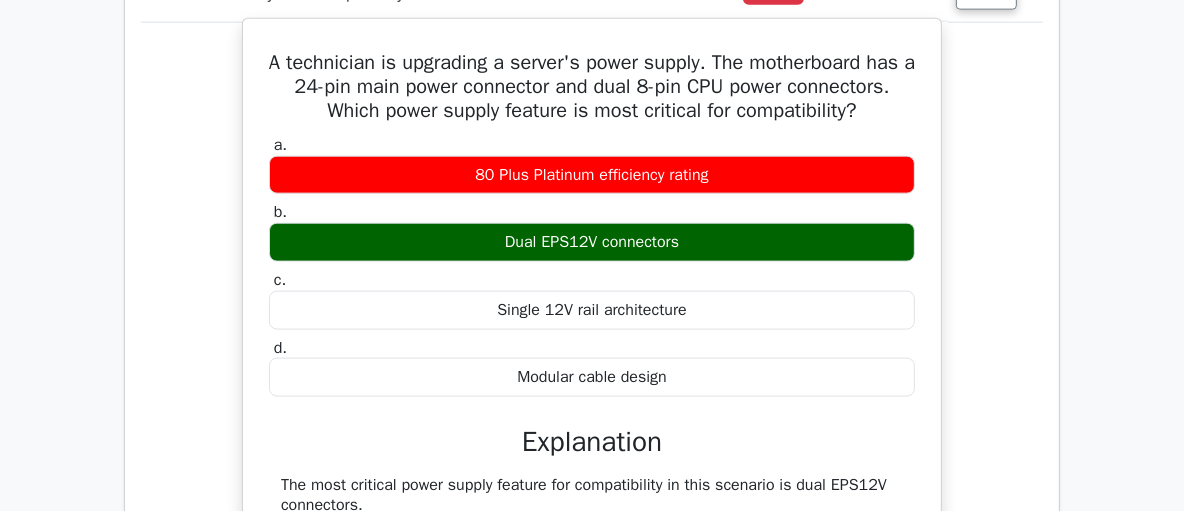 drag, startPoint x: 500, startPoint y: 261, endPoint x: 697, endPoint y: 261, distance: 197 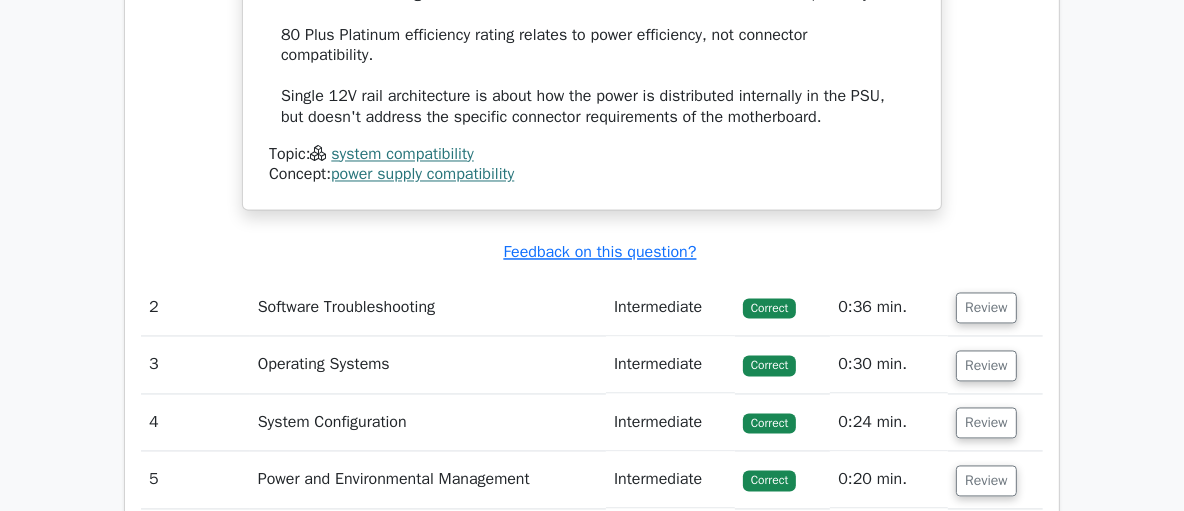 scroll, scrollTop: 2785, scrollLeft: 0, axis: vertical 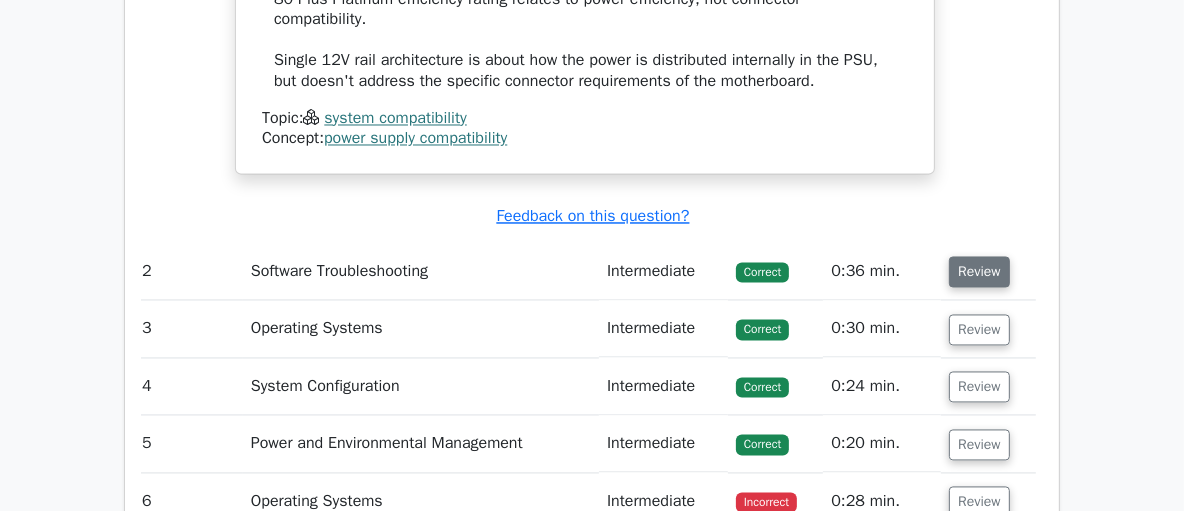click on "Review" at bounding box center [979, 272] 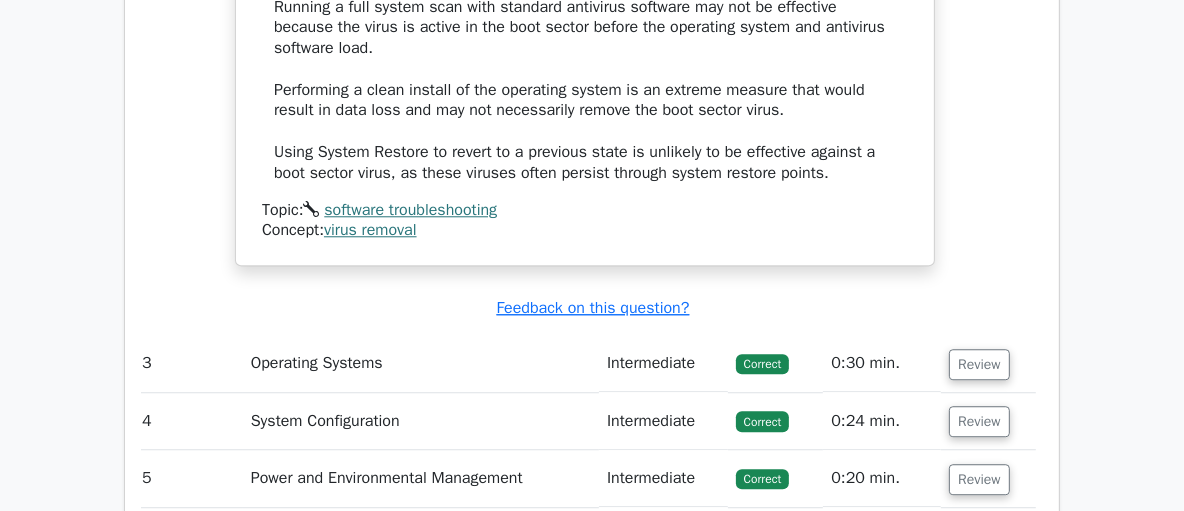 scroll, scrollTop: 3865, scrollLeft: 0, axis: vertical 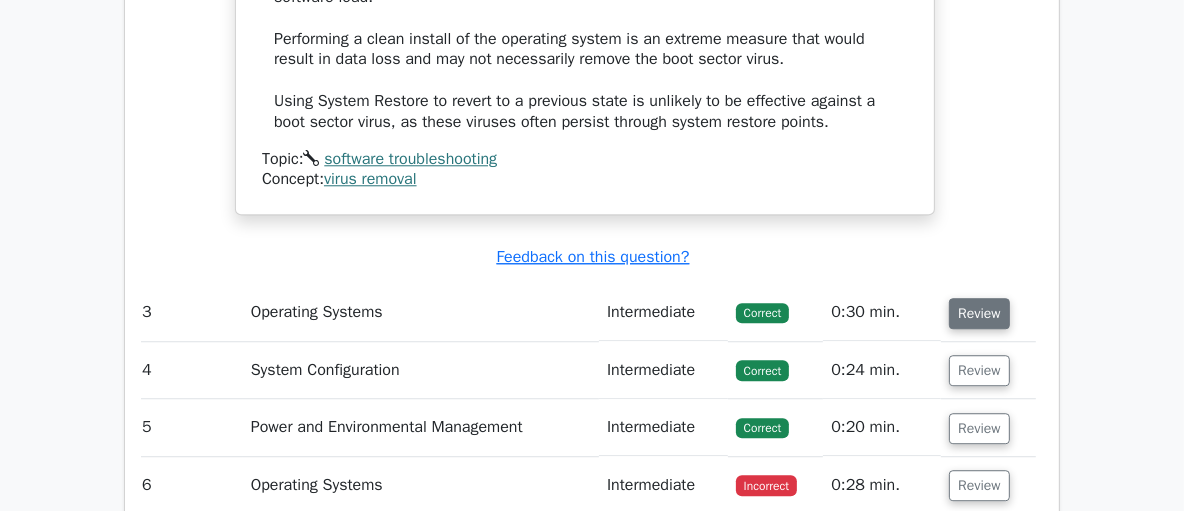 click on "Review" at bounding box center [979, 313] 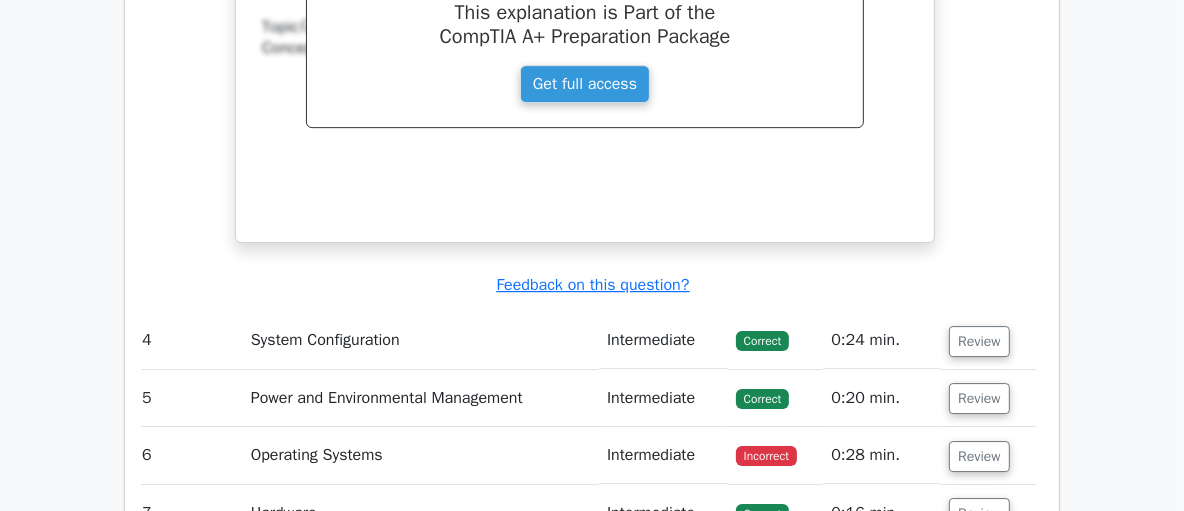 scroll, scrollTop: 4713, scrollLeft: 0, axis: vertical 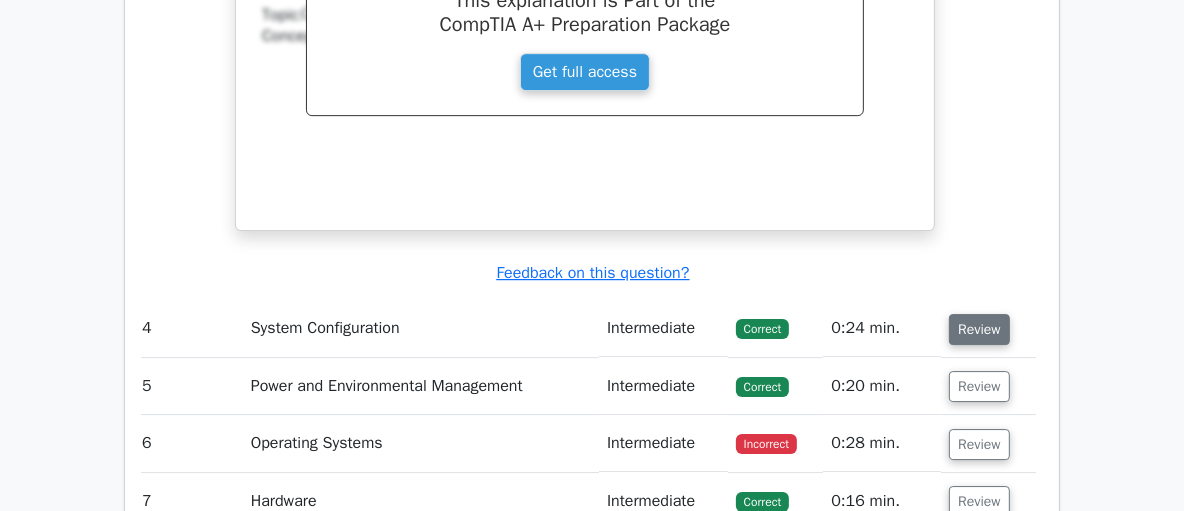 click on "Review" at bounding box center (979, 329) 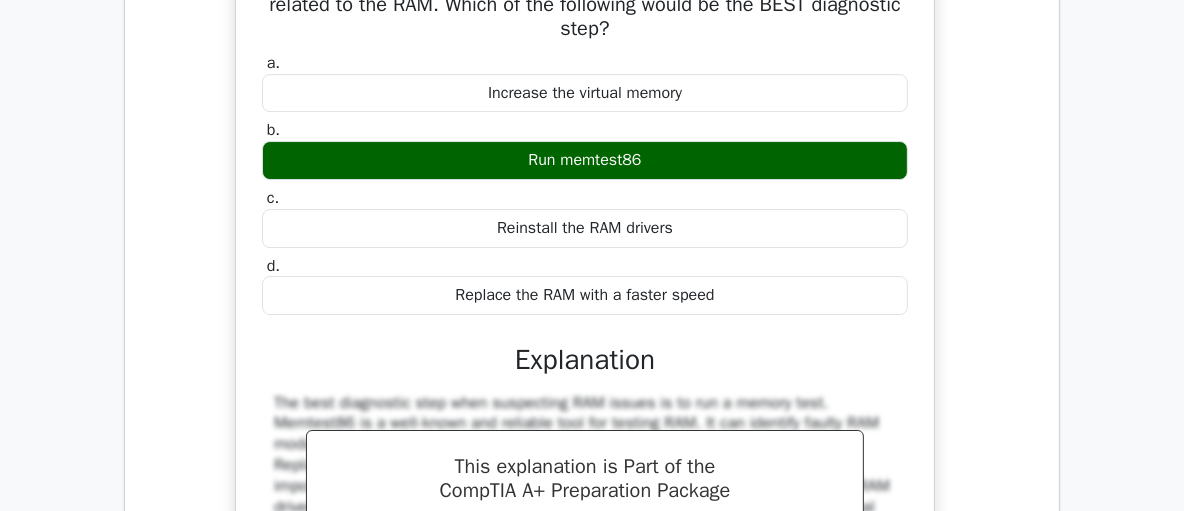 scroll, scrollTop: 5162, scrollLeft: 0, axis: vertical 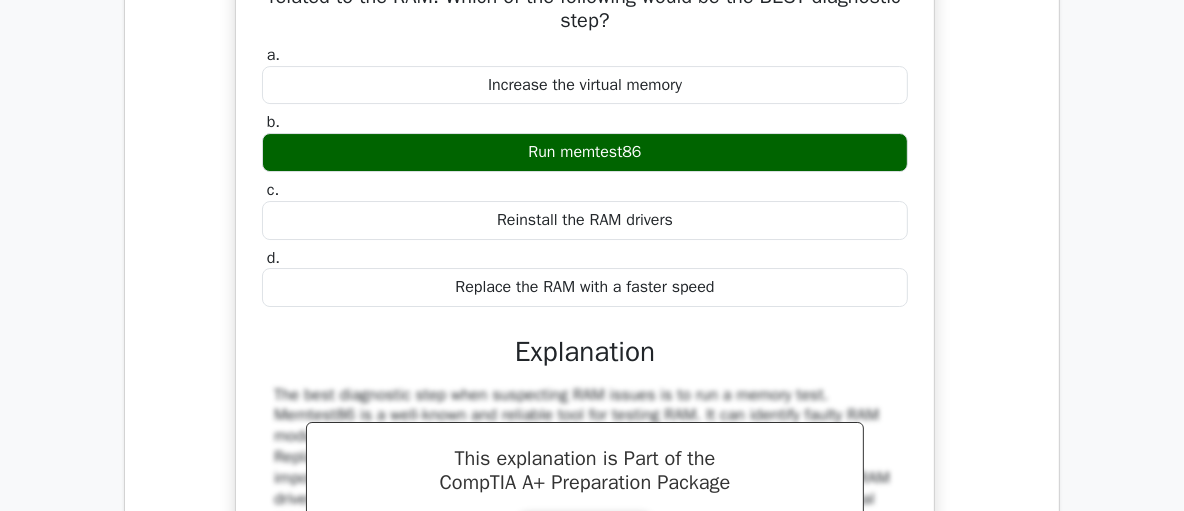 drag, startPoint x: 528, startPoint y: 172, endPoint x: 651, endPoint y: 176, distance: 123.065025 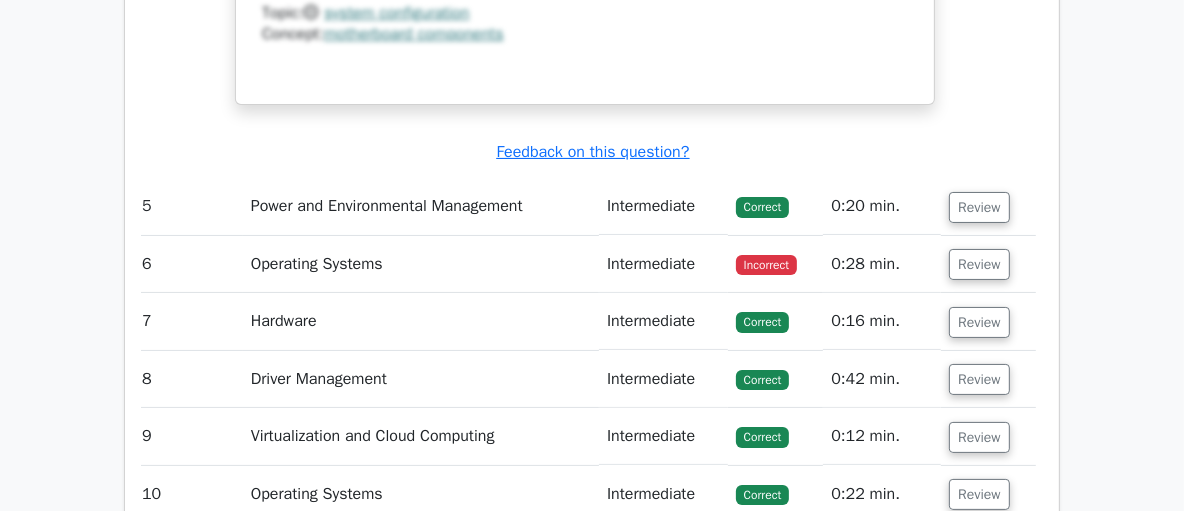 scroll, scrollTop: 5748, scrollLeft: 0, axis: vertical 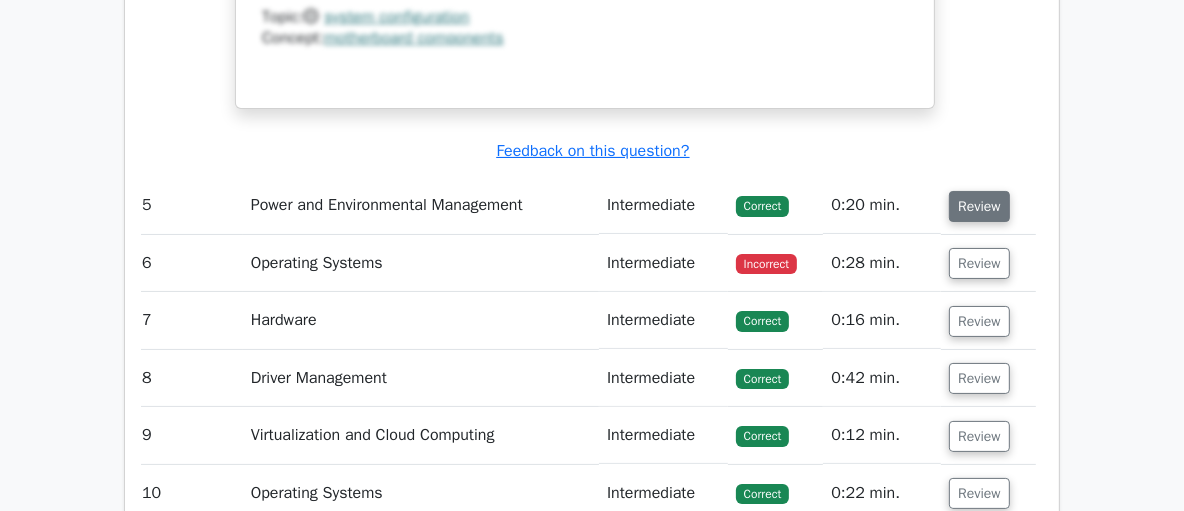 click on "Review" at bounding box center [979, 206] 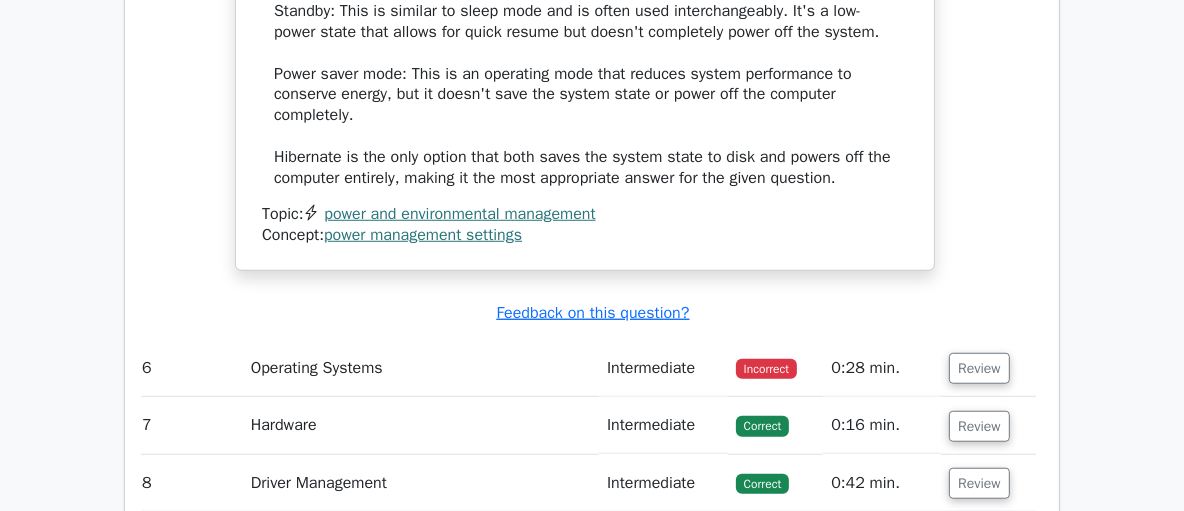 scroll, scrollTop: 6667, scrollLeft: 0, axis: vertical 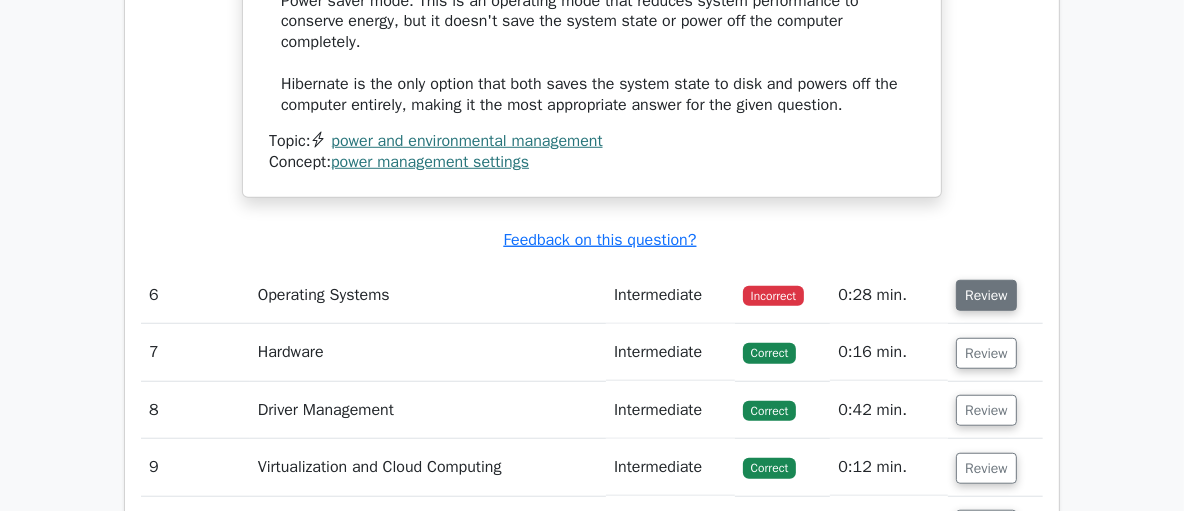 click on "Review" at bounding box center (986, 295) 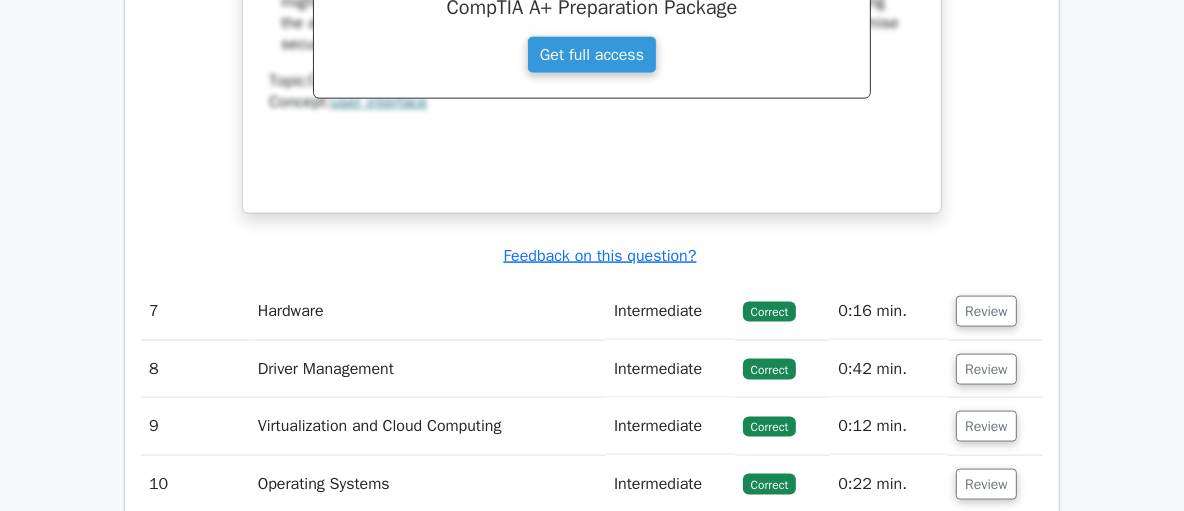 scroll, scrollTop: 7589, scrollLeft: 0, axis: vertical 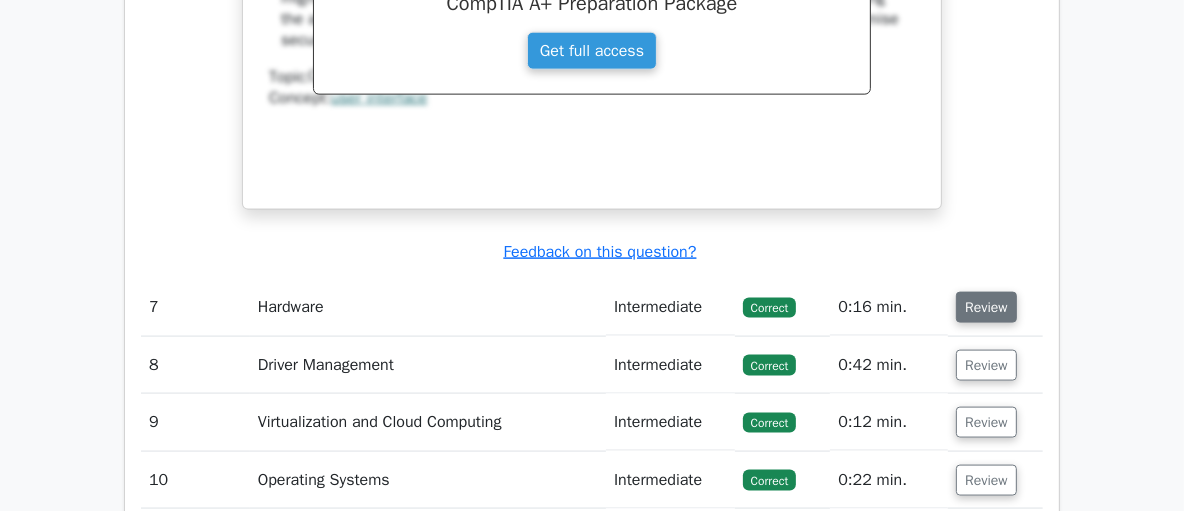 click on "Review" at bounding box center [986, 307] 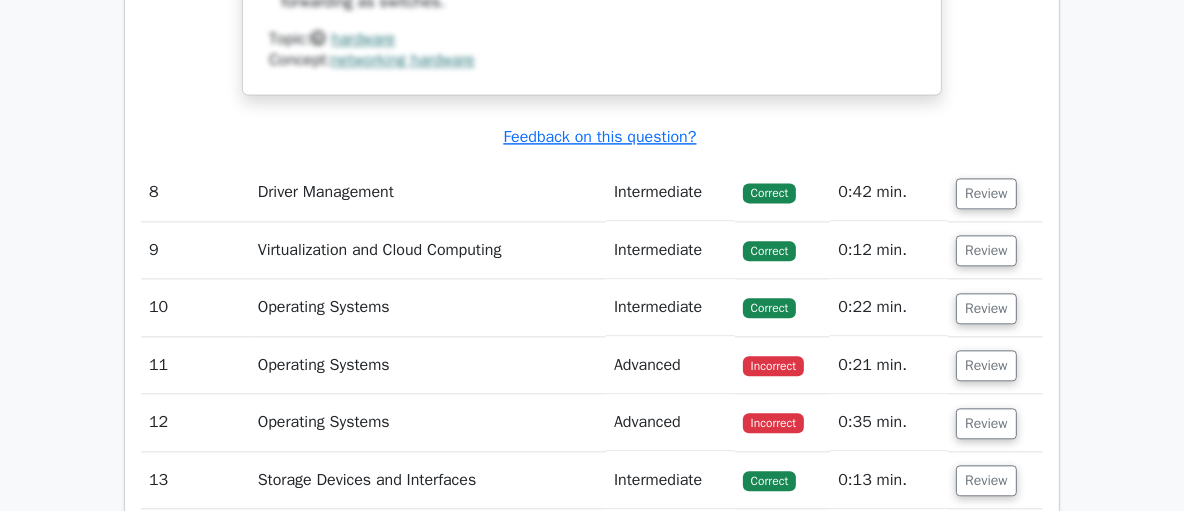 scroll, scrollTop: 8937, scrollLeft: 0, axis: vertical 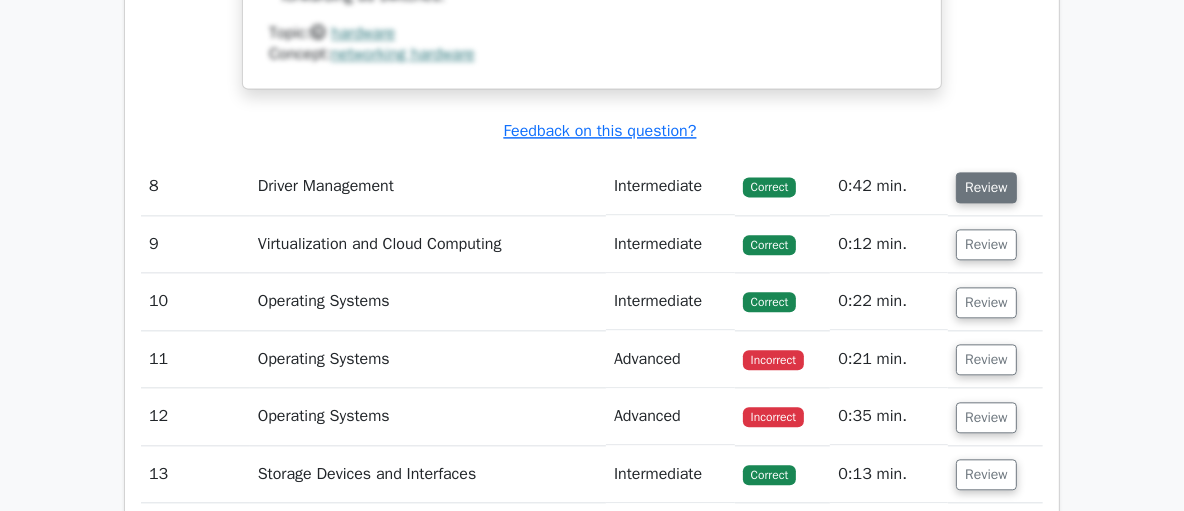 click on "Review" at bounding box center [986, 187] 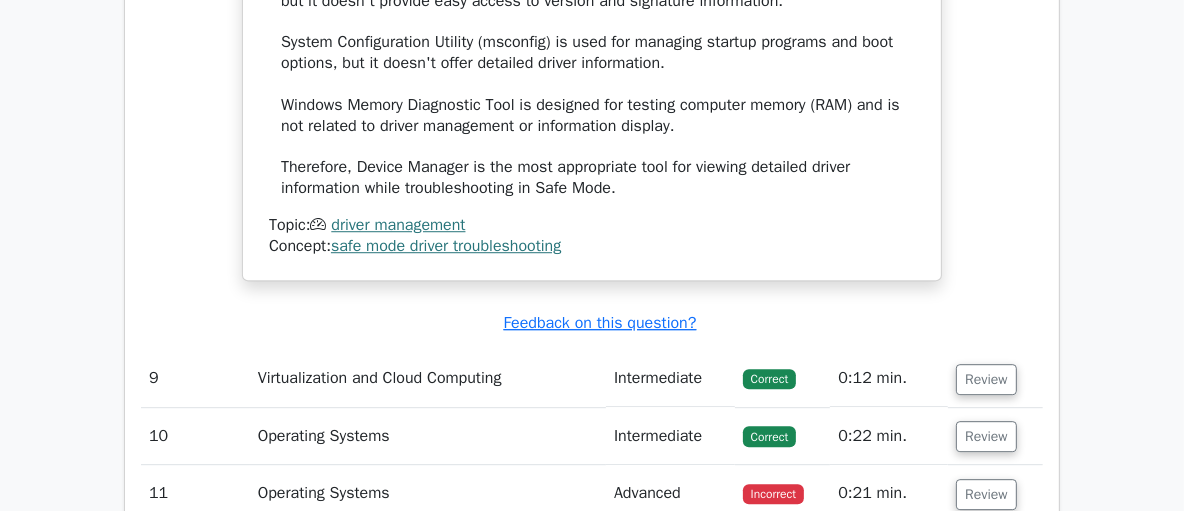 scroll, scrollTop: 9811, scrollLeft: 0, axis: vertical 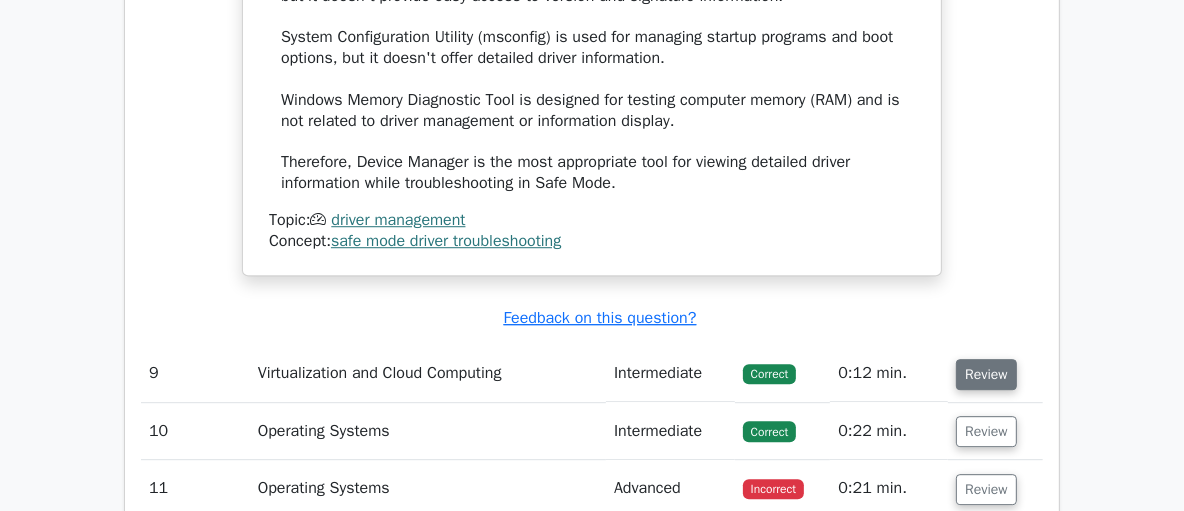 click on "Review" at bounding box center [986, 374] 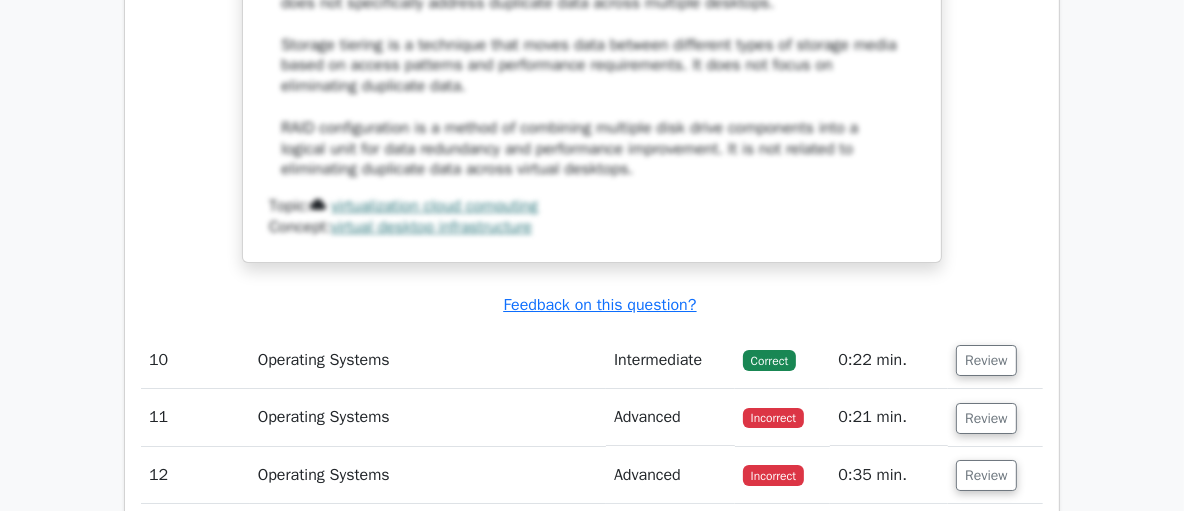 scroll, scrollTop: 10906, scrollLeft: 0, axis: vertical 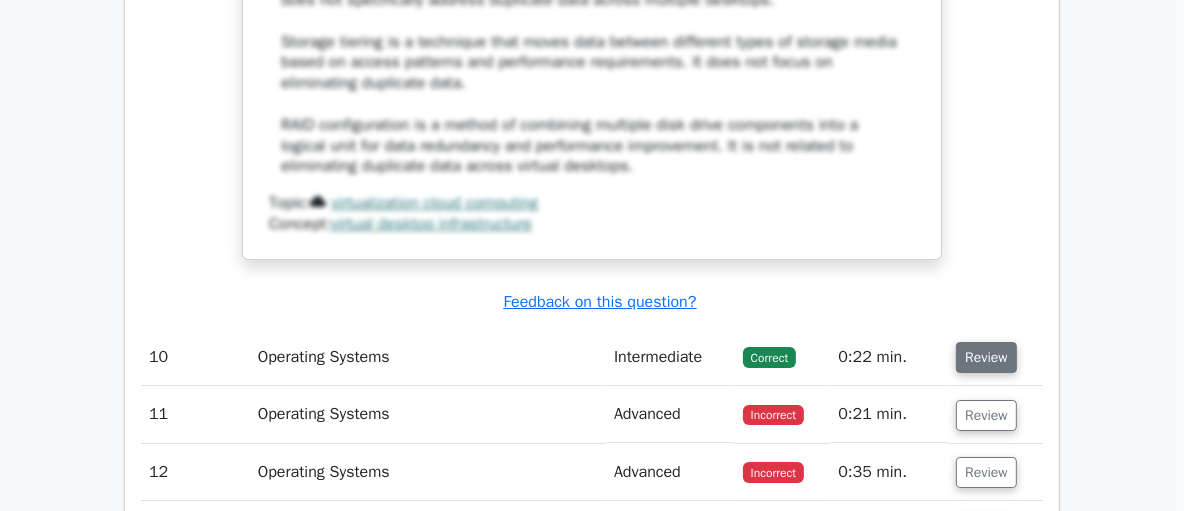 click on "Review" at bounding box center [986, 357] 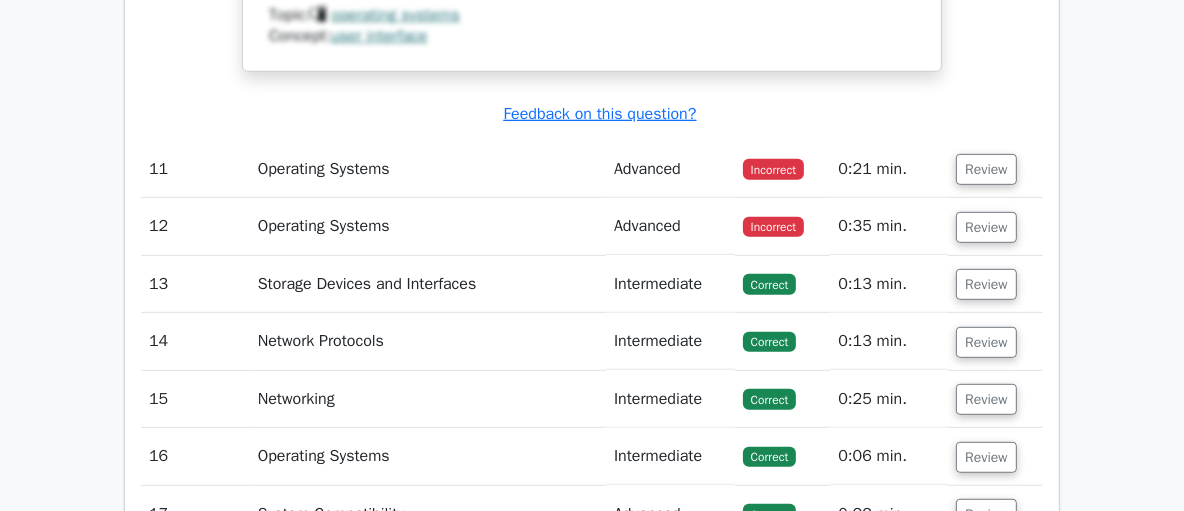 scroll, scrollTop: 12034, scrollLeft: 0, axis: vertical 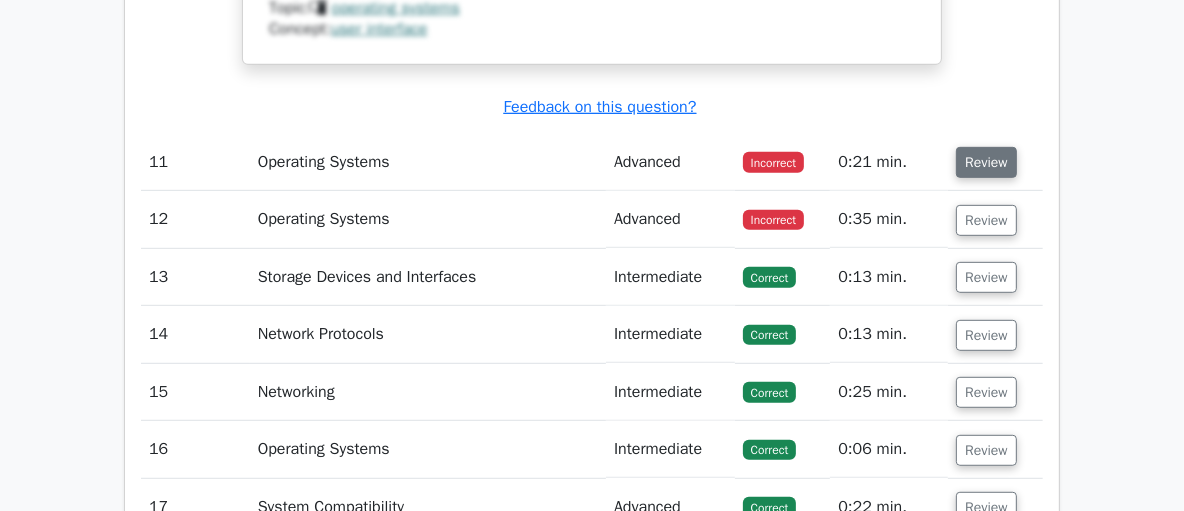 click on "Review" at bounding box center (986, 162) 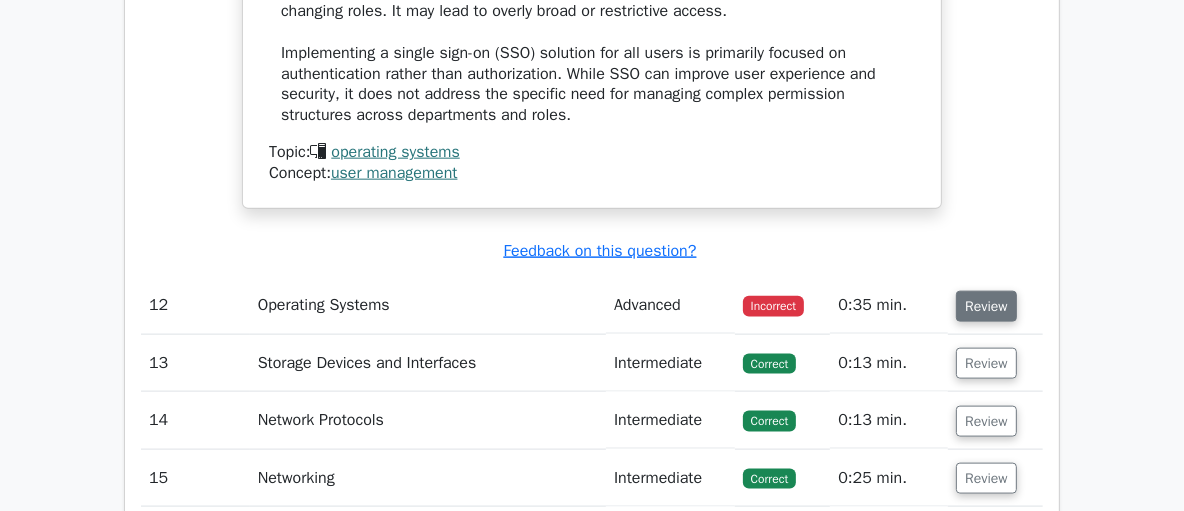 click on "Review" at bounding box center (986, 306) 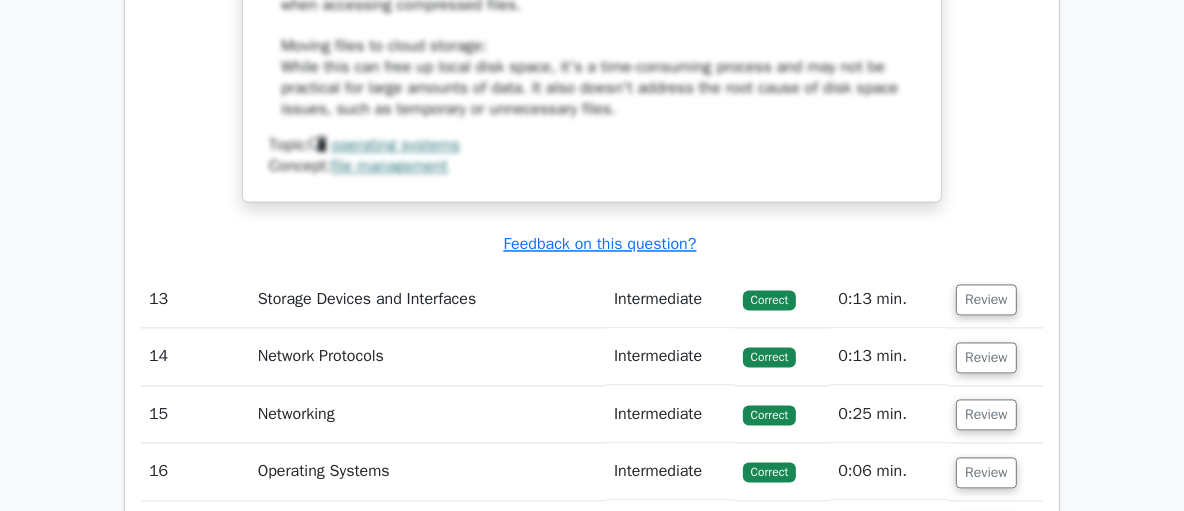 scroll, scrollTop: 14169, scrollLeft: 0, axis: vertical 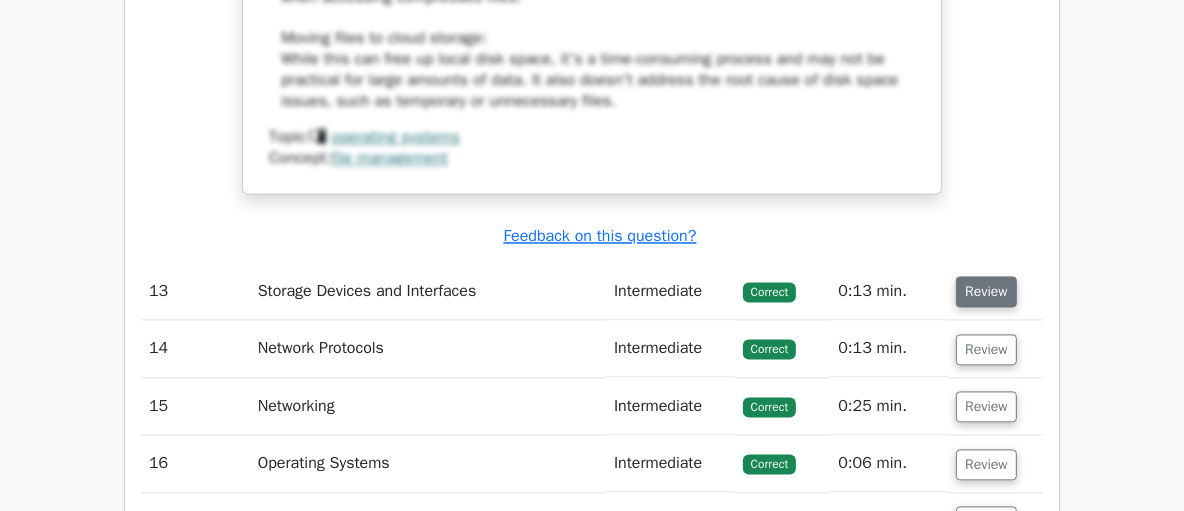 click on "Review" at bounding box center (986, 291) 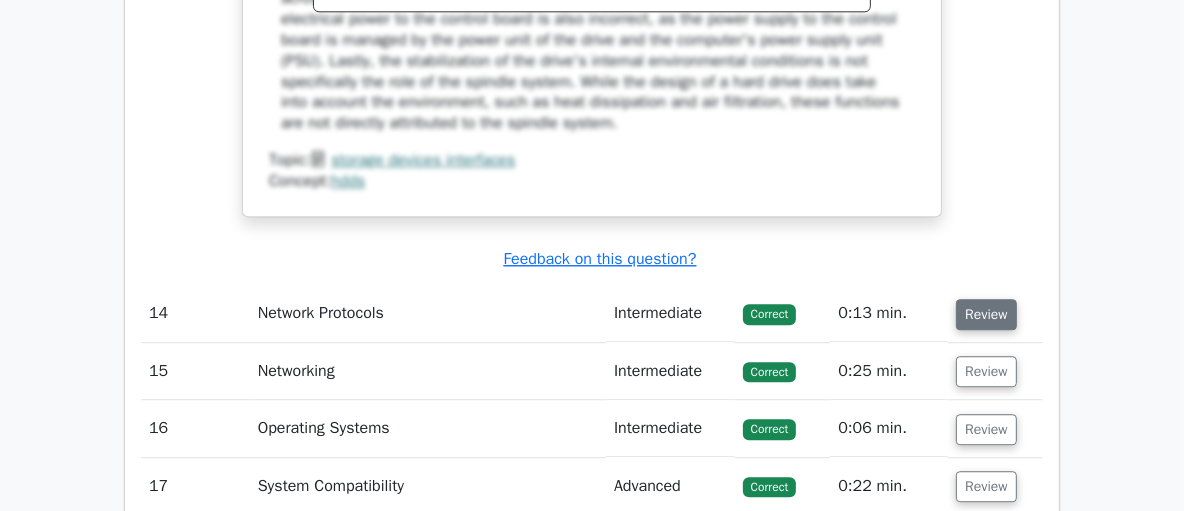 click on "Review" at bounding box center (986, 314) 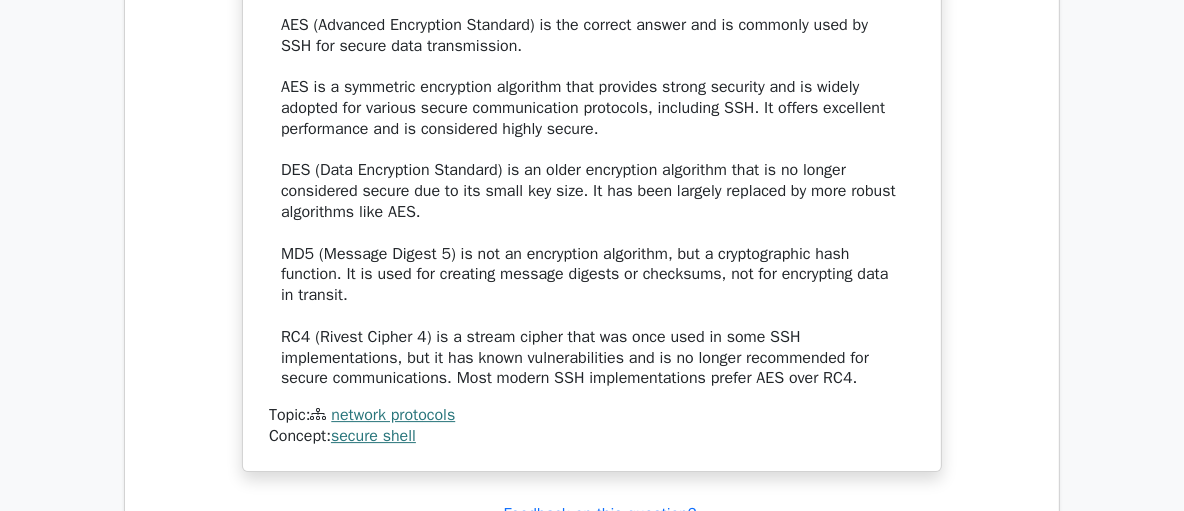 scroll, scrollTop: 15839, scrollLeft: 0, axis: vertical 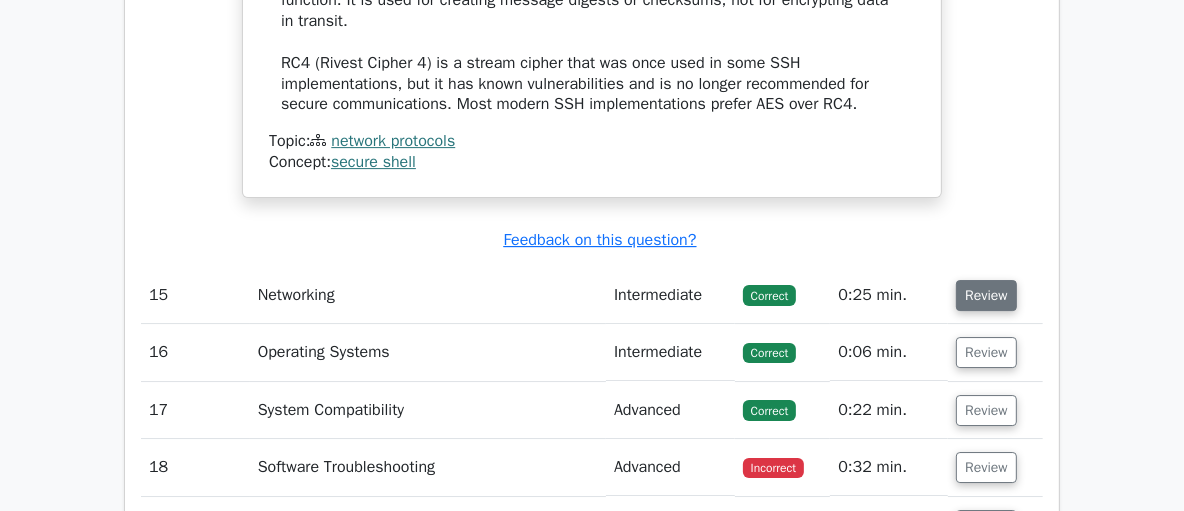 click on "Review" at bounding box center [986, 295] 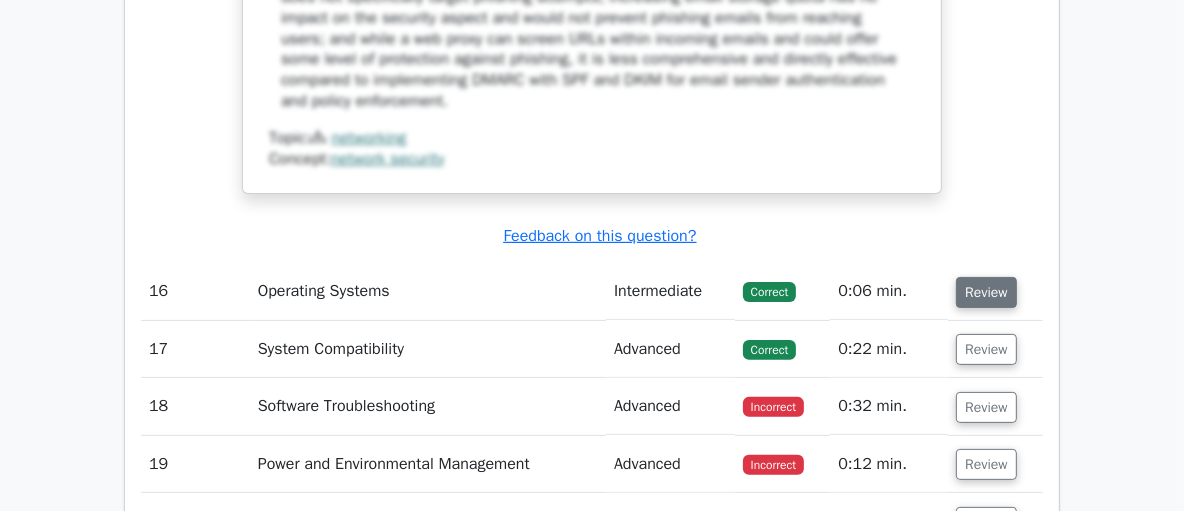click on "Review" at bounding box center [986, 292] 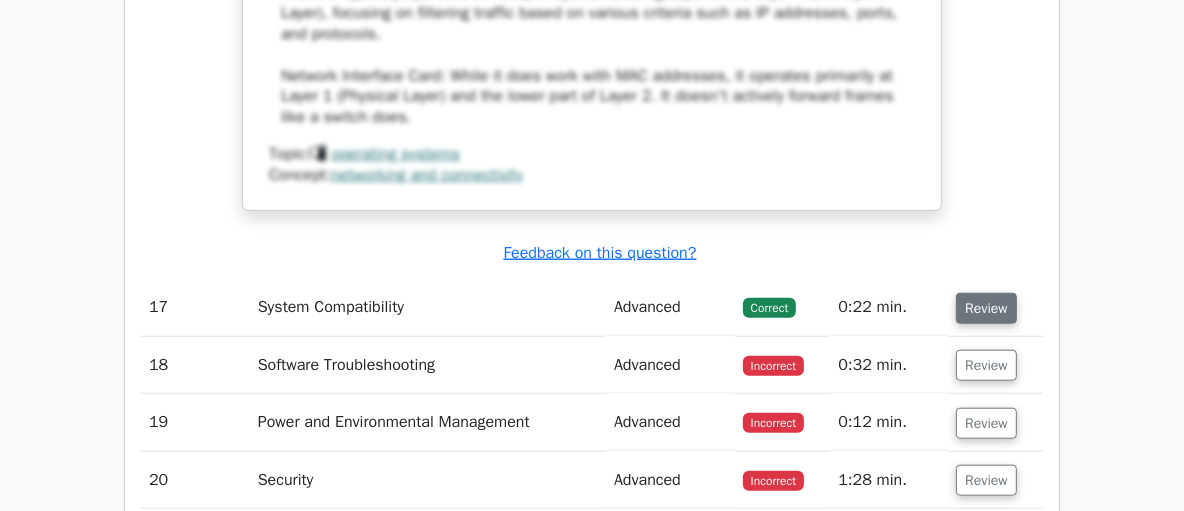 click on "Review" at bounding box center [986, 308] 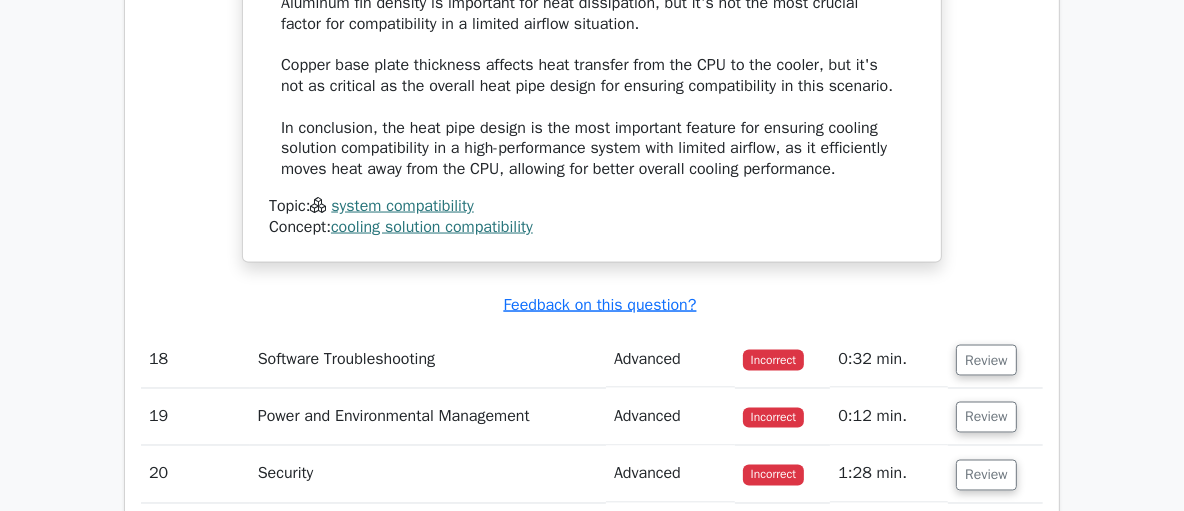 scroll, scrollTop: 19314, scrollLeft: 0, axis: vertical 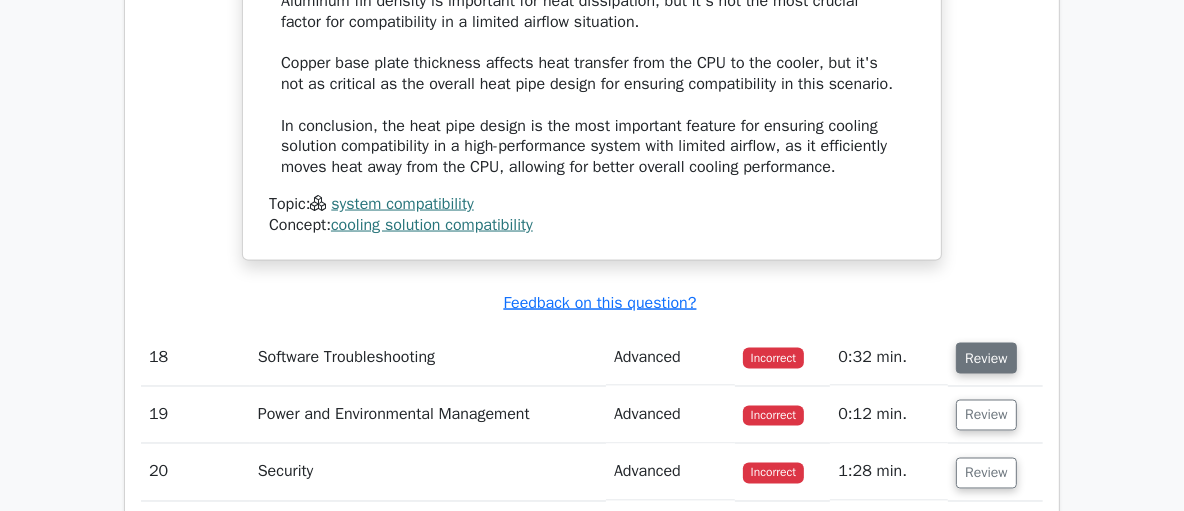 click on "Review" at bounding box center (986, 358) 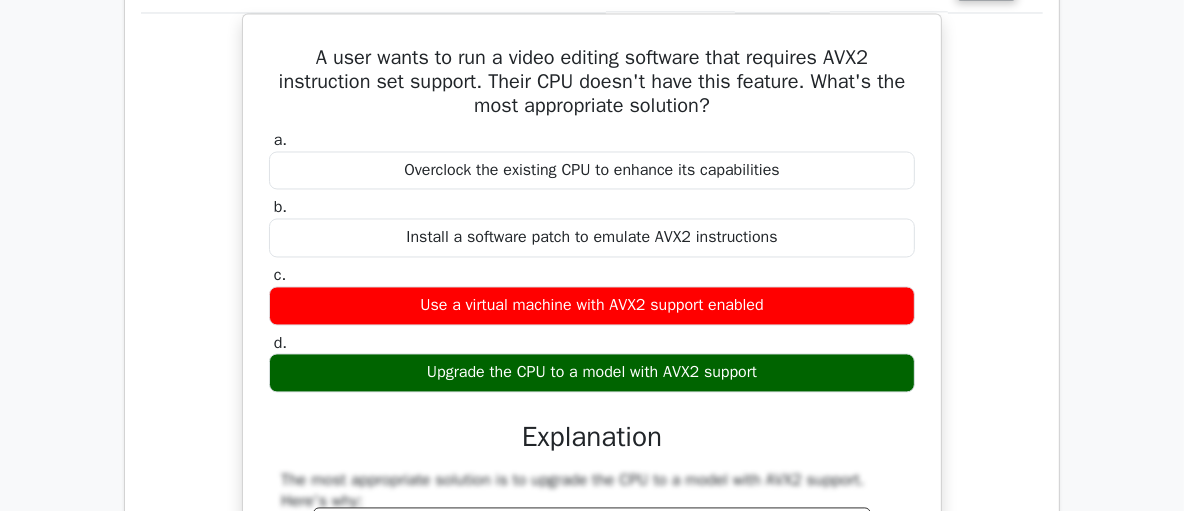 scroll, scrollTop: 19689, scrollLeft: 0, axis: vertical 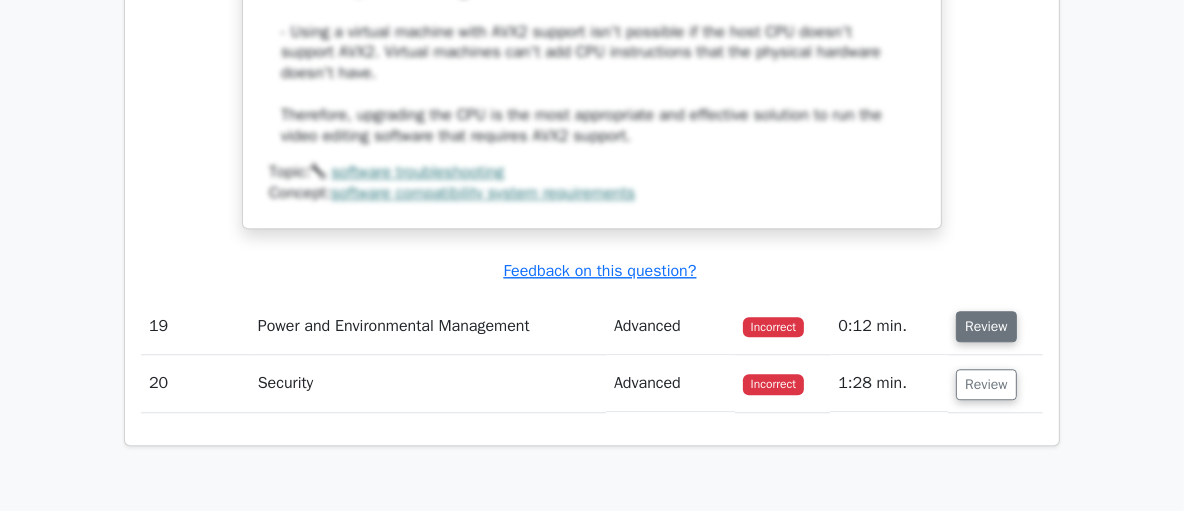 click on "Review" at bounding box center (986, 326) 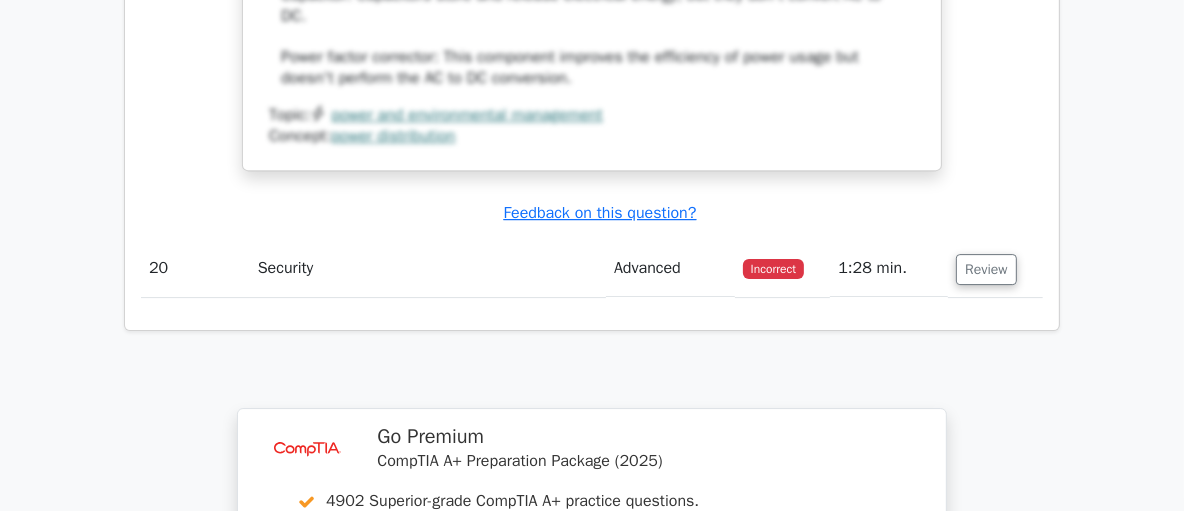 scroll, scrollTop: 21637, scrollLeft: 0, axis: vertical 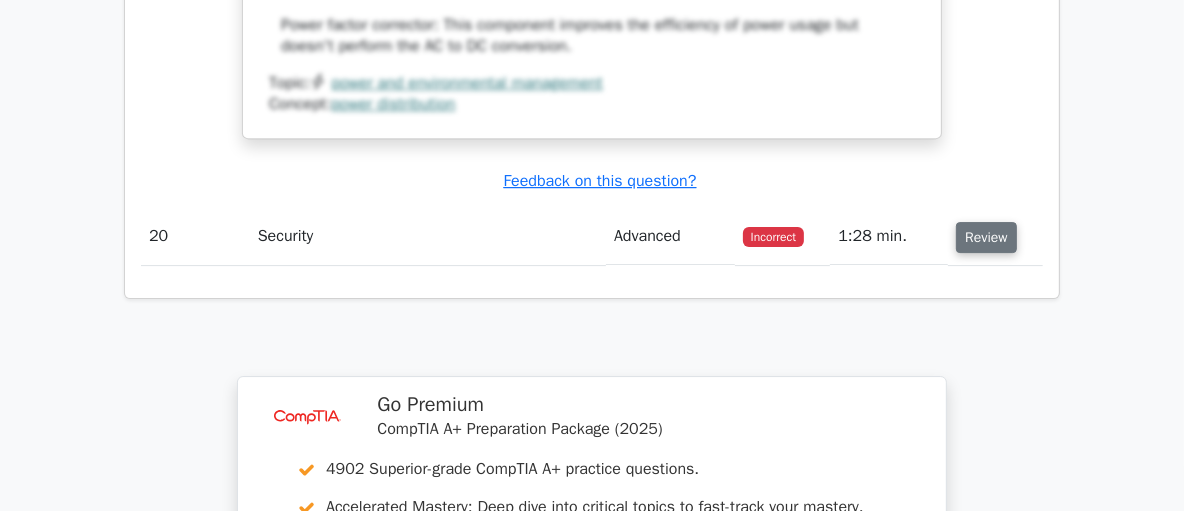 click on "Review" at bounding box center [986, 237] 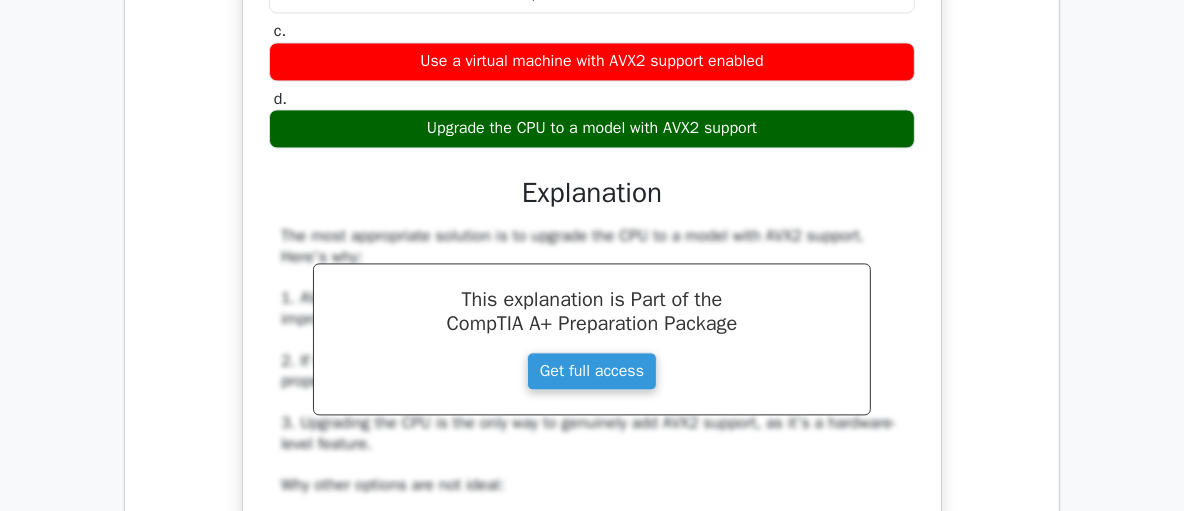 scroll, scrollTop: 19927, scrollLeft: 0, axis: vertical 